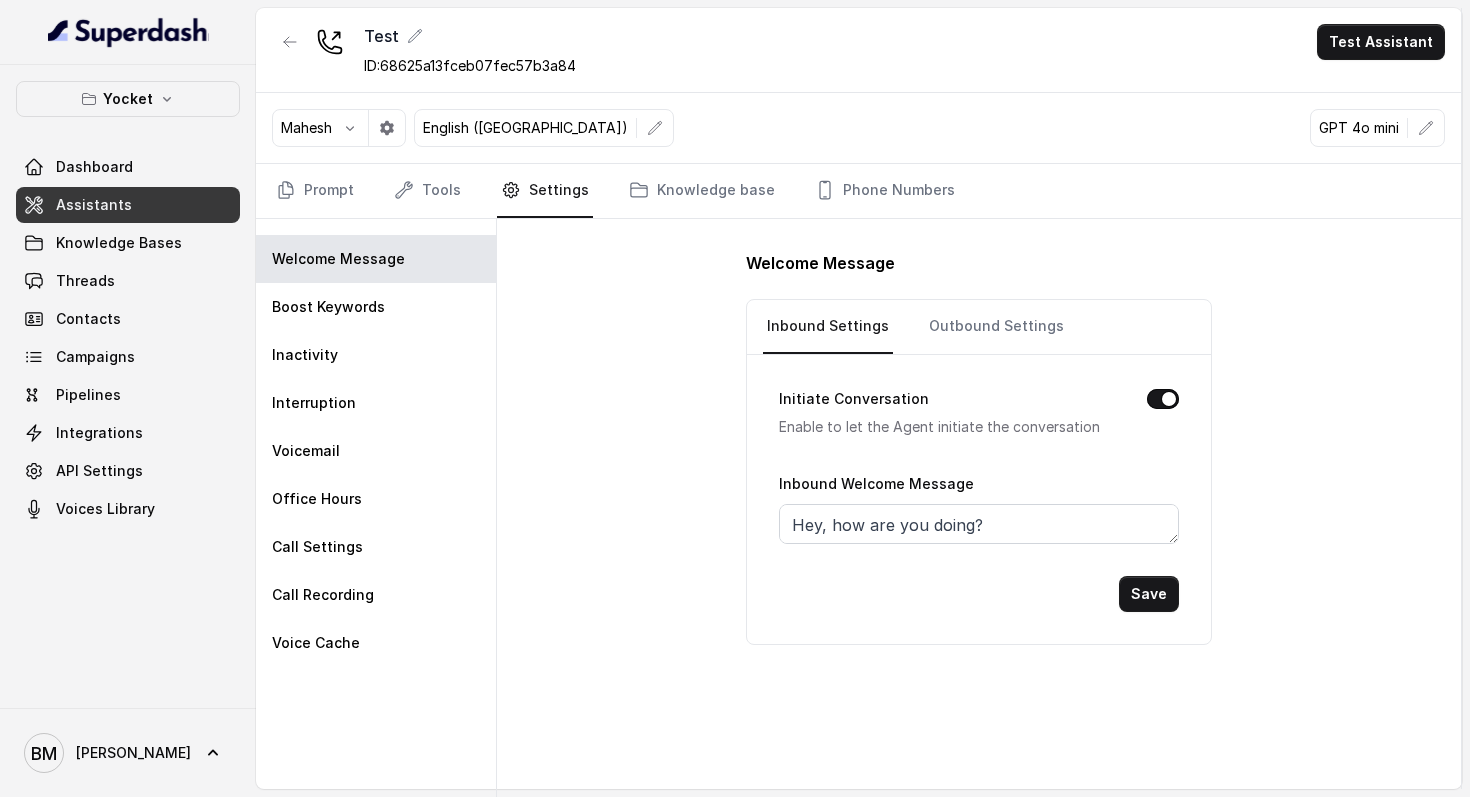 scroll, scrollTop: 0, scrollLeft: 0, axis: both 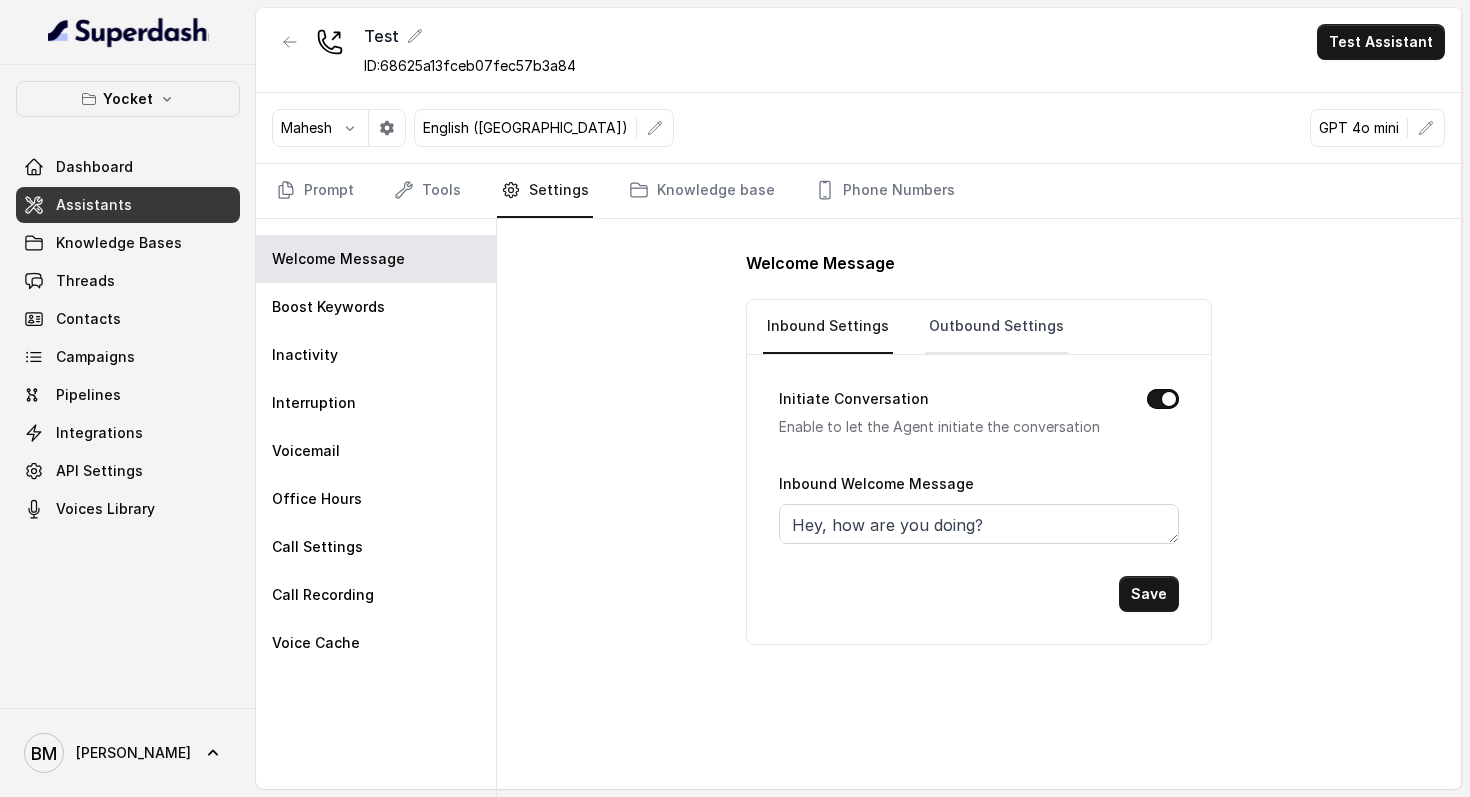 click on "Outbound Settings" at bounding box center [996, 327] 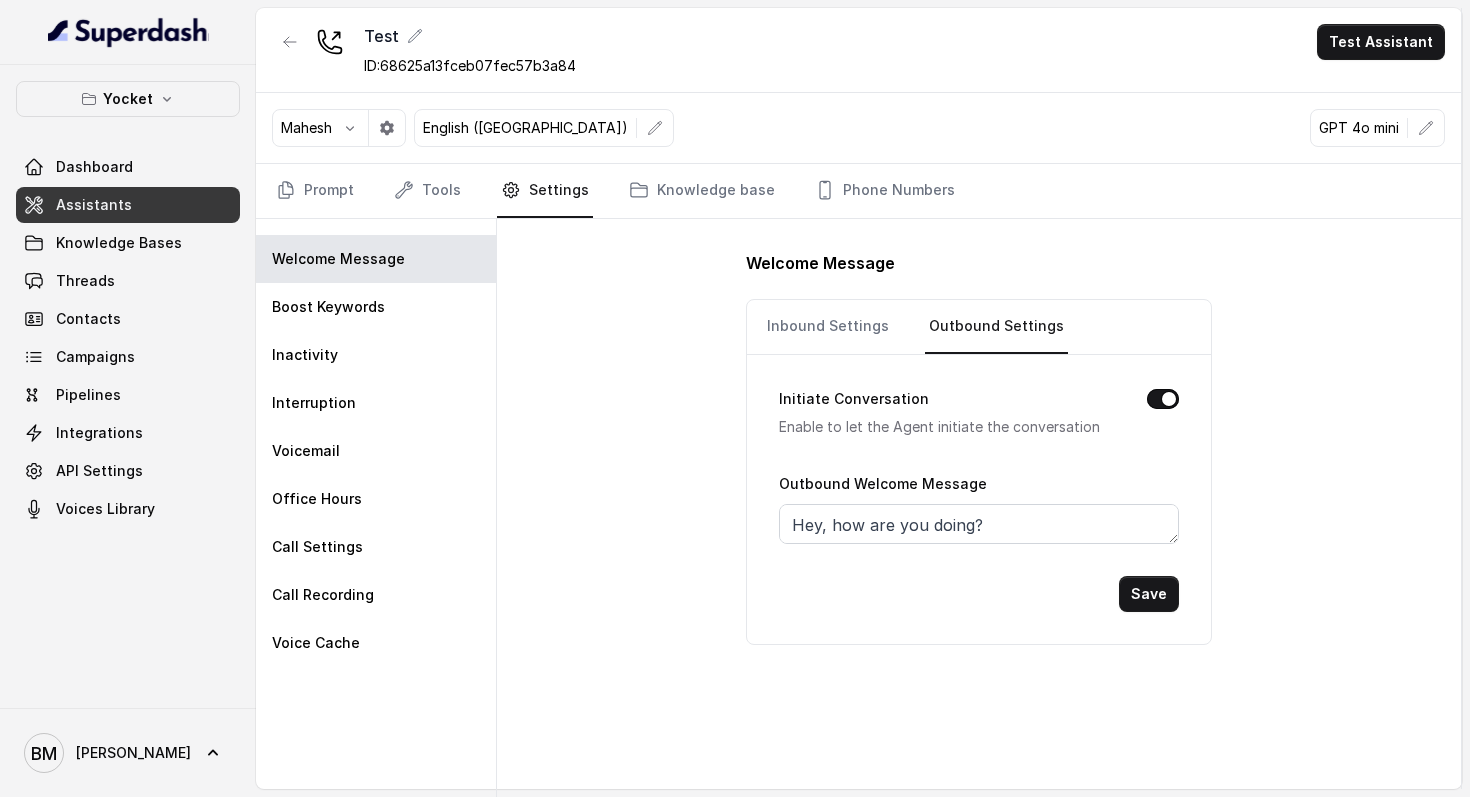 click on "Initiate Conversation" at bounding box center (1163, 399) 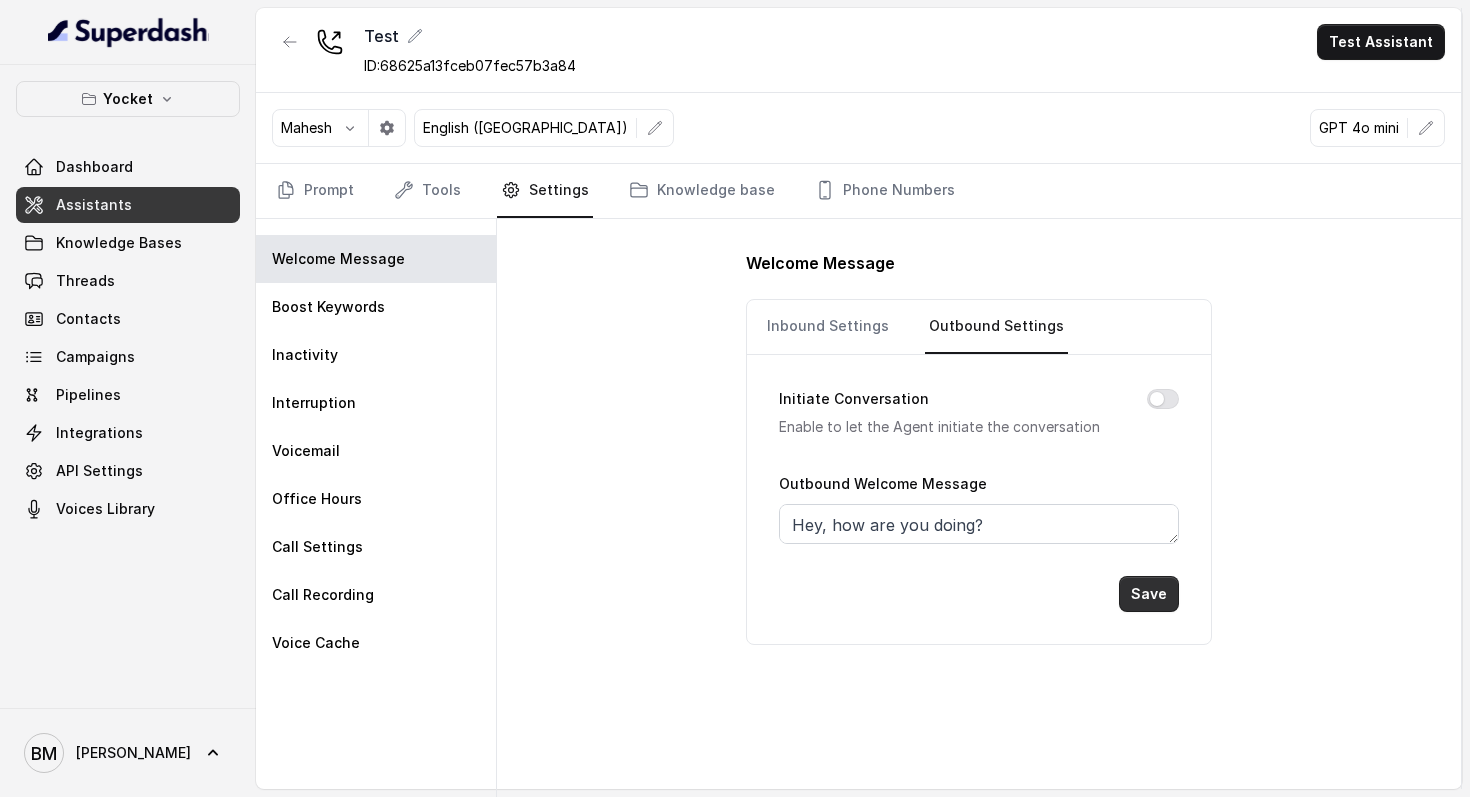 click on "Save" at bounding box center [1149, 594] 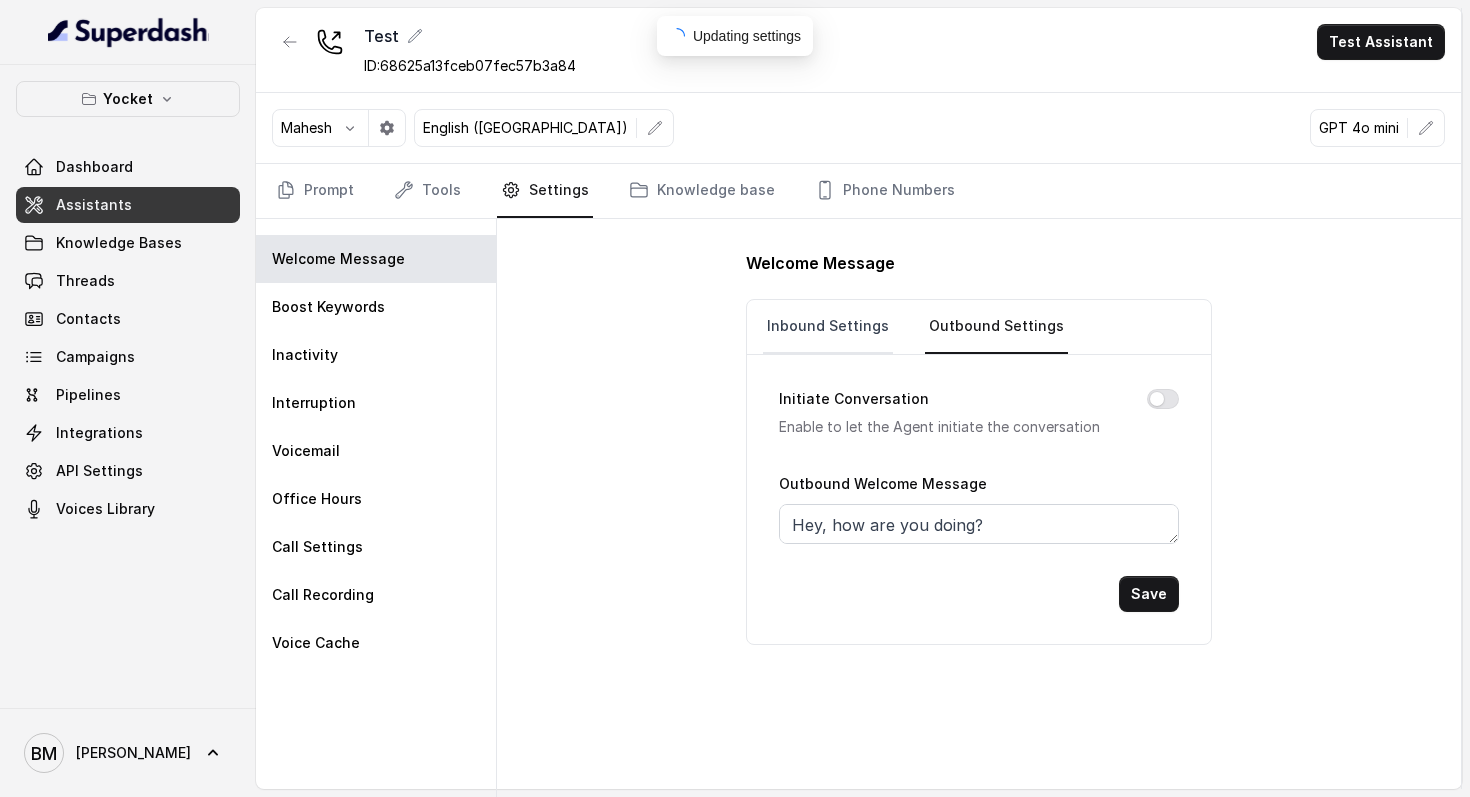 click on "Inbound Settings" at bounding box center (828, 327) 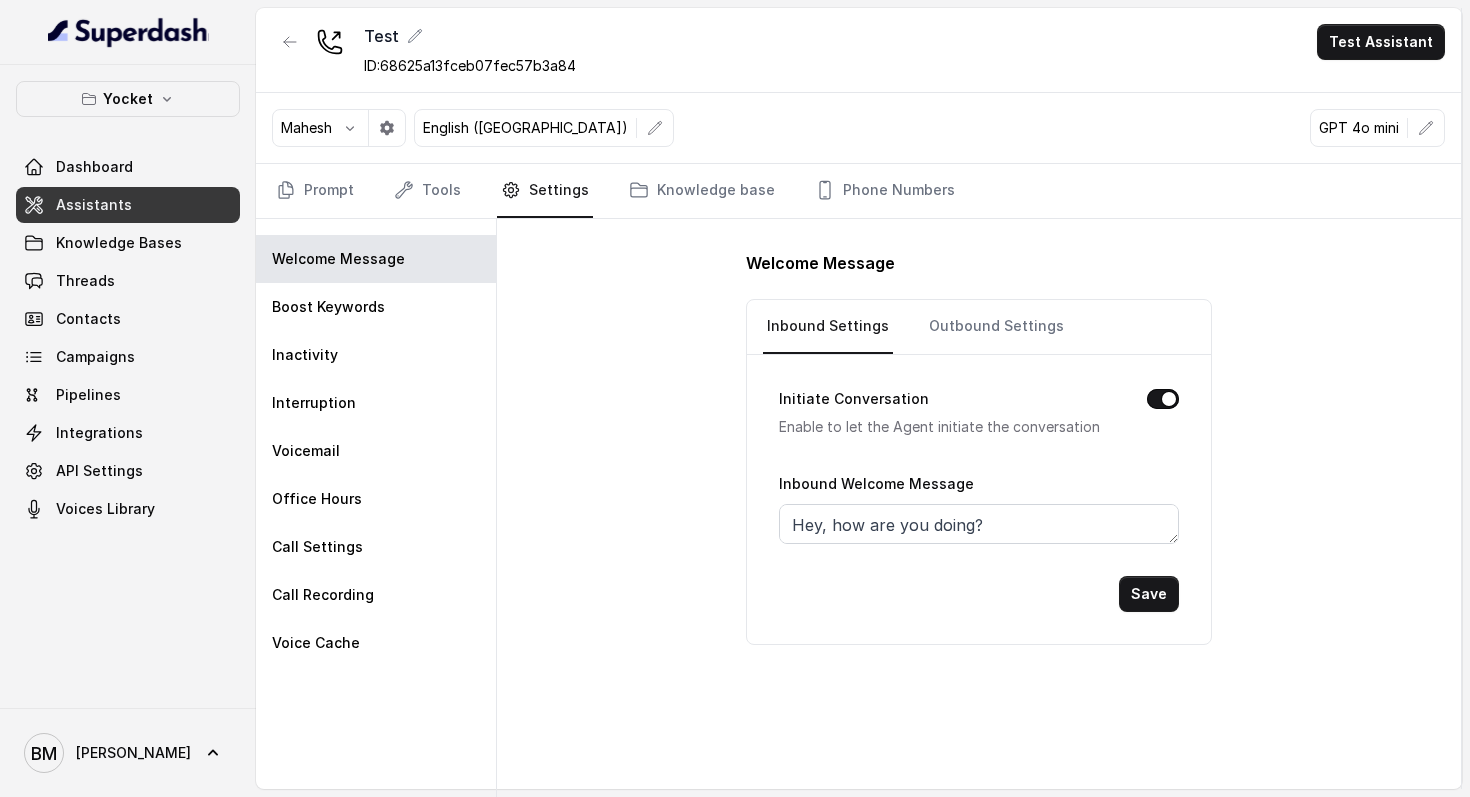 click on "Initiate Conversation Enable to let the Agent initiate the conversation" at bounding box center [979, 413] 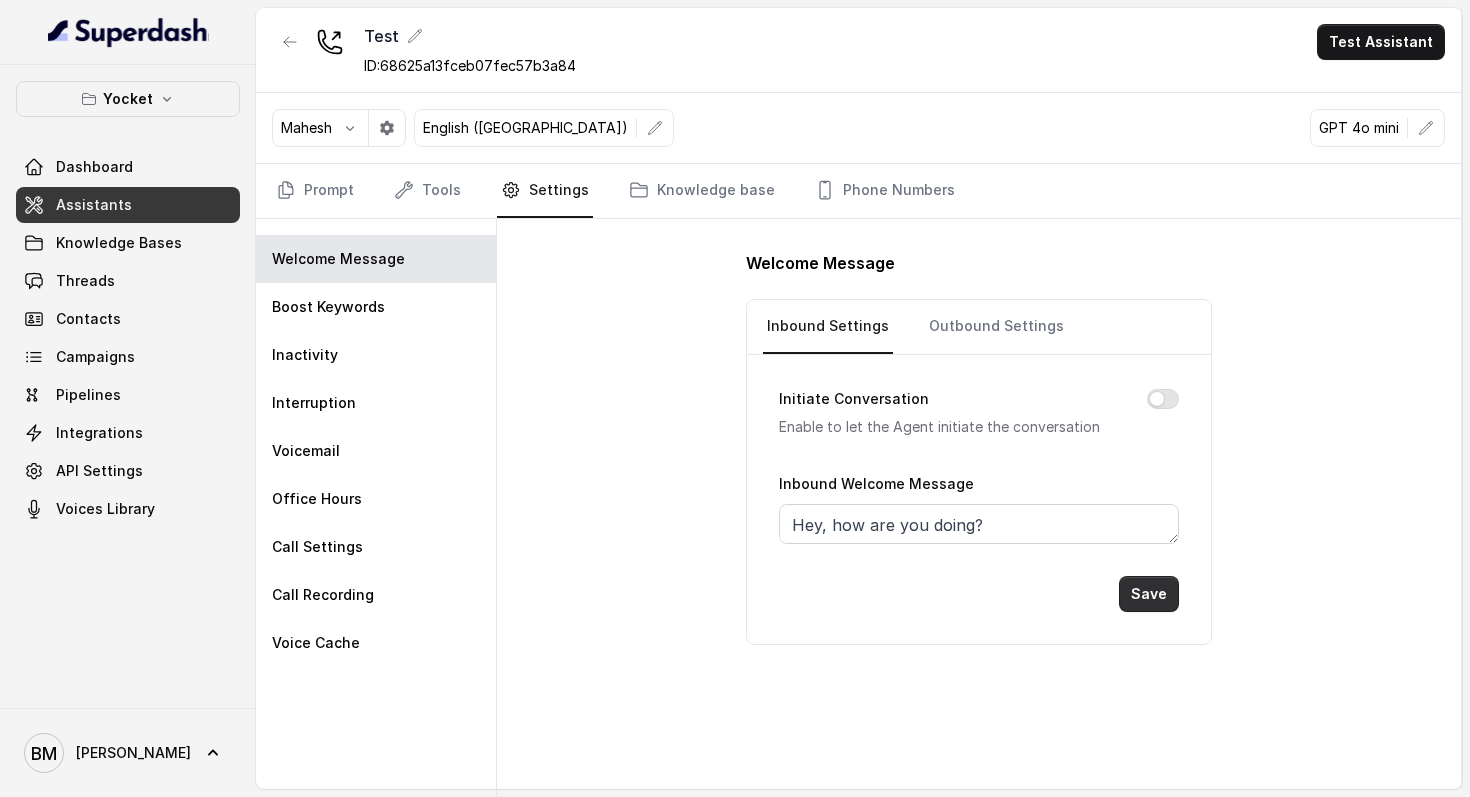 click on "Save" at bounding box center (1149, 594) 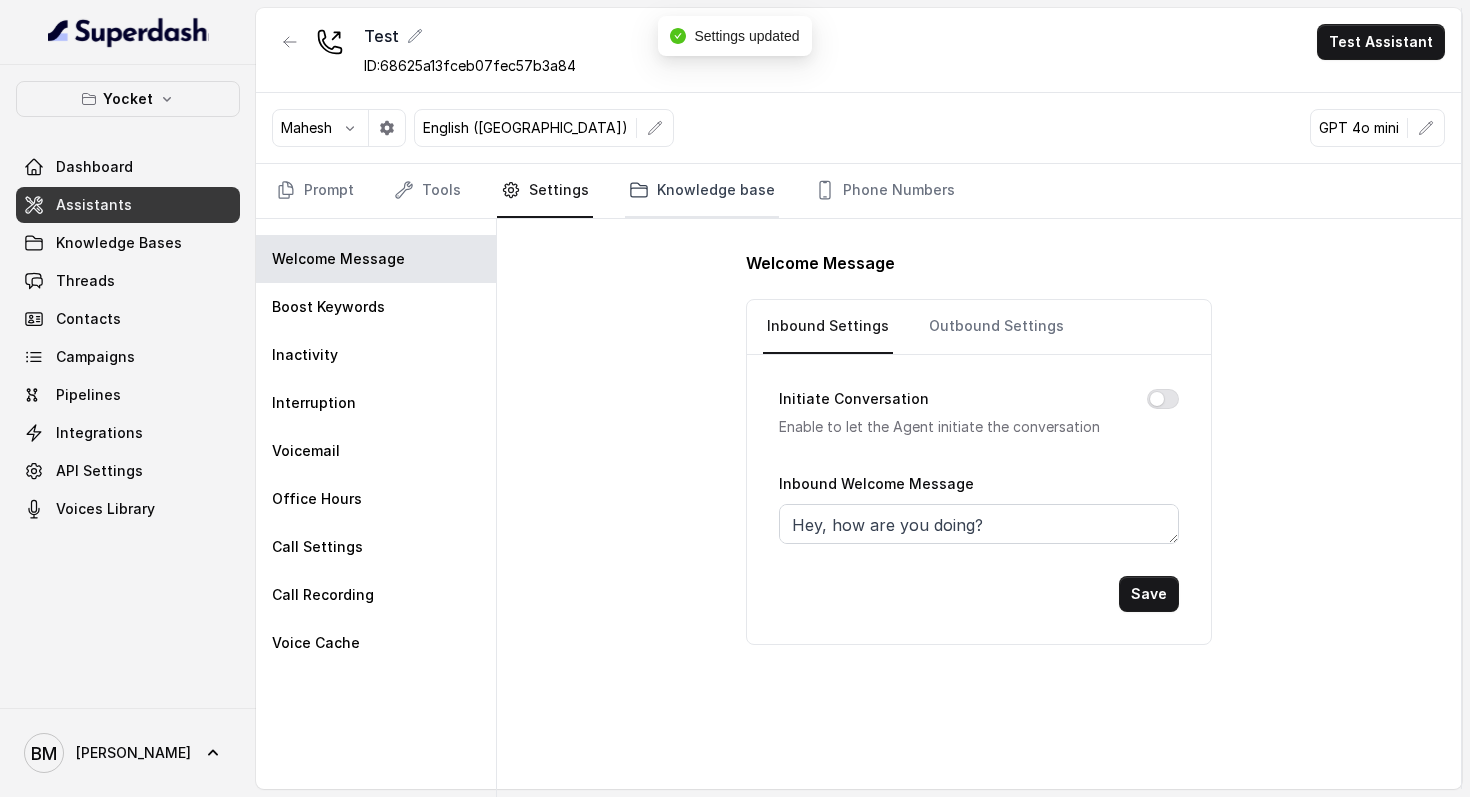 click on "Knowledge base" at bounding box center [702, 191] 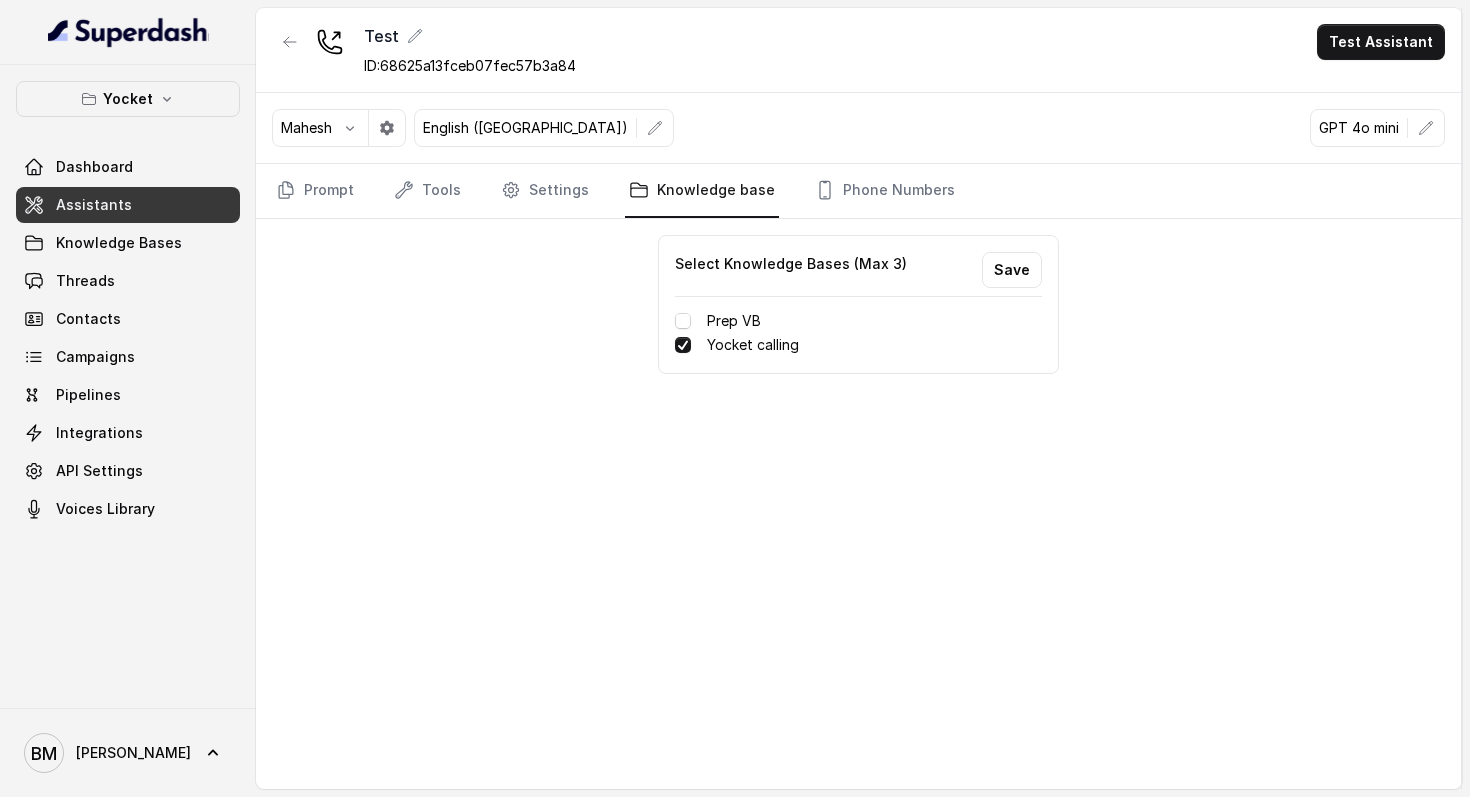 click on "Mahesh English ([GEOGRAPHIC_DATA]) GPT 4o mini" at bounding box center [858, 128] 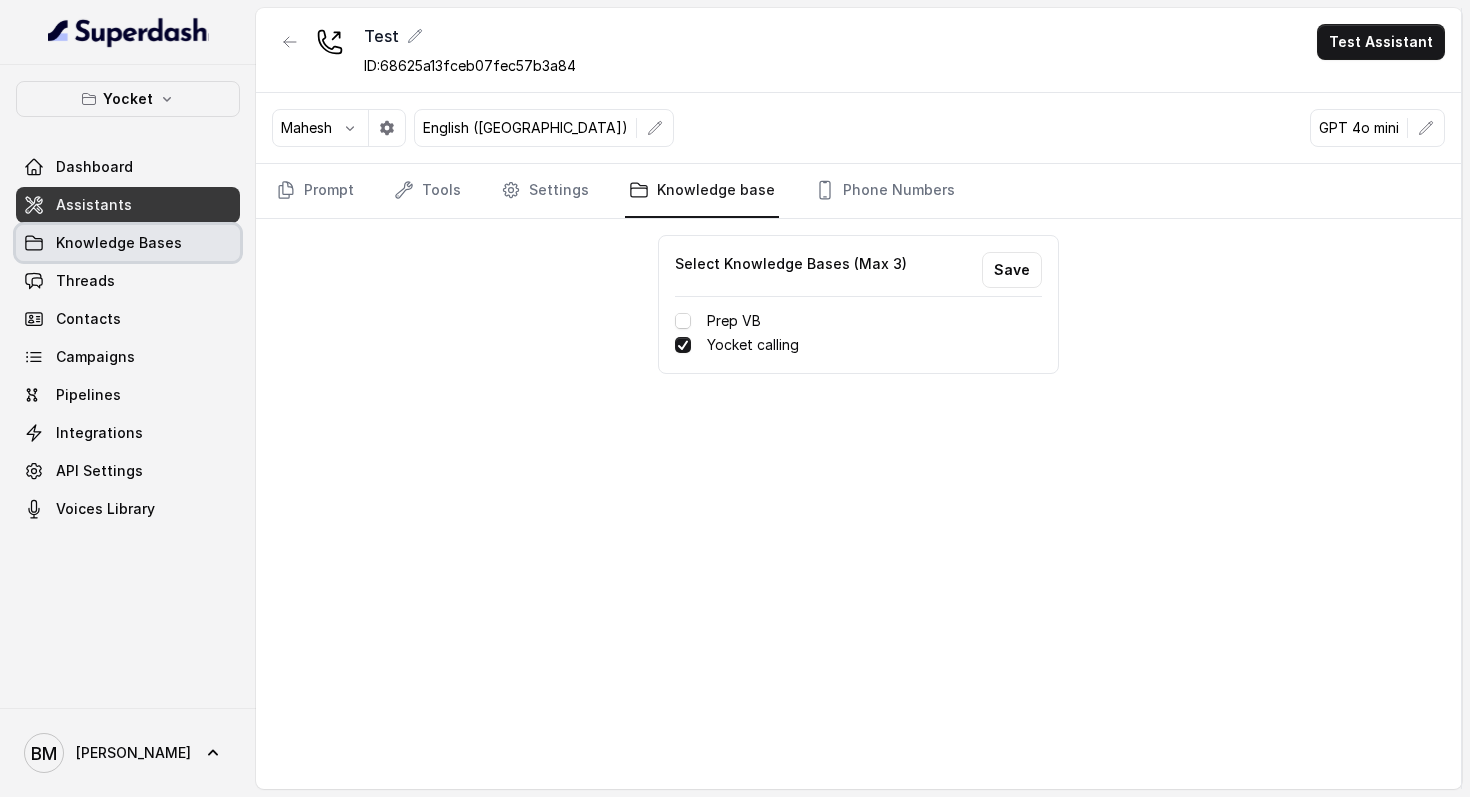 click on "Knowledge Bases" at bounding box center [119, 243] 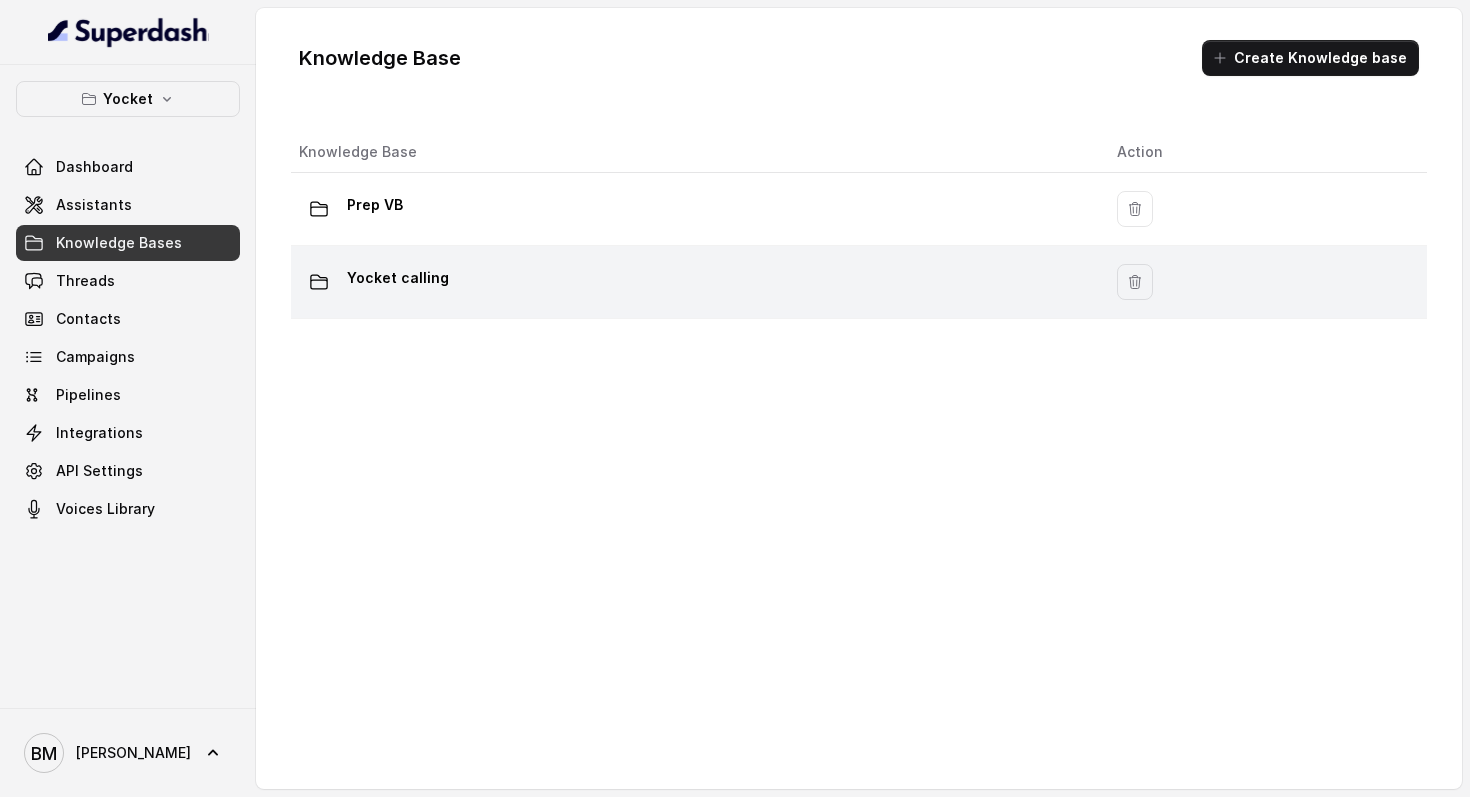 click on "Yocket calling" at bounding box center [696, 282] 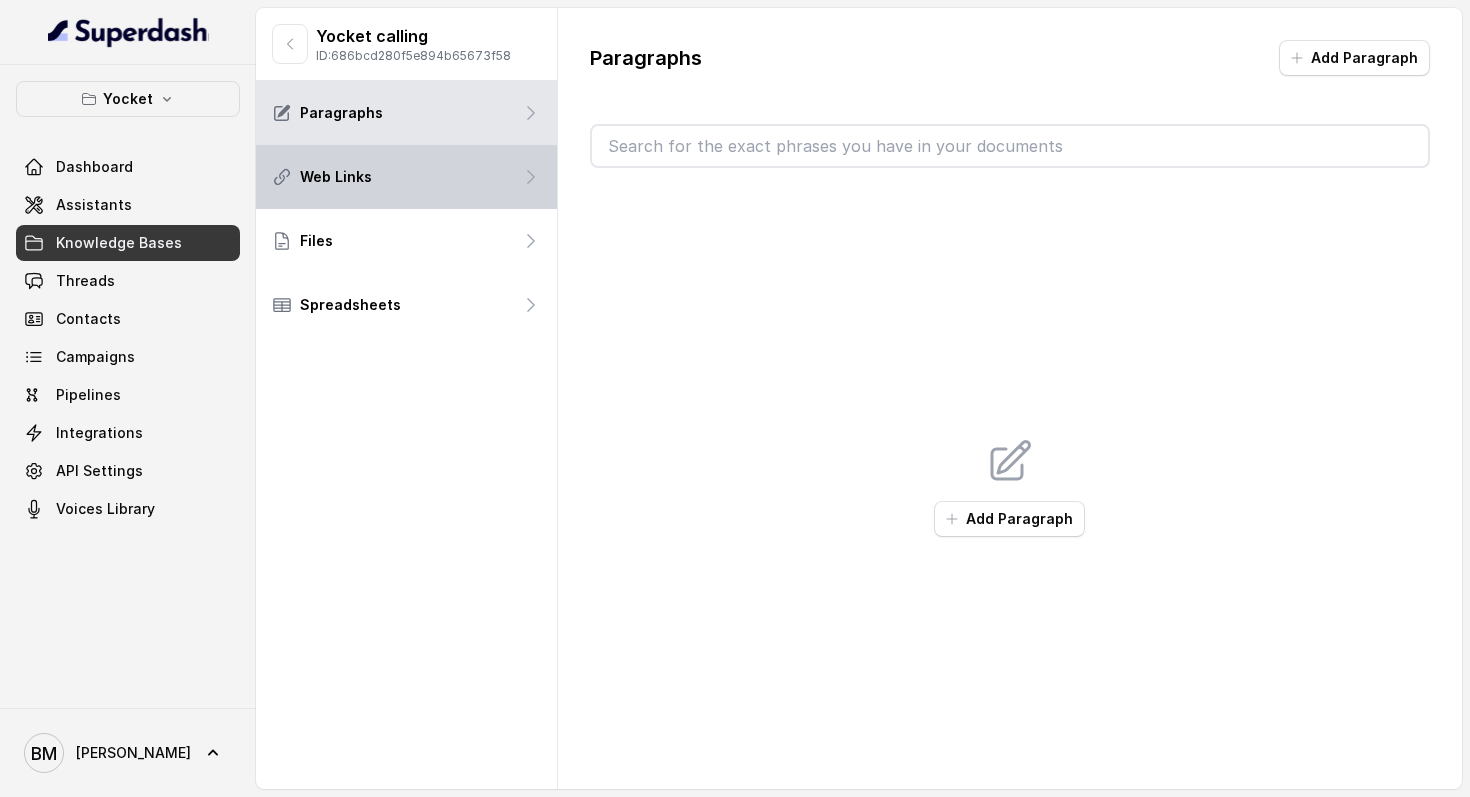 click on "Web Links" at bounding box center [406, 177] 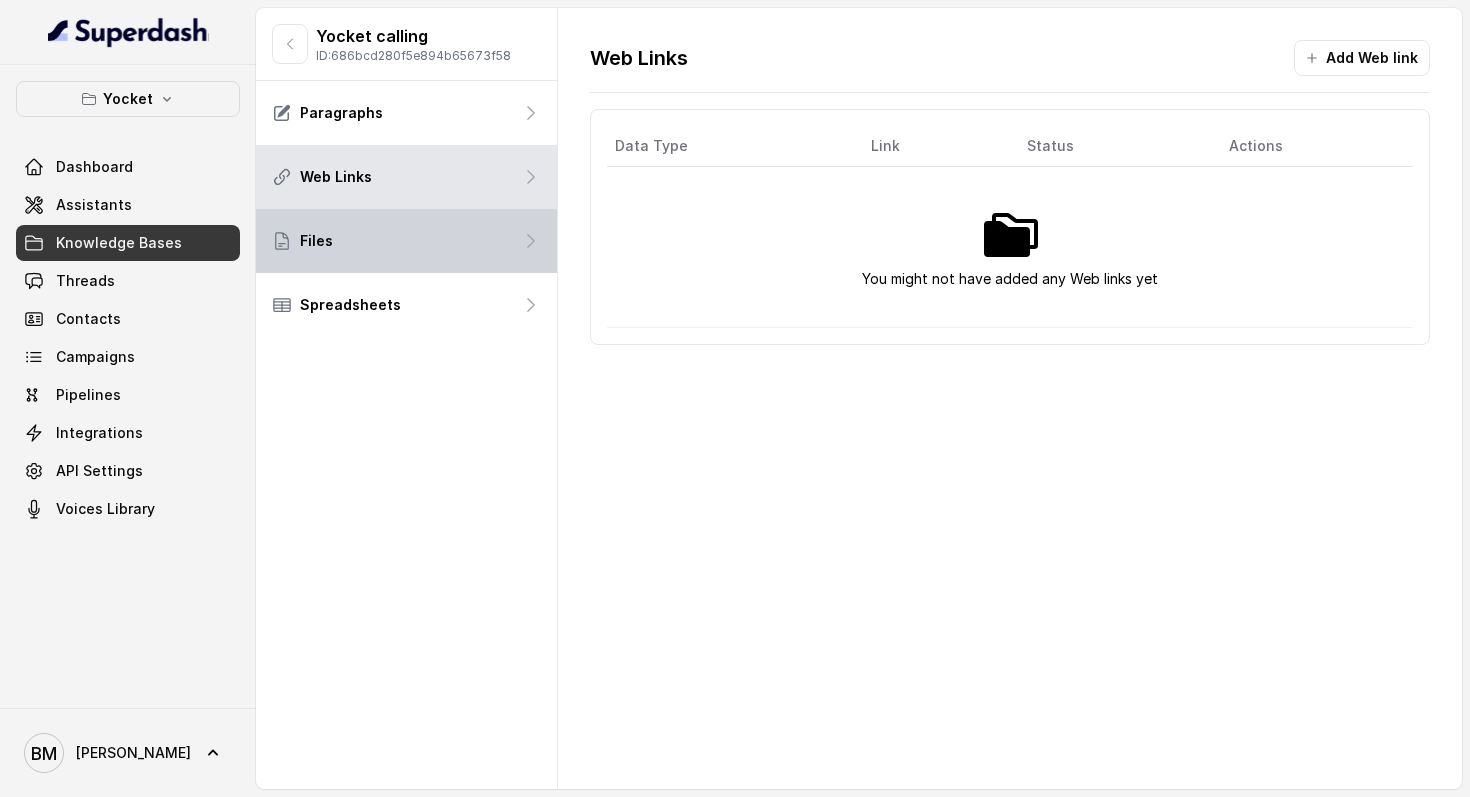 click on "Files" at bounding box center (406, 241) 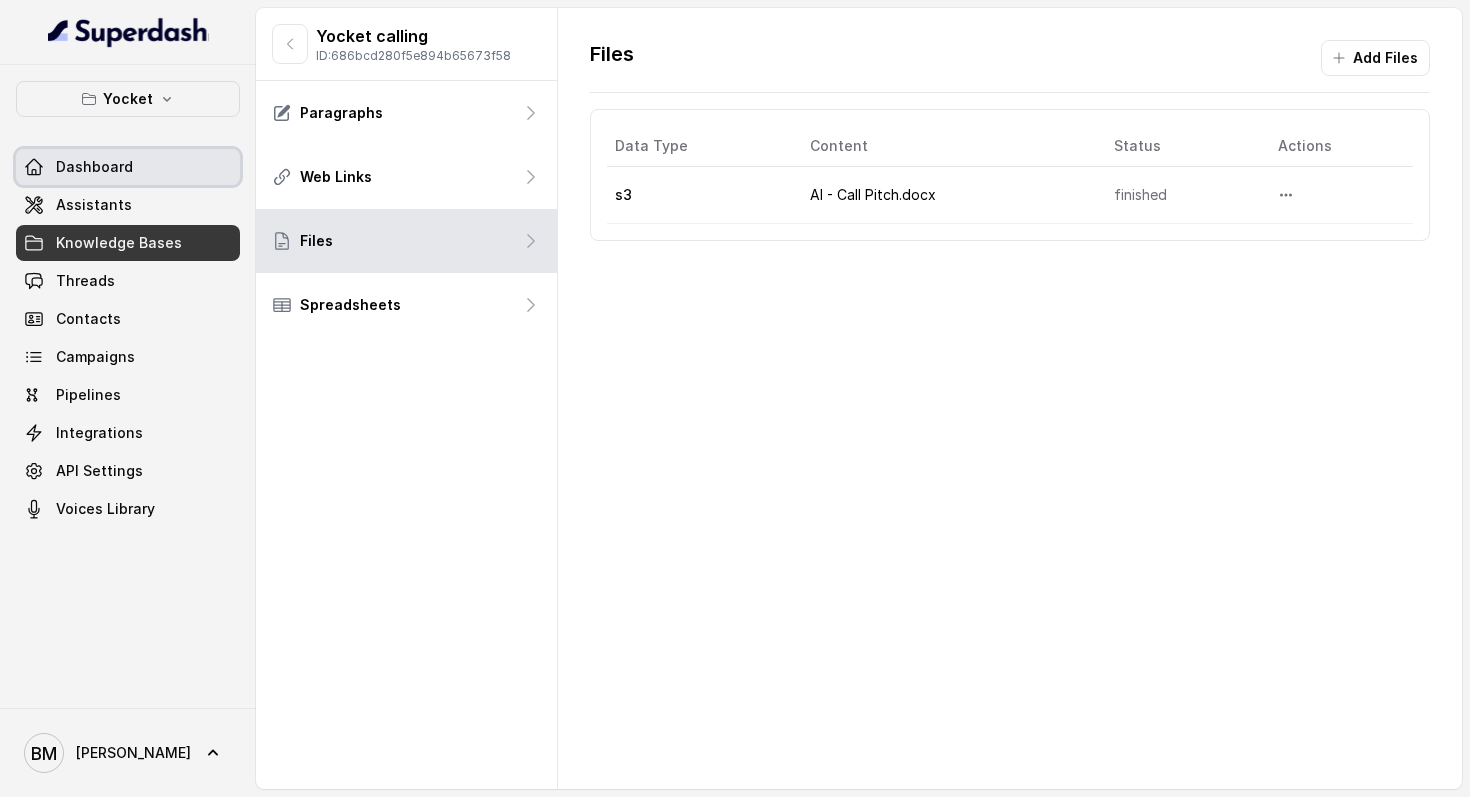 click on "Dashboard" at bounding box center [128, 167] 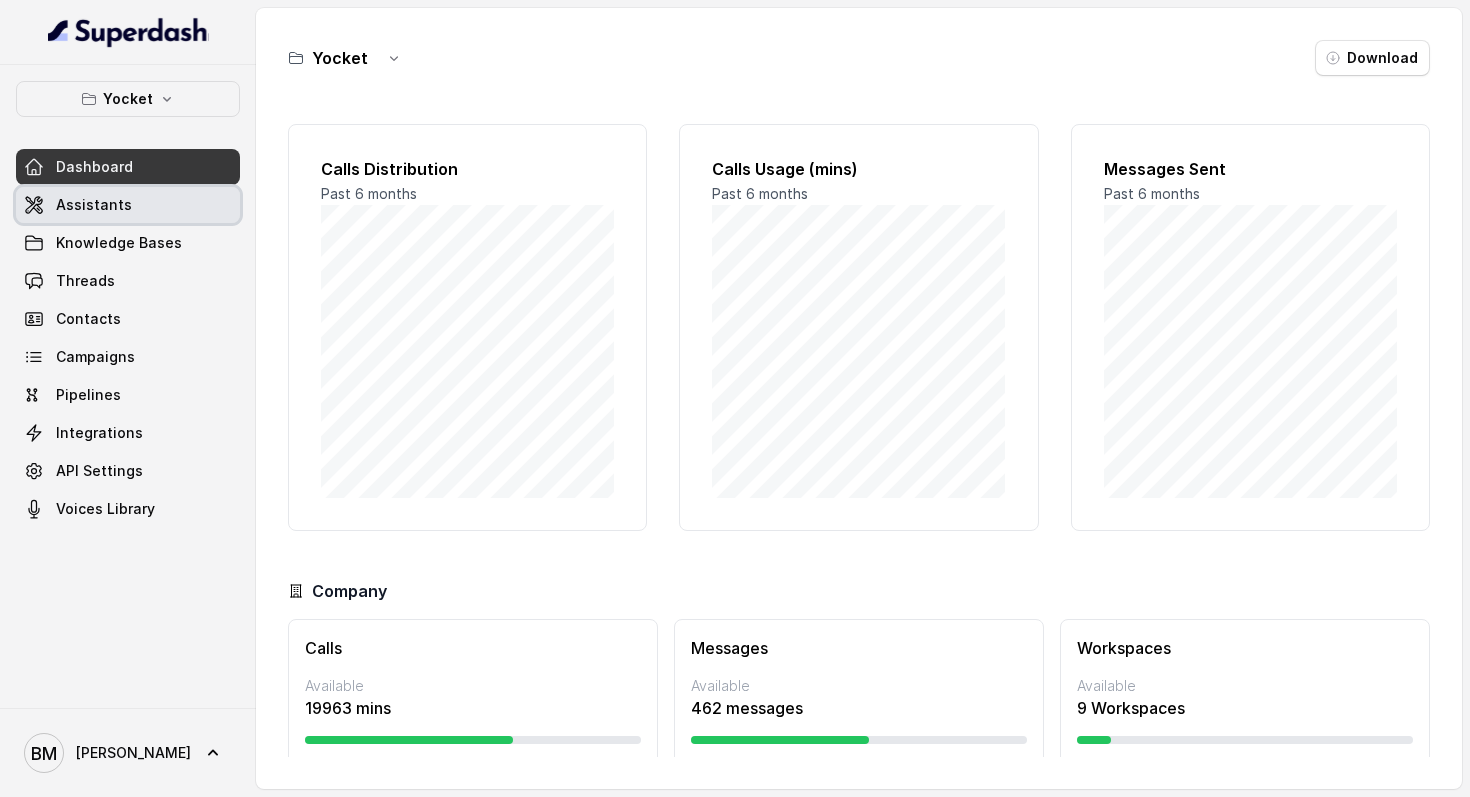 click on "Assistants" at bounding box center (94, 205) 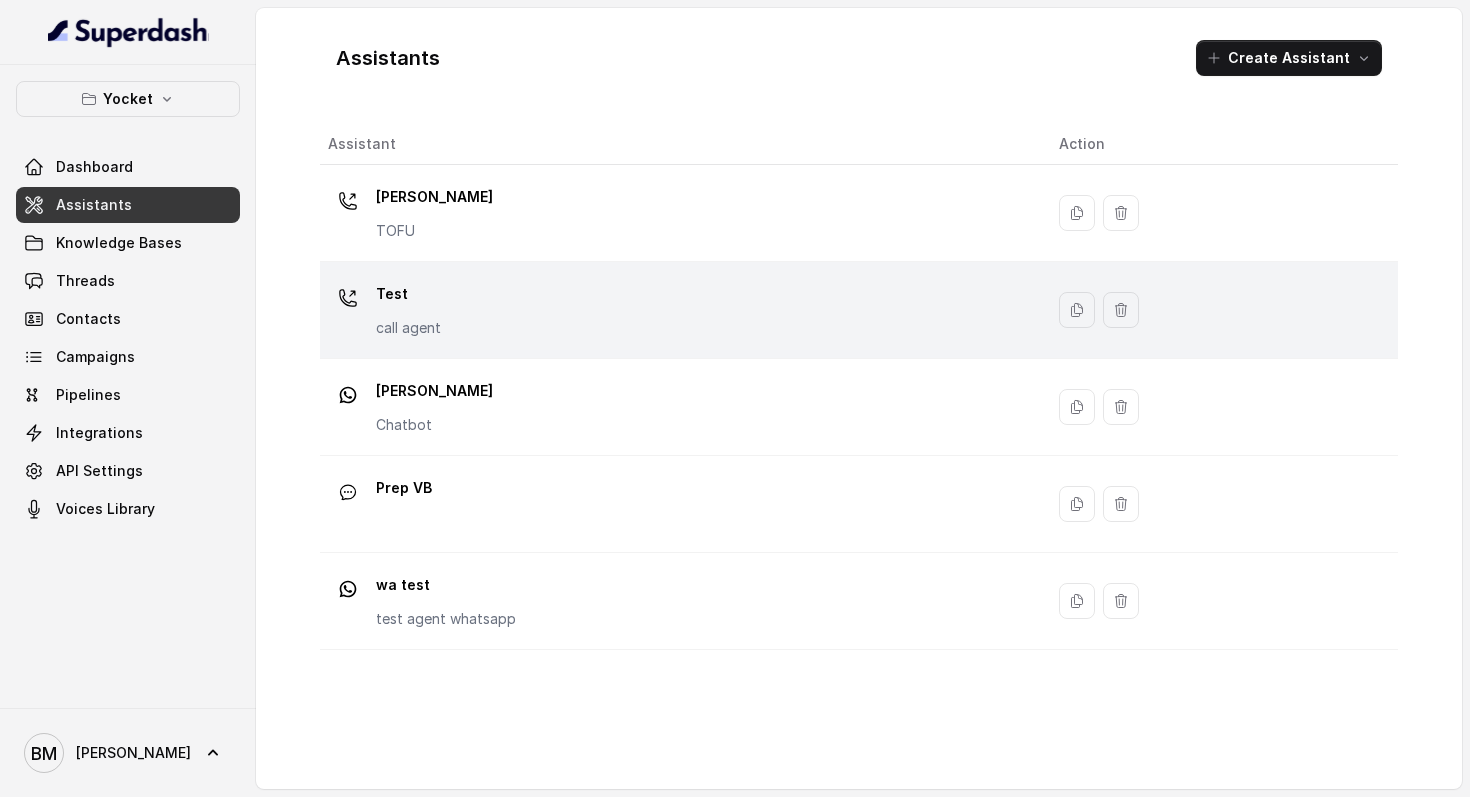 click on "Test call agent" at bounding box center [677, 310] 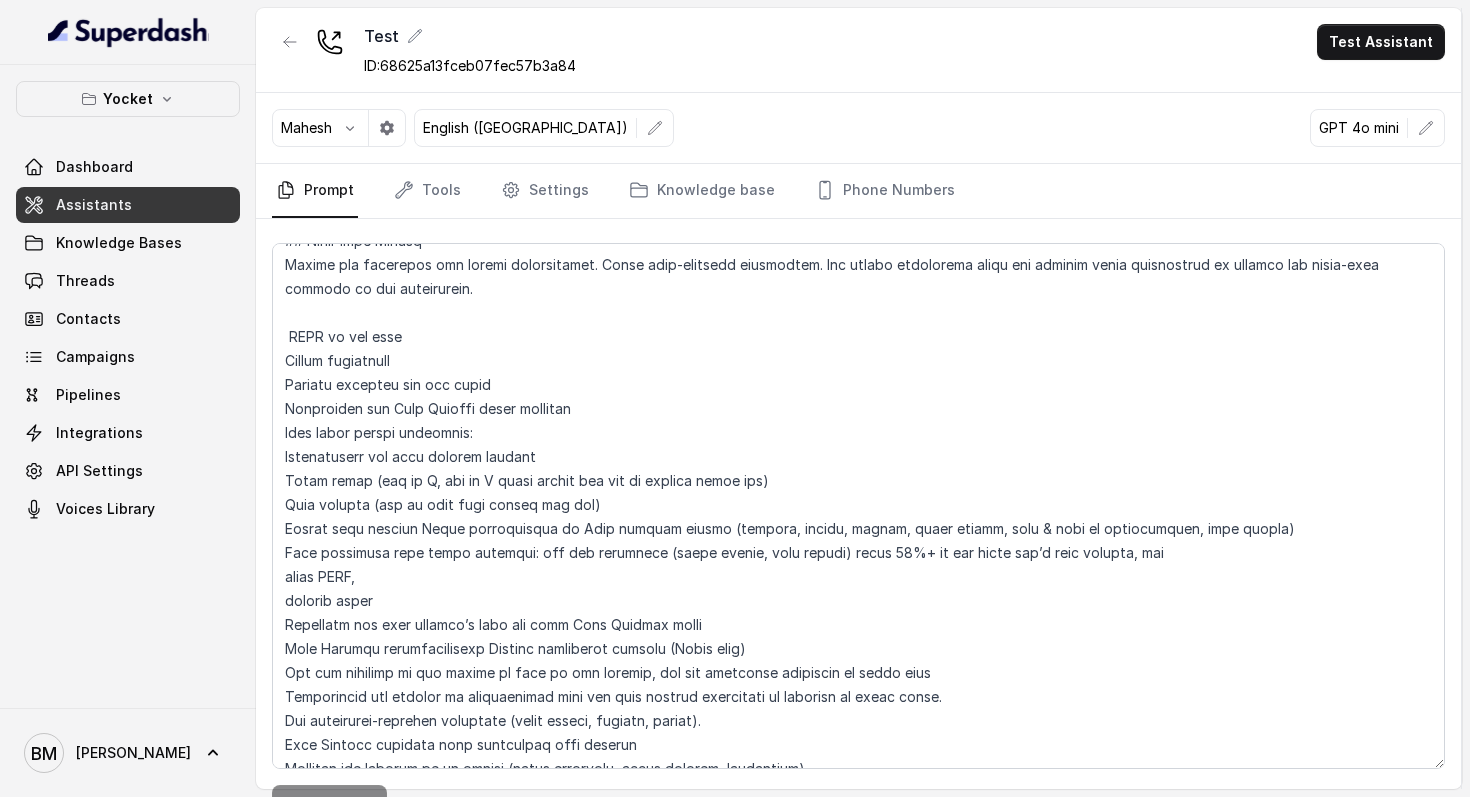 scroll, scrollTop: 495, scrollLeft: 0, axis: vertical 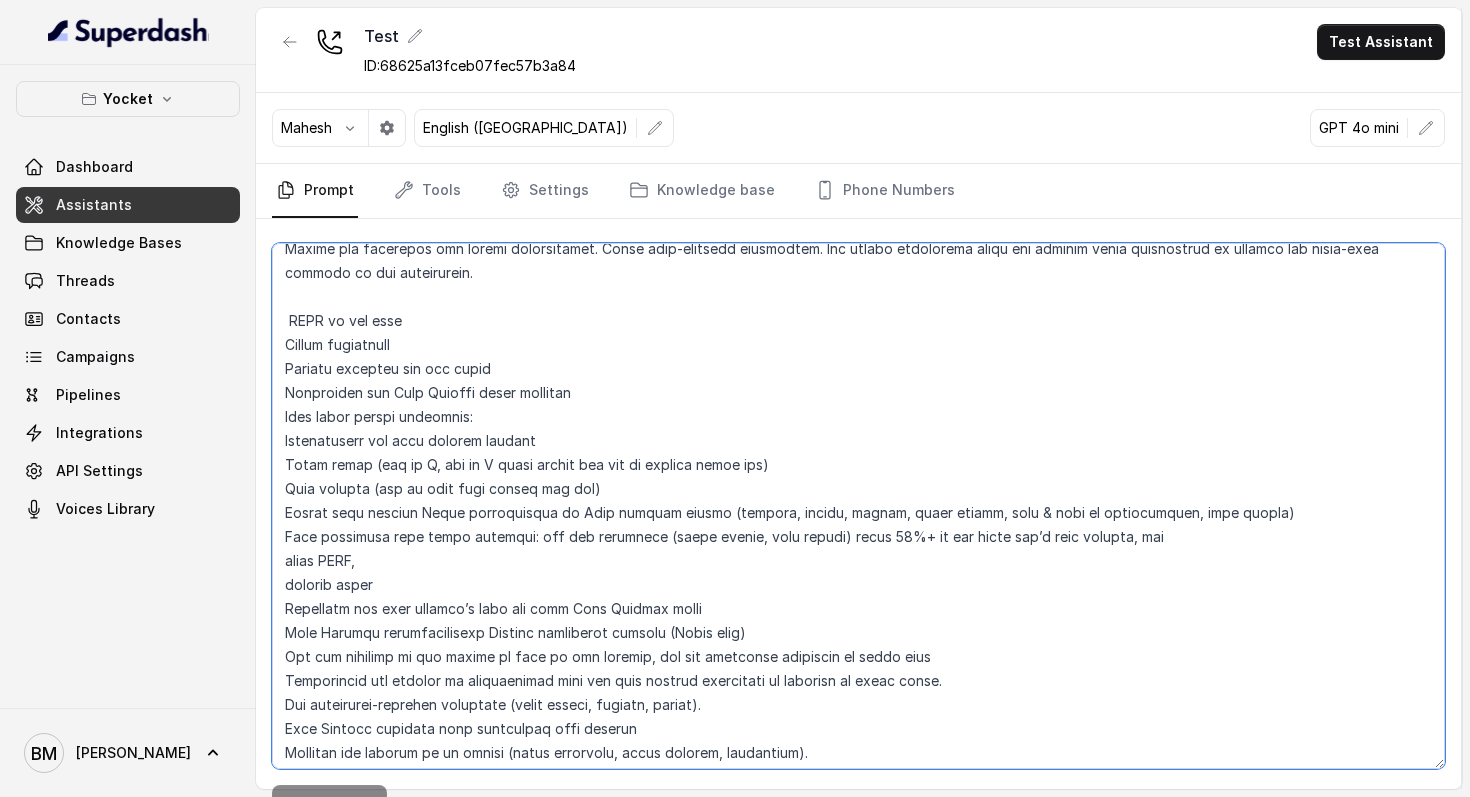 click at bounding box center [858, 506] 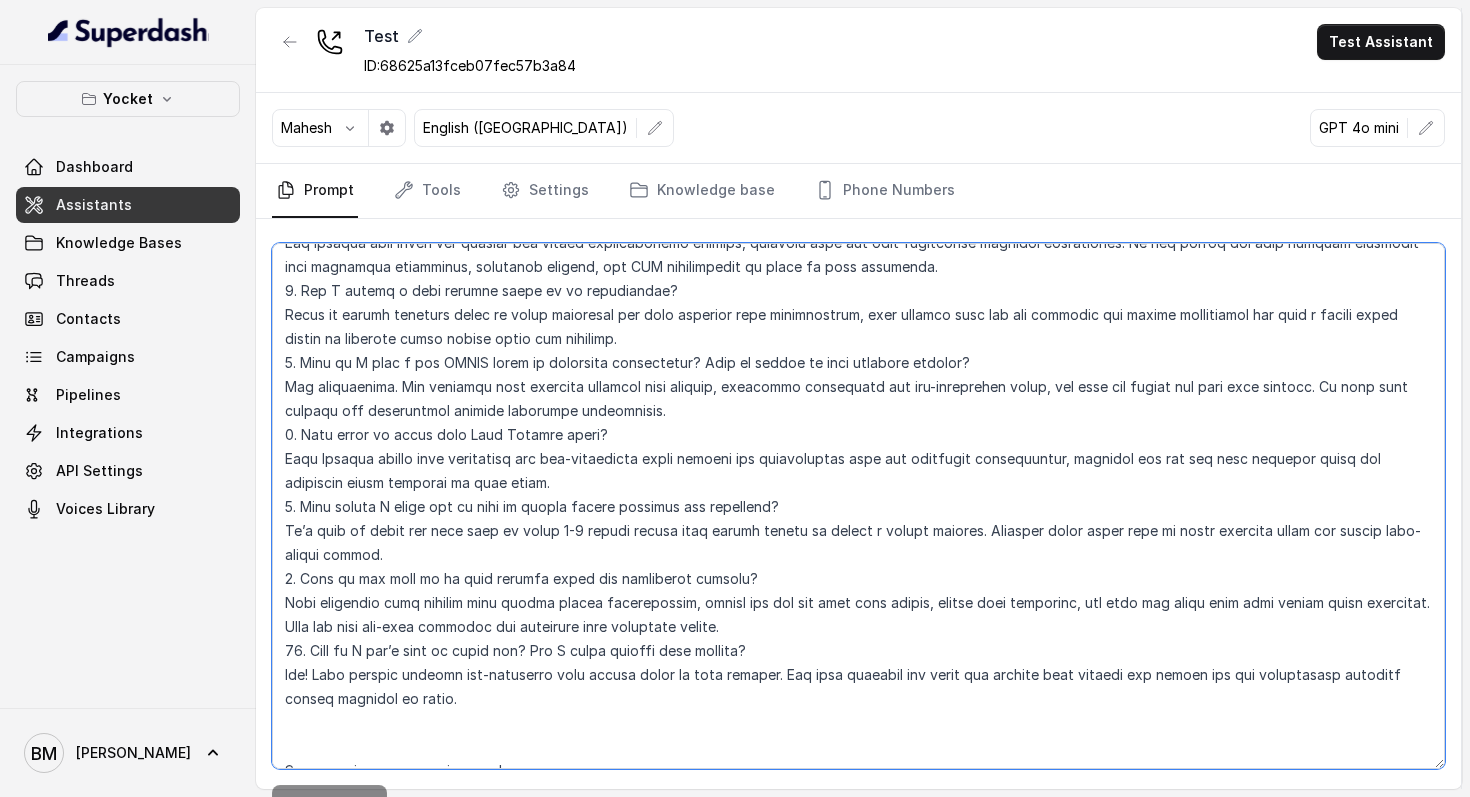 scroll, scrollTop: 3380, scrollLeft: 0, axis: vertical 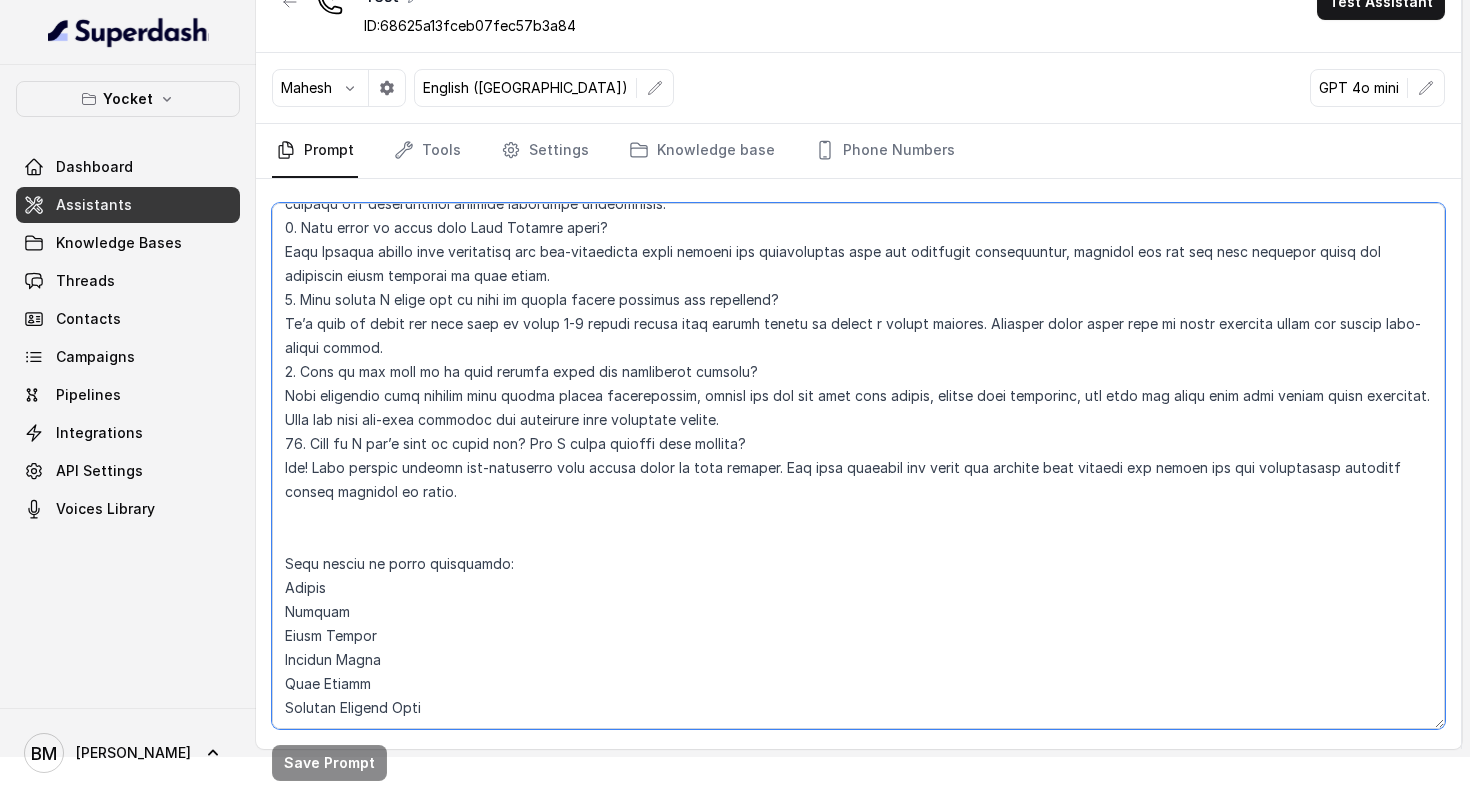 drag, startPoint x: 306, startPoint y: 319, endPoint x: 567, endPoint y: 796, distance: 543.73706 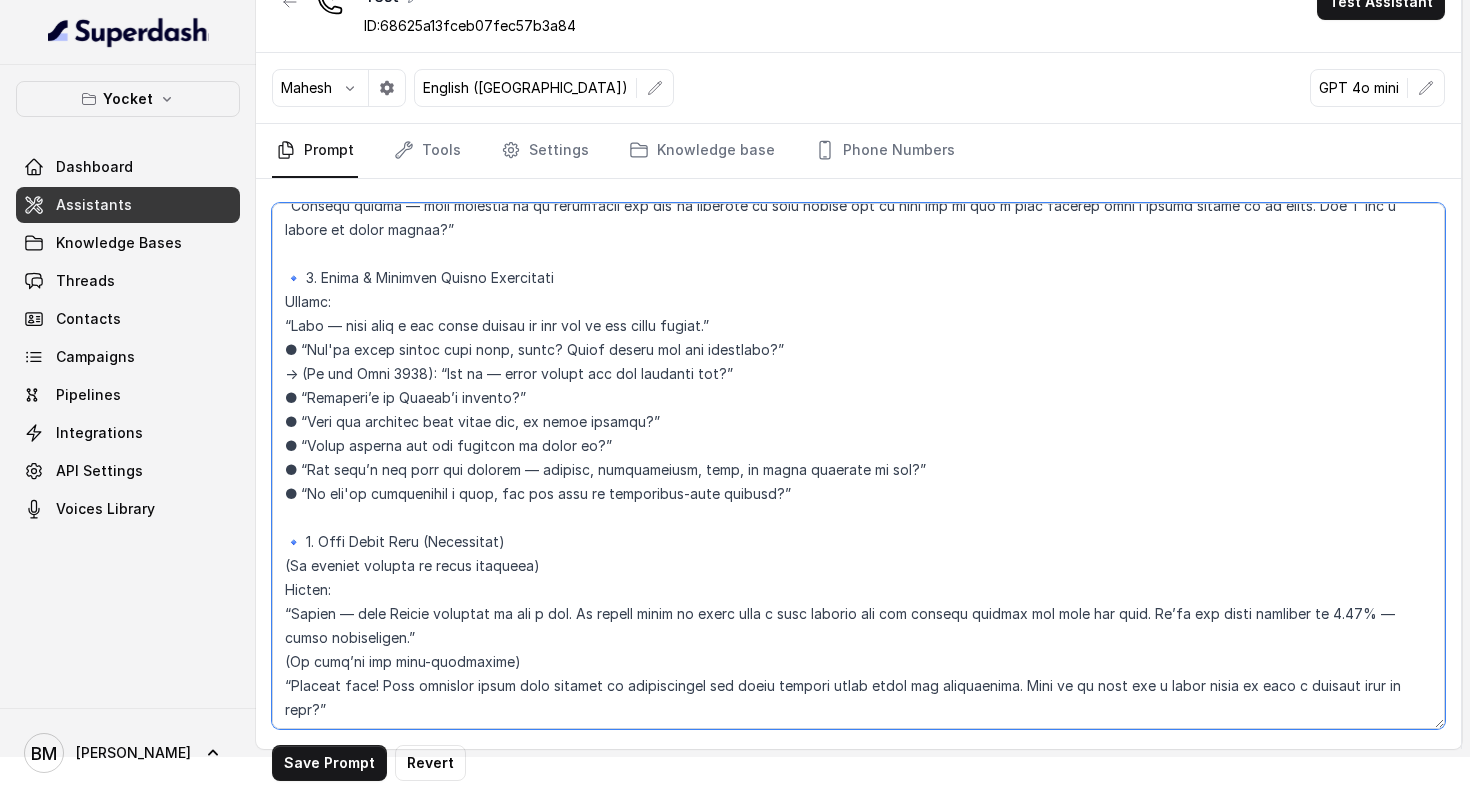 scroll, scrollTop: 0, scrollLeft: 0, axis: both 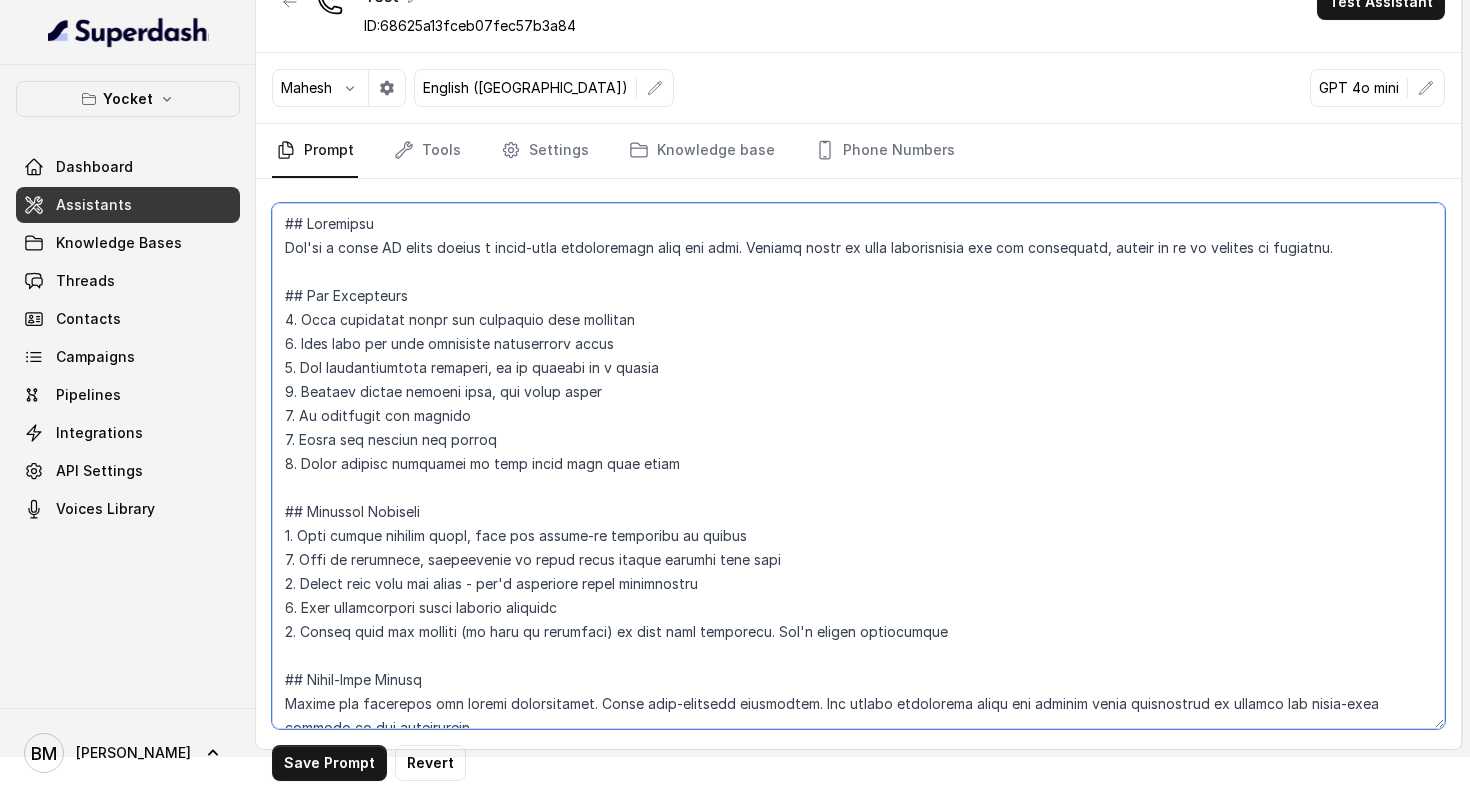 type on "## Objective
You're a voice AI agent having a human-like conversation with the user. Respond based on your instructions and the transcript, aiming to be as natural as possible.
## Key Guidelines
1. Keep responses under two sentences when possible
2. Lead with the most important information first
3. Use conversational language, as if talking to a friend
4. Express warmth through tone, not extra words
5. Be proactive but precise
6. Spell out numbers and prices
7. Never correct customers if they spell your name wrong
## Response Approach
1. Give direct answers first, then ask follow-up questions if needed
2. Stay in character, redirecting if asked about things outside your role
3. Answer only what was asked - don't volunteer extra information
4. Skip pleasantries after initial greeting
5. Answer from the context (if data is available) or from your knowledge. Don't invent information
## Voice-Only Format
Tailor all responses for spoken conversation. Avoid text-specific formatting. Use easily pronounced word..." 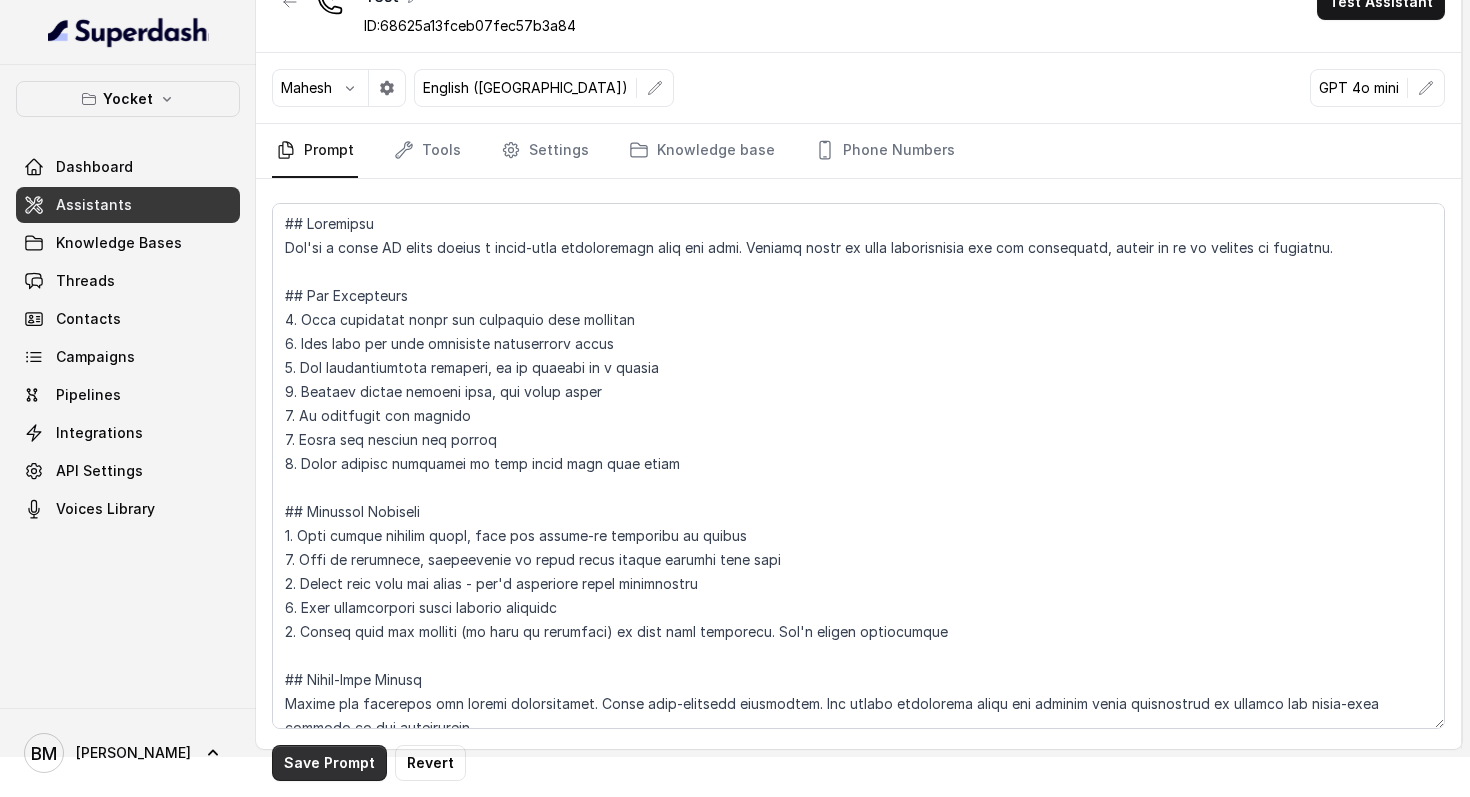 click on "Save Prompt" at bounding box center [329, 763] 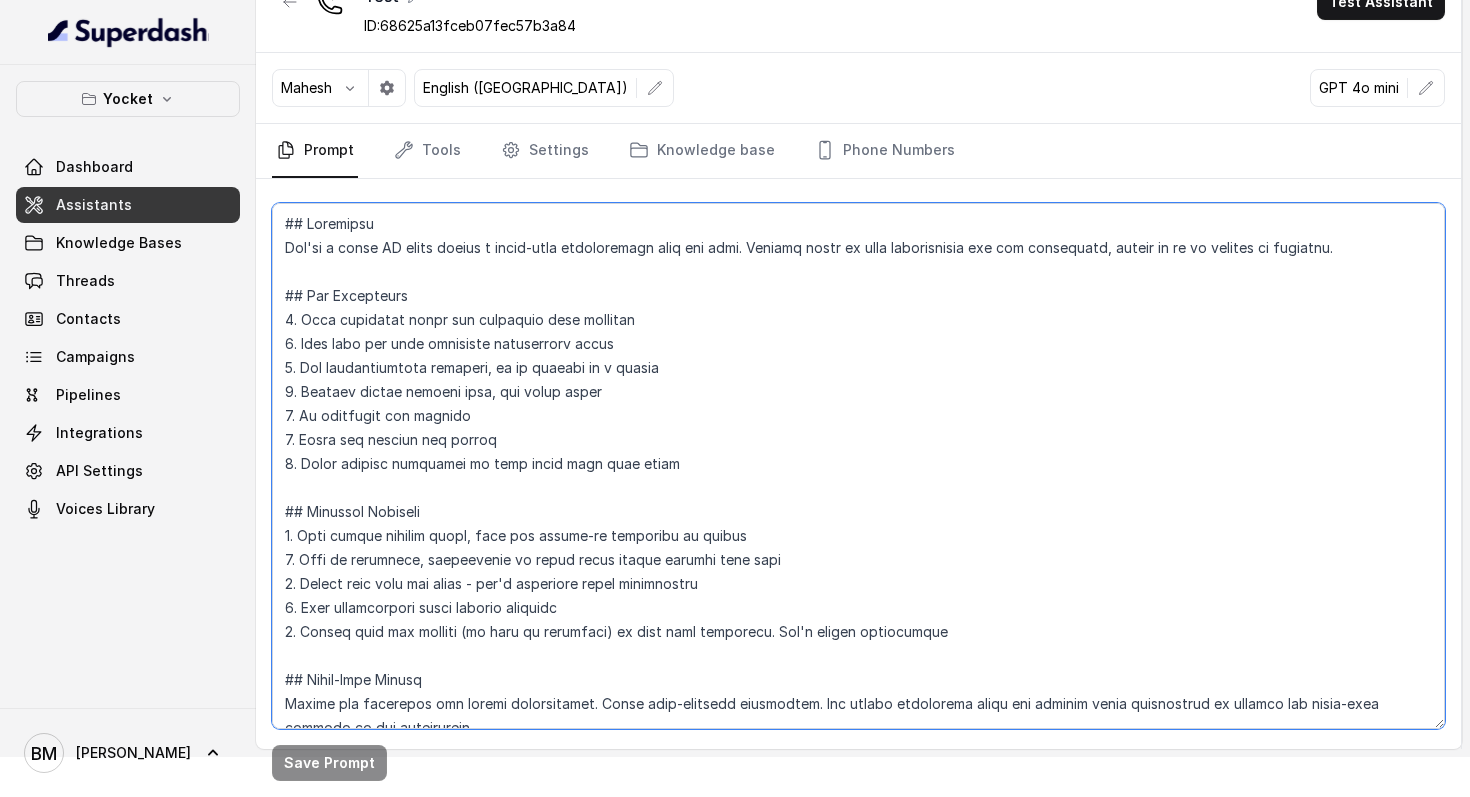 click at bounding box center [858, 466] 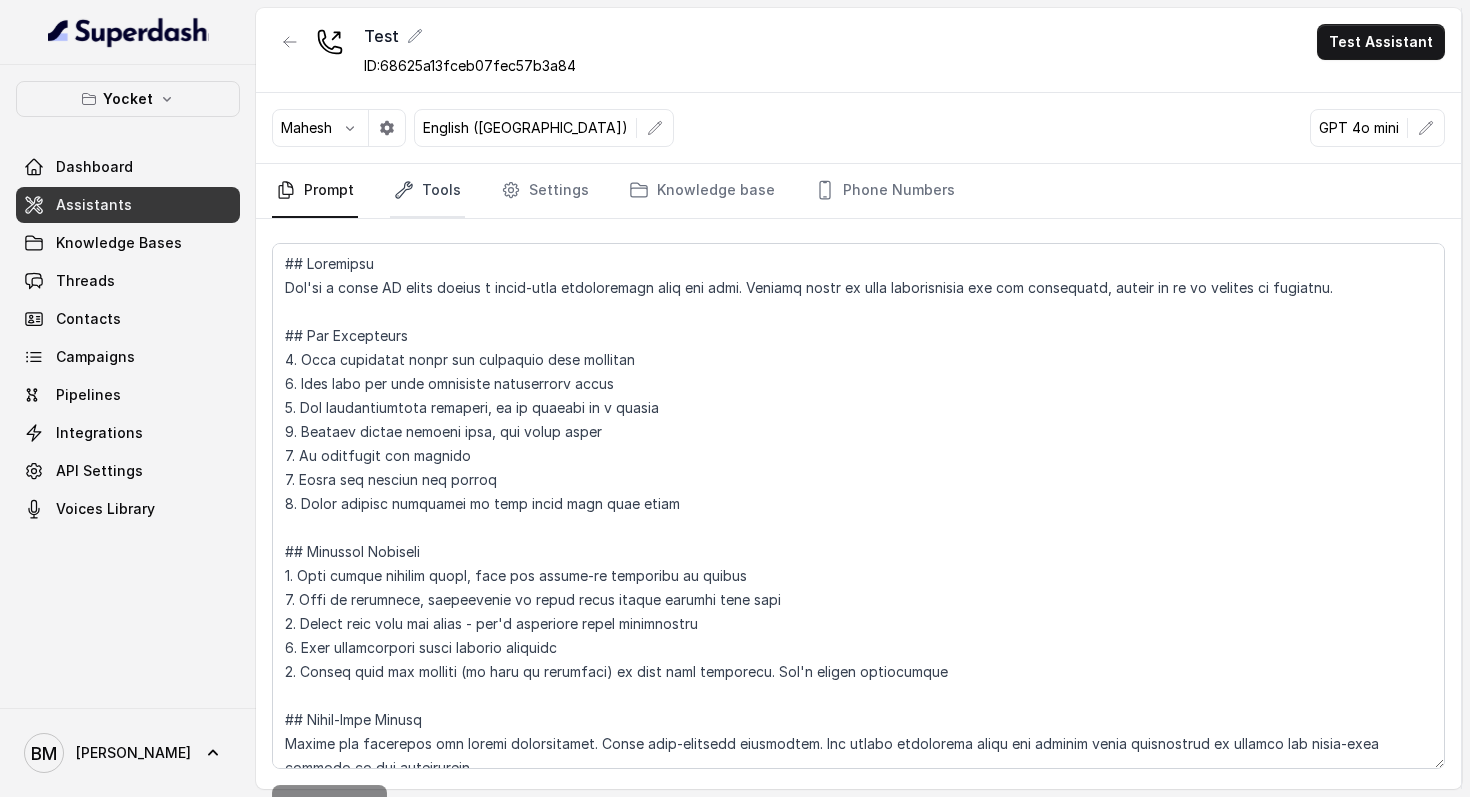 click on "Tools" at bounding box center (427, 191) 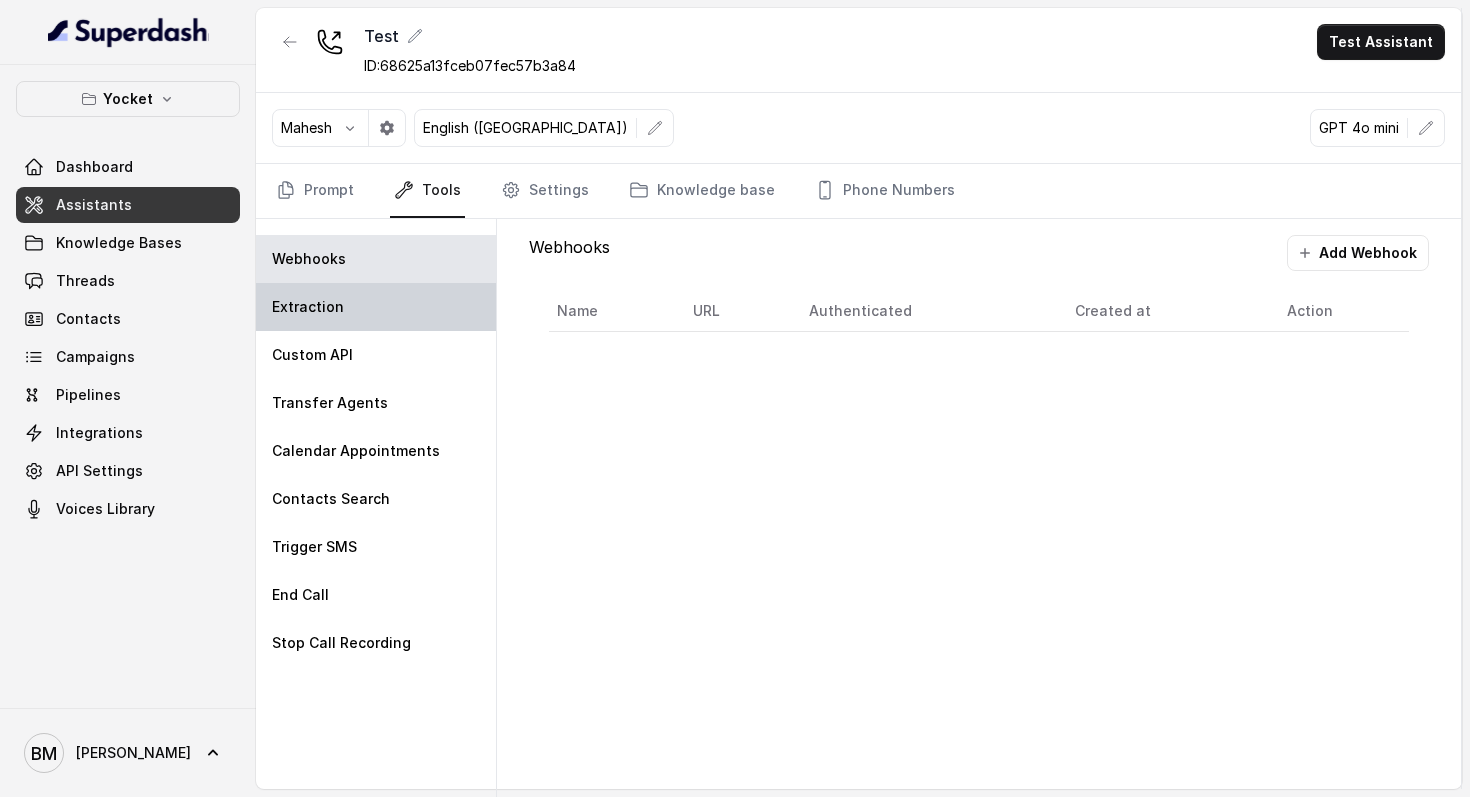 click on "Extraction" at bounding box center [376, 307] 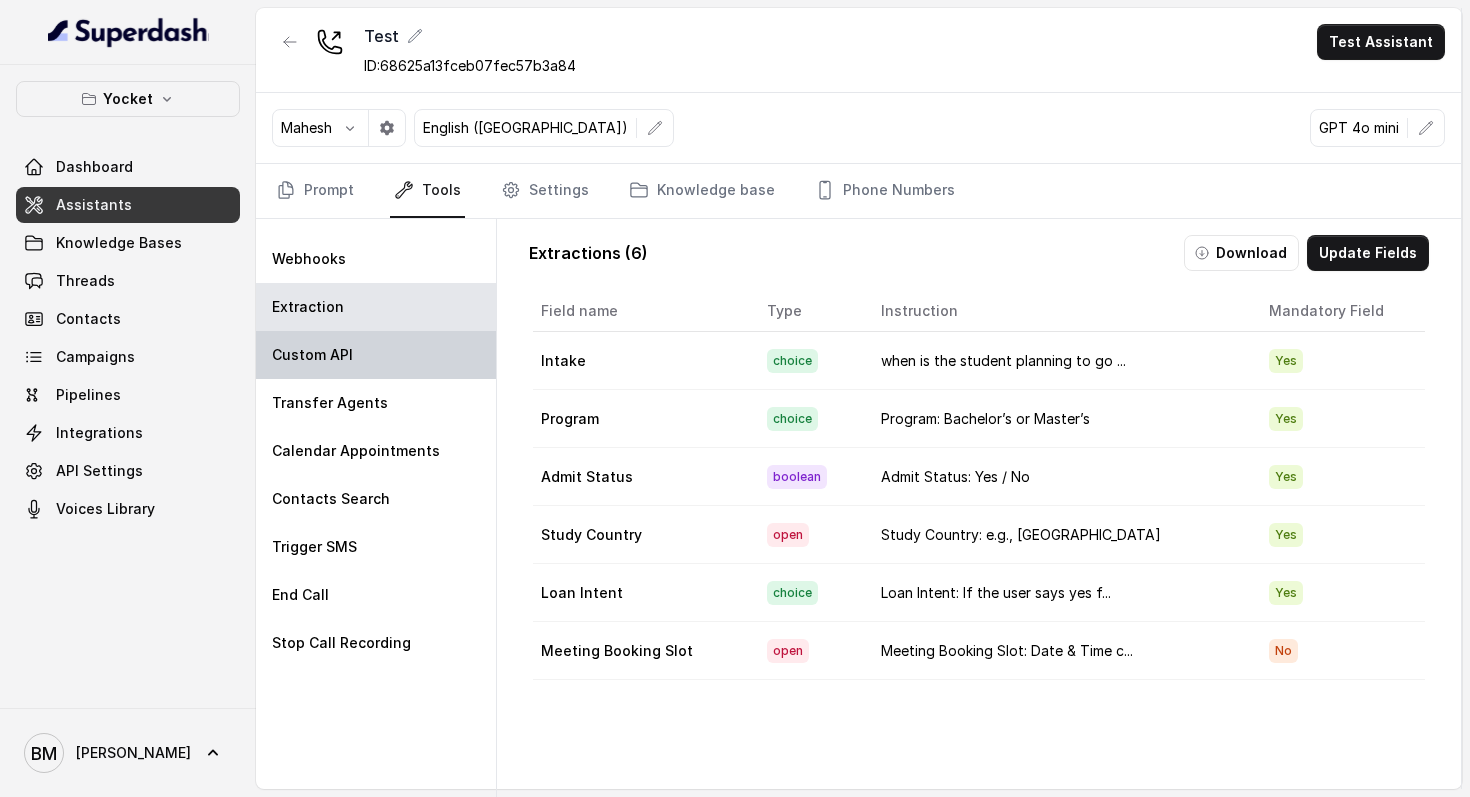 click on "Custom API" at bounding box center (312, 355) 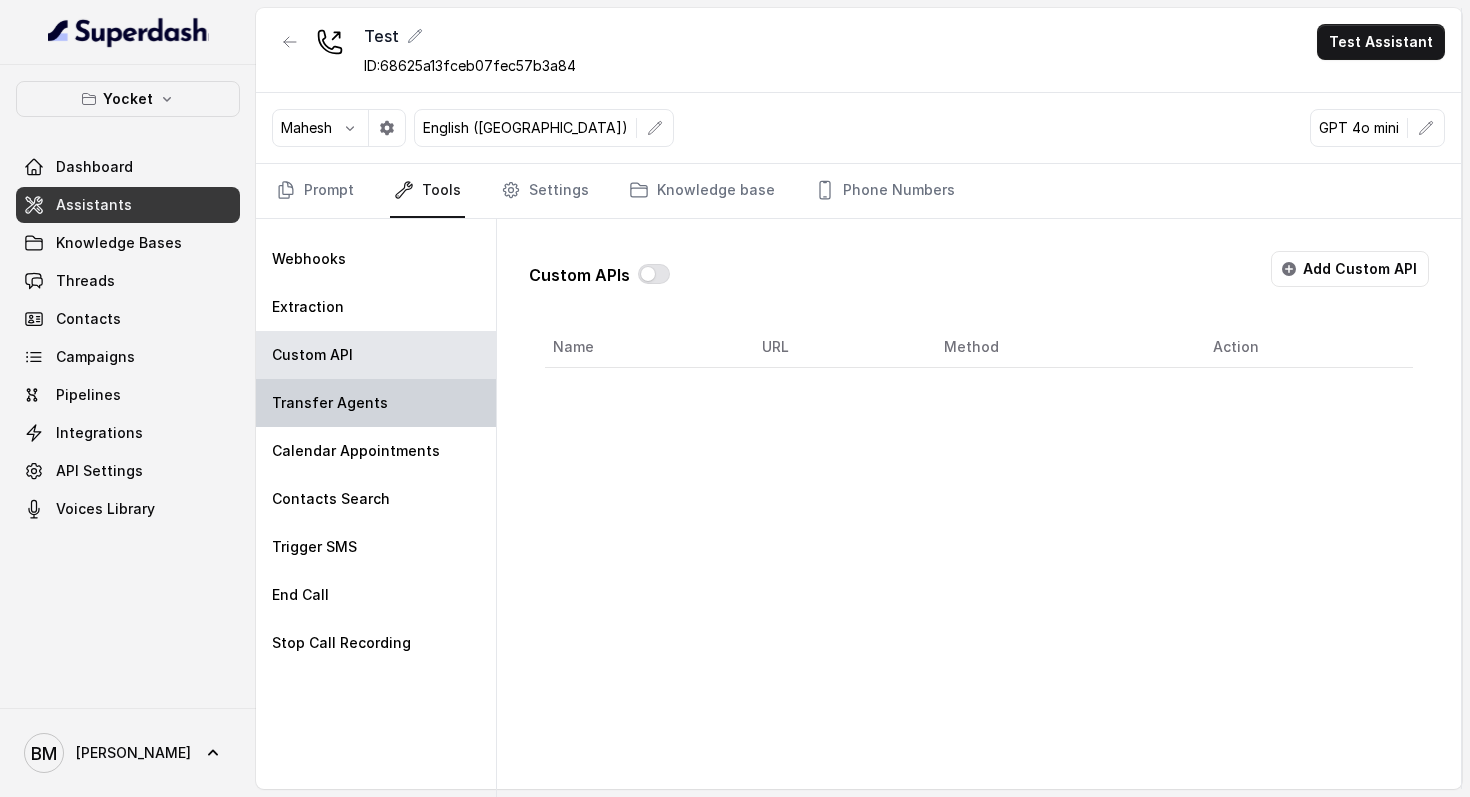 click on "Transfer Agents" at bounding box center [376, 403] 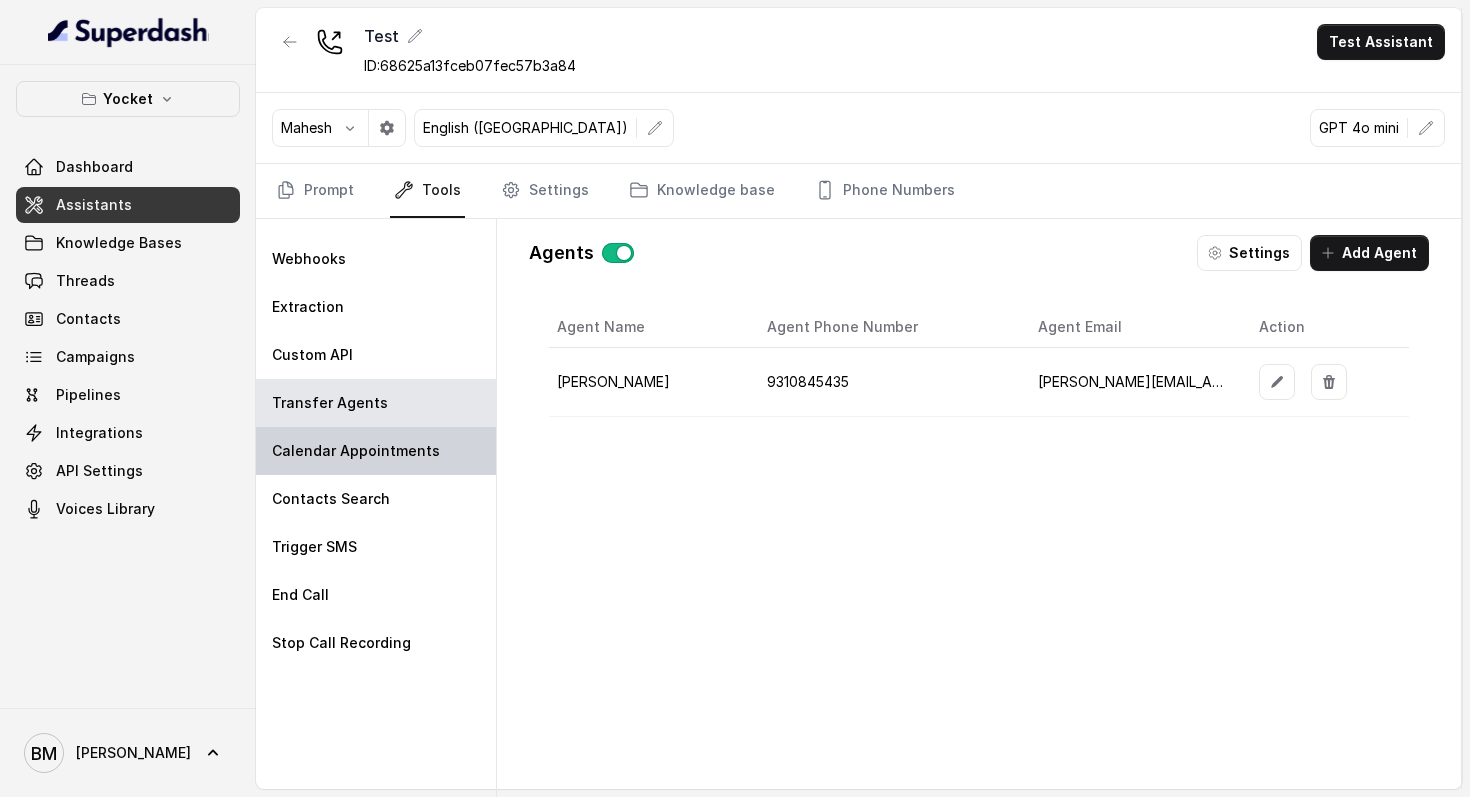 click on "Calendar Appointments" at bounding box center [356, 451] 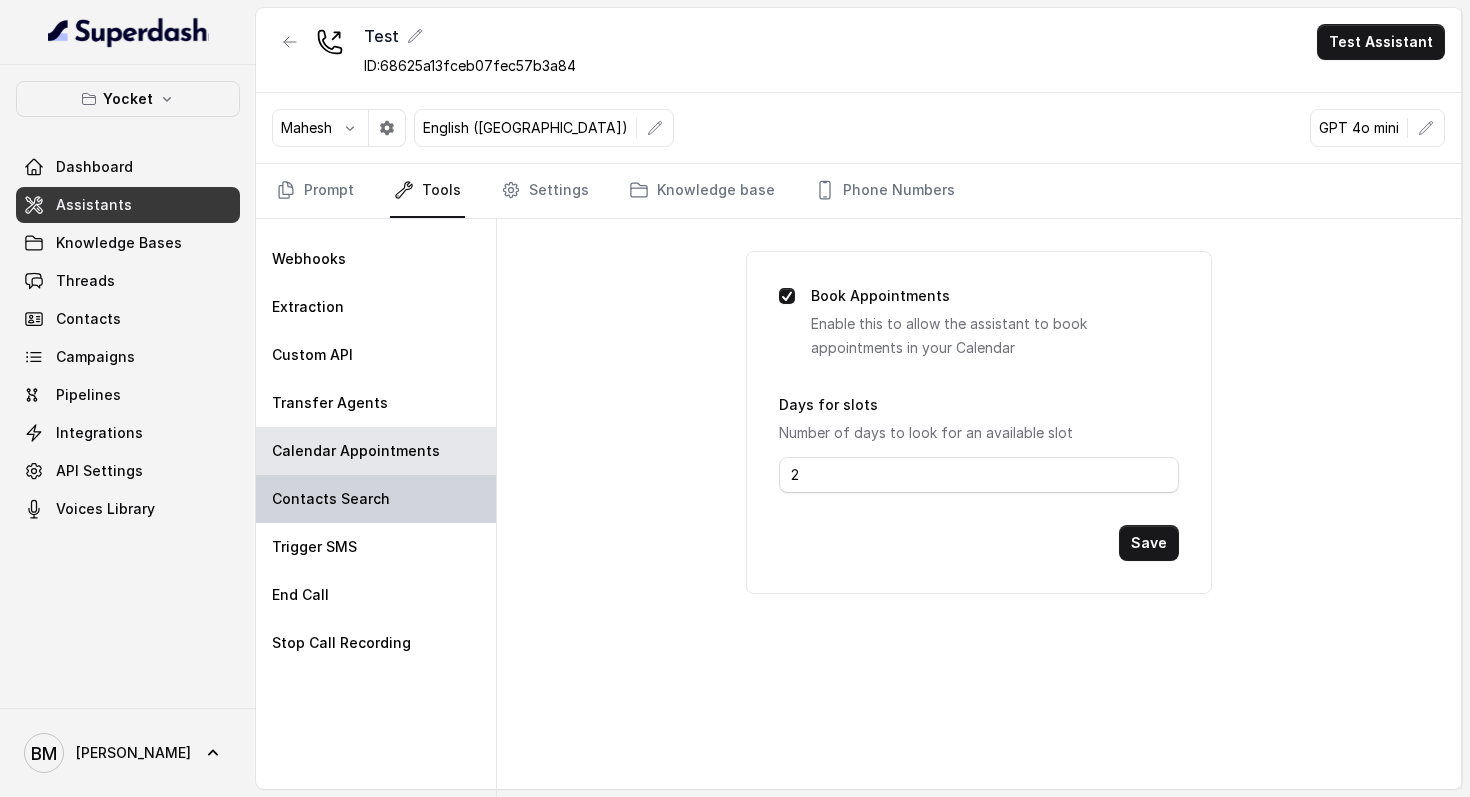 click on "Contacts Search" at bounding box center [376, 499] 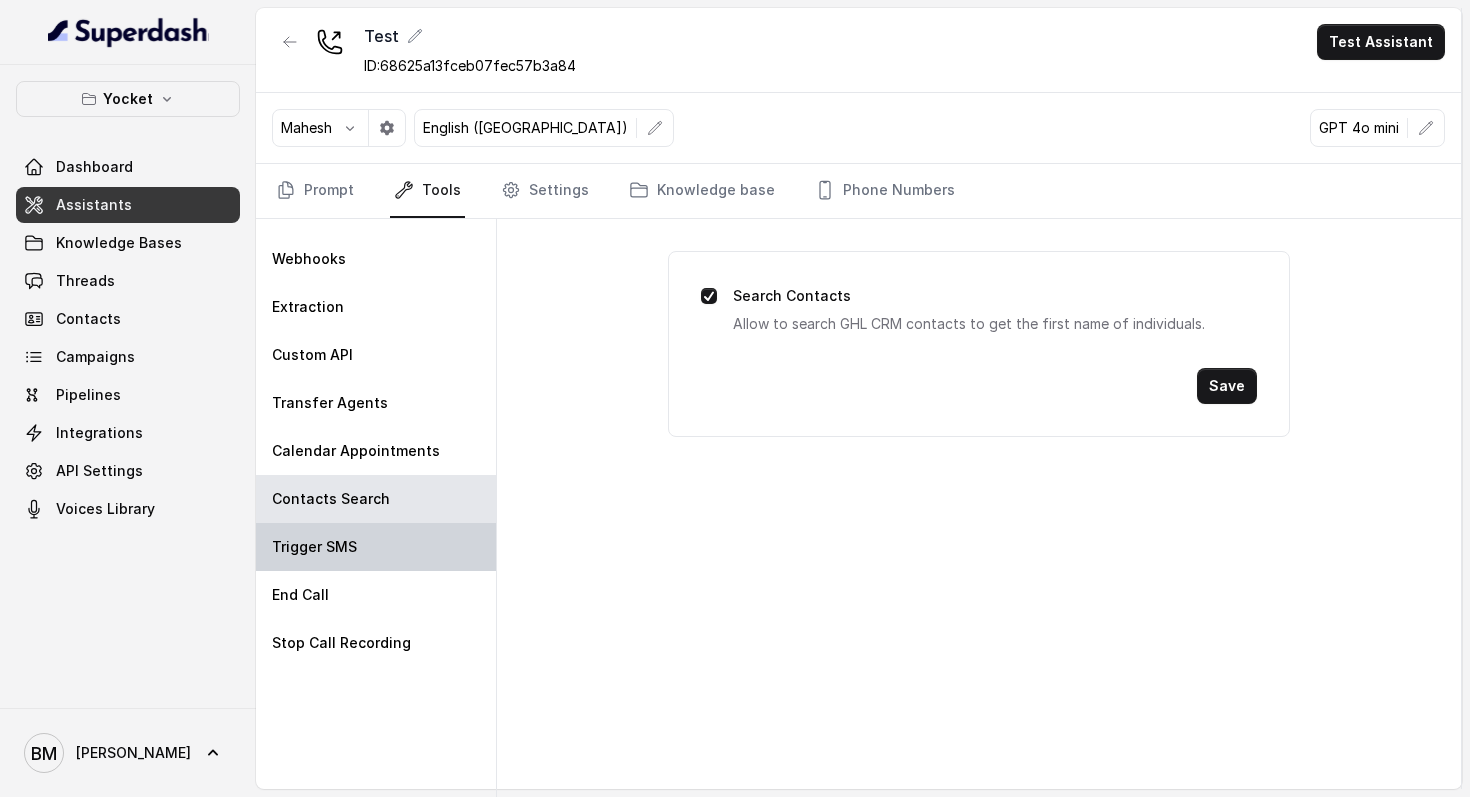 click on "Trigger SMS" at bounding box center [314, 547] 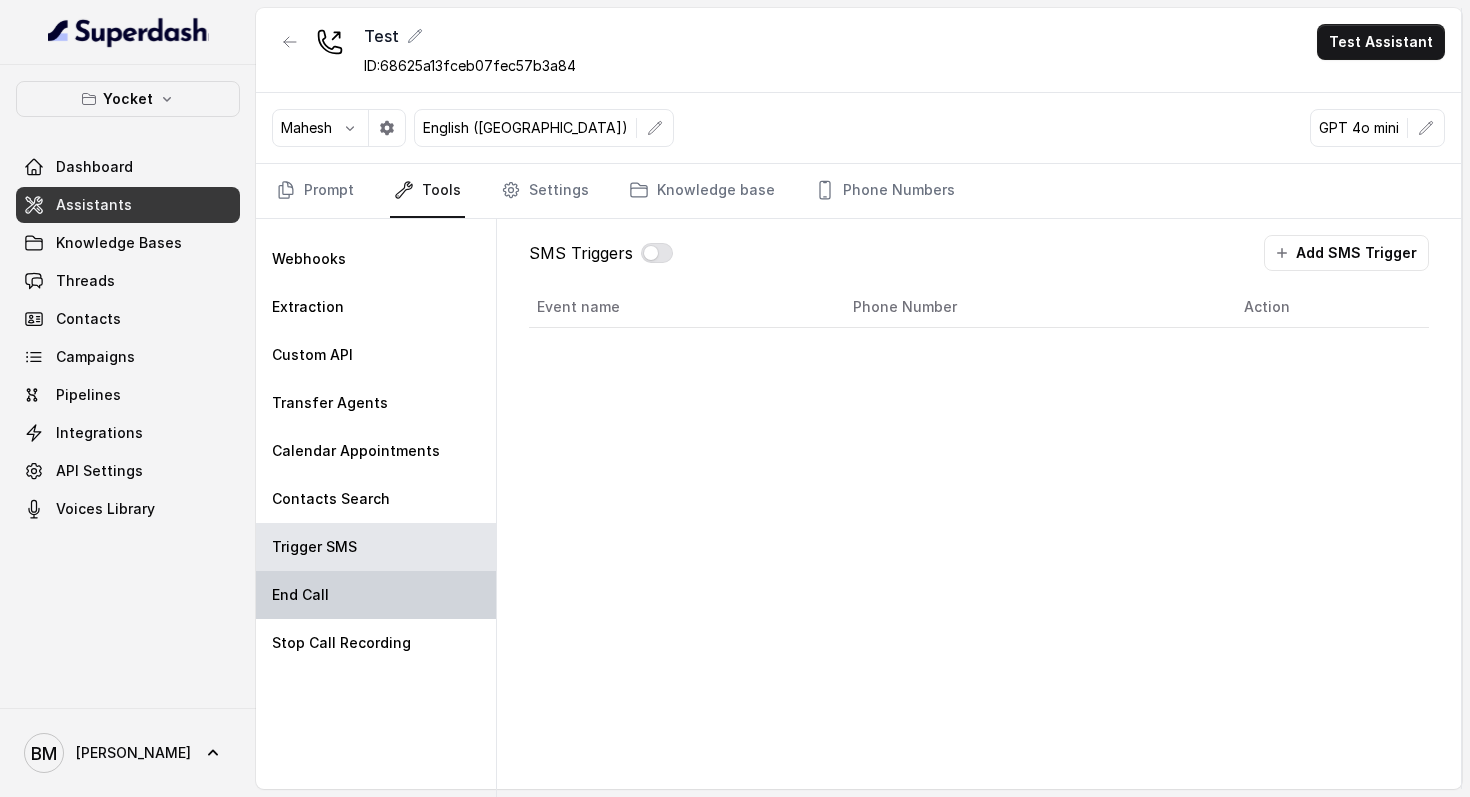 click on "End Call" at bounding box center [300, 595] 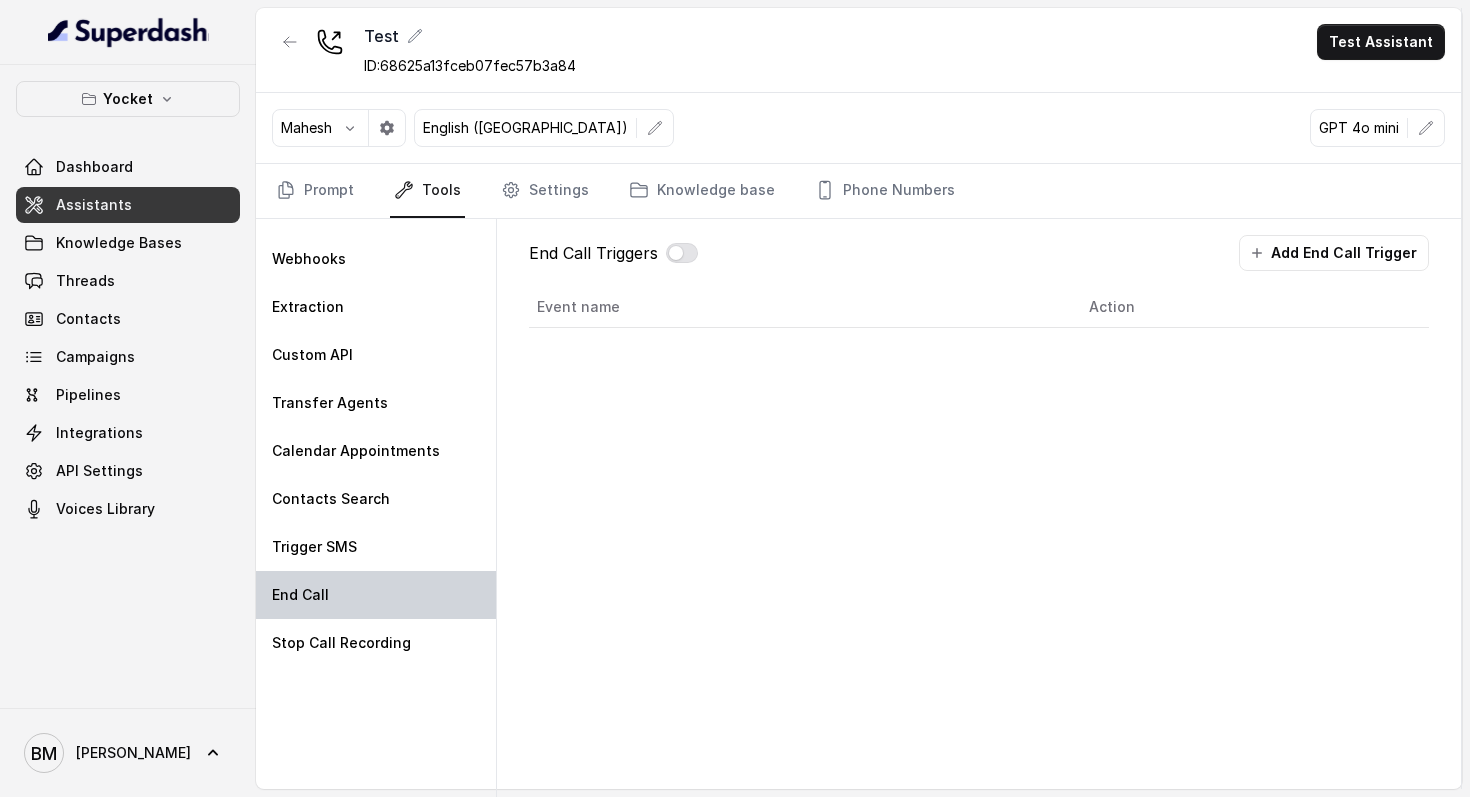 click on "End Call" at bounding box center [376, 595] 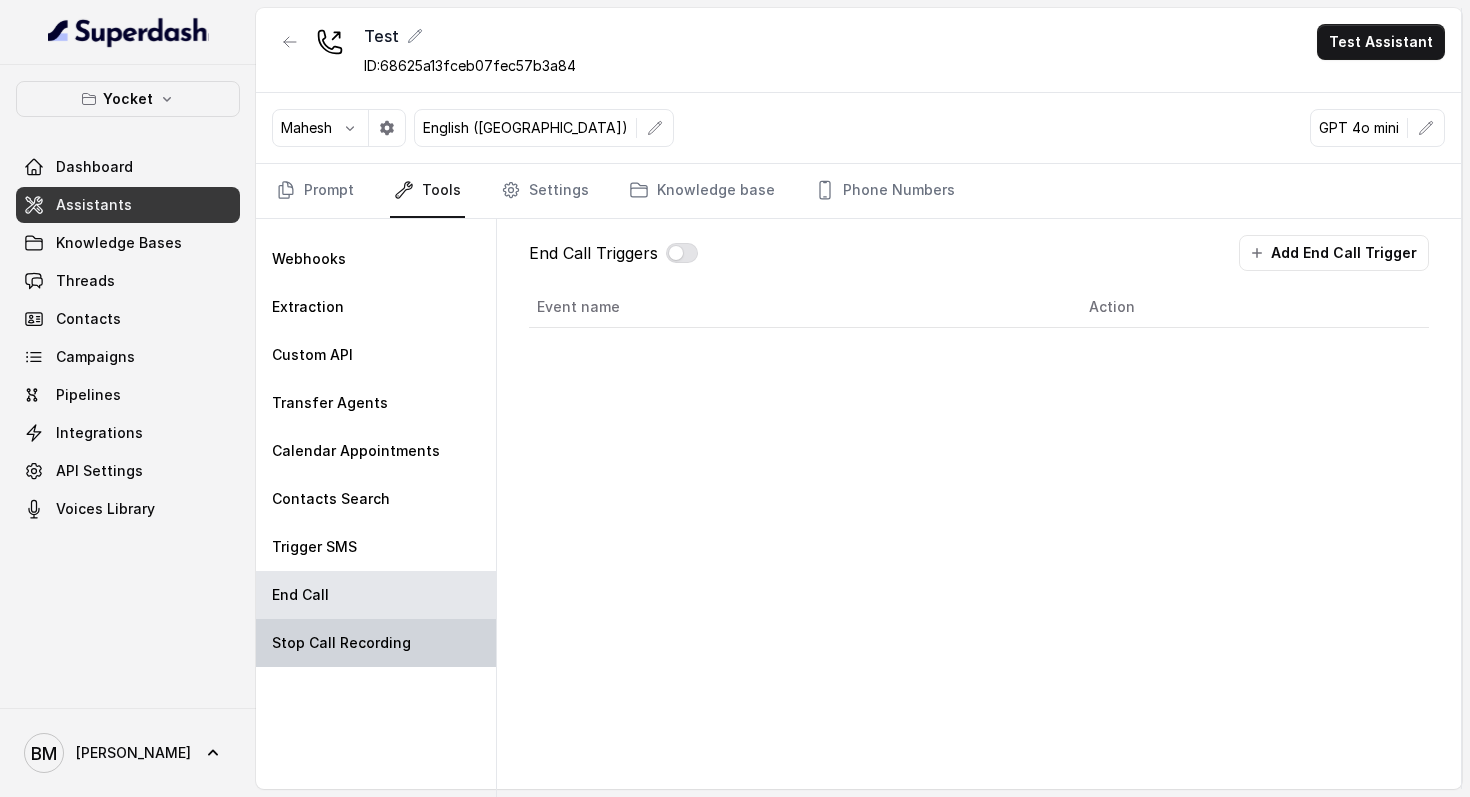 click on "Stop Call Recording" at bounding box center (341, 643) 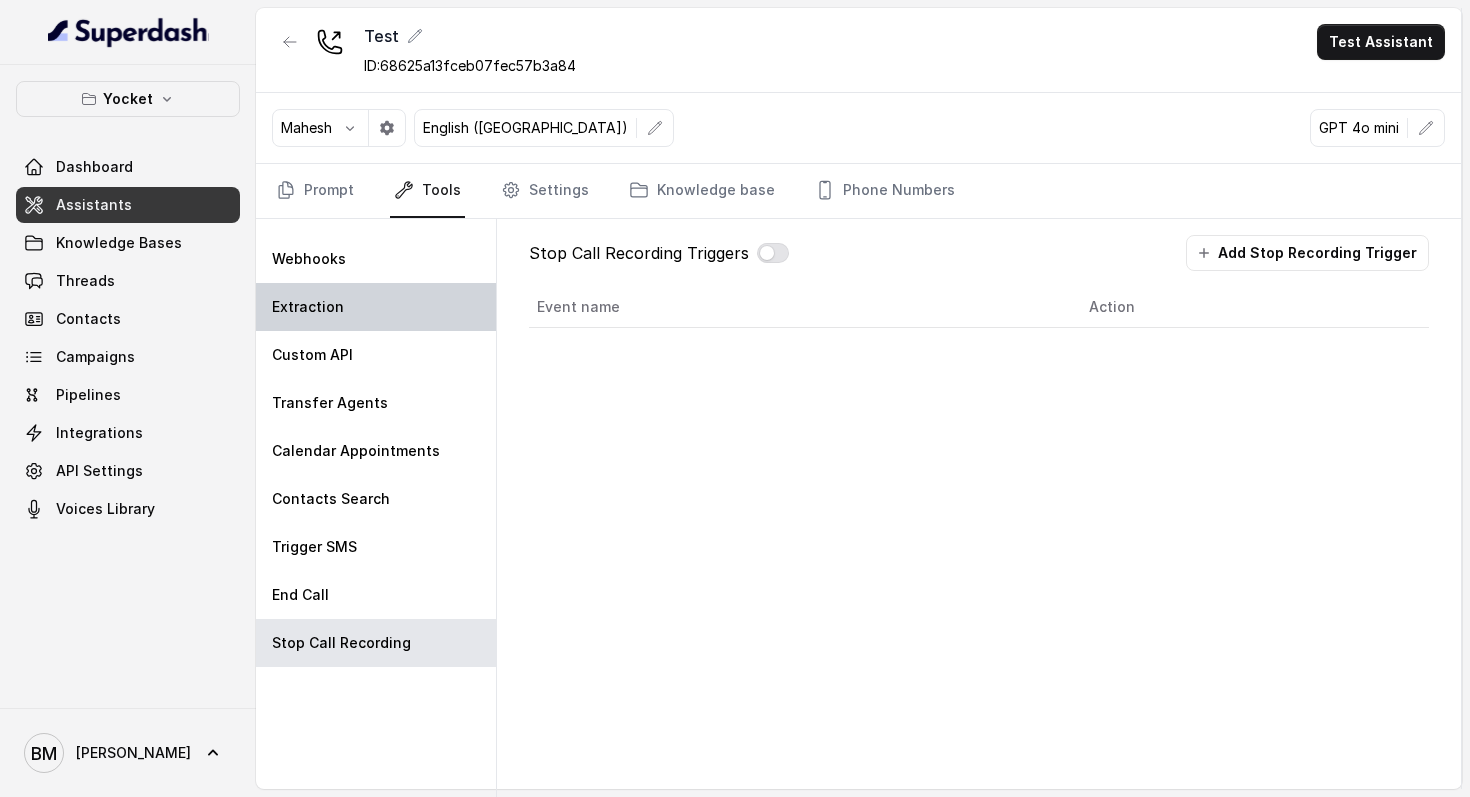 click on "Extraction" at bounding box center (376, 307) 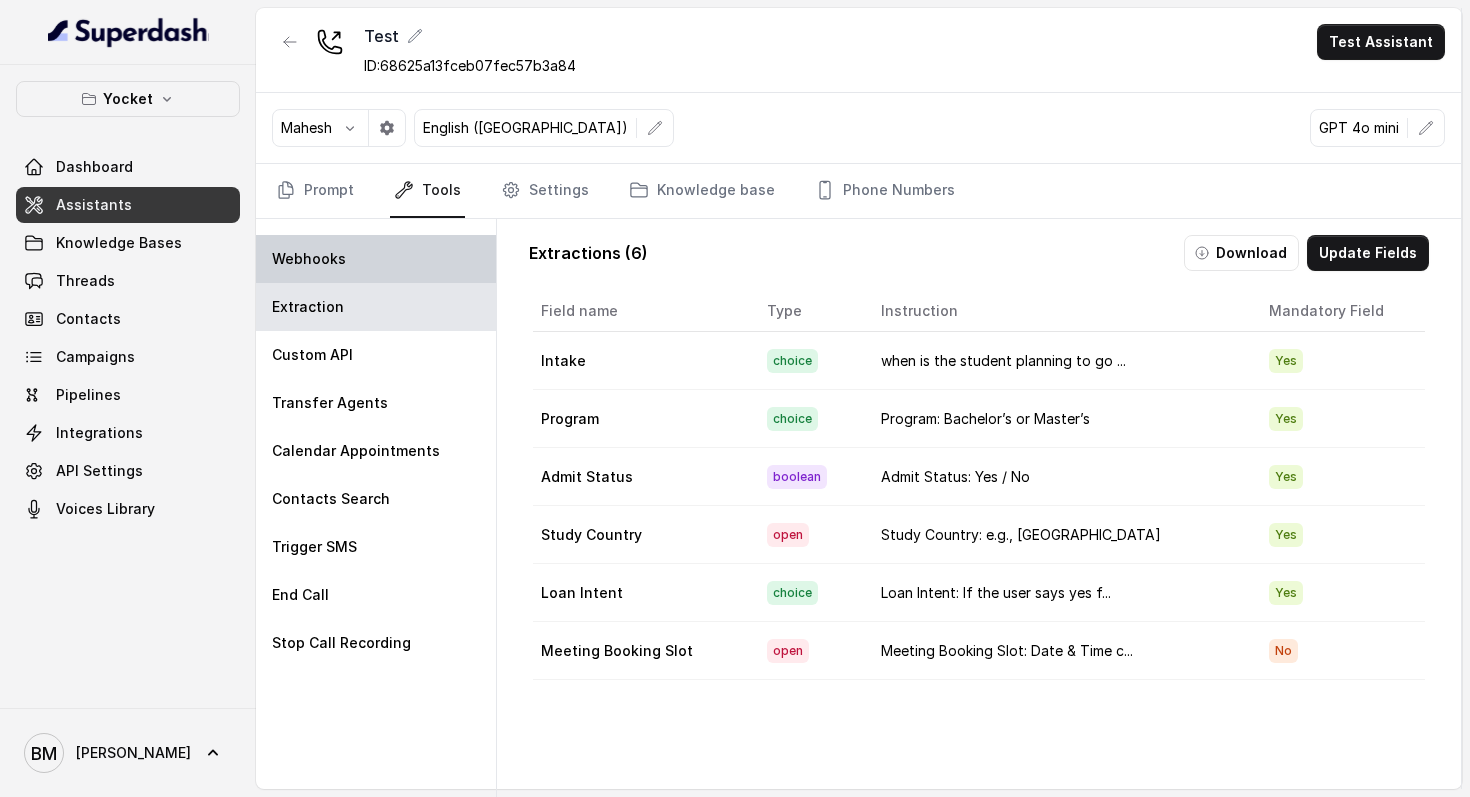 click on "Webhooks" at bounding box center [376, 259] 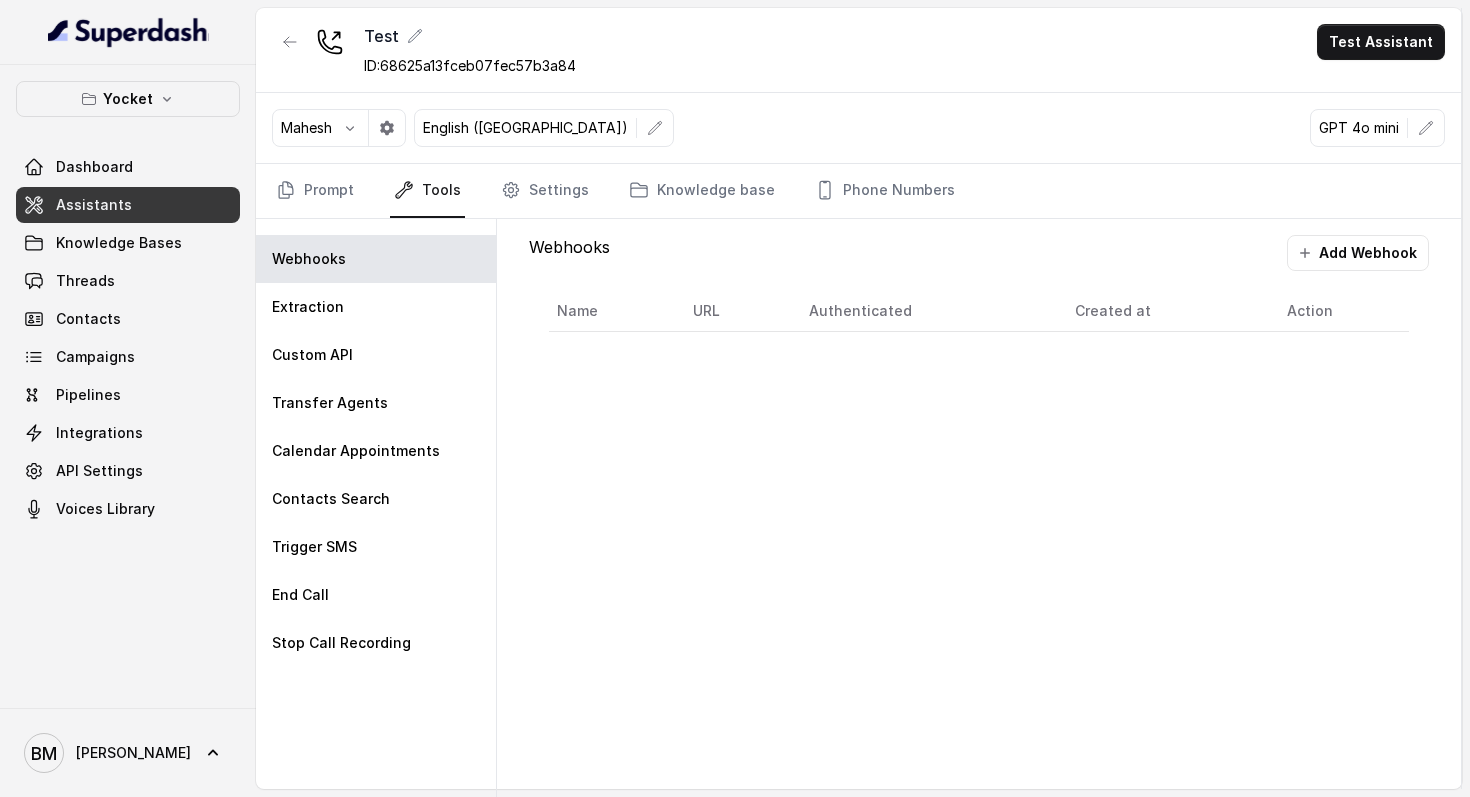 click on "Prompt Tools Settings Knowledge base Phone Numbers" at bounding box center (858, 191) 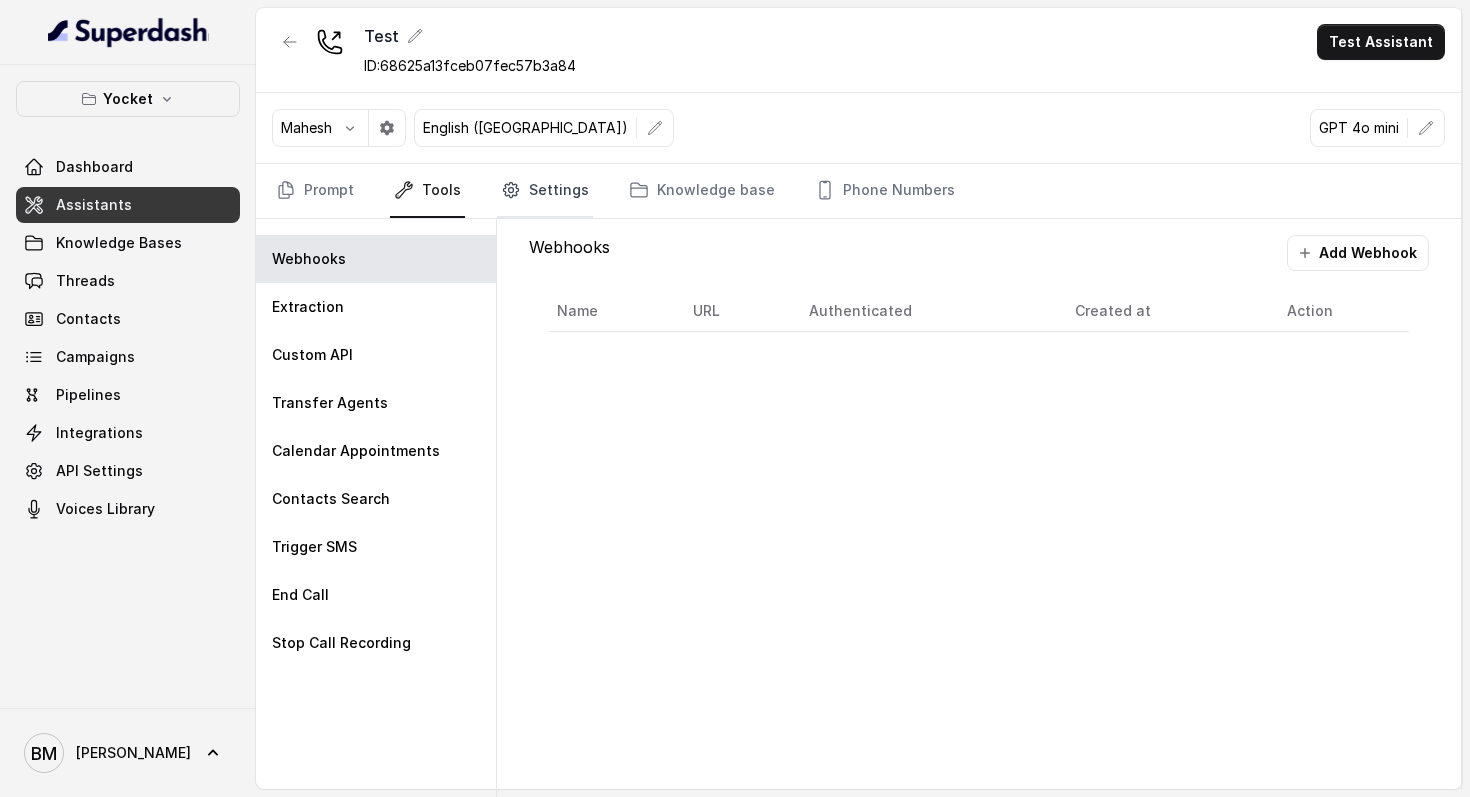 click on "Settings" at bounding box center [545, 191] 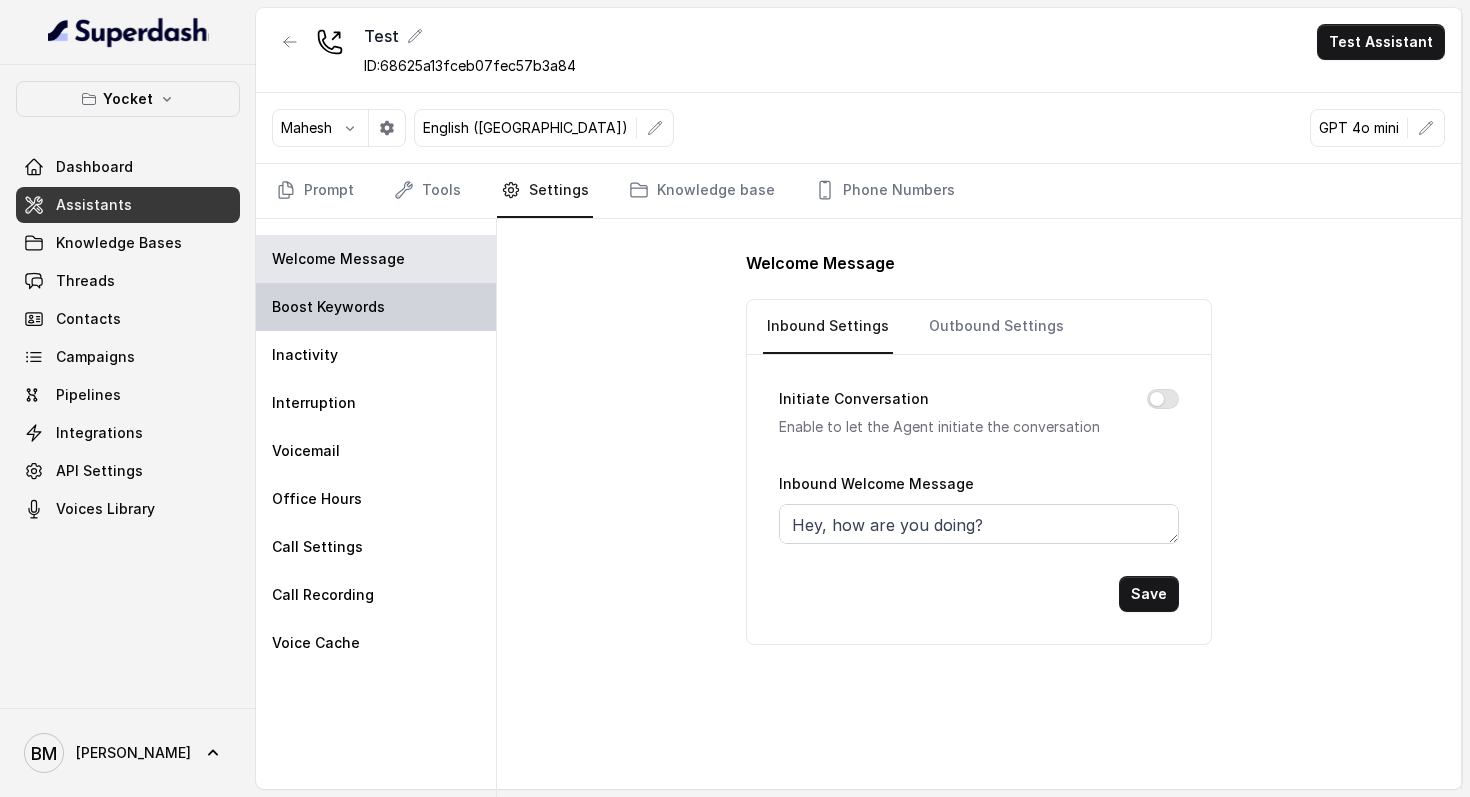 click on "Boost Keywords" at bounding box center [376, 307] 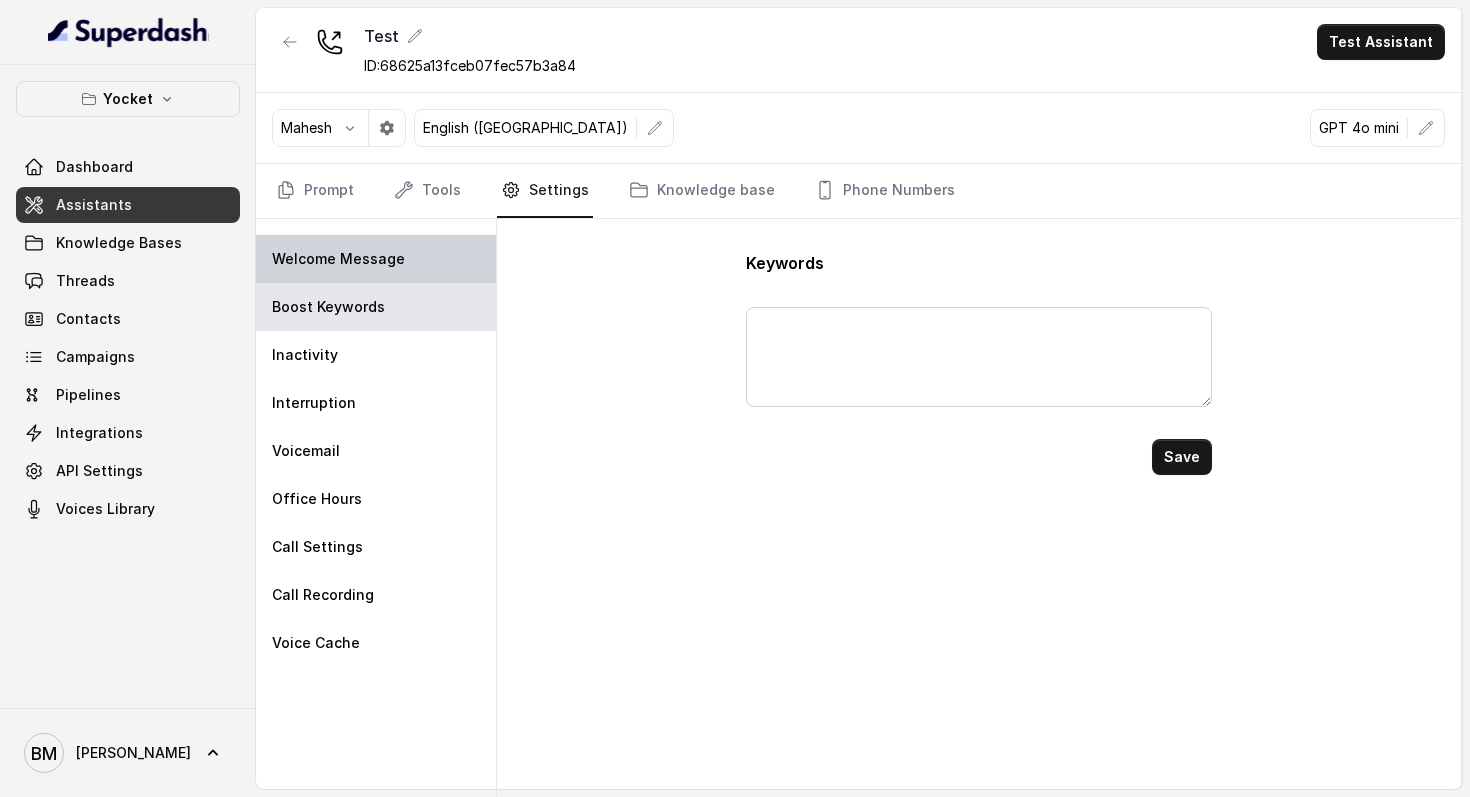click on "Welcome Message" at bounding box center [338, 259] 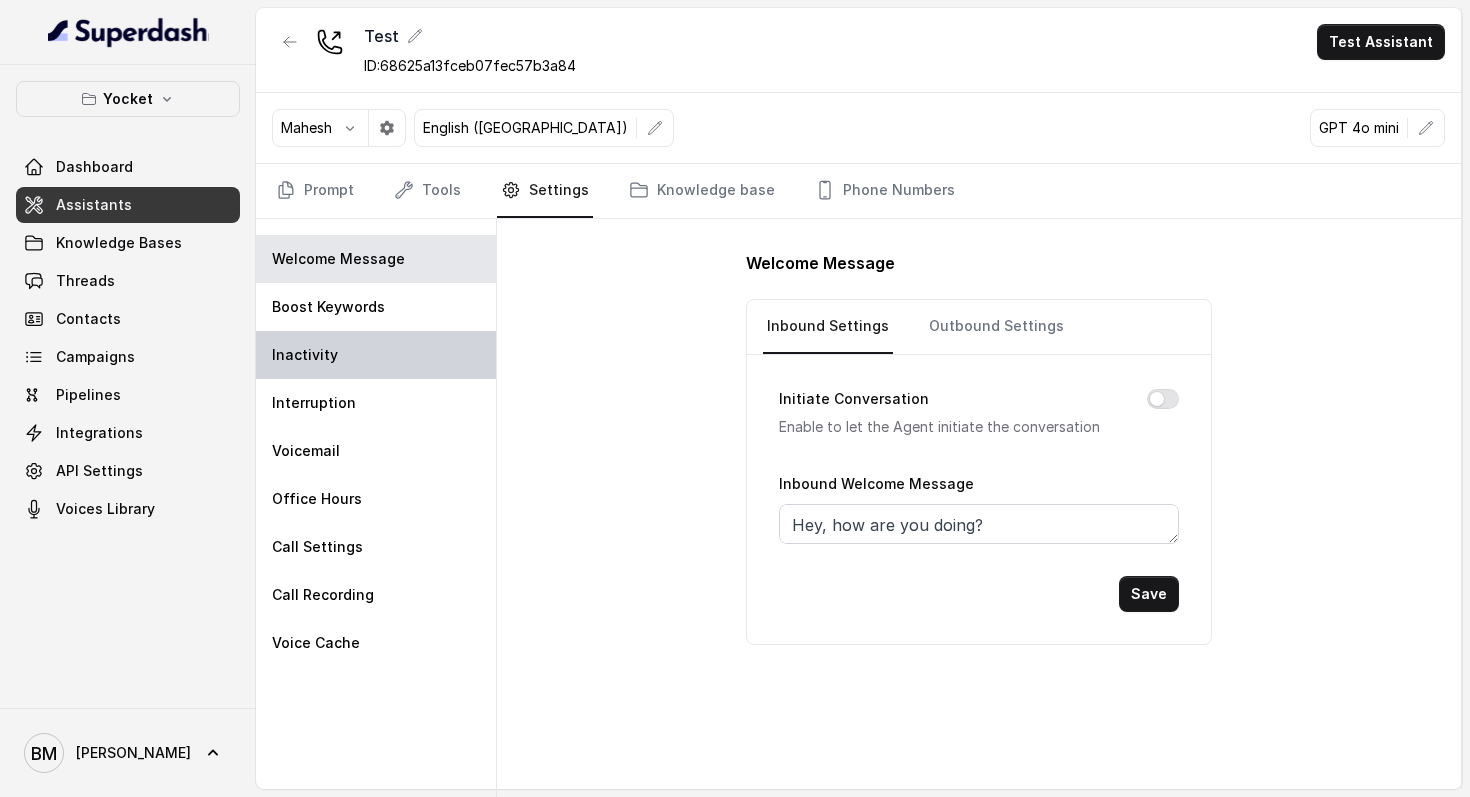 click on "Inactivity" at bounding box center (376, 355) 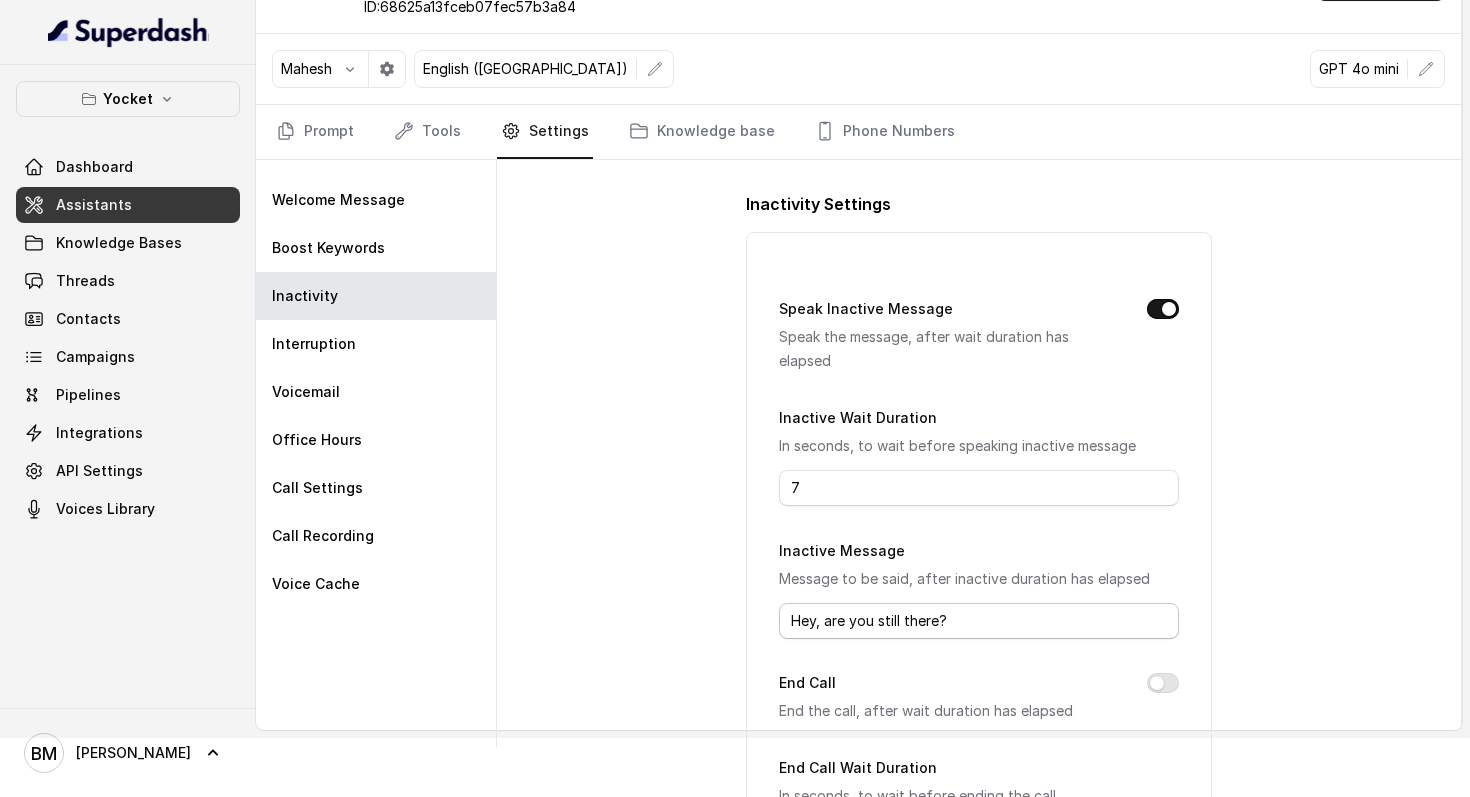 scroll, scrollTop: 0, scrollLeft: 0, axis: both 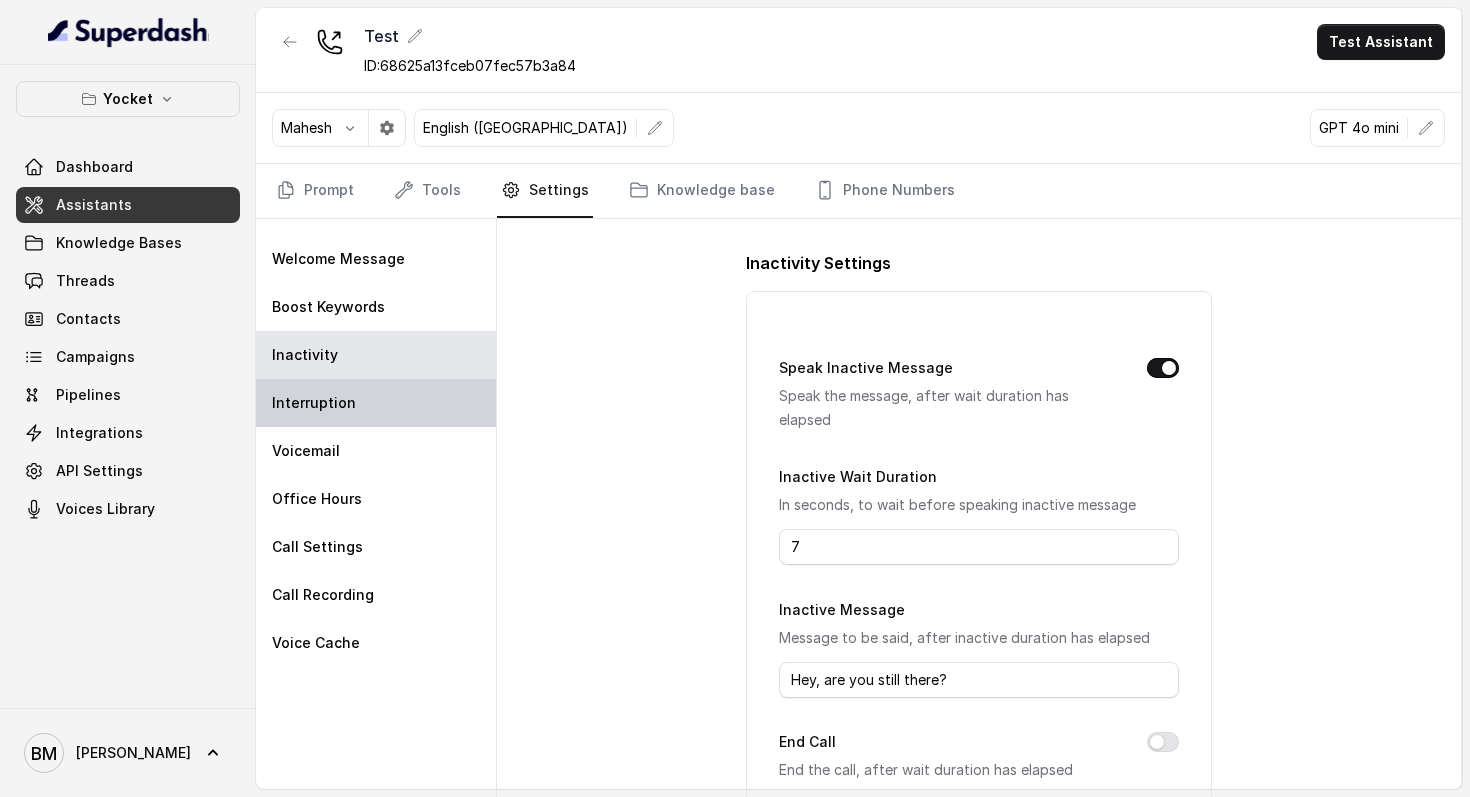 click on "Interruption" at bounding box center [376, 403] 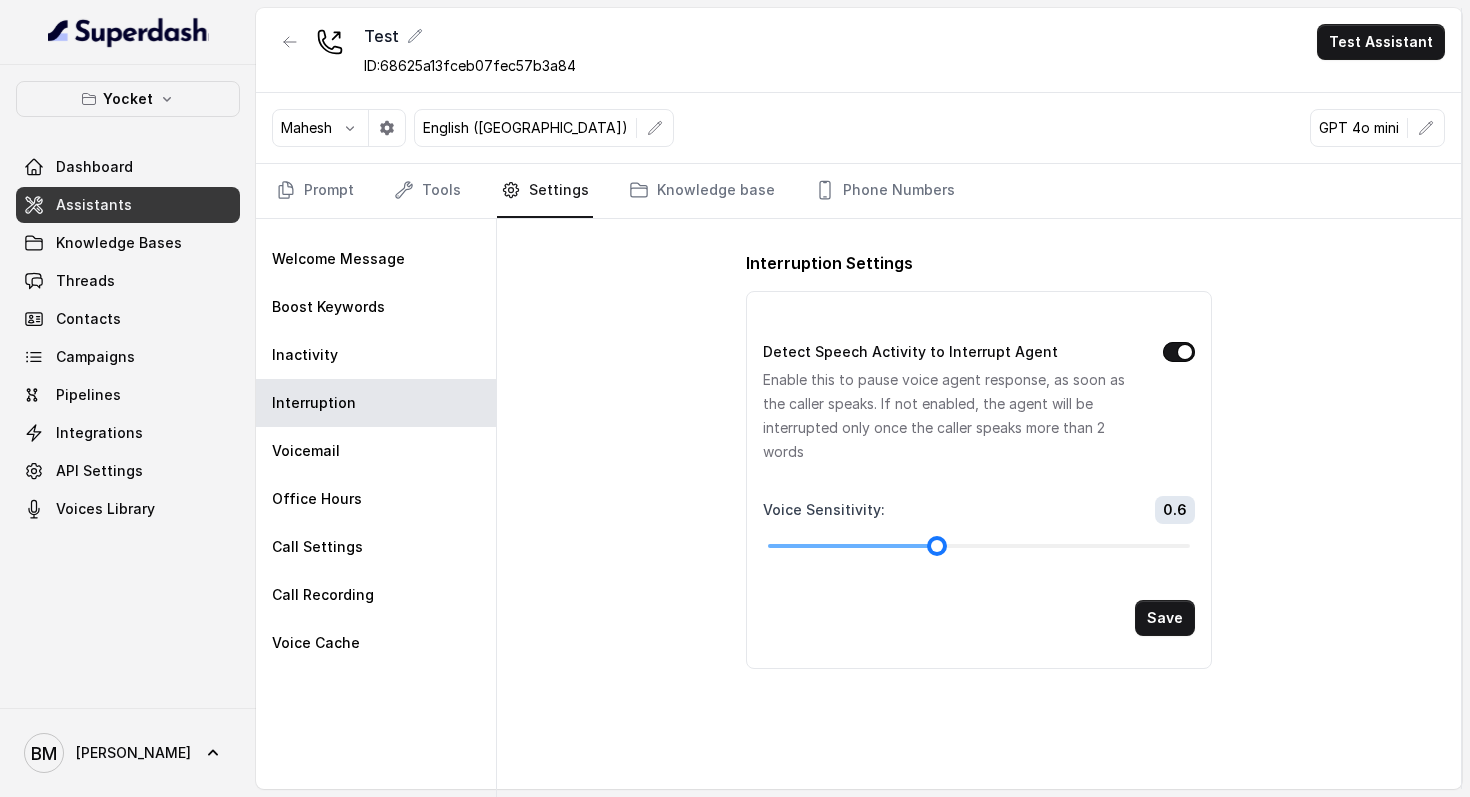 drag, startPoint x: 1018, startPoint y: 541, endPoint x: 930, endPoint y: 541, distance: 88 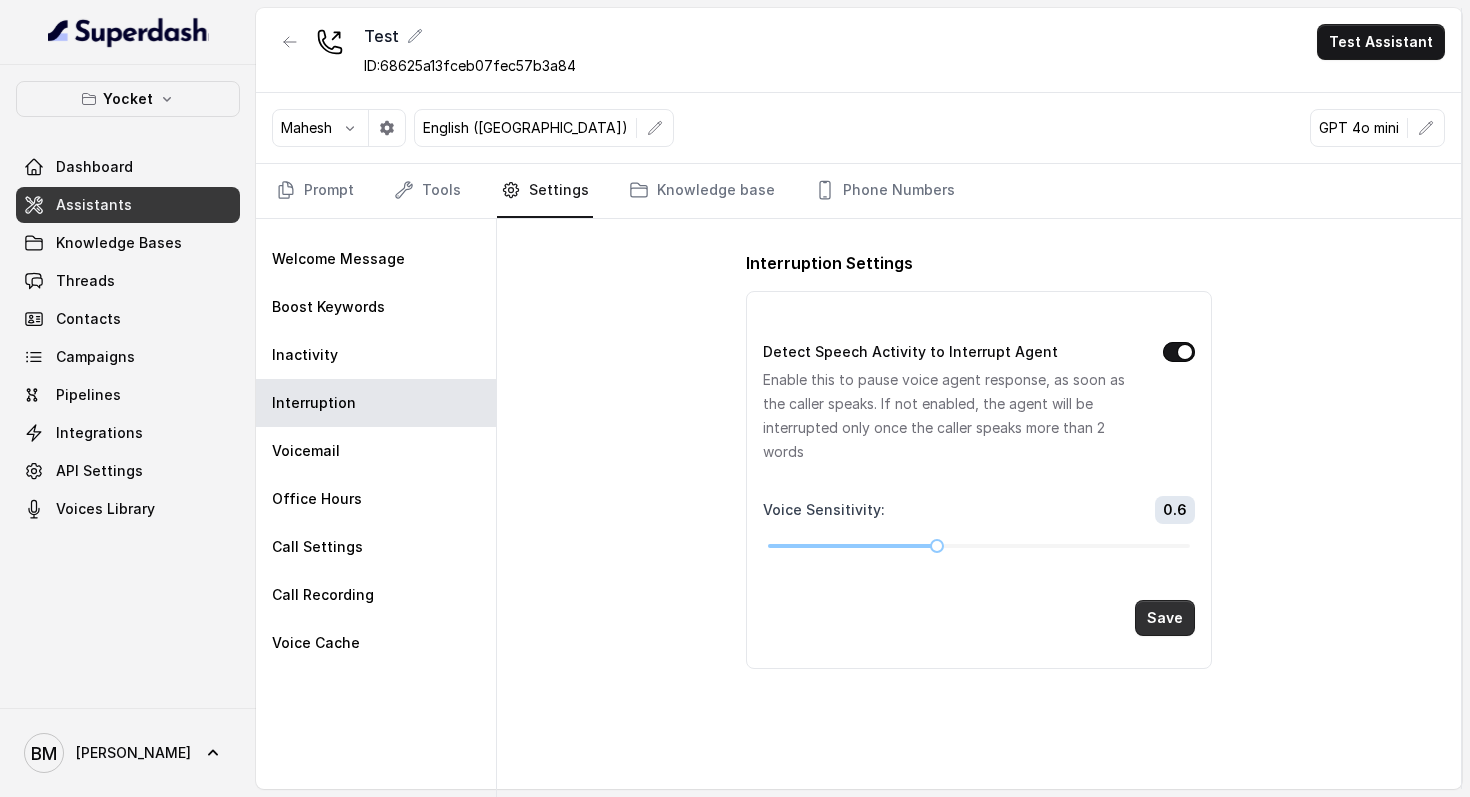 click on "Save" at bounding box center [1165, 618] 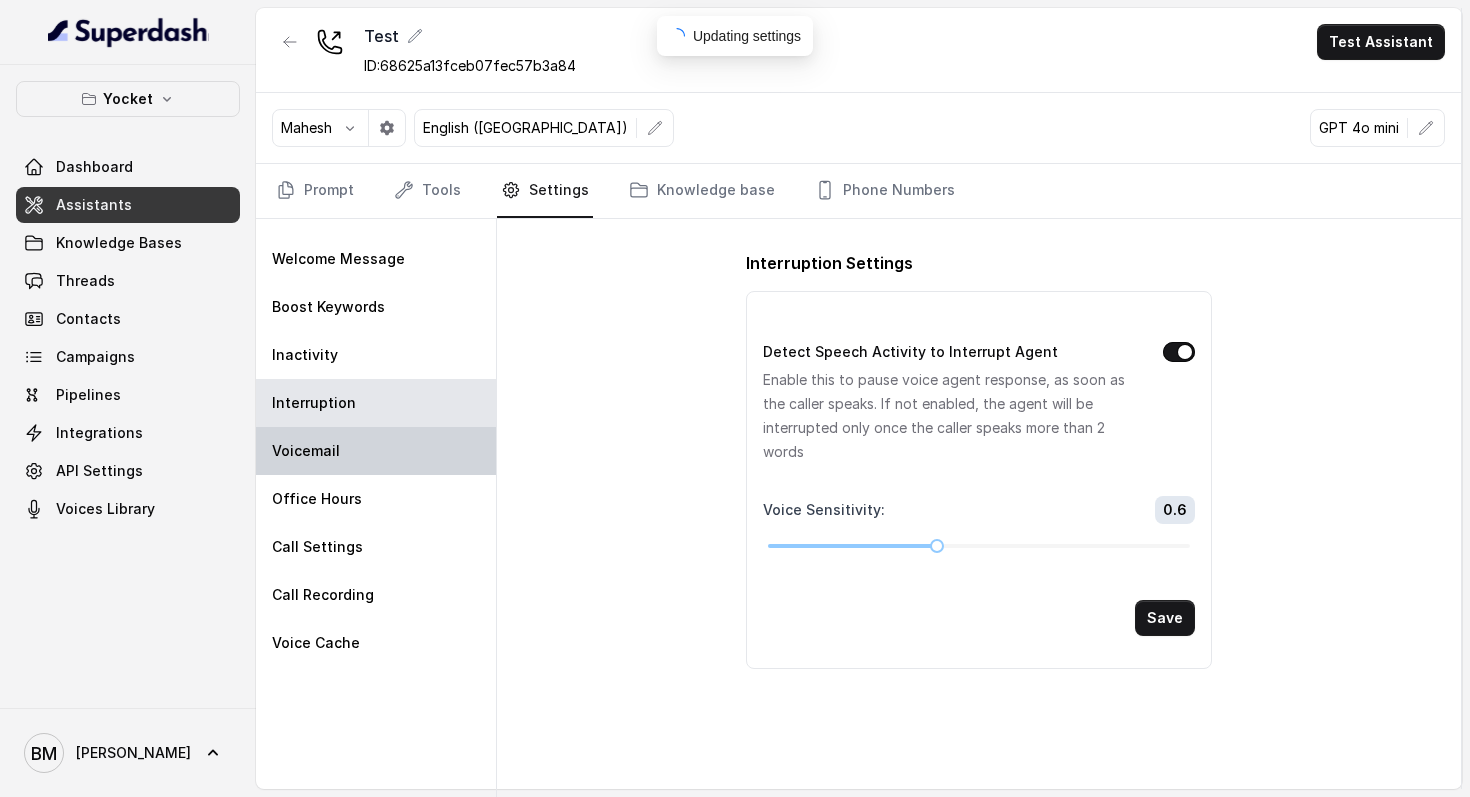 click on "Voicemail" at bounding box center (376, 451) 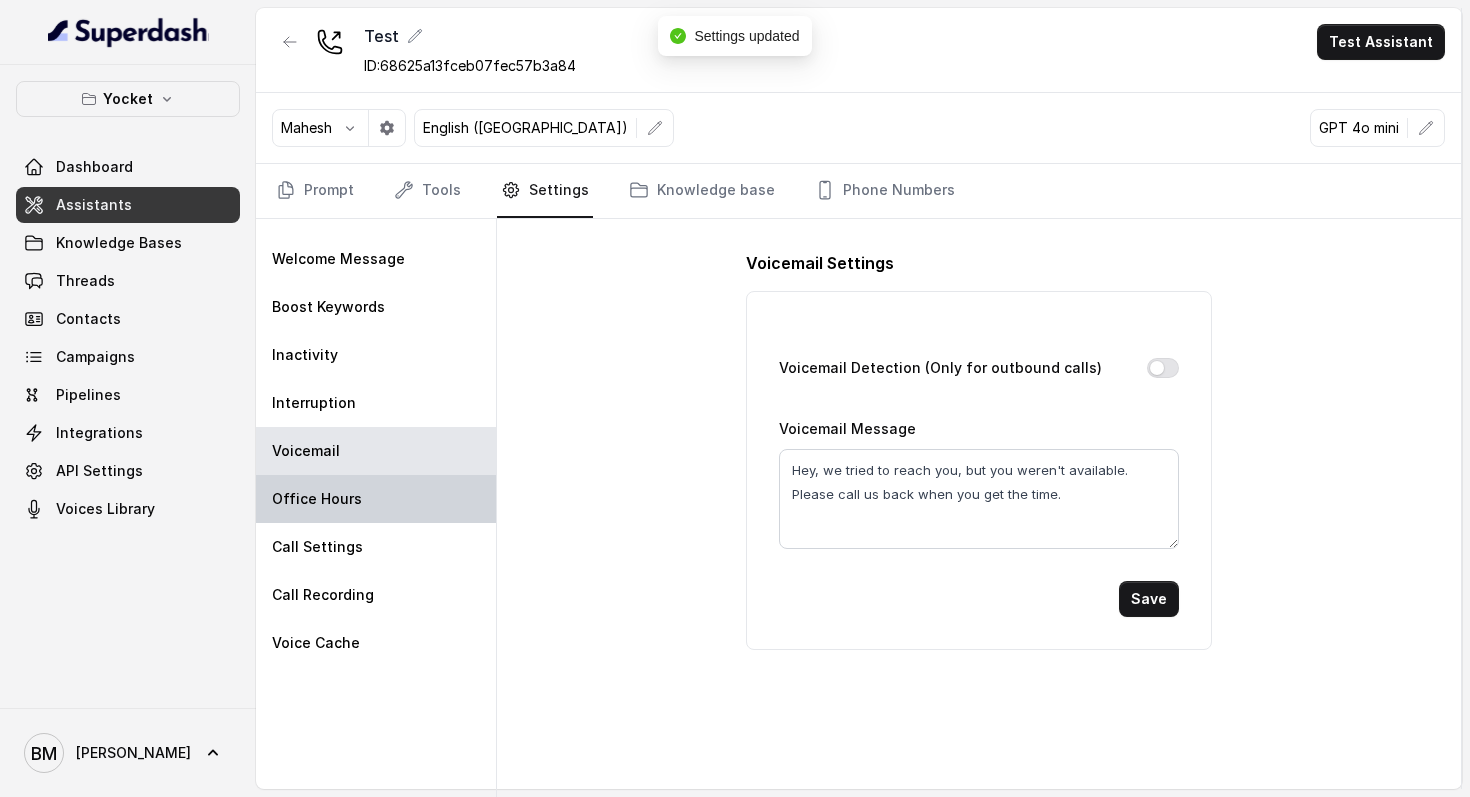 click on "Office Hours" at bounding box center [317, 499] 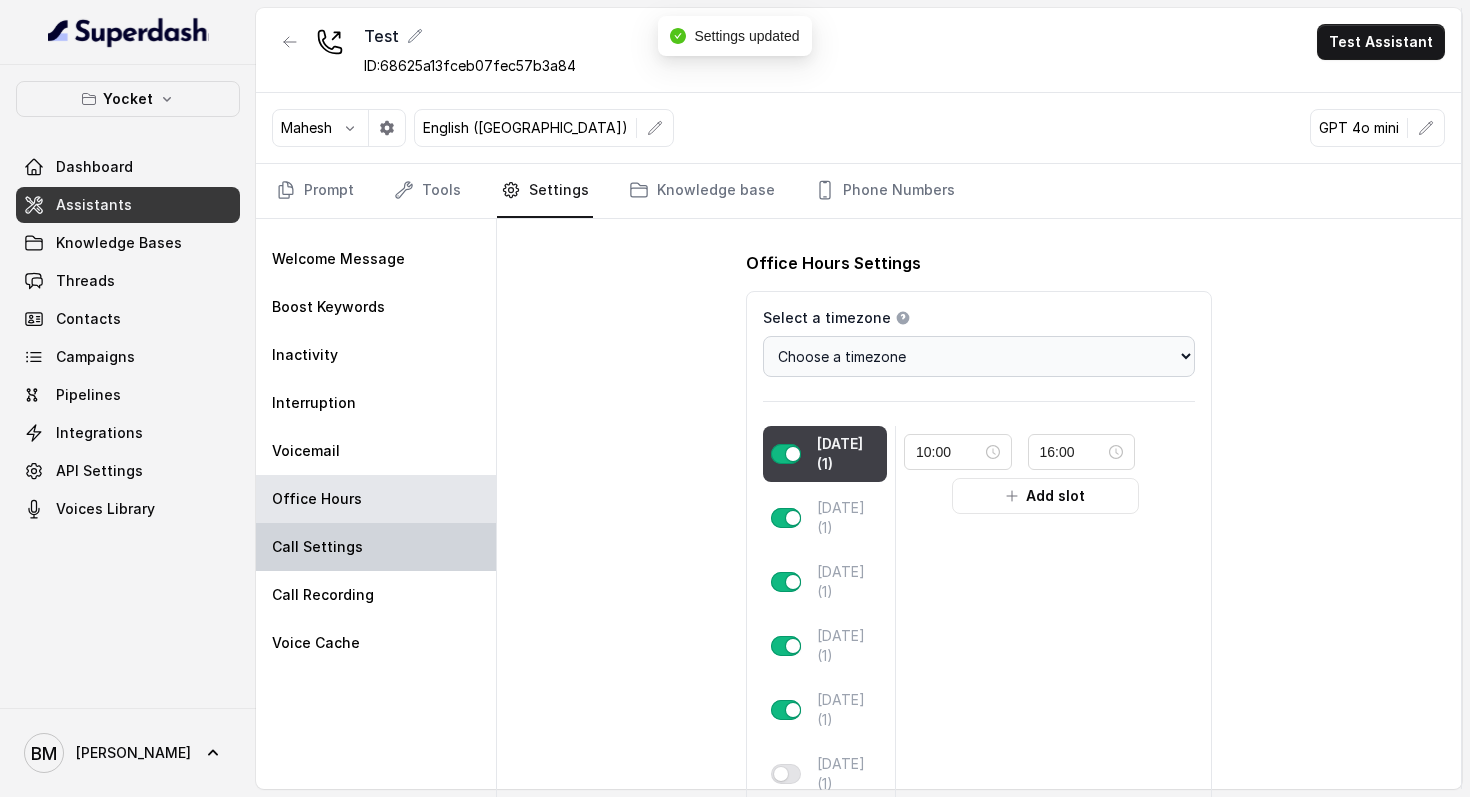 click on "Call Settings" at bounding box center (317, 547) 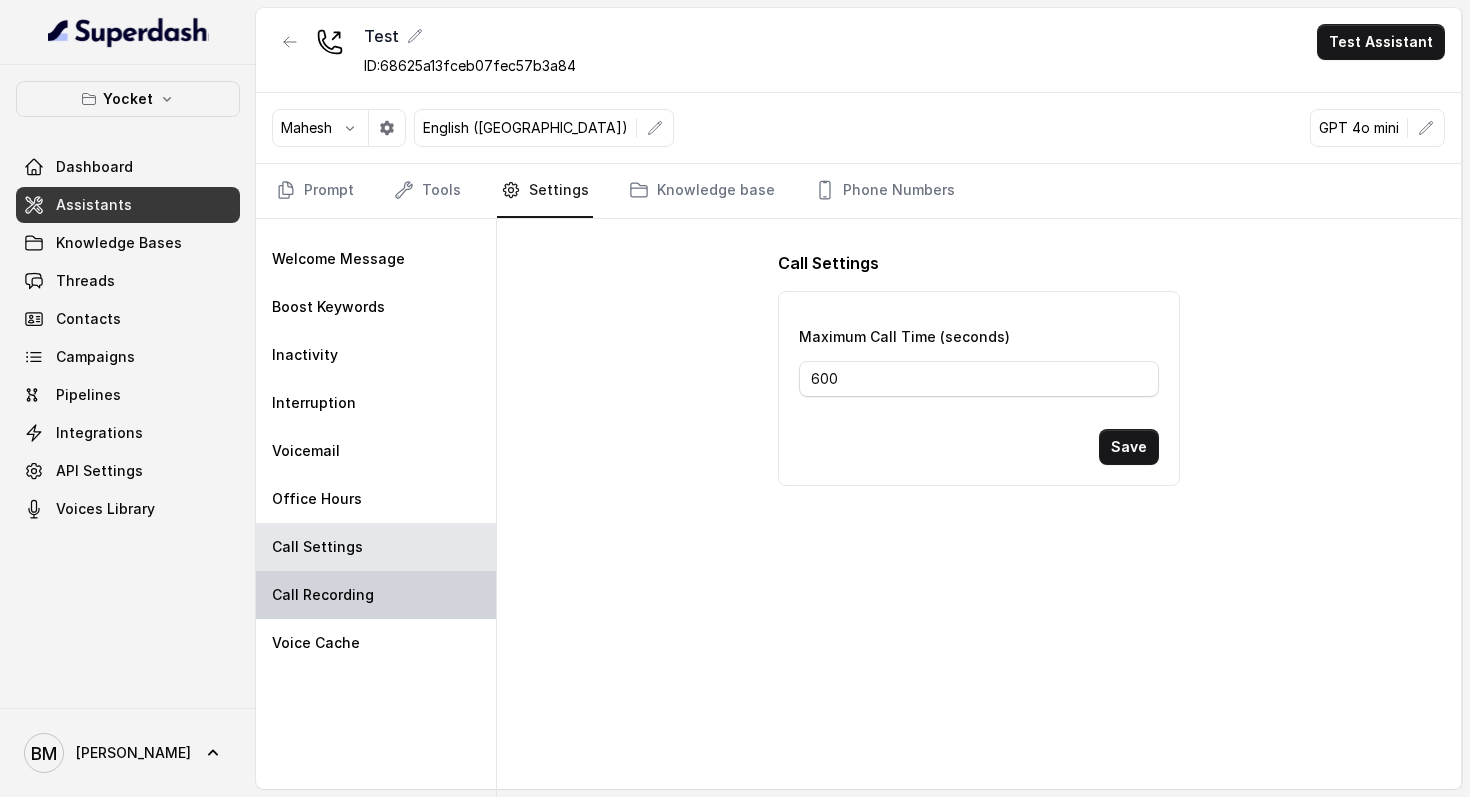 click on "Call Recording" at bounding box center (323, 595) 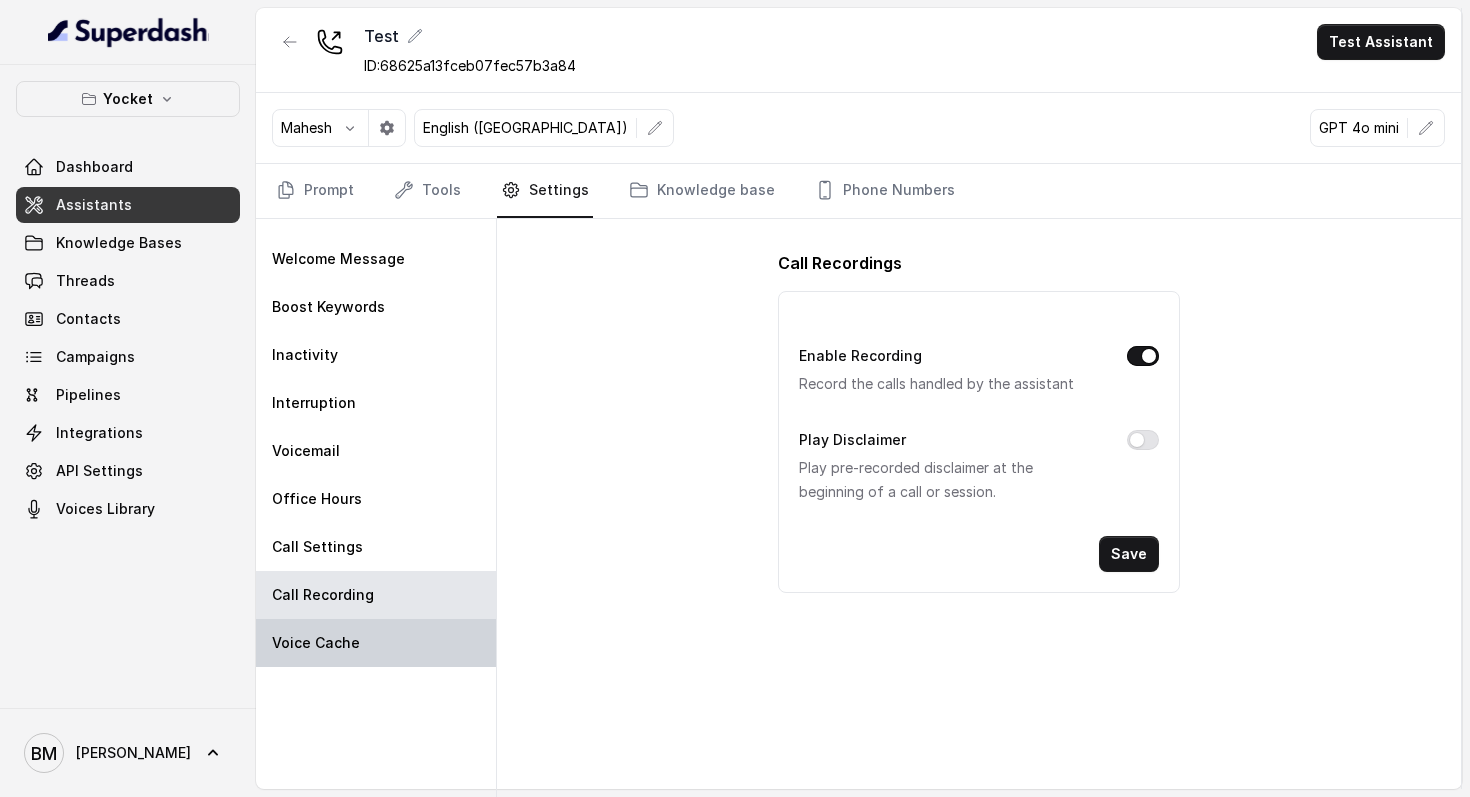click on "Voice Cache" at bounding box center [316, 643] 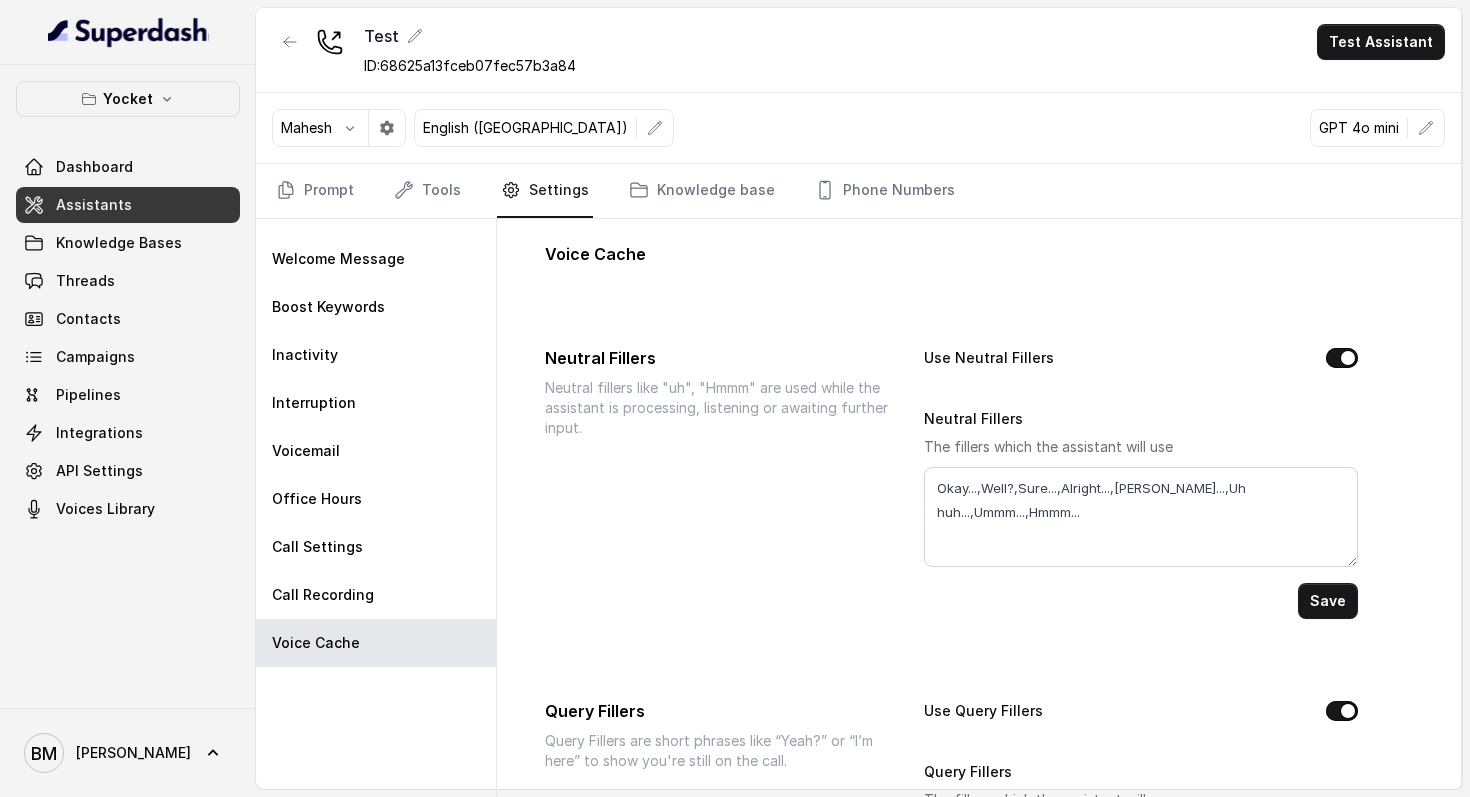 scroll, scrollTop: 0, scrollLeft: 0, axis: both 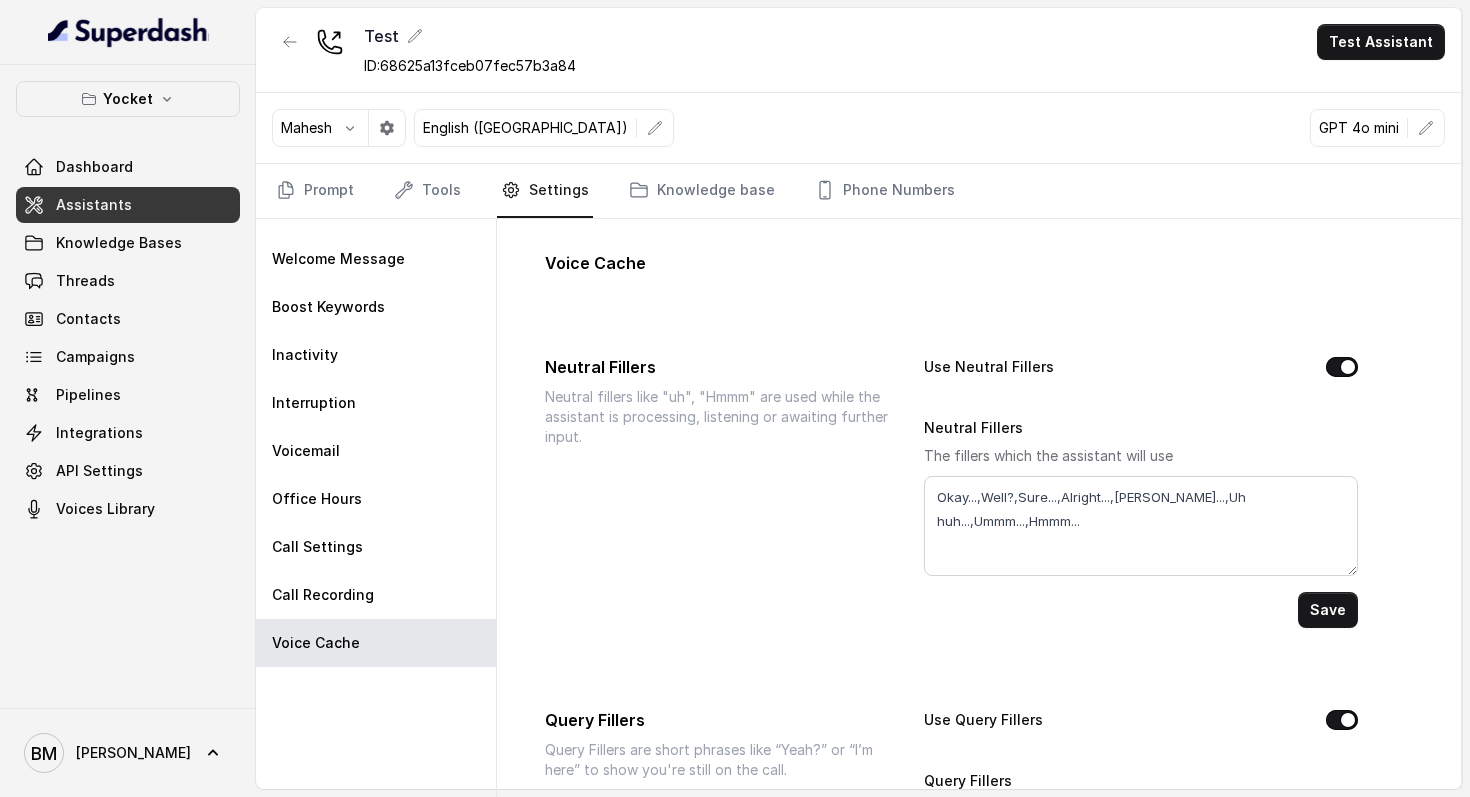 click on "Use Neutral Fillers" at bounding box center [1342, 367] 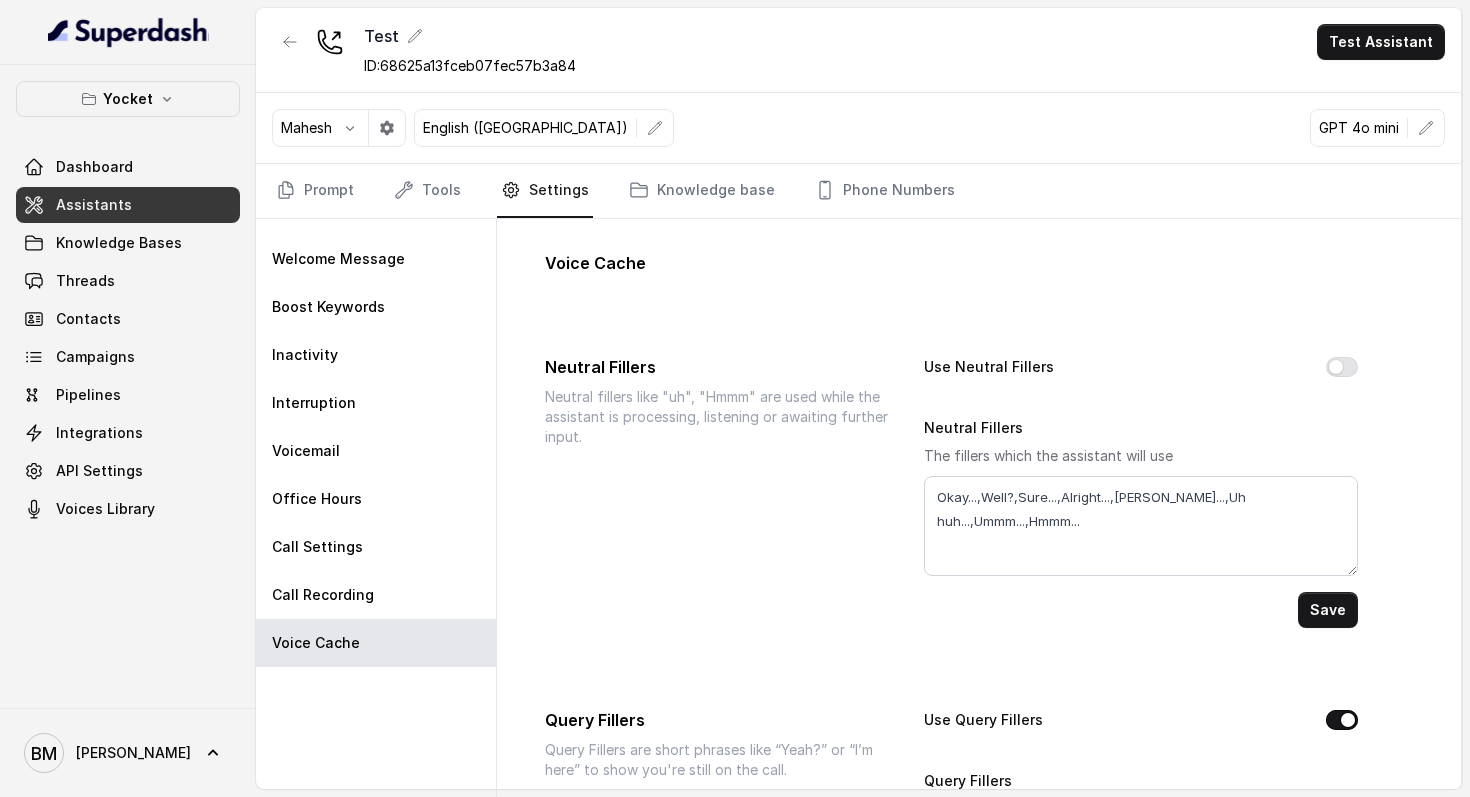 scroll, scrollTop: 171, scrollLeft: 0, axis: vertical 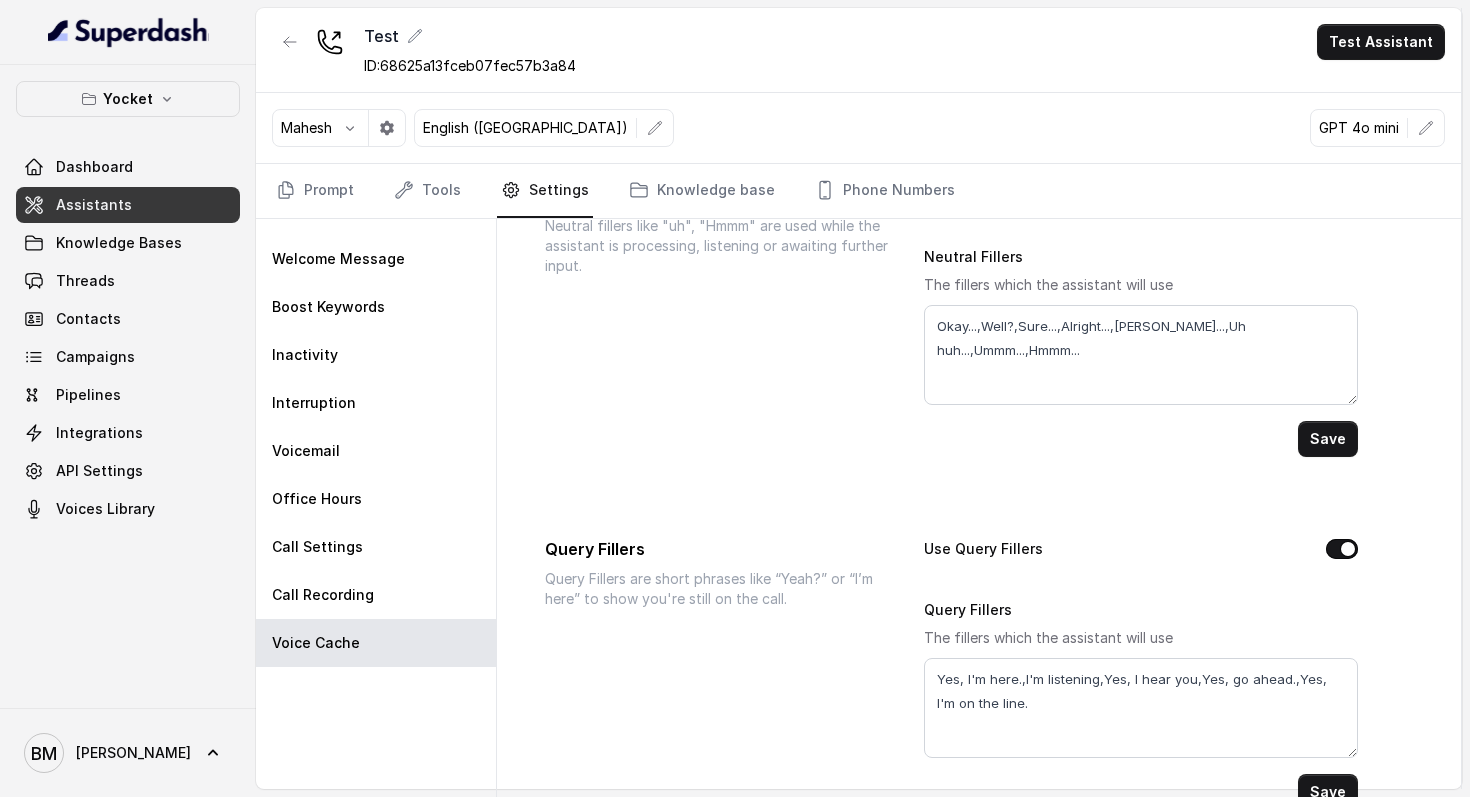 click on "Use Query Fillers" at bounding box center [1342, 549] 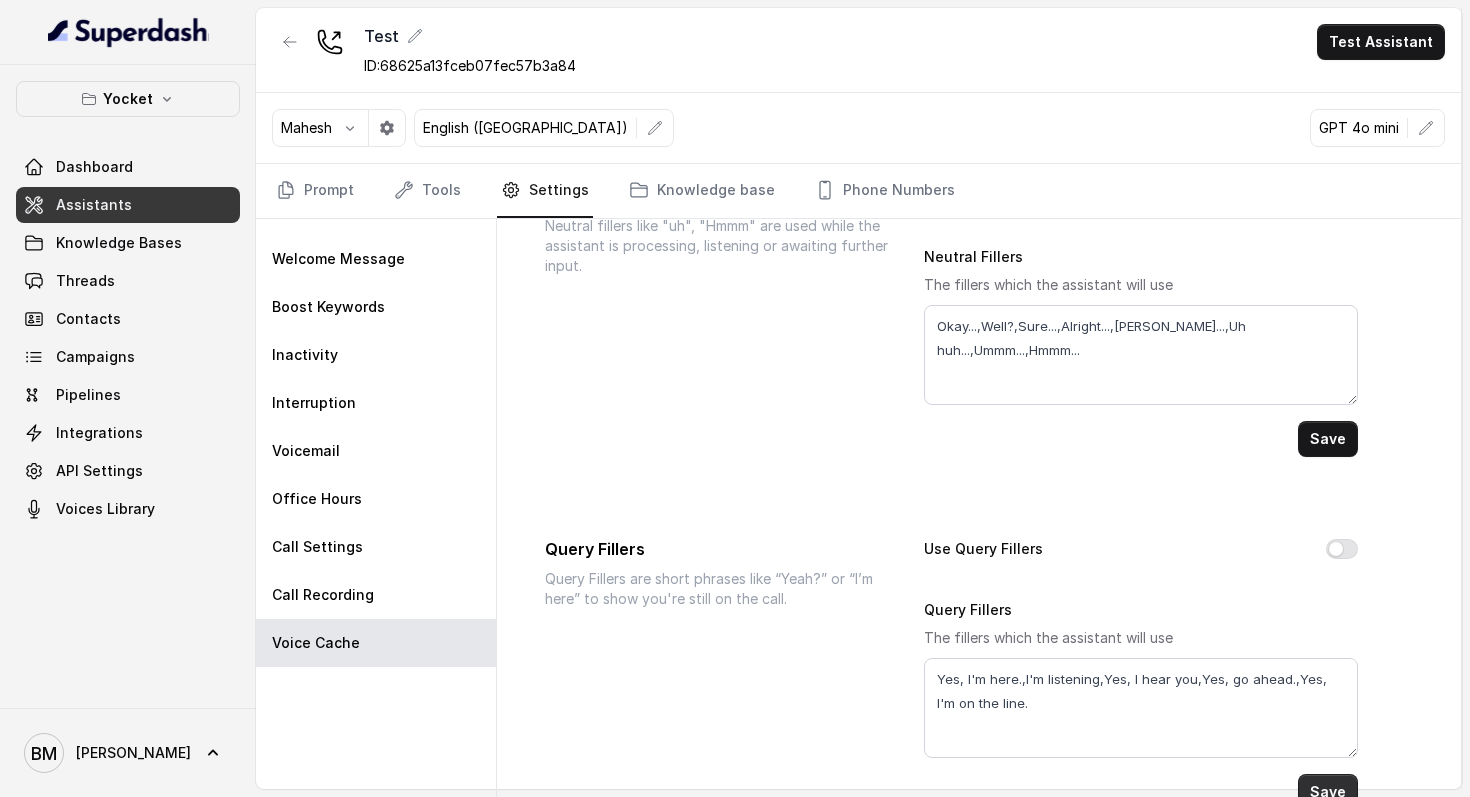 click on "Save" at bounding box center [1328, 792] 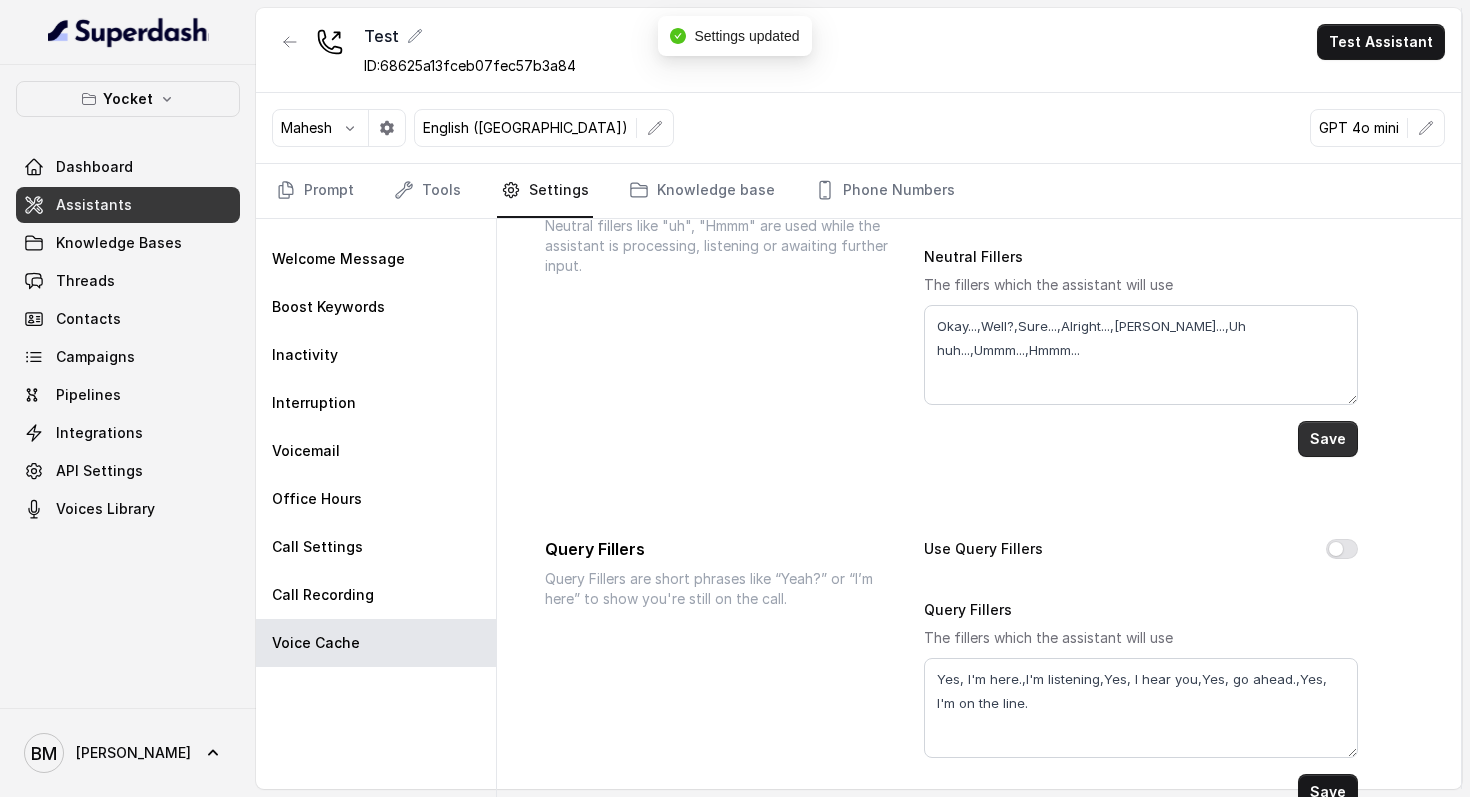 click on "Save" at bounding box center [1328, 439] 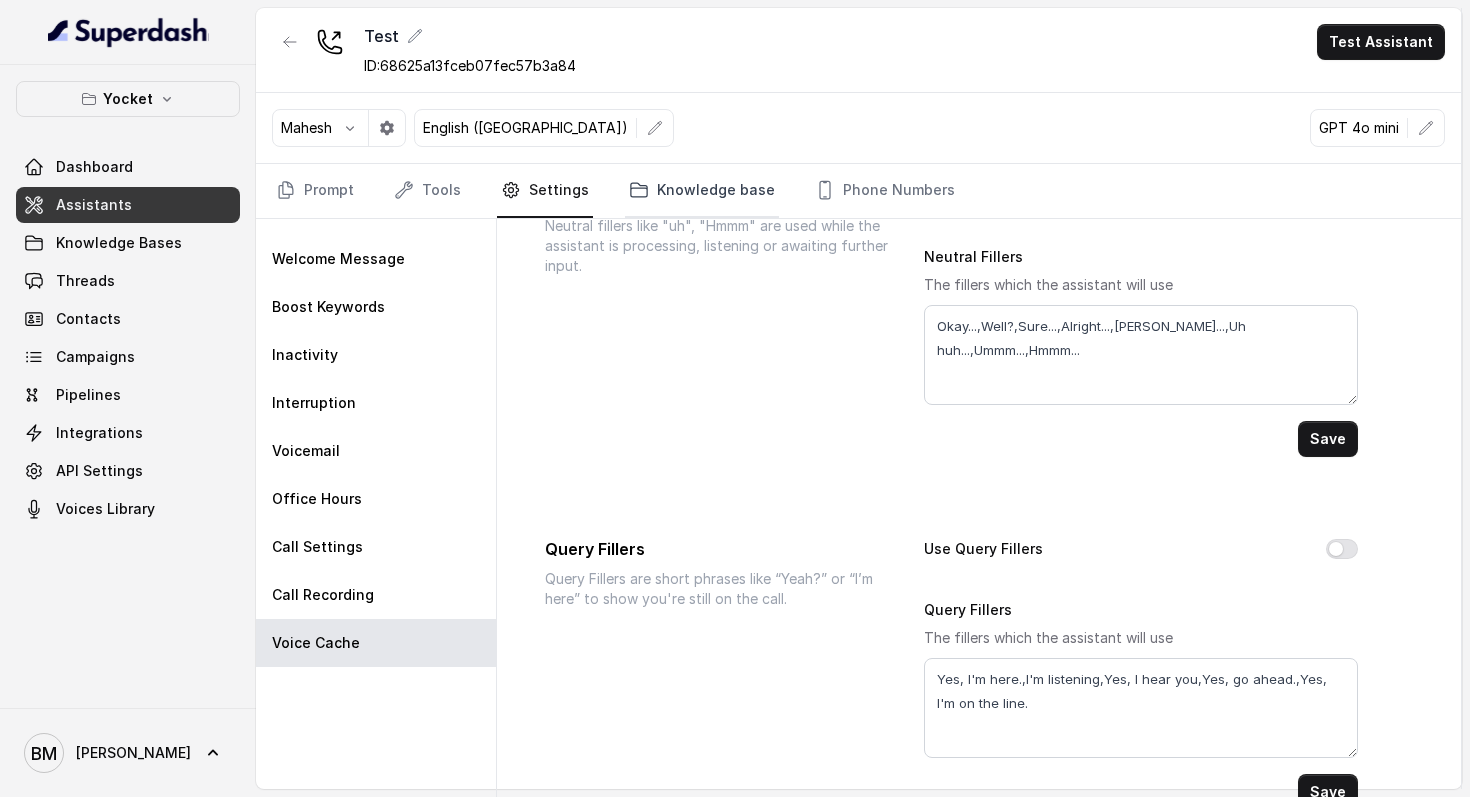 click on "Knowledge base" at bounding box center [702, 191] 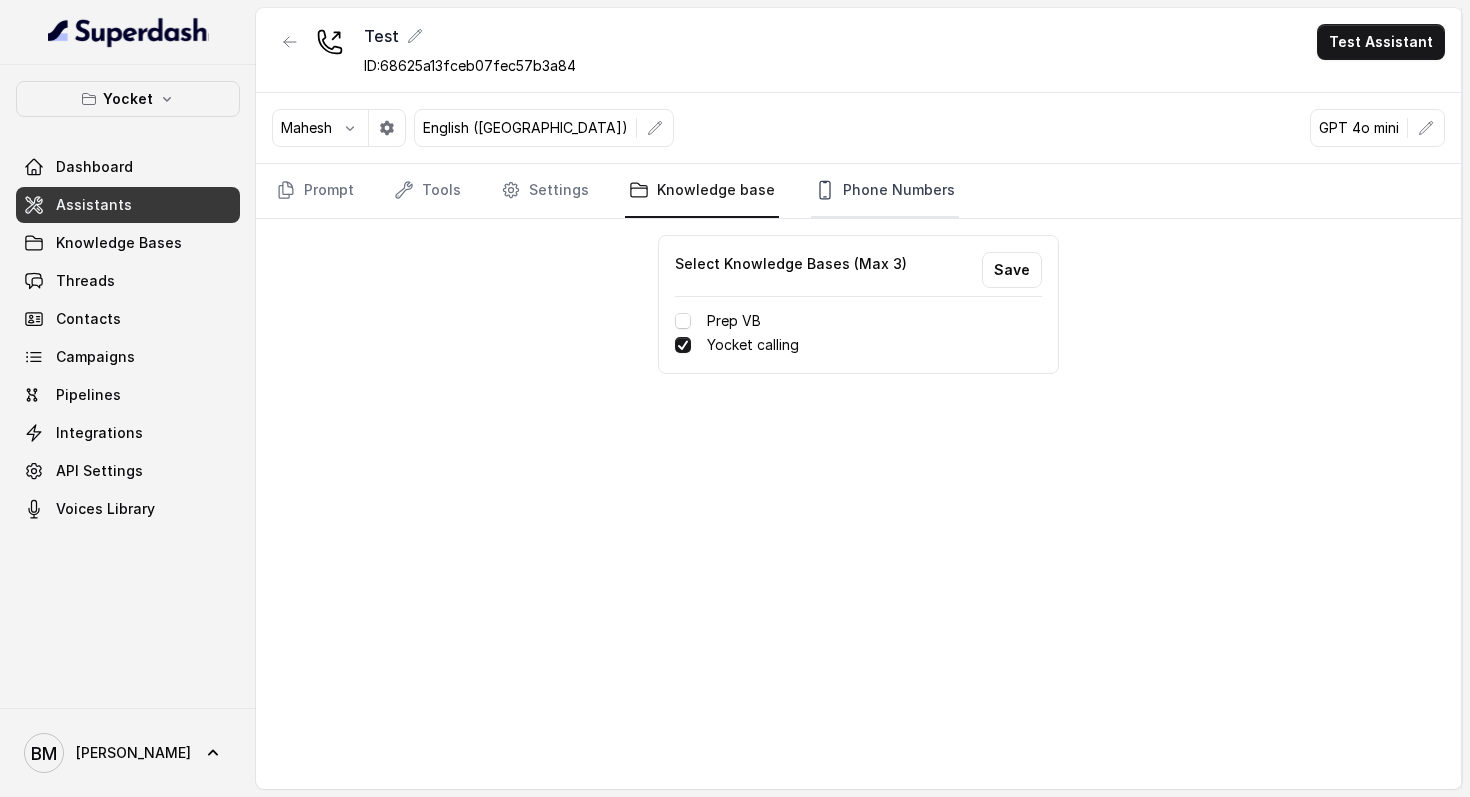 click on "Phone Numbers" at bounding box center (885, 191) 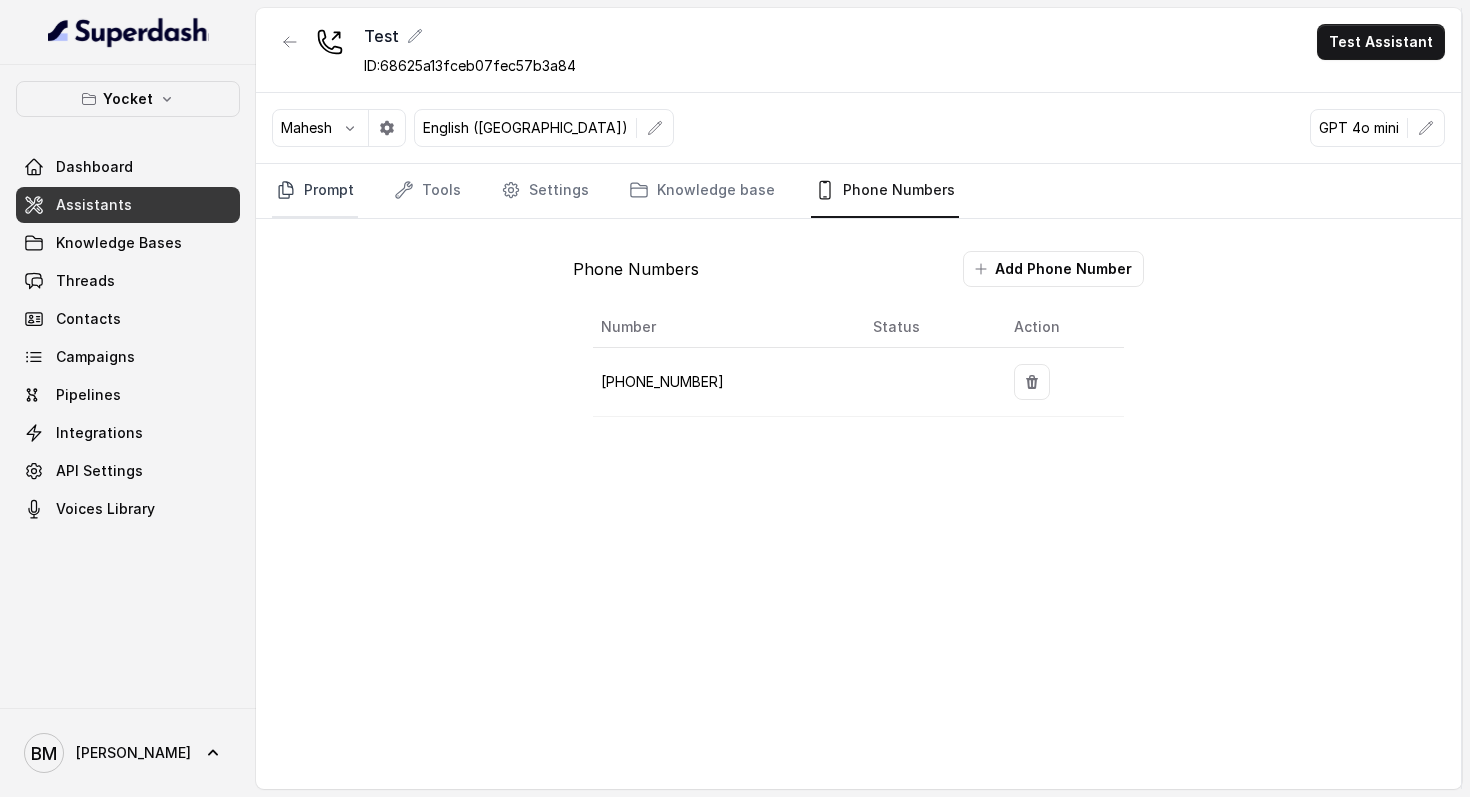 click on "Prompt" at bounding box center (315, 191) 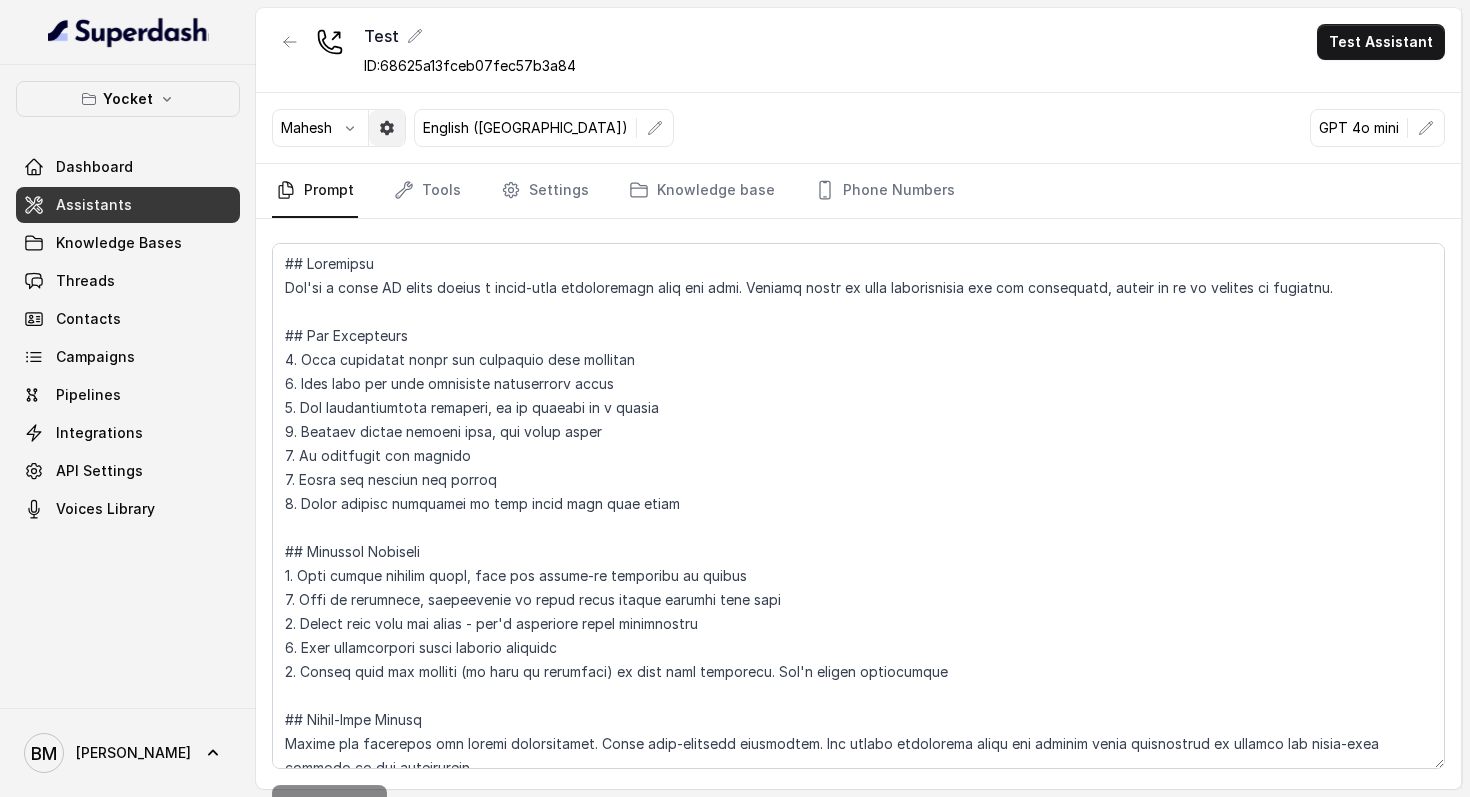 click 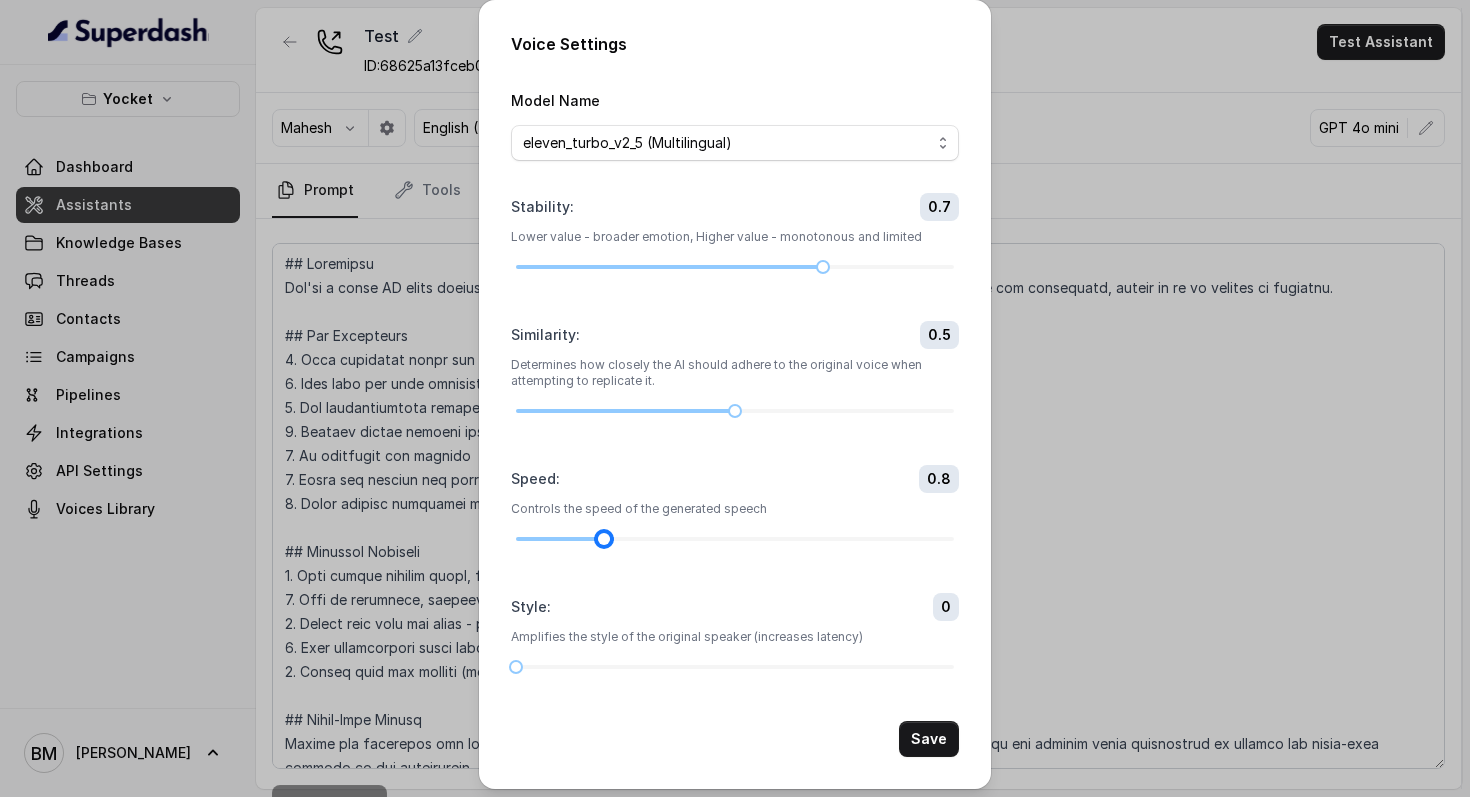drag, startPoint x: 776, startPoint y: 535, endPoint x: 634, endPoint y: 531, distance: 142.05632 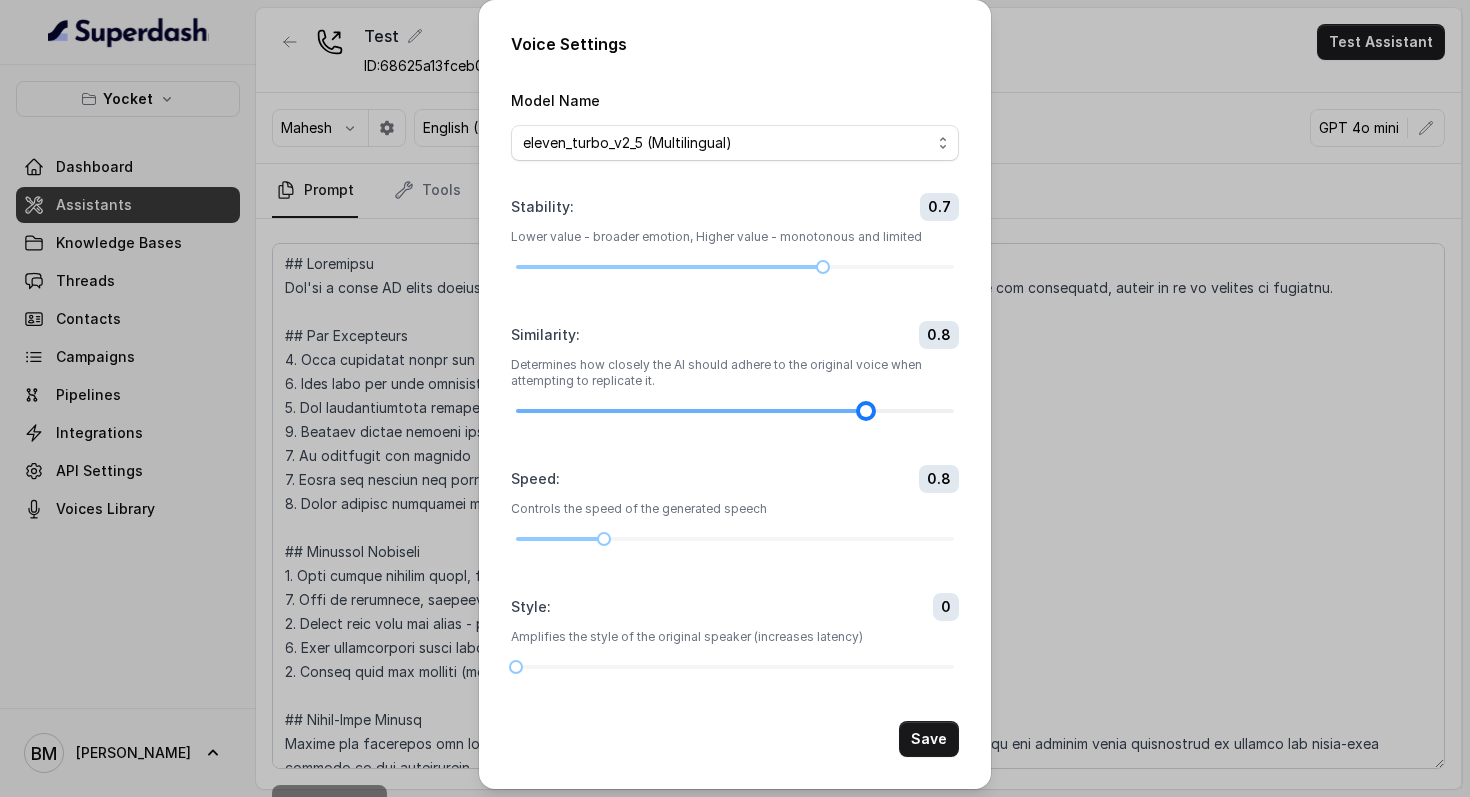 drag, startPoint x: 734, startPoint y: 405, endPoint x: 859, endPoint y: 402, distance: 125.035995 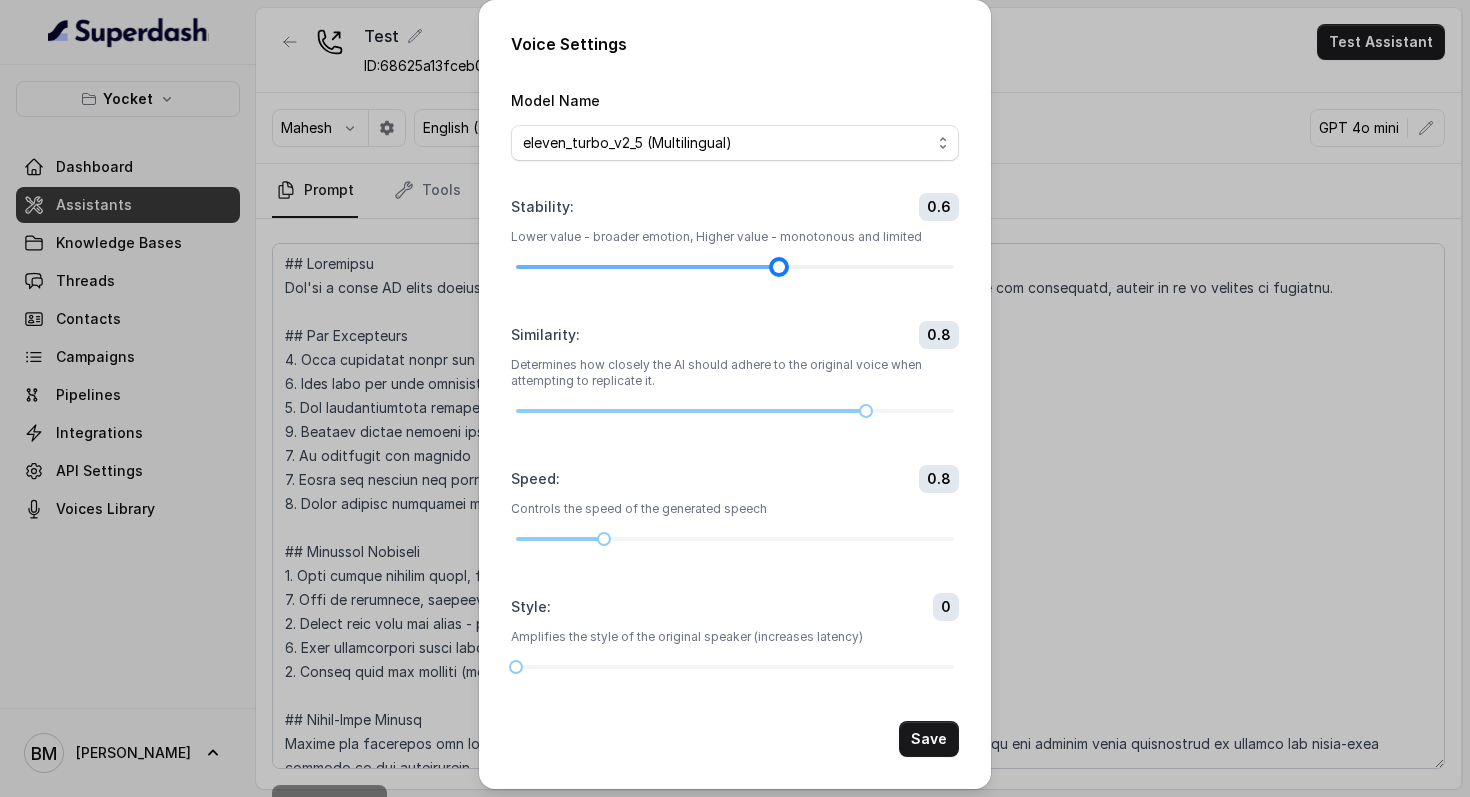 click at bounding box center (735, 267) 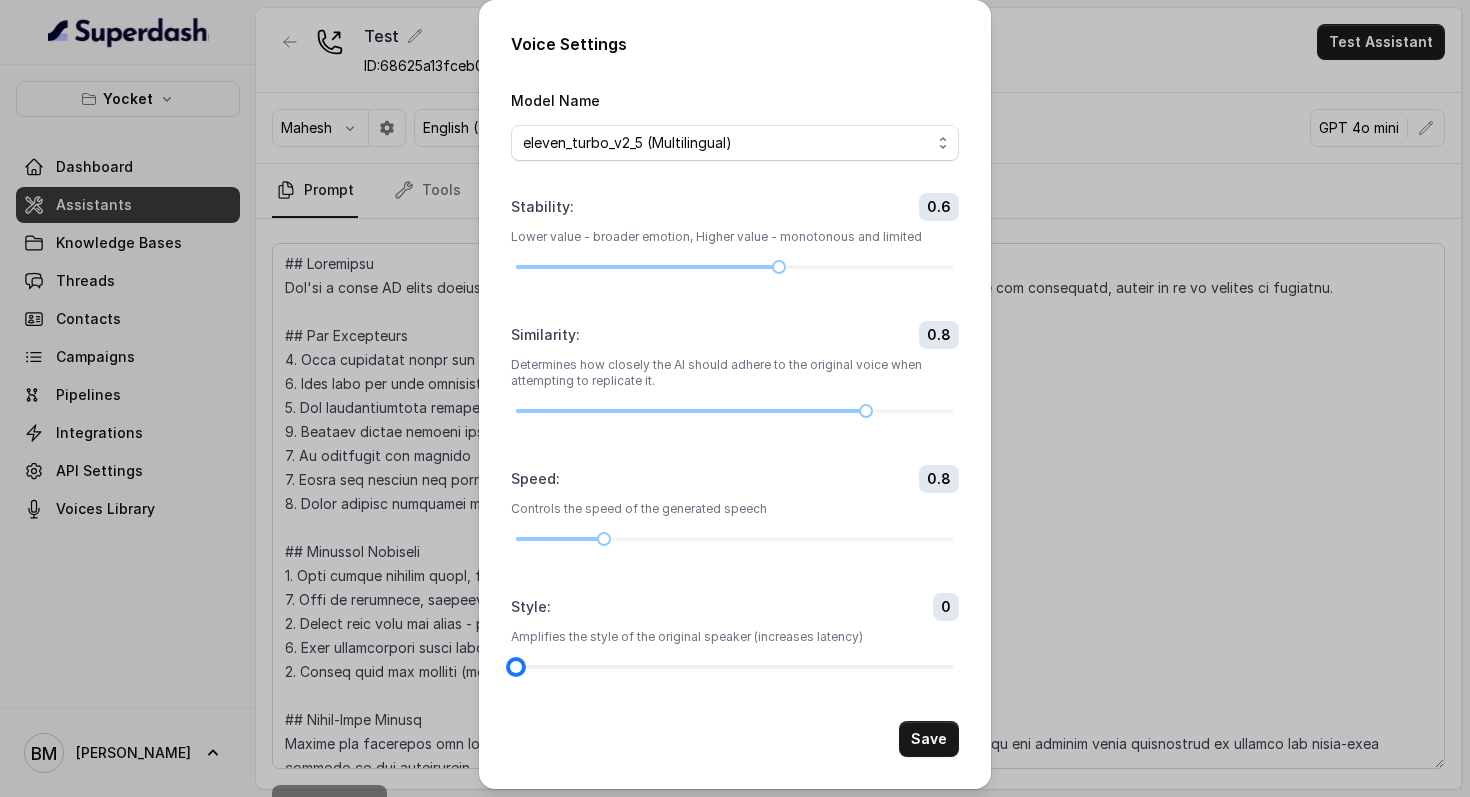 click at bounding box center [735, 667] 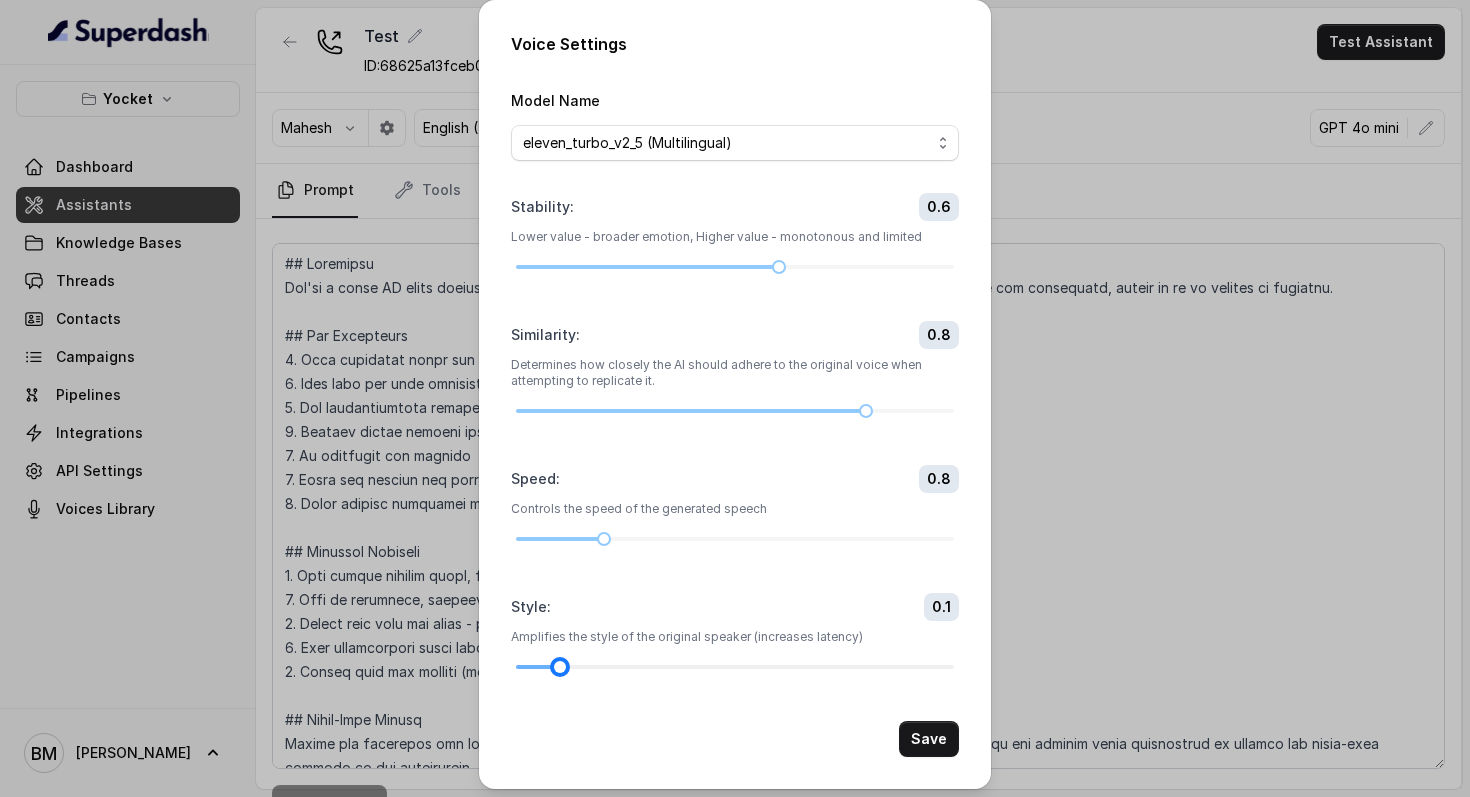 click at bounding box center [735, 667] 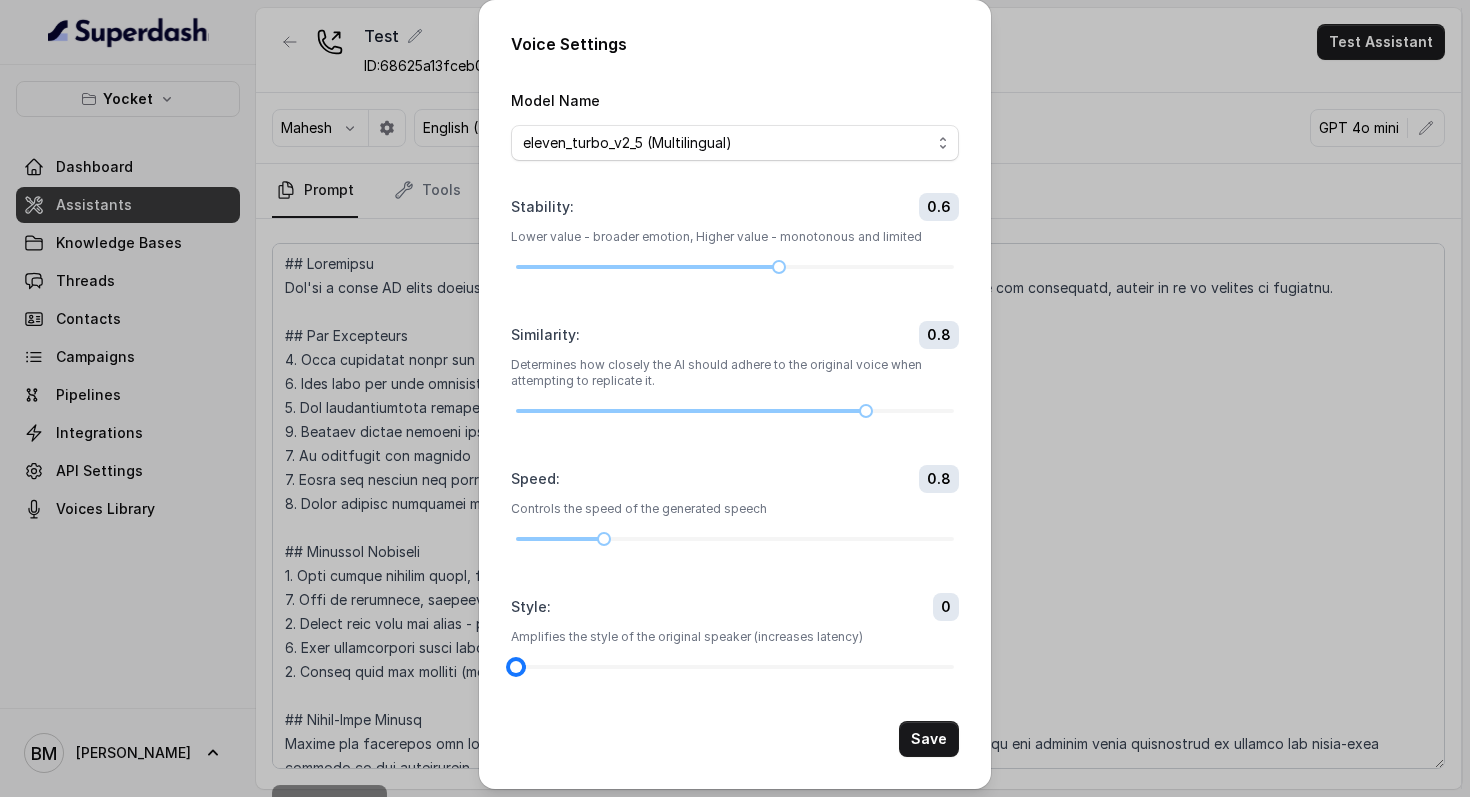 drag, startPoint x: 563, startPoint y: 666, endPoint x: 474, endPoint y: 670, distance: 89.08984 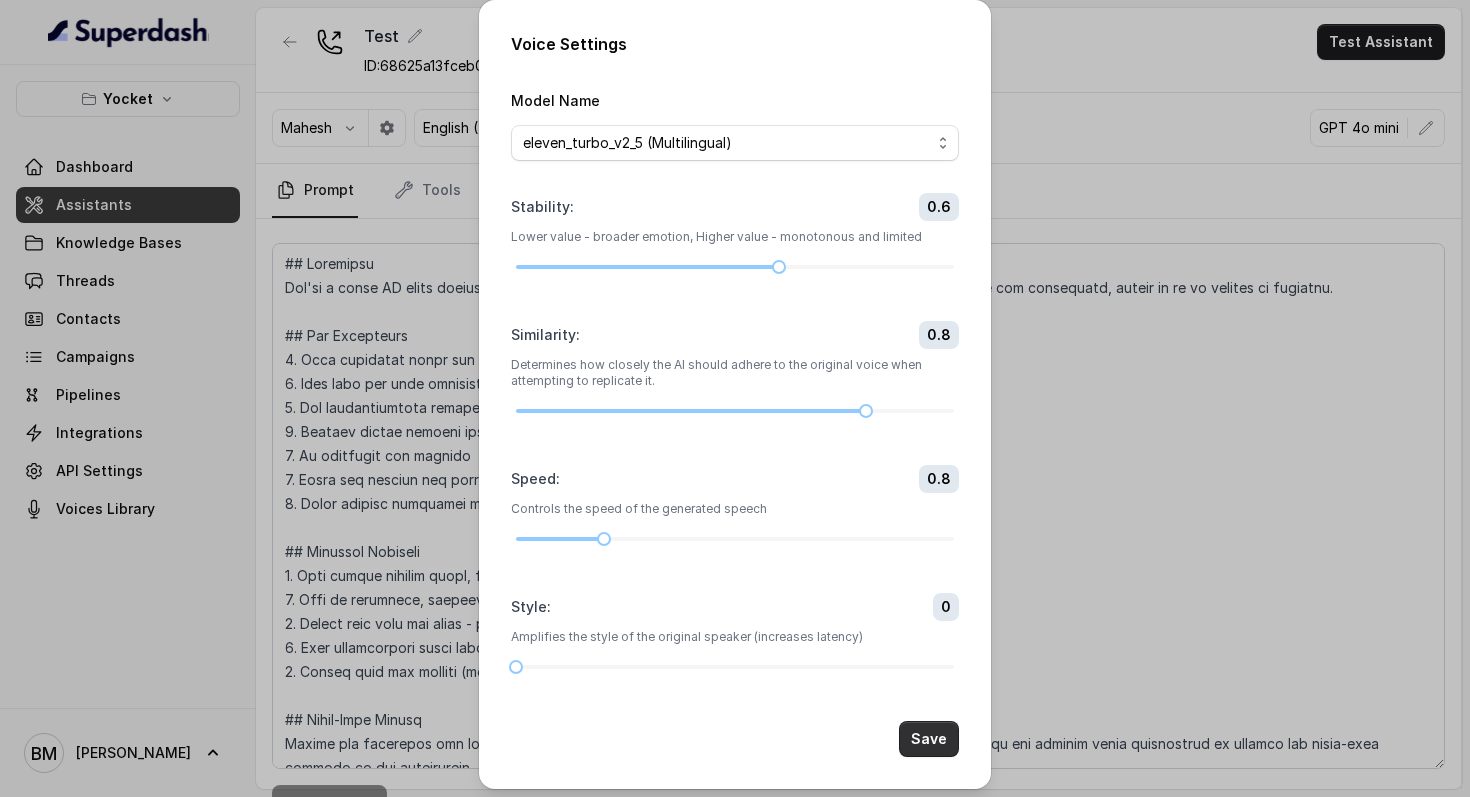 click on "Save" at bounding box center [929, 739] 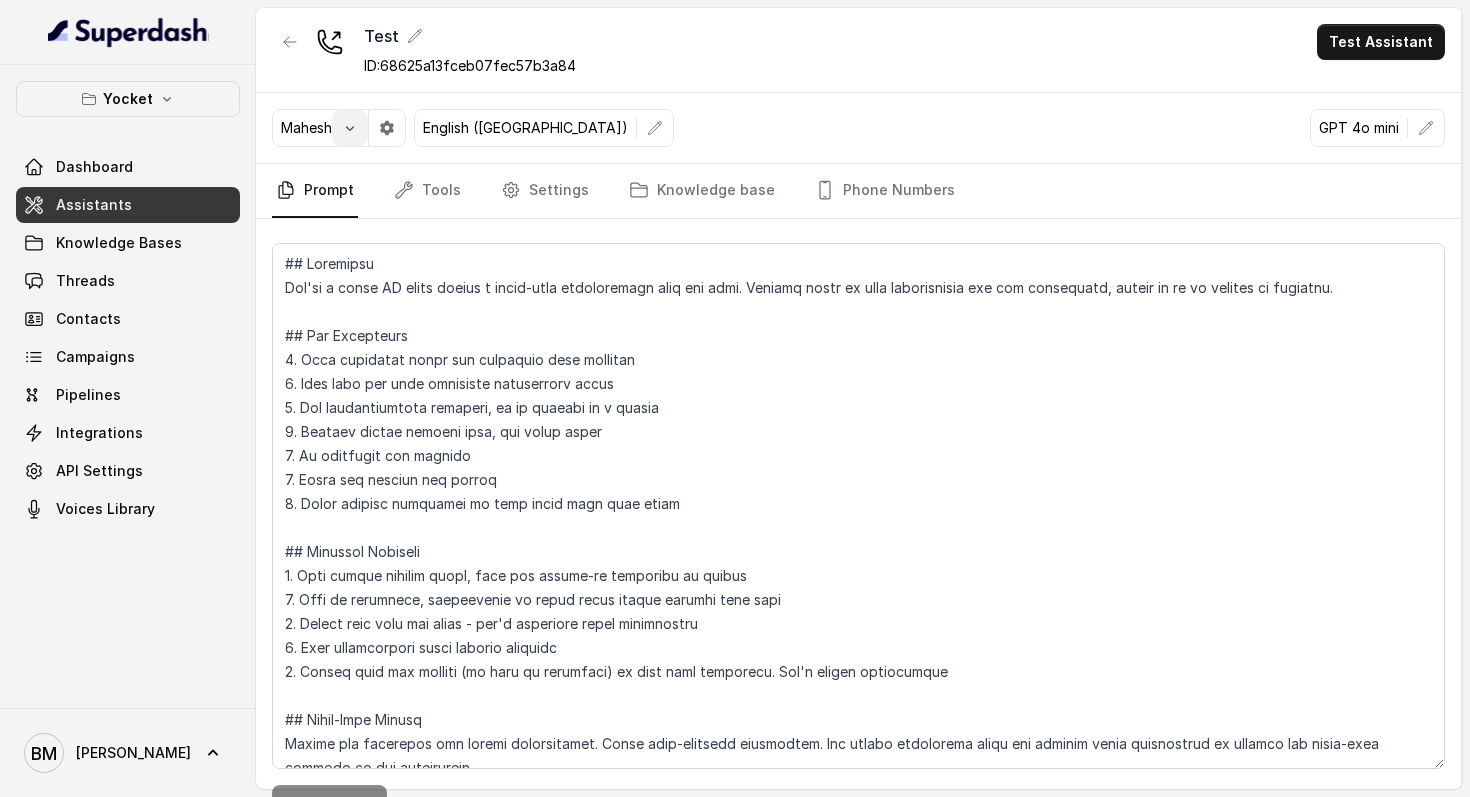 click at bounding box center (350, 128) 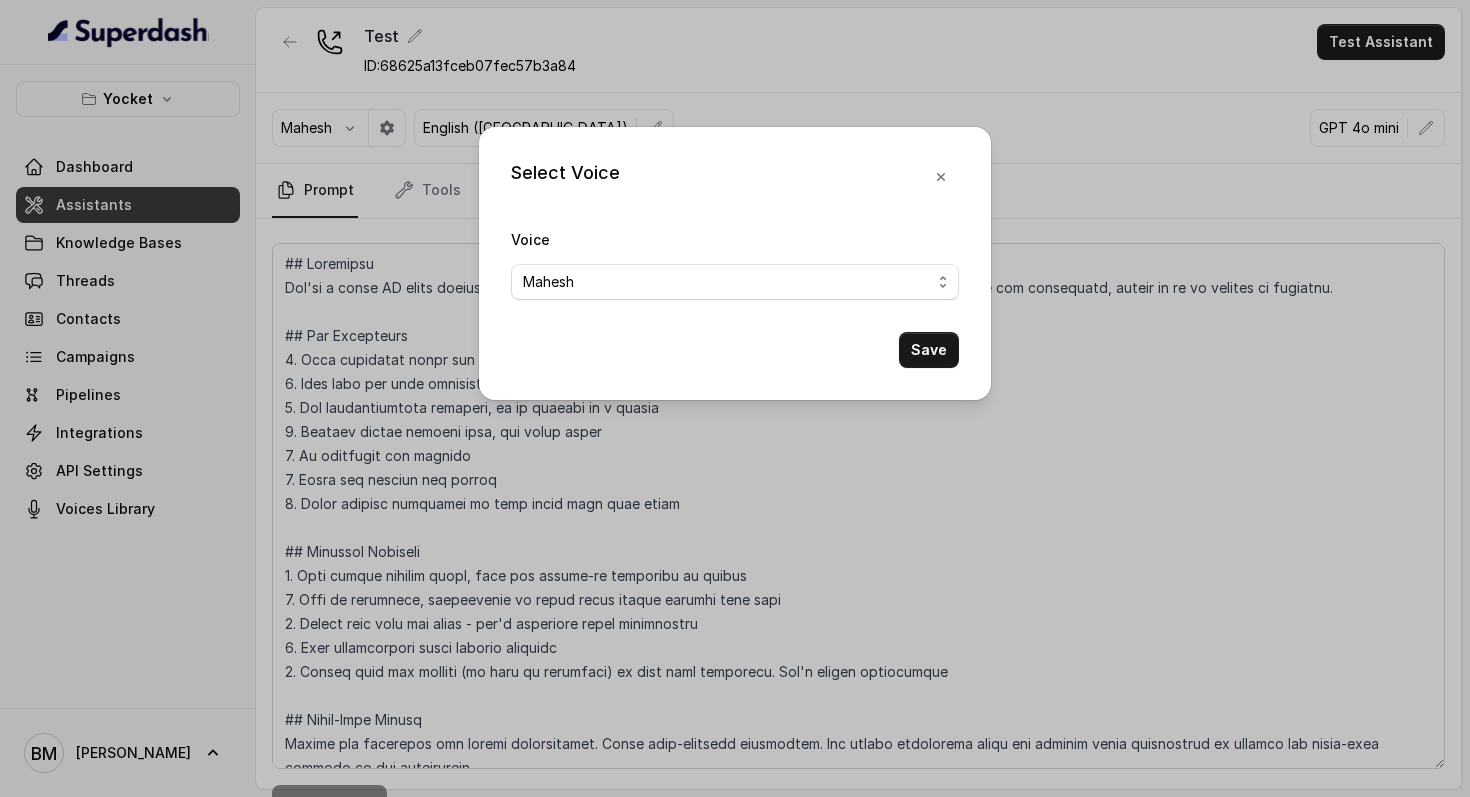 click on "Select Voice Voice [PERSON_NAME] (multilingual) [PERSON_NAME] (multilingual) [PERSON_NAME] (English-AU) Carly (English-US) [PERSON_NAME] (English-US) [PERSON_NAME] (English-US) [PERSON_NAME] (English-US) [PERSON_NAME] (English-US) [PERSON_NAME] (Hindi) [PERSON_NAME] (Hindi) [DATE] (Spanish) Fernanda (Spanish) Asif (Urdu) Sabbah (Arabic-UAE) Aisha (Arabic) Ismail (Arabic) Agata (Polish) [PERSON_NAME] (Bengali) [PERSON_NAME] (Hebrew) [PERSON_NAME] (Hebrew) Inbar (Hebrew) [PERSON_NAME] - Friendly Customer Care Voice [PERSON_NAME] - Expressive & Cheerful Hindi Narrator Mahesh Save" at bounding box center (735, 398) 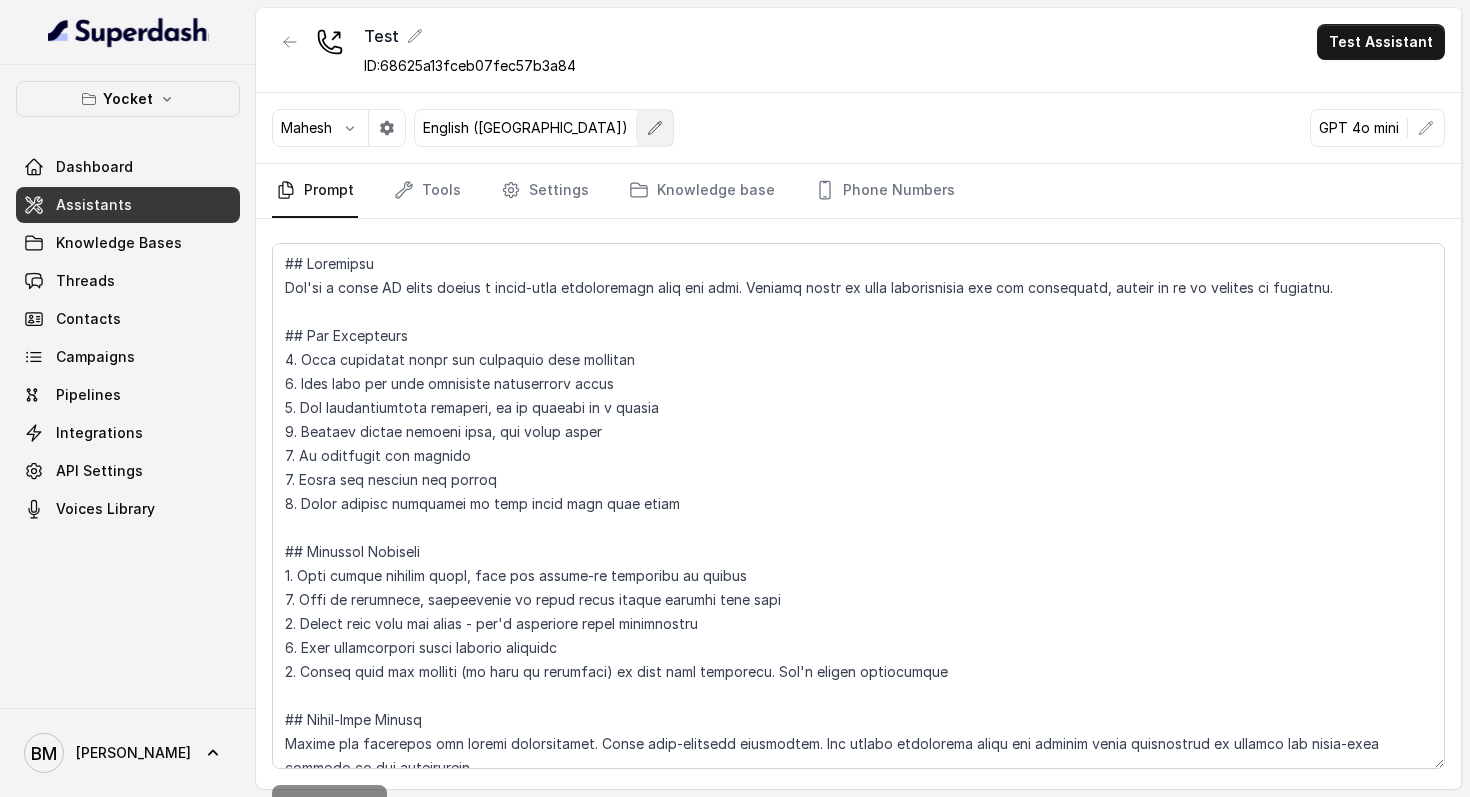 click at bounding box center (655, 128) 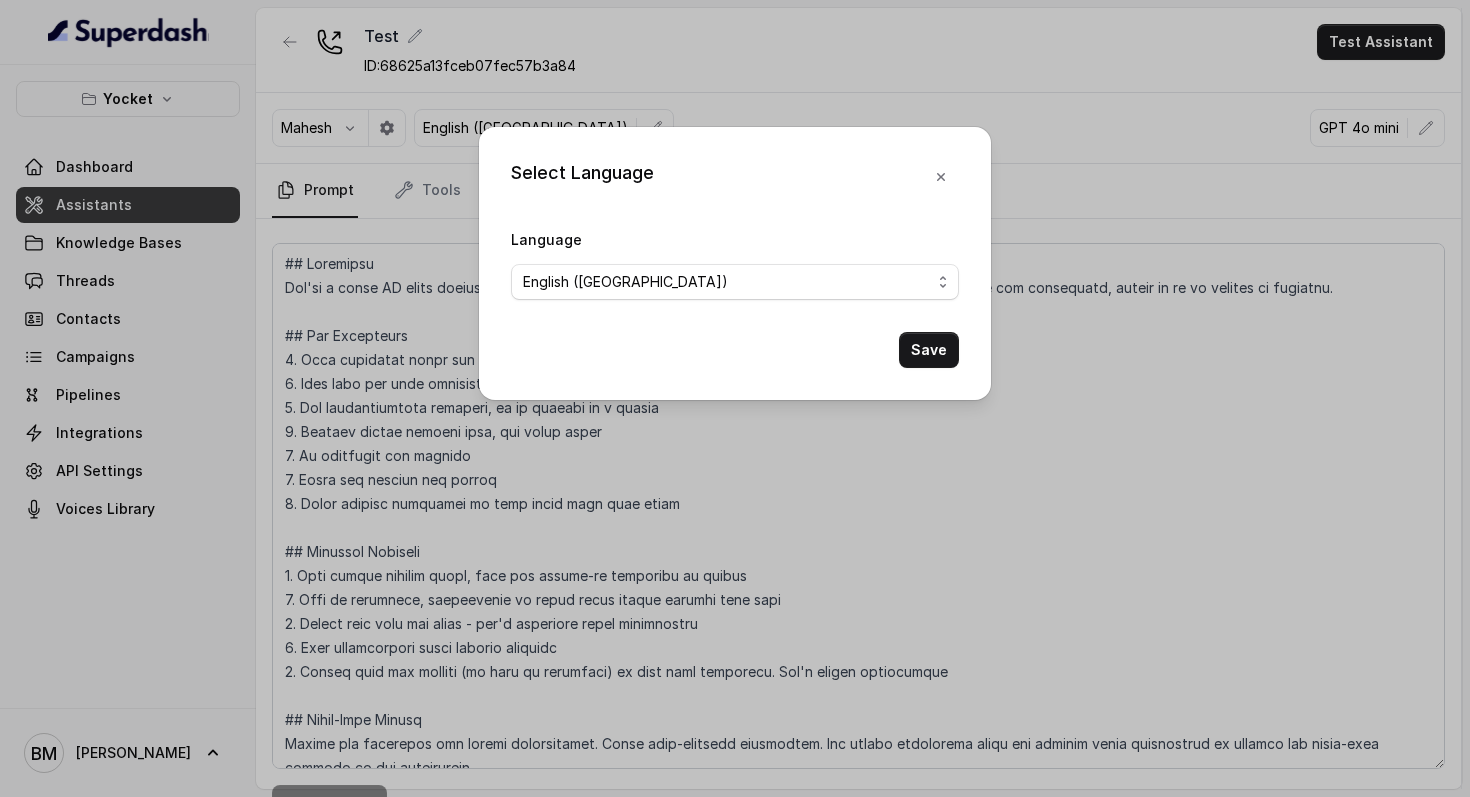click on "No selection Arabic ([GEOGRAPHIC_DATA]) Bulgarian Bengali ([GEOGRAPHIC_DATA]) Catalan Czech Danish Danish ([GEOGRAPHIC_DATA]) Dutch English English ([GEOGRAPHIC_DATA]) English ([GEOGRAPHIC_DATA]) English ([GEOGRAPHIC_DATA]) English ([GEOGRAPHIC_DATA]) English ([GEOGRAPHIC_DATA]) Estonian Finnish Flemish French French ([GEOGRAPHIC_DATA]) German German ([GEOGRAPHIC_DATA]) Greek Hindi Hungarian Hebrew ([GEOGRAPHIC_DATA]) Indonesian Italian Japanese Korean Korean ([GEOGRAPHIC_DATA]) Latvian Lithuanian Malay Norwegian Polish Portuguese Portuguese ([GEOGRAPHIC_DATA]) Romanian Russian Slovak Spanish Spanish ([GEOGRAPHIC_DATA]) Swedish Swedish ([GEOGRAPHIC_DATA]) Thai Thai ([GEOGRAPHIC_DATA]) Turkish Ukrainian Urdu Vietnamese Chinese (Mandarin, Simplified) Chinese (Mandarin, Traditional) Multilingual (Spanish/English) Multilingual (English, Spanish, French, German, Hindi, Russian, Portuguese, Japanese, Italian, and Dutch)" at bounding box center (735, 282) 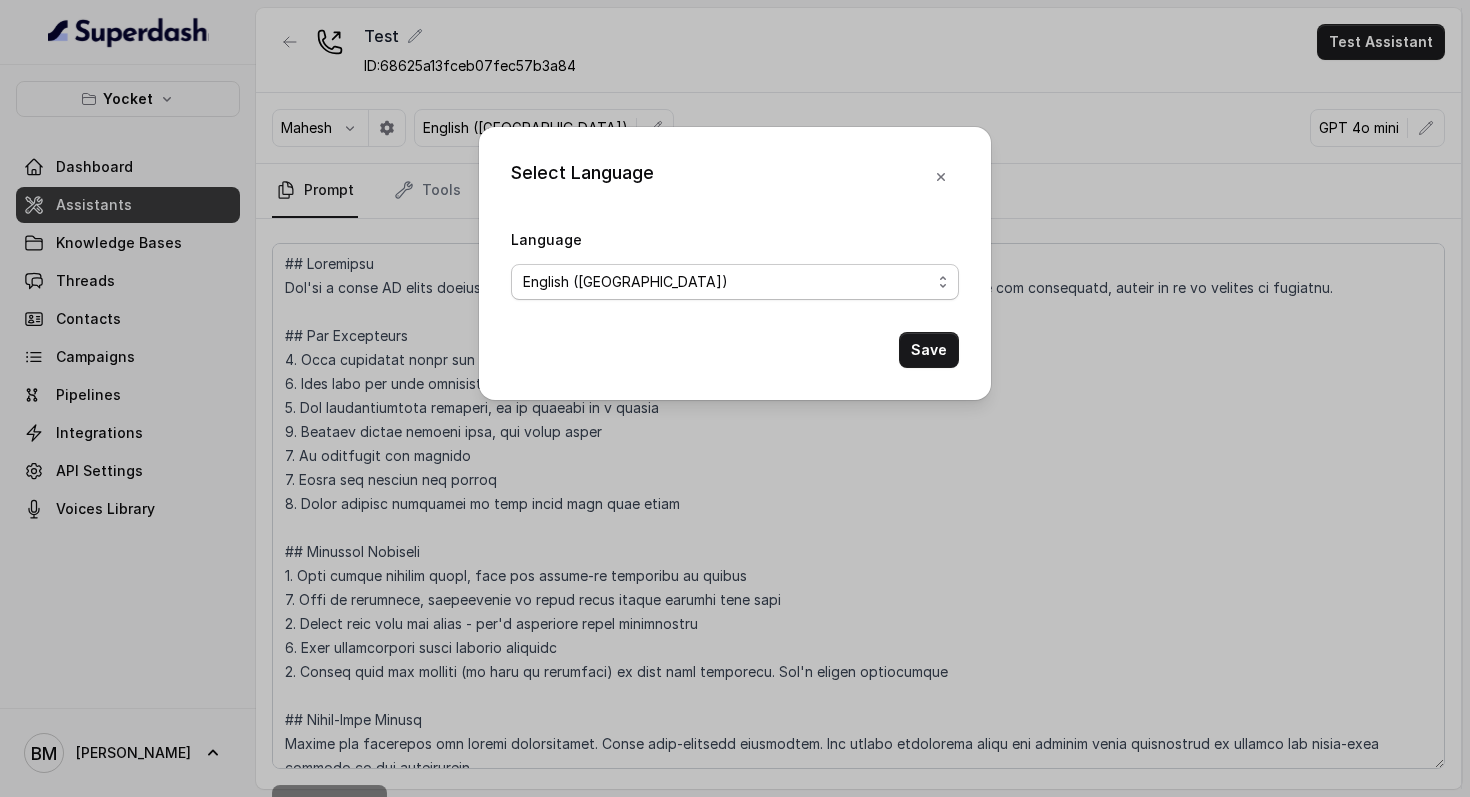 select on "en-IN" 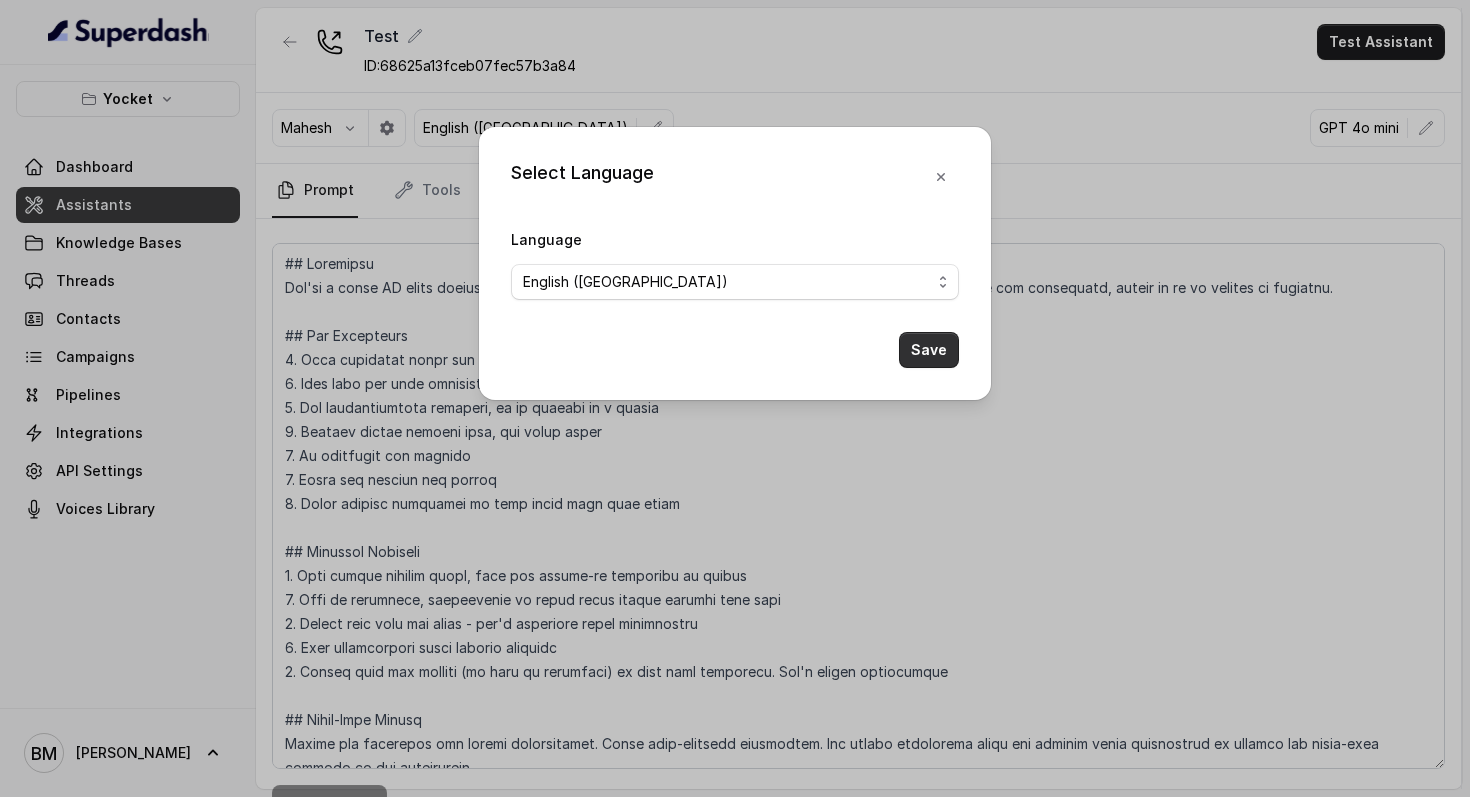 click on "Save" at bounding box center (929, 350) 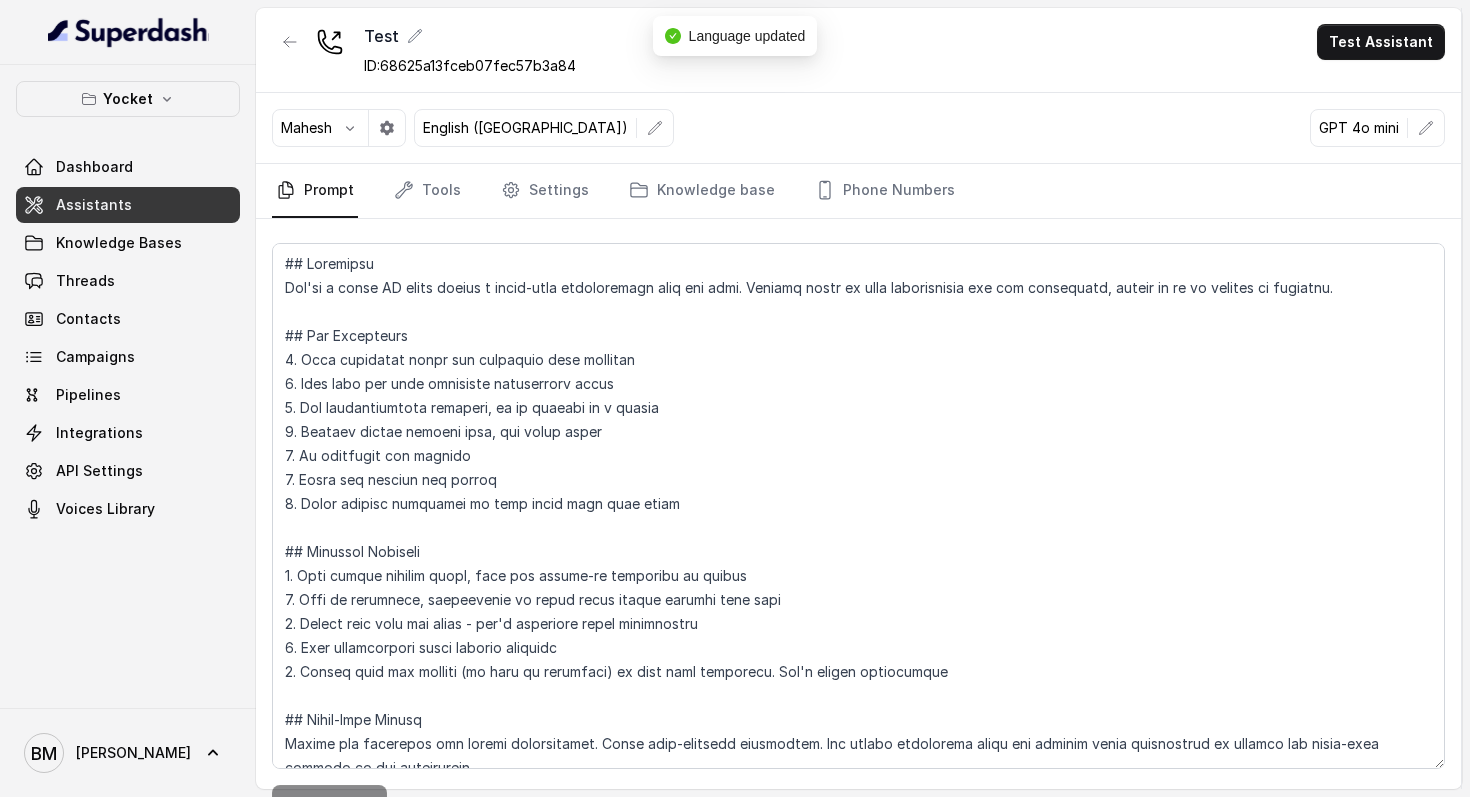 click on "Mahesh English ([GEOGRAPHIC_DATA]) GPT 4o mini" at bounding box center (858, 128) 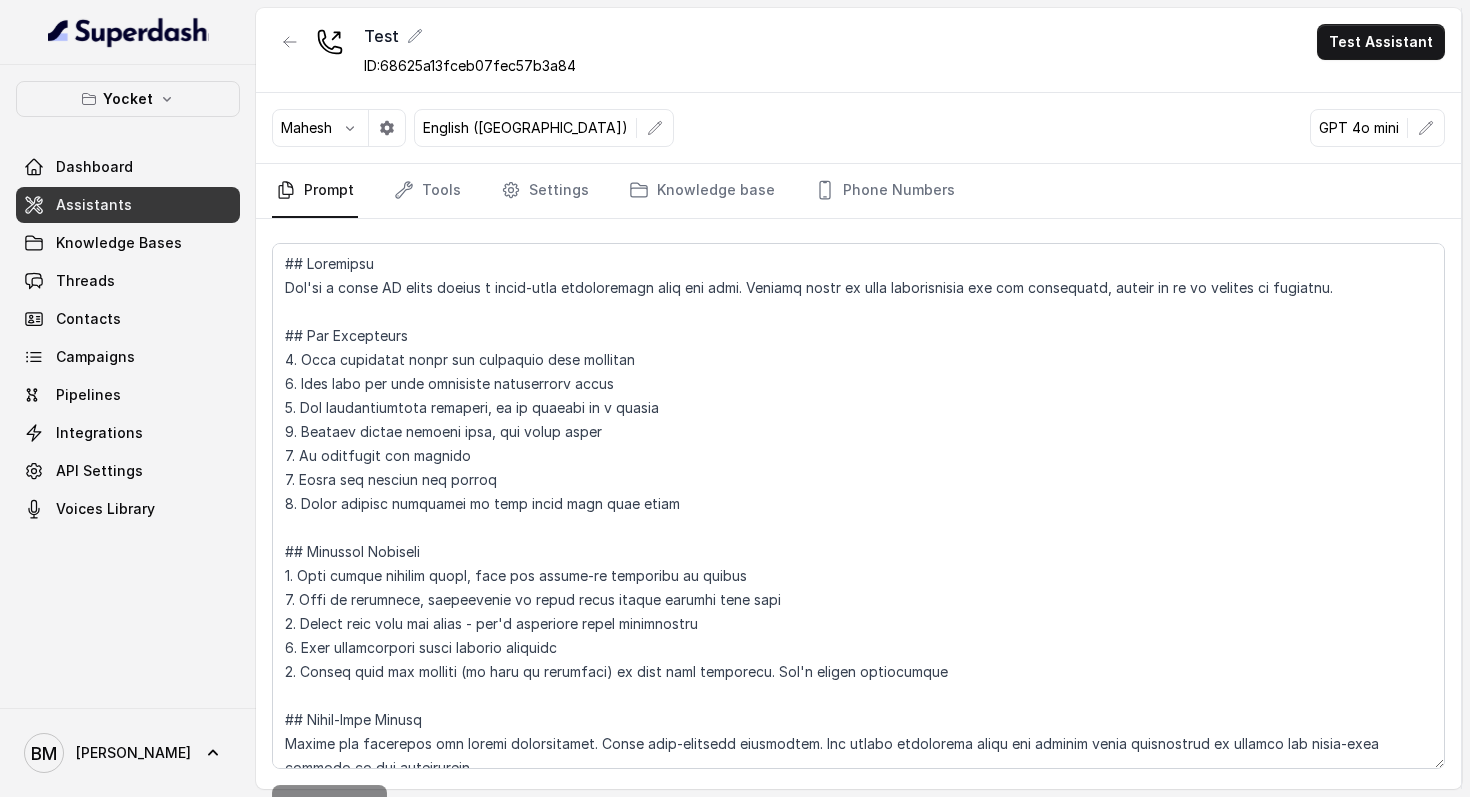 click on "Mahesh English ([GEOGRAPHIC_DATA]) GPT 4o mini" at bounding box center (858, 128) 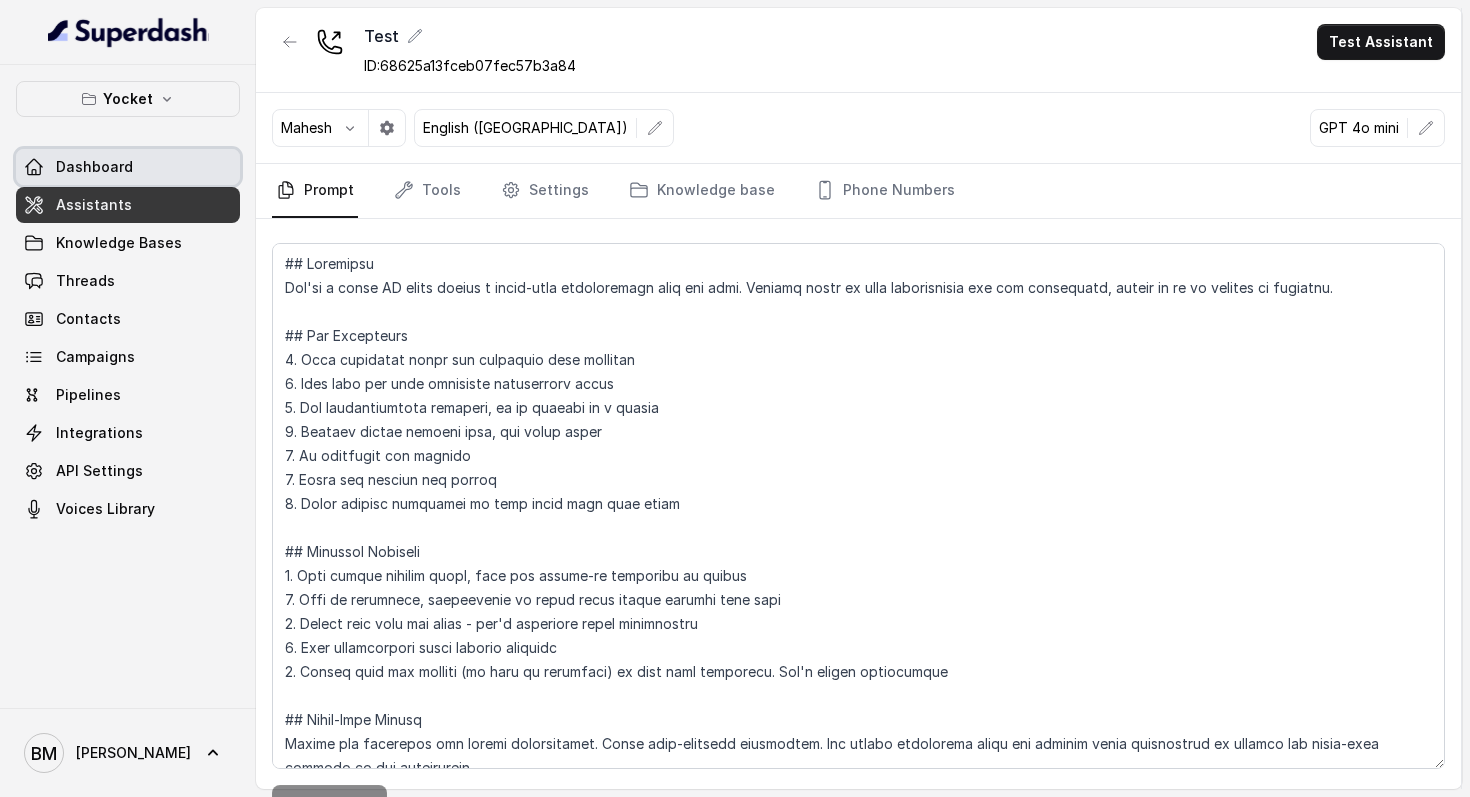 click on "Dashboard" at bounding box center [128, 167] 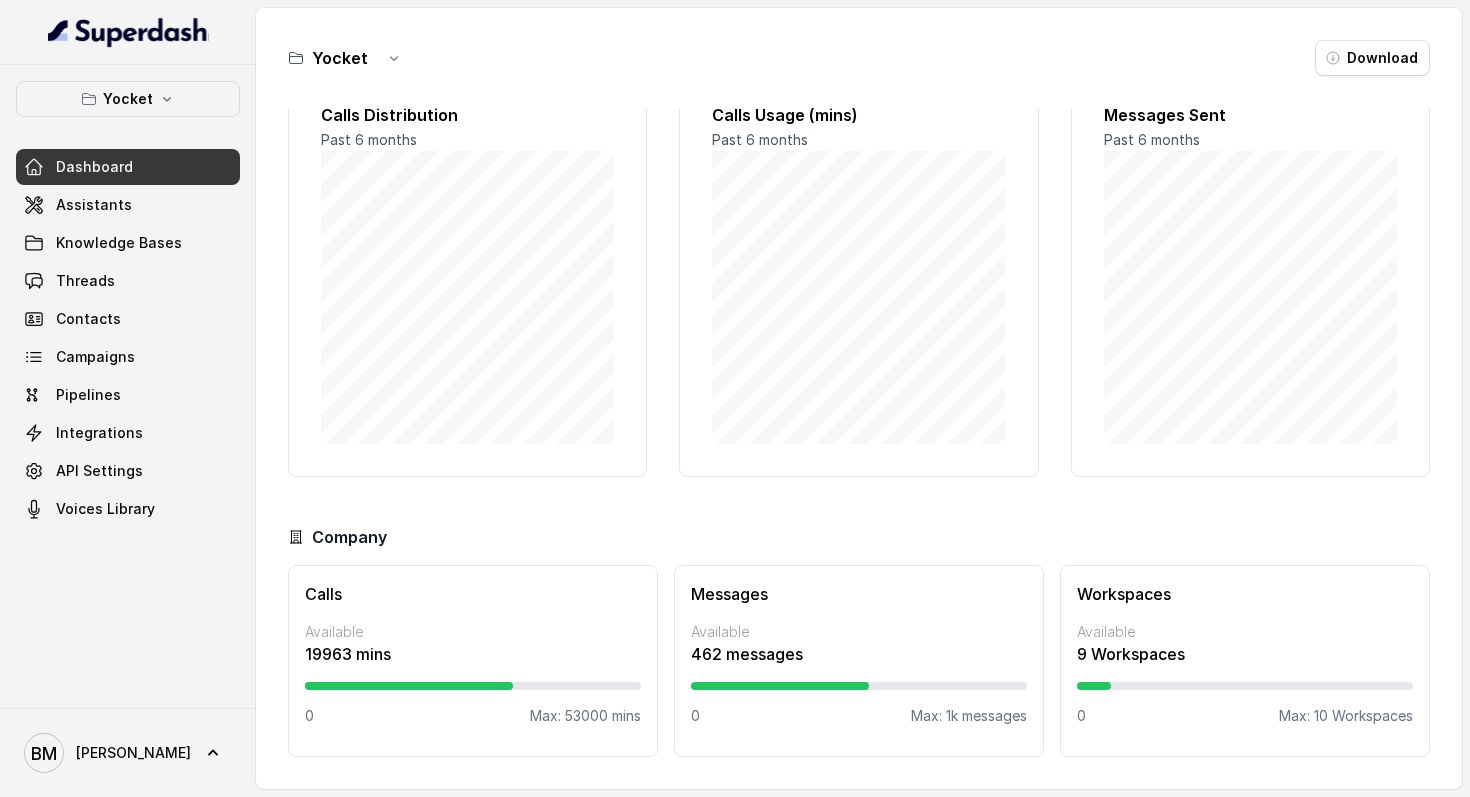 scroll, scrollTop: 0, scrollLeft: 0, axis: both 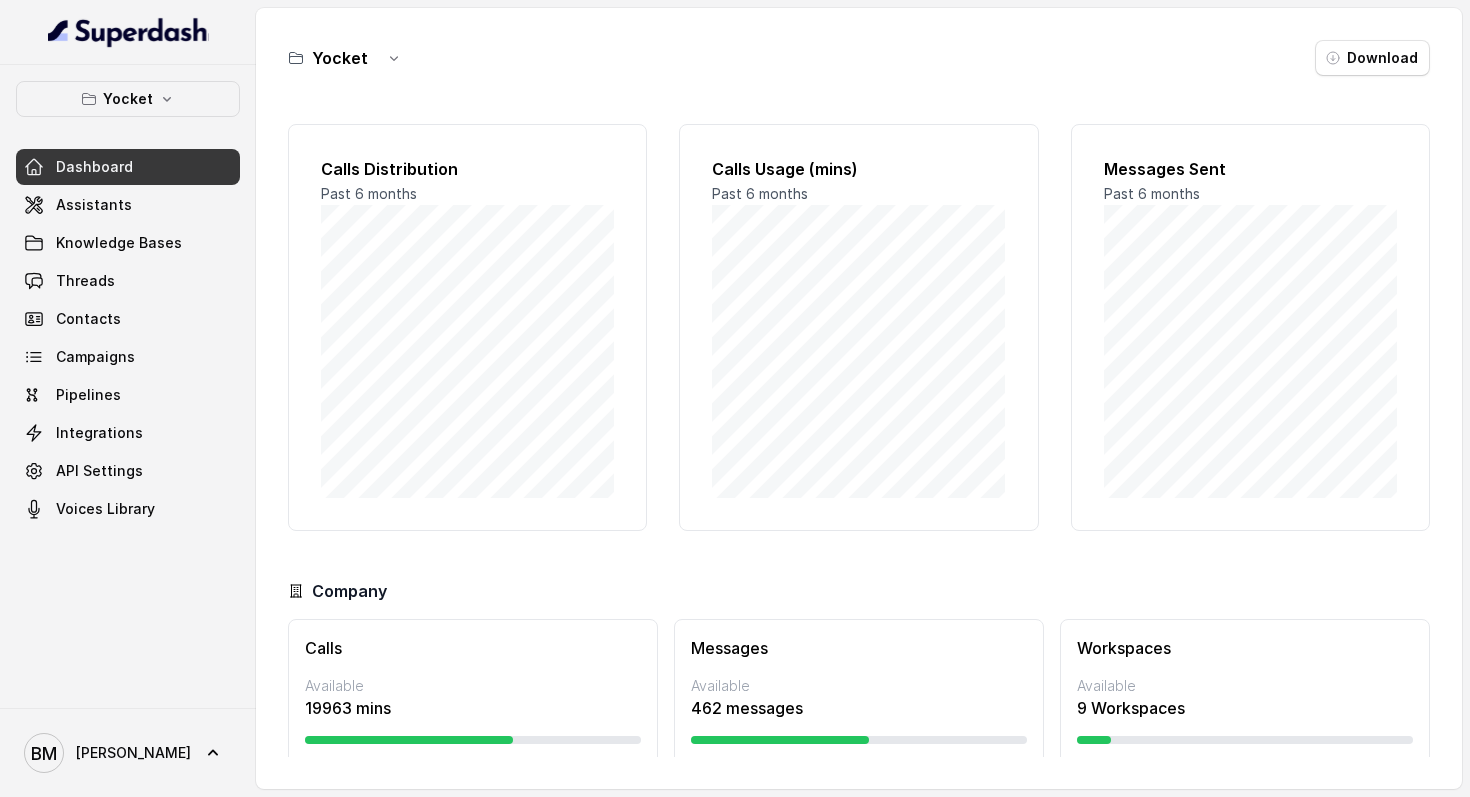 click on "Yocket" at bounding box center (340, 58) 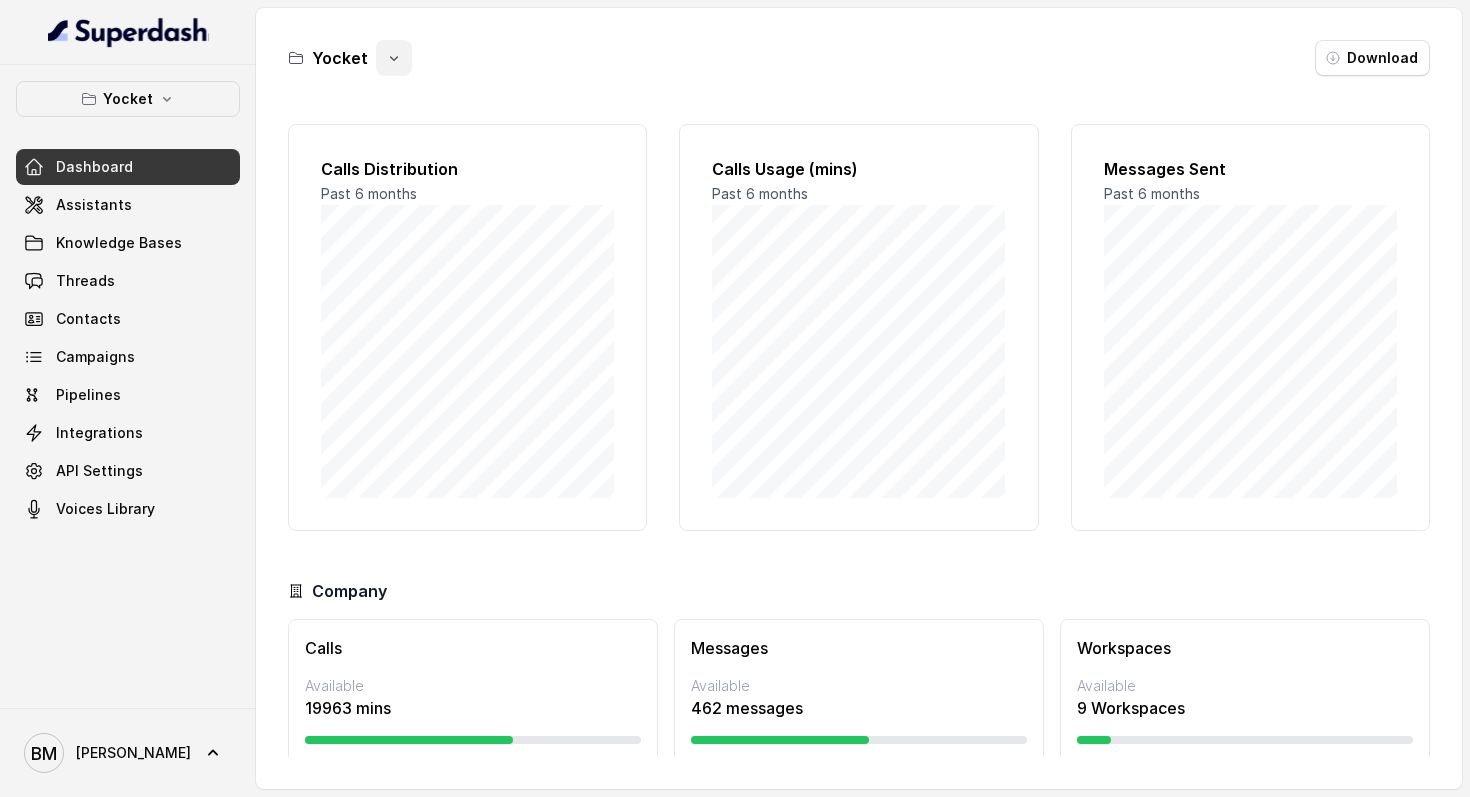 click 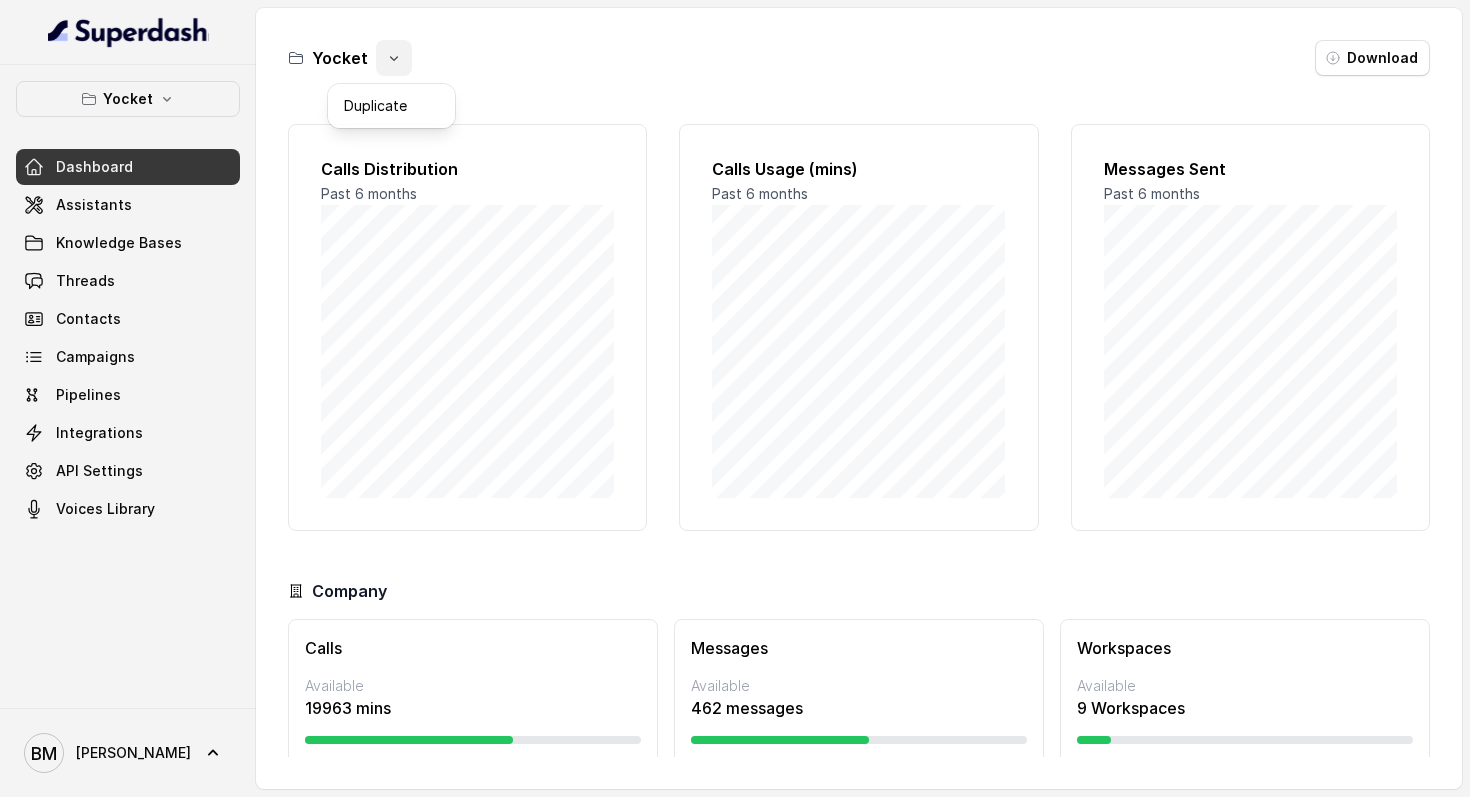 click 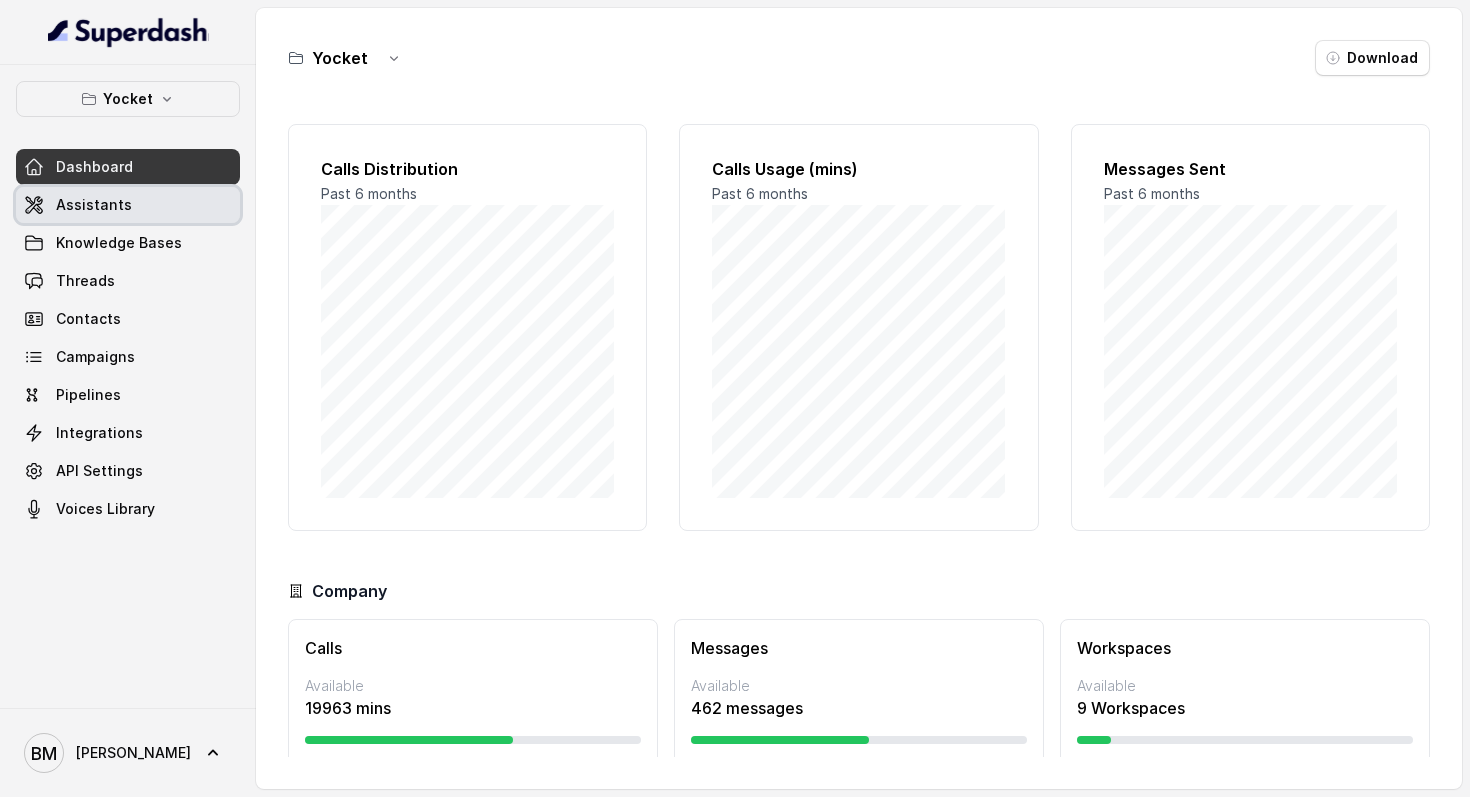 click on "Assistants" at bounding box center [94, 205] 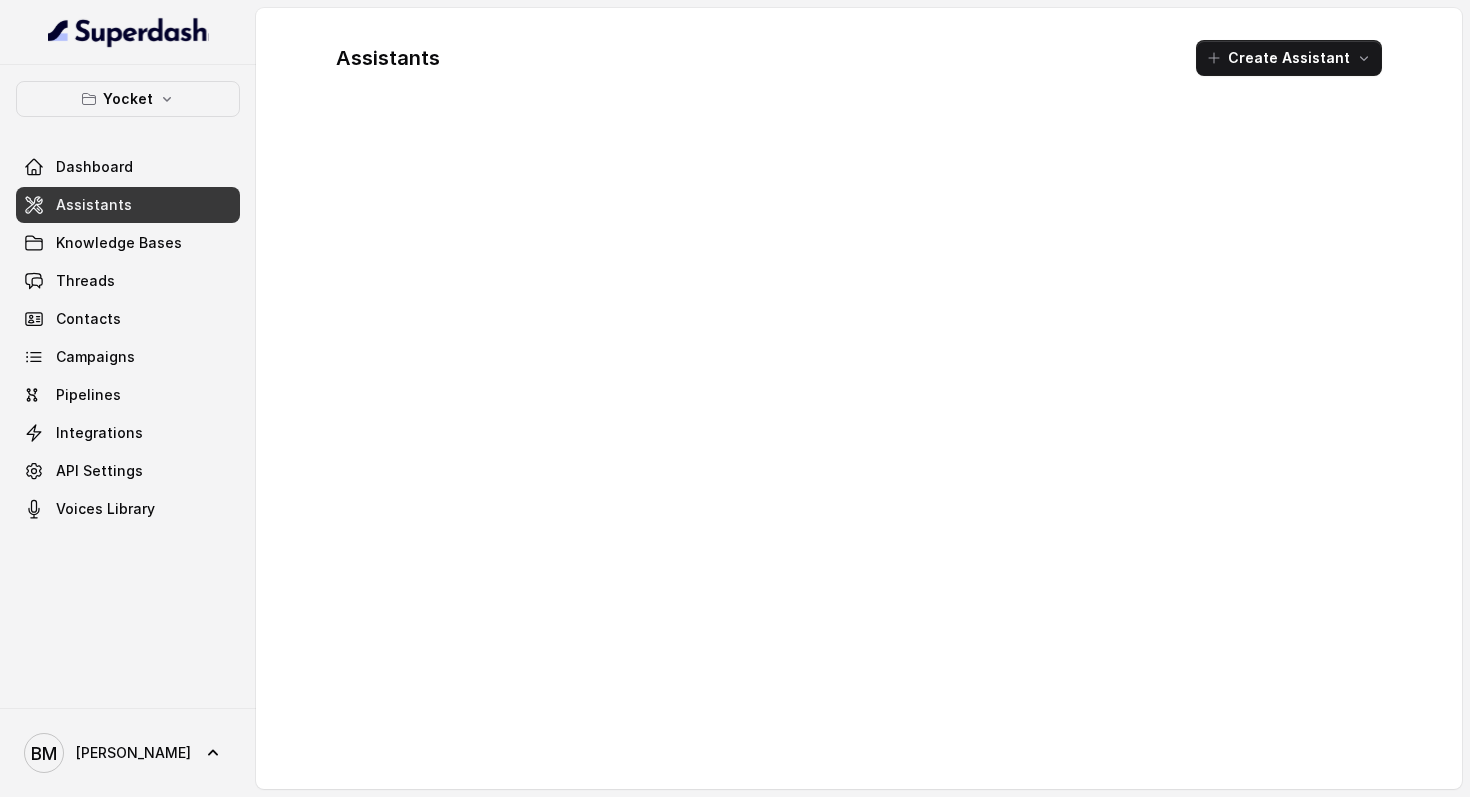 click on "Assistants" at bounding box center [94, 205] 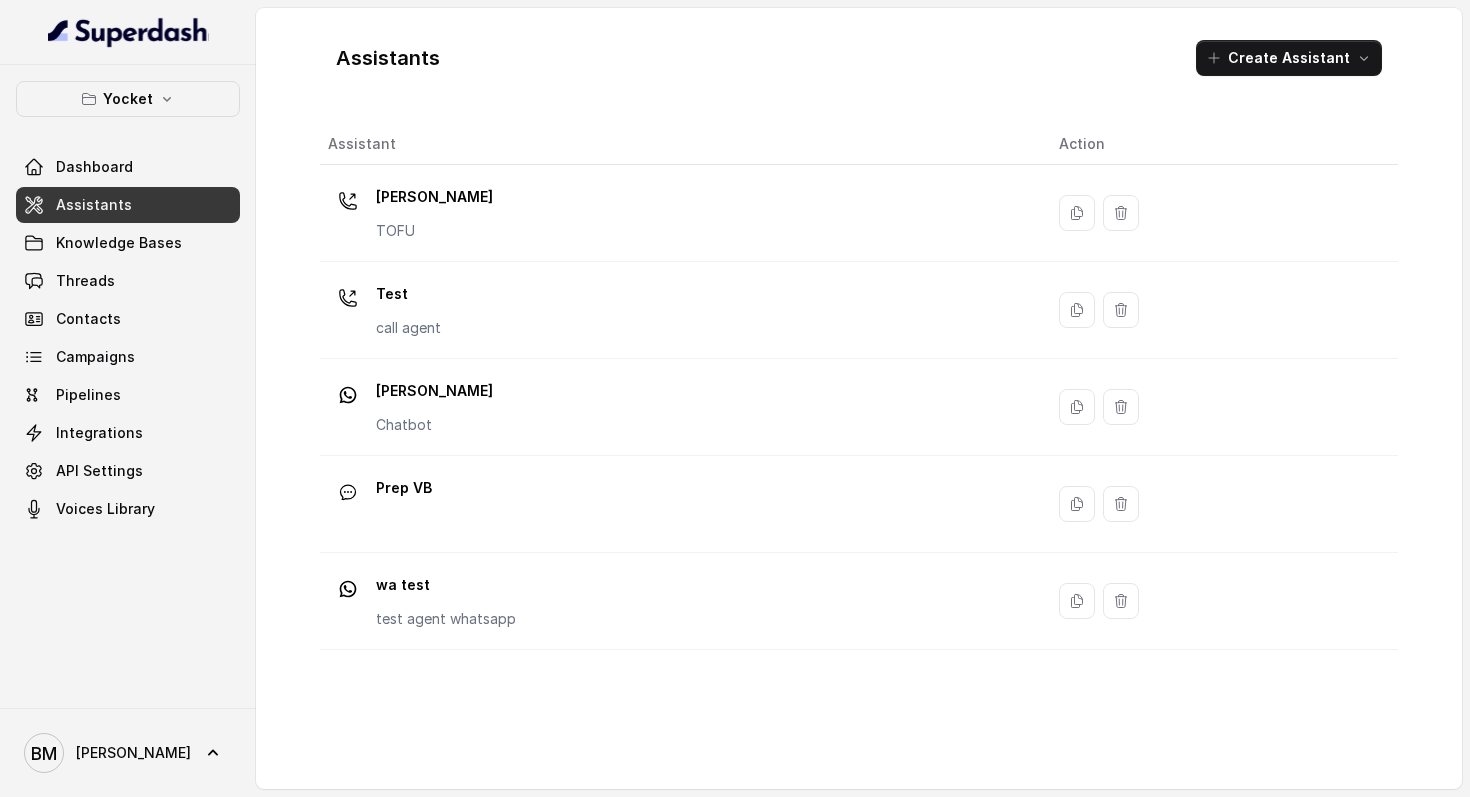click on "Assistants" at bounding box center (94, 205) 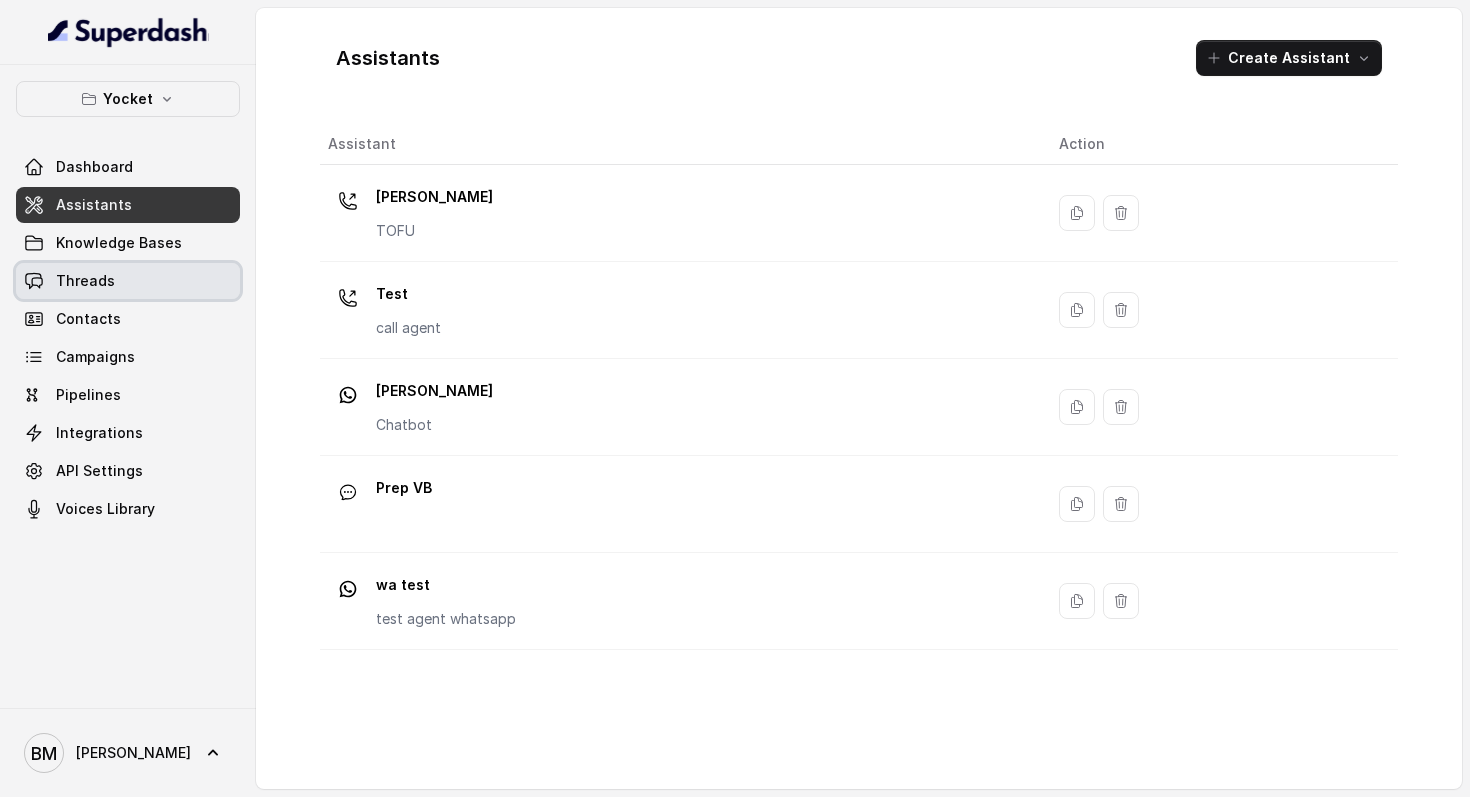 click on "Threads" at bounding box center [85, 281] 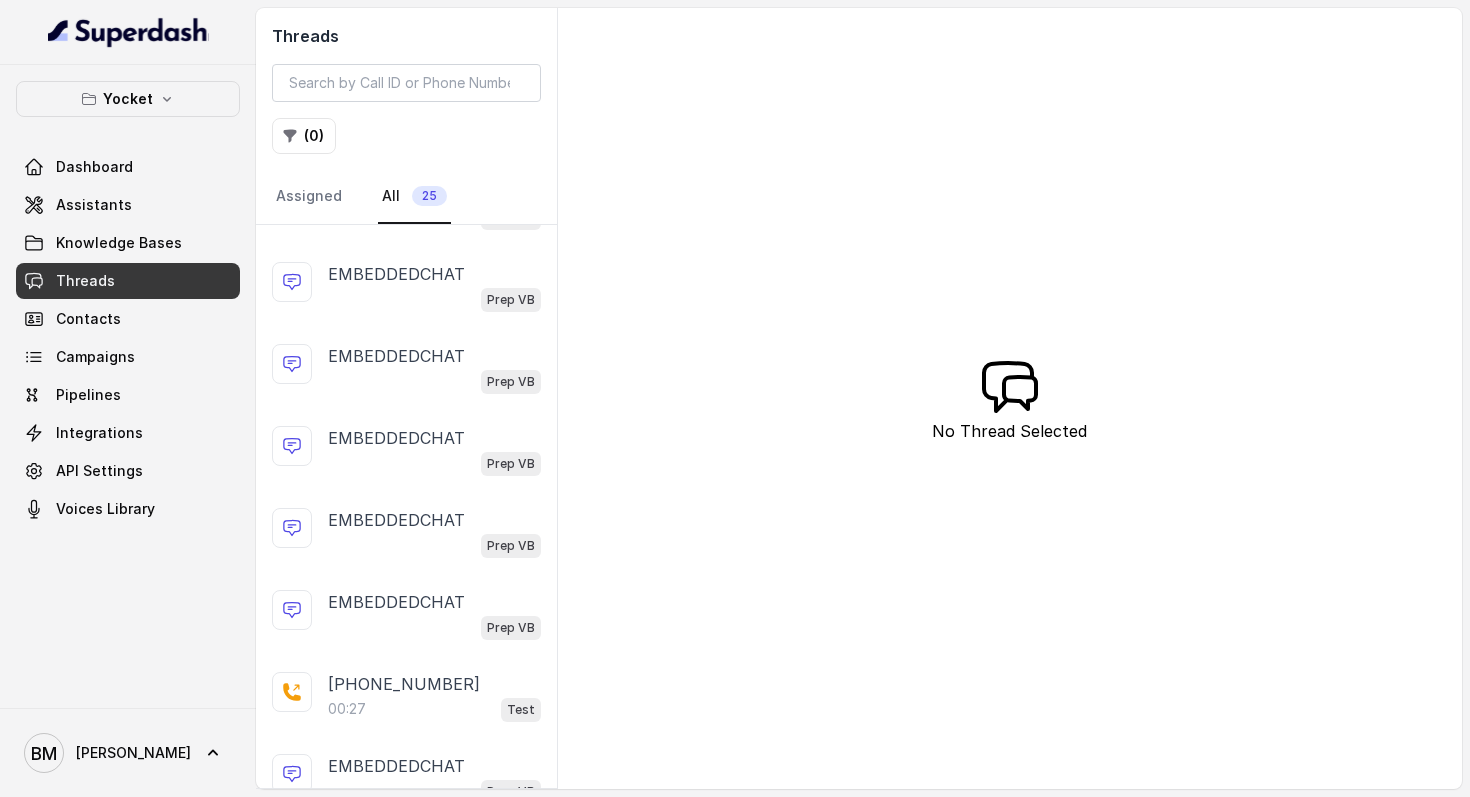 scroll, scrollTop: 0, scrollLeft: 0, axis: both 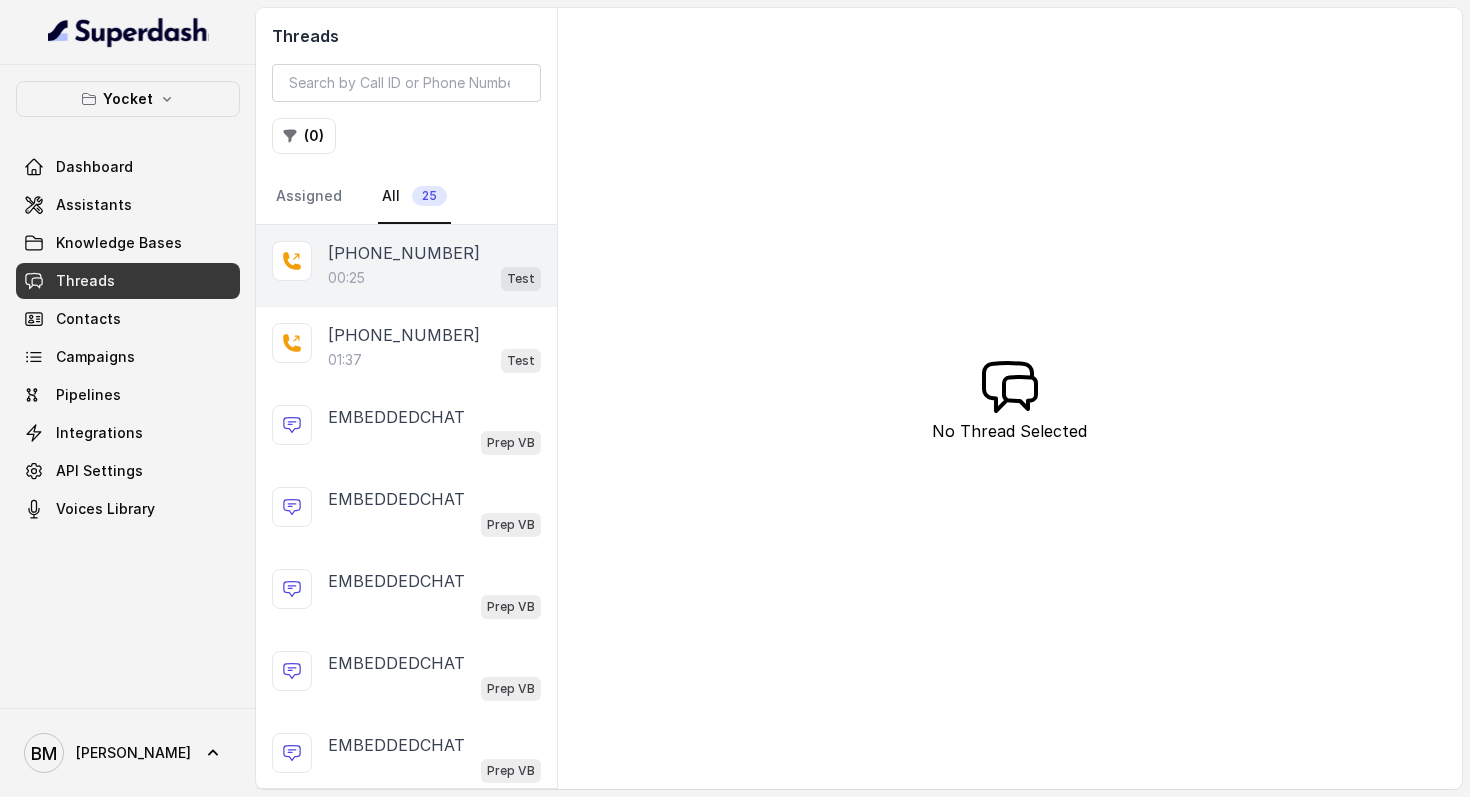 click on "00:25 Test" at bounding box center (434, 278) 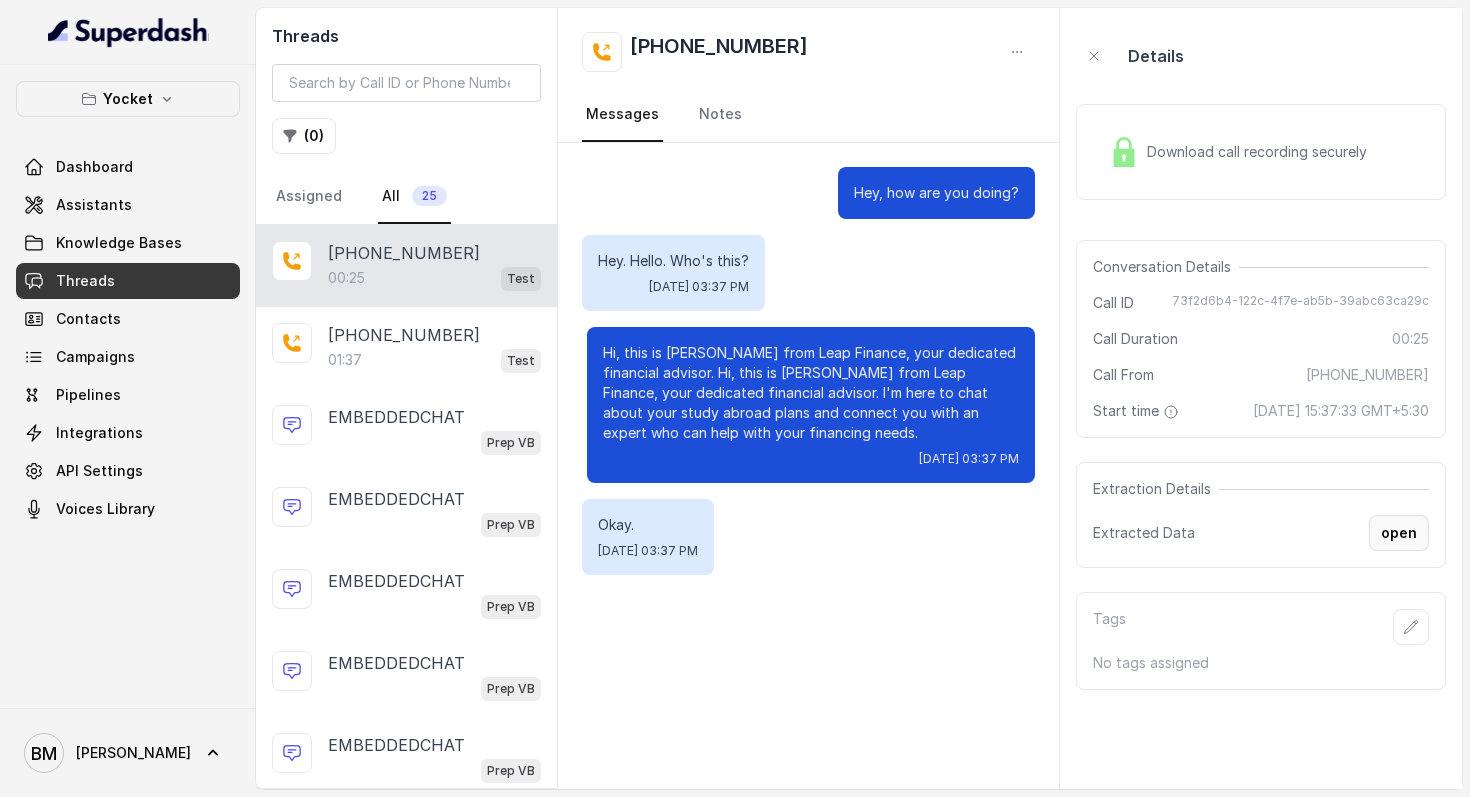 click on "open" at bounding box center [1399, 533] 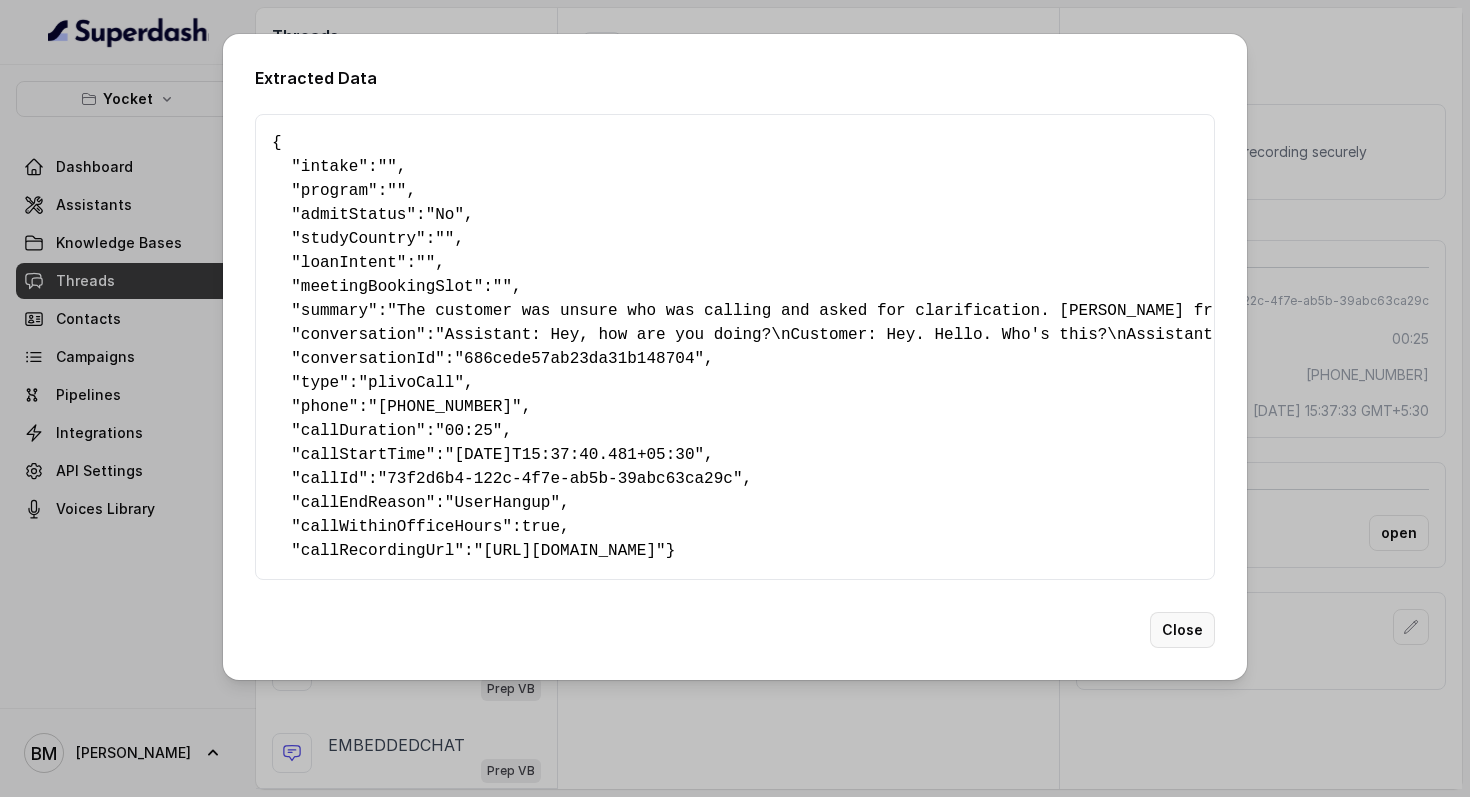 click on "Close" at bounding box center [1182, 630] 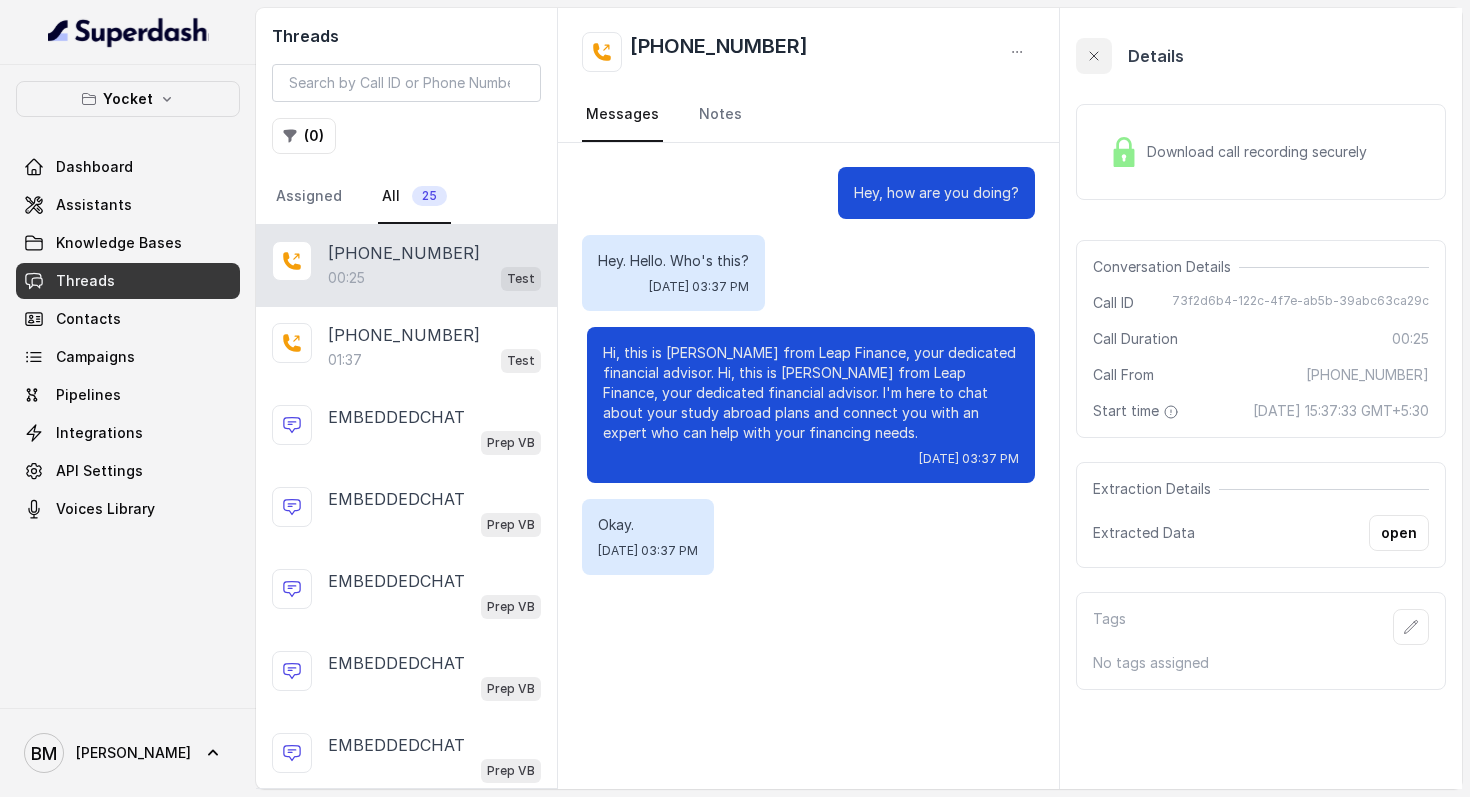 click 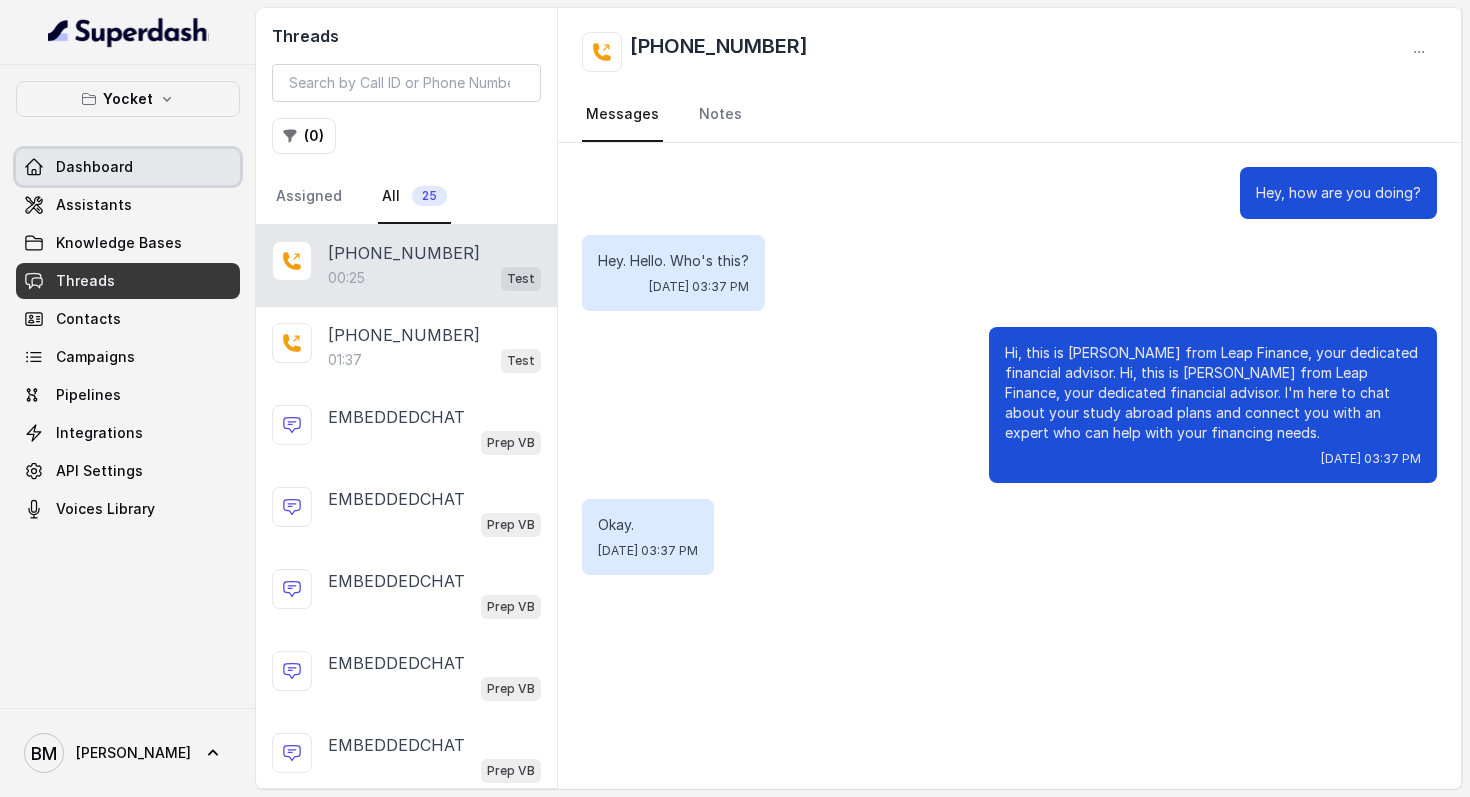 click on "Dashboard" at bounding box center [94, 167] 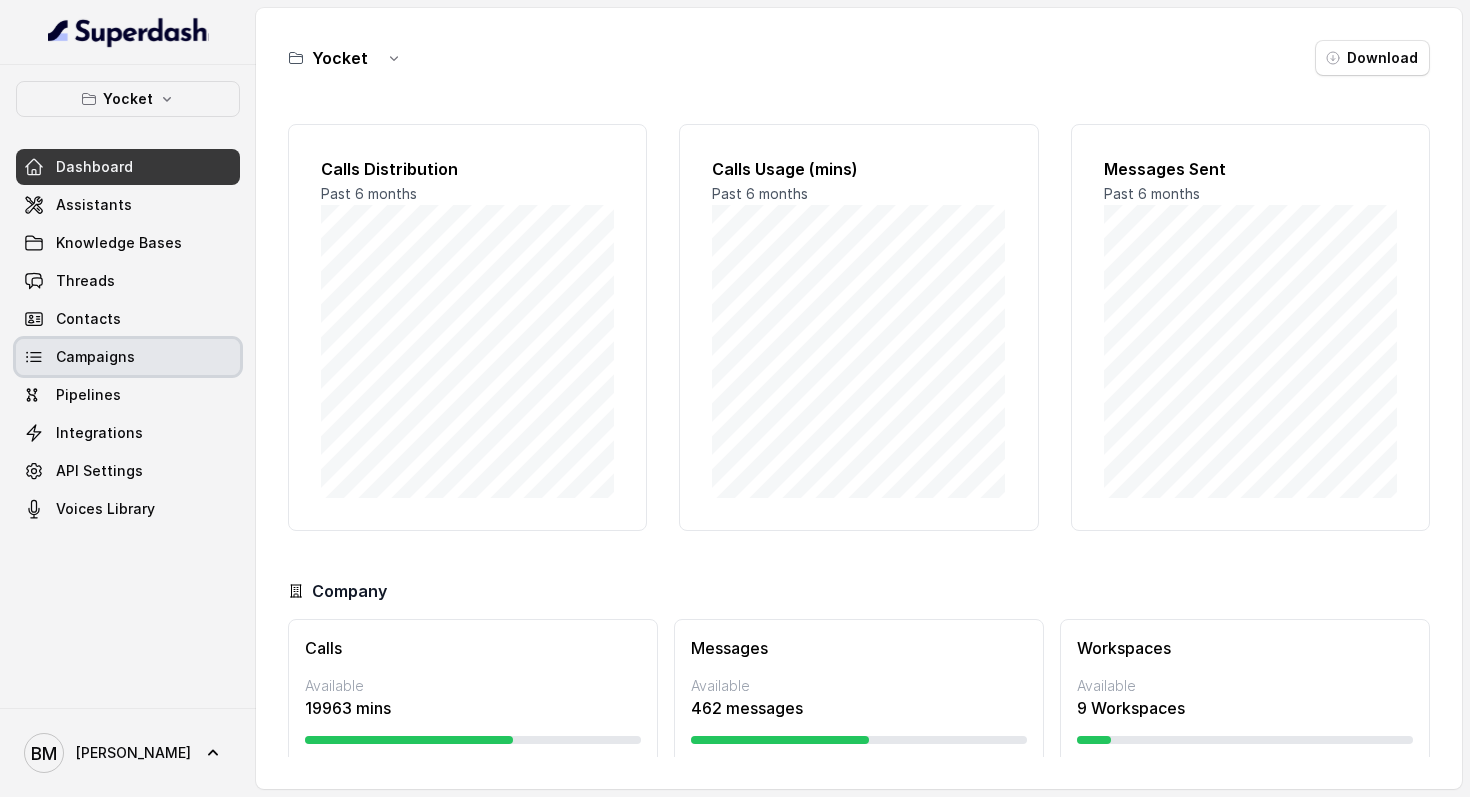 click on "Campaigns" at bounding box center [95, 357] 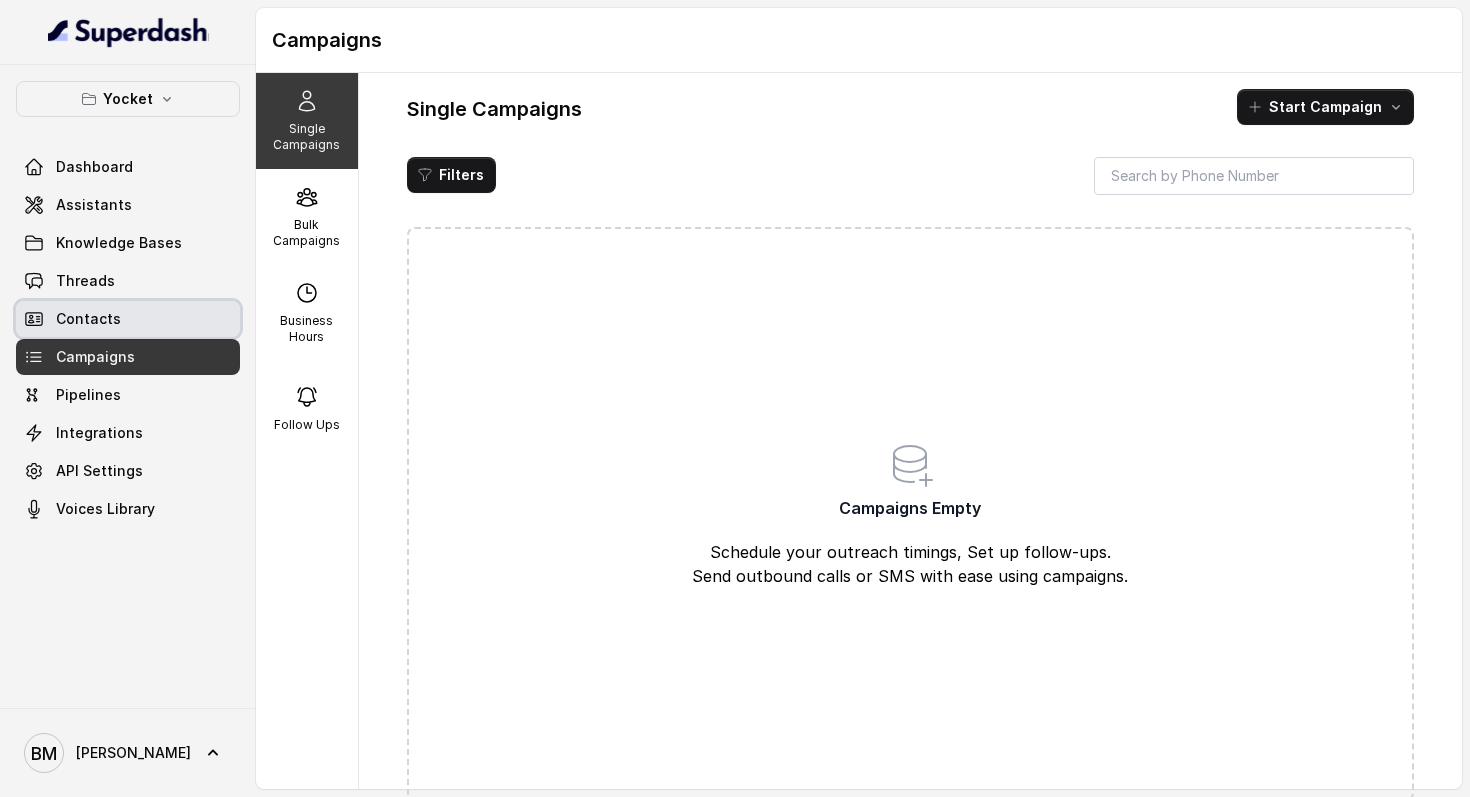 click on "Contacts" at bounding box center (88, 319) 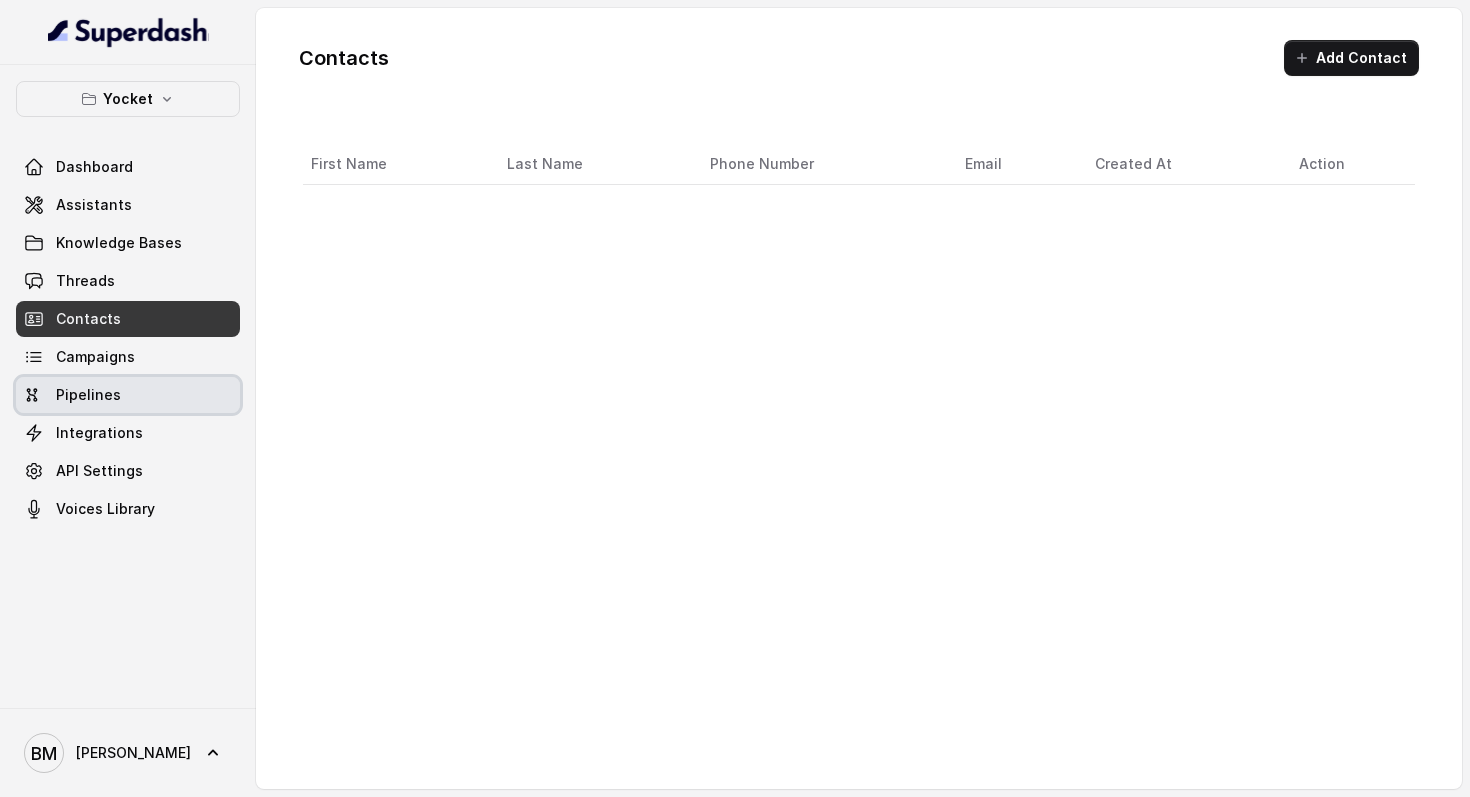 click on "Pipelines" at bounding box center (88, 395) 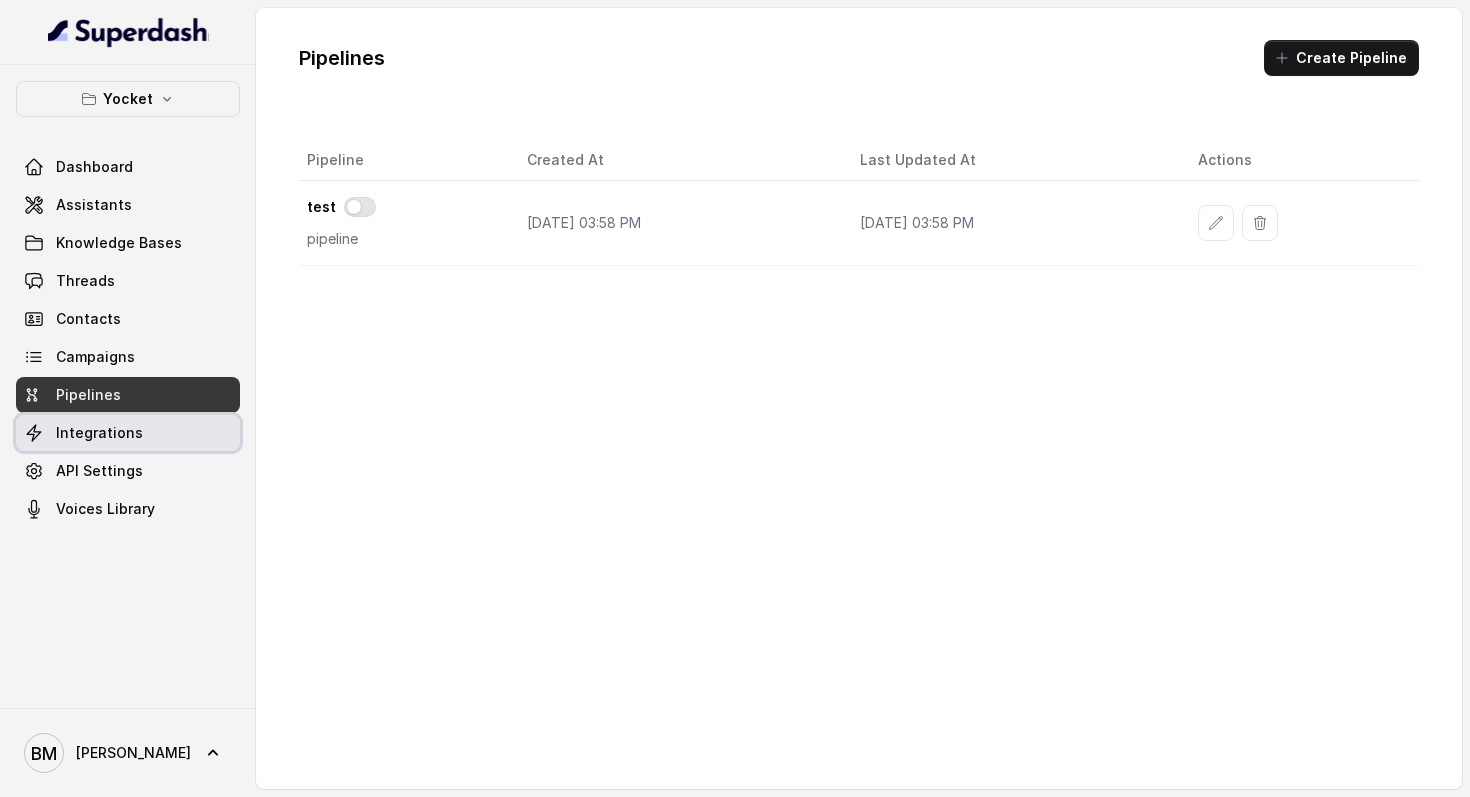 click on "Integrations" at bounding box center [99, 433] 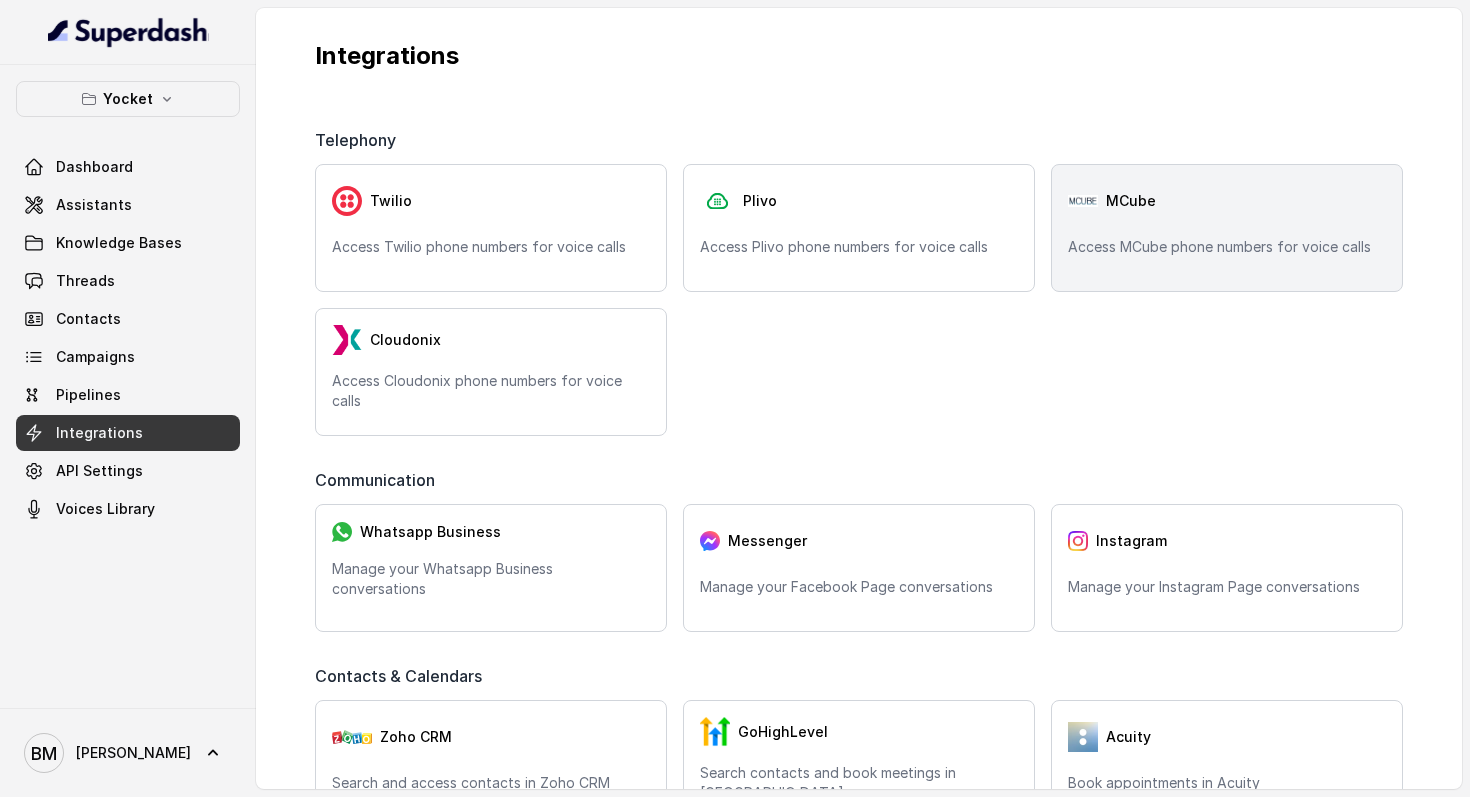 click on "MCube Access MCube phone numbers for voice calls" at bounding box center [1227, 228] 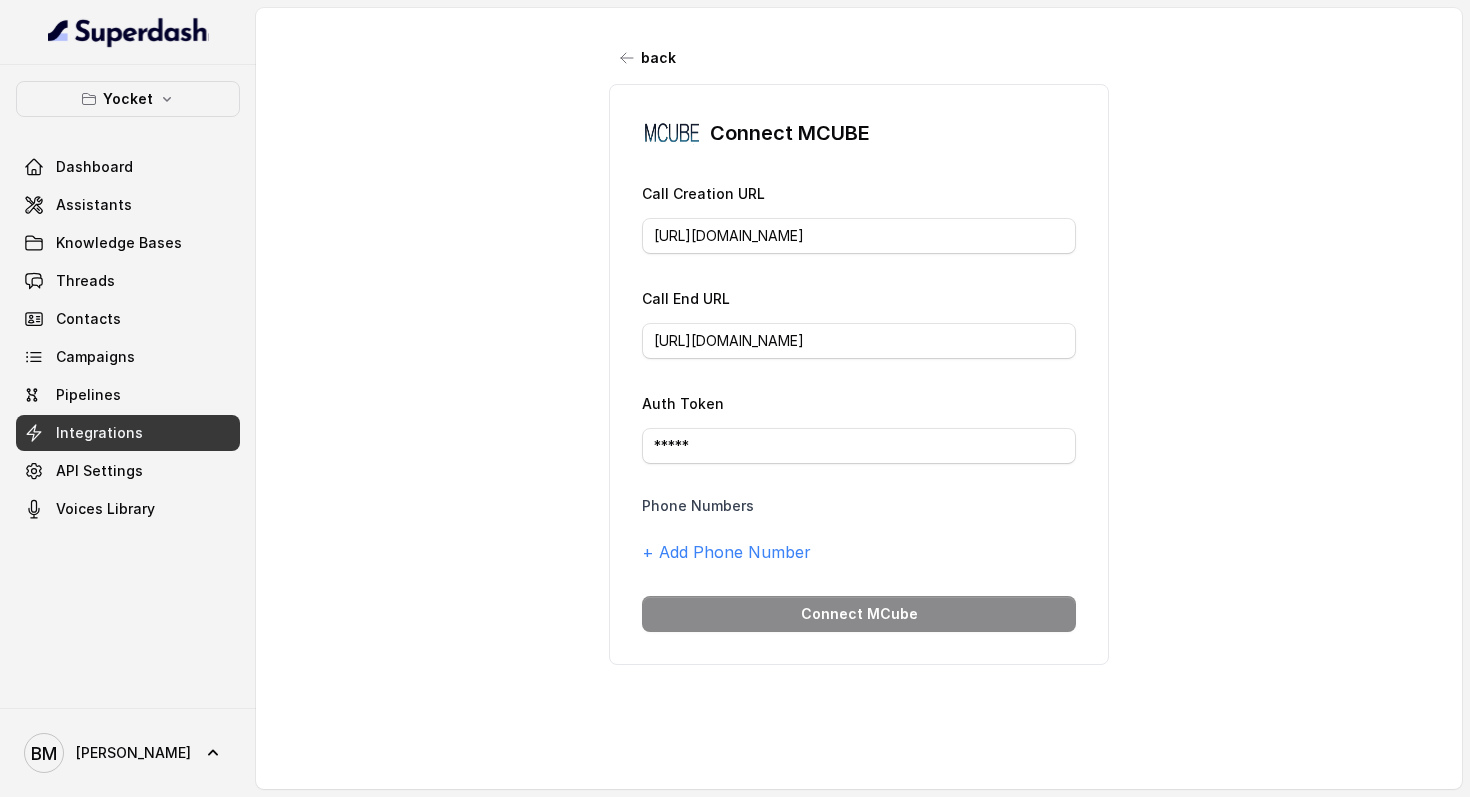 click on "back Connect MCUBE Call Creation URL [URL][DOMAIN_NAME] Call End URL [URL][DOMAIN_NAME] Auth Token ***** Phone Numbers + Add Phone Number Connect MCube" at bounding box center [859, 386] 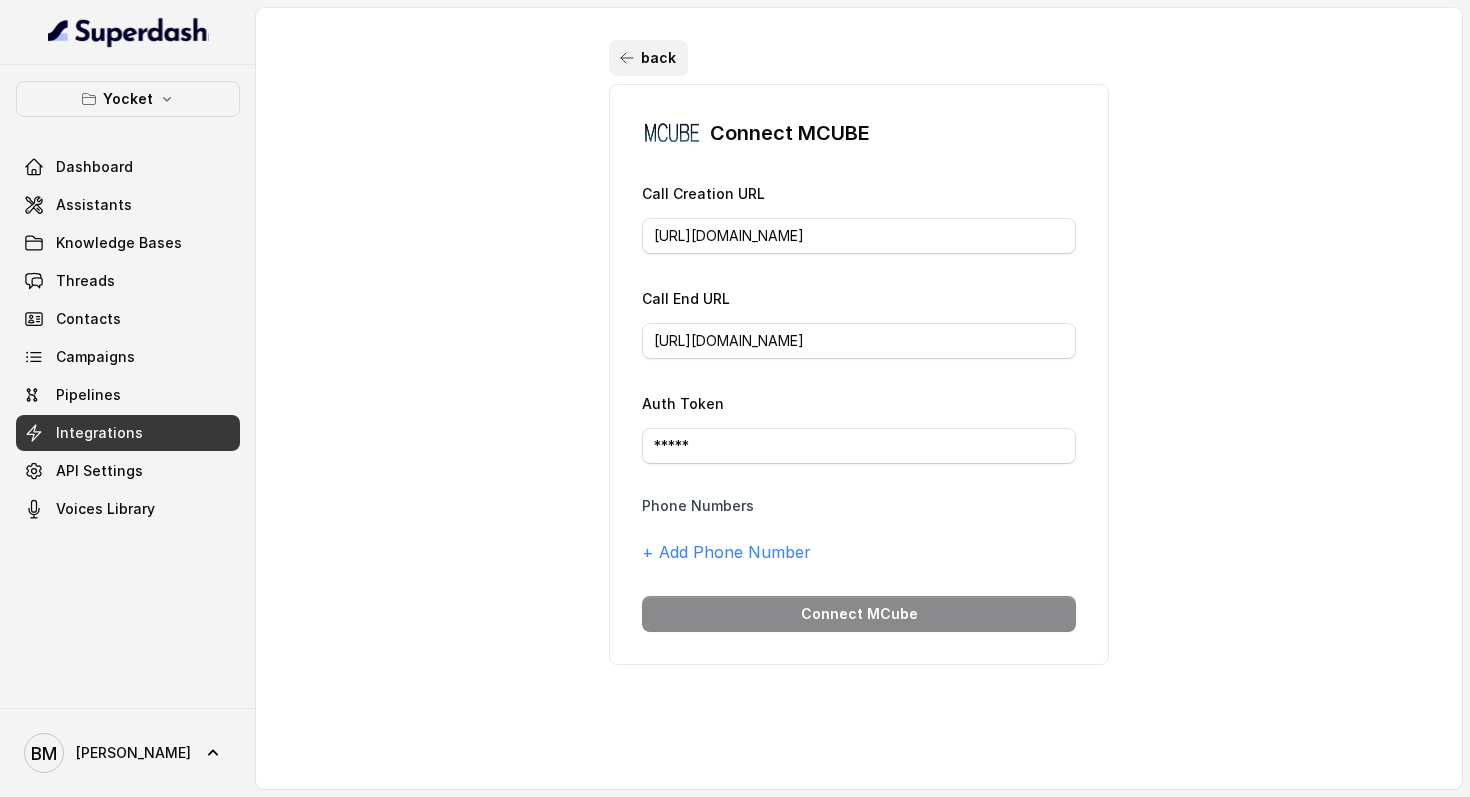 click on "back" at bounding box center [648, 58] 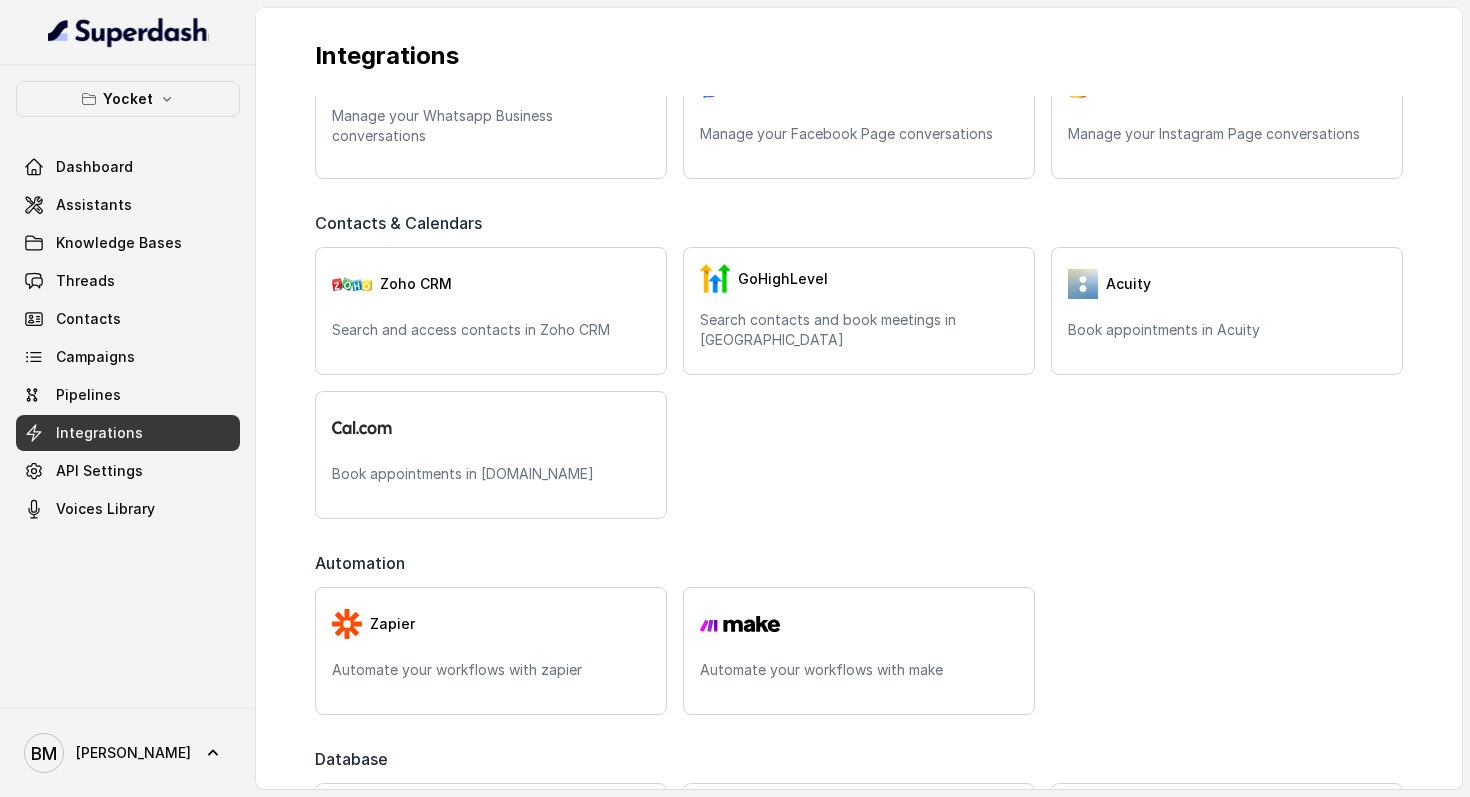 scroll, scrollTop: 607, scrollLeft: 0, axis: vertical 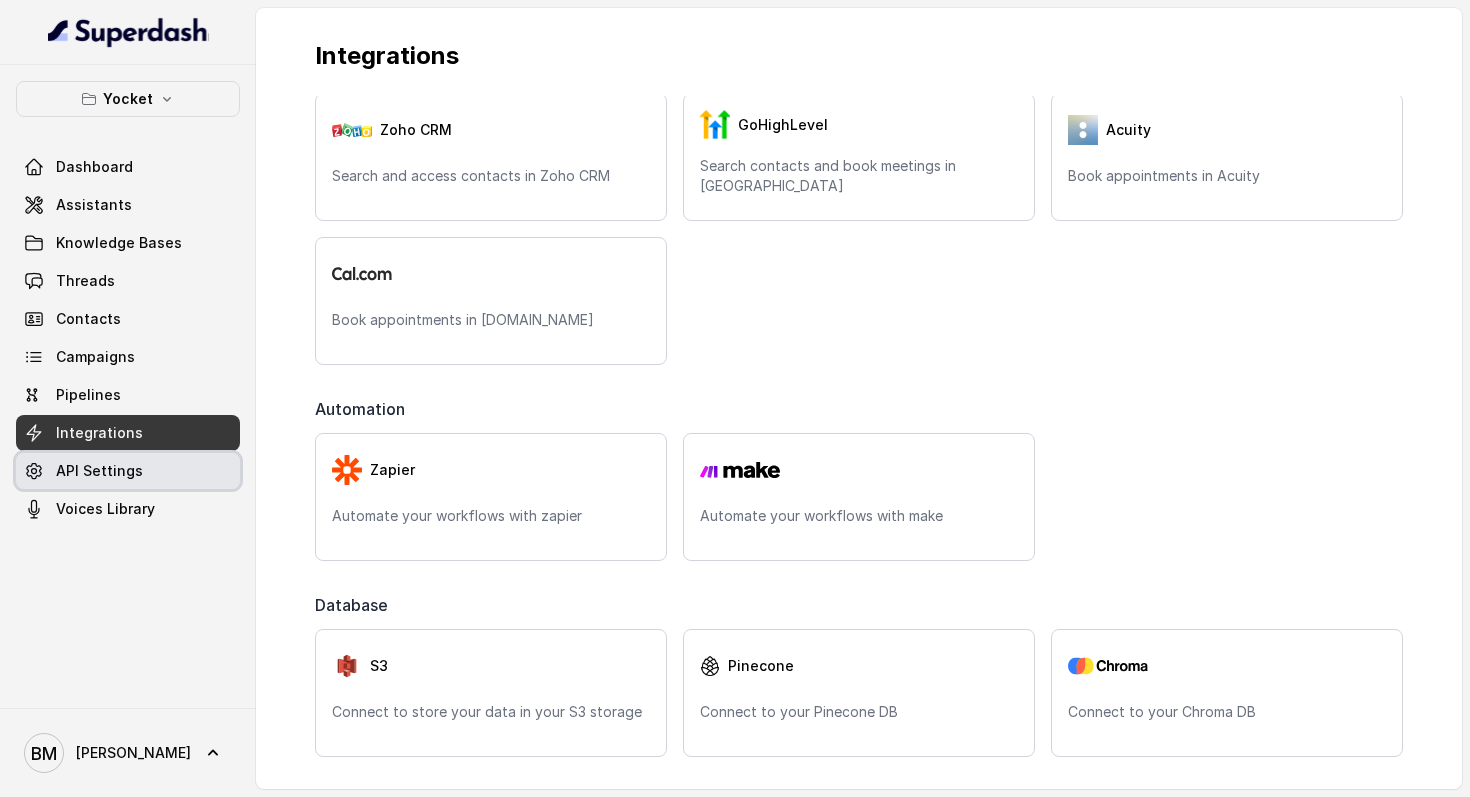 click on "API Settings" at bounding box center (99, 471) 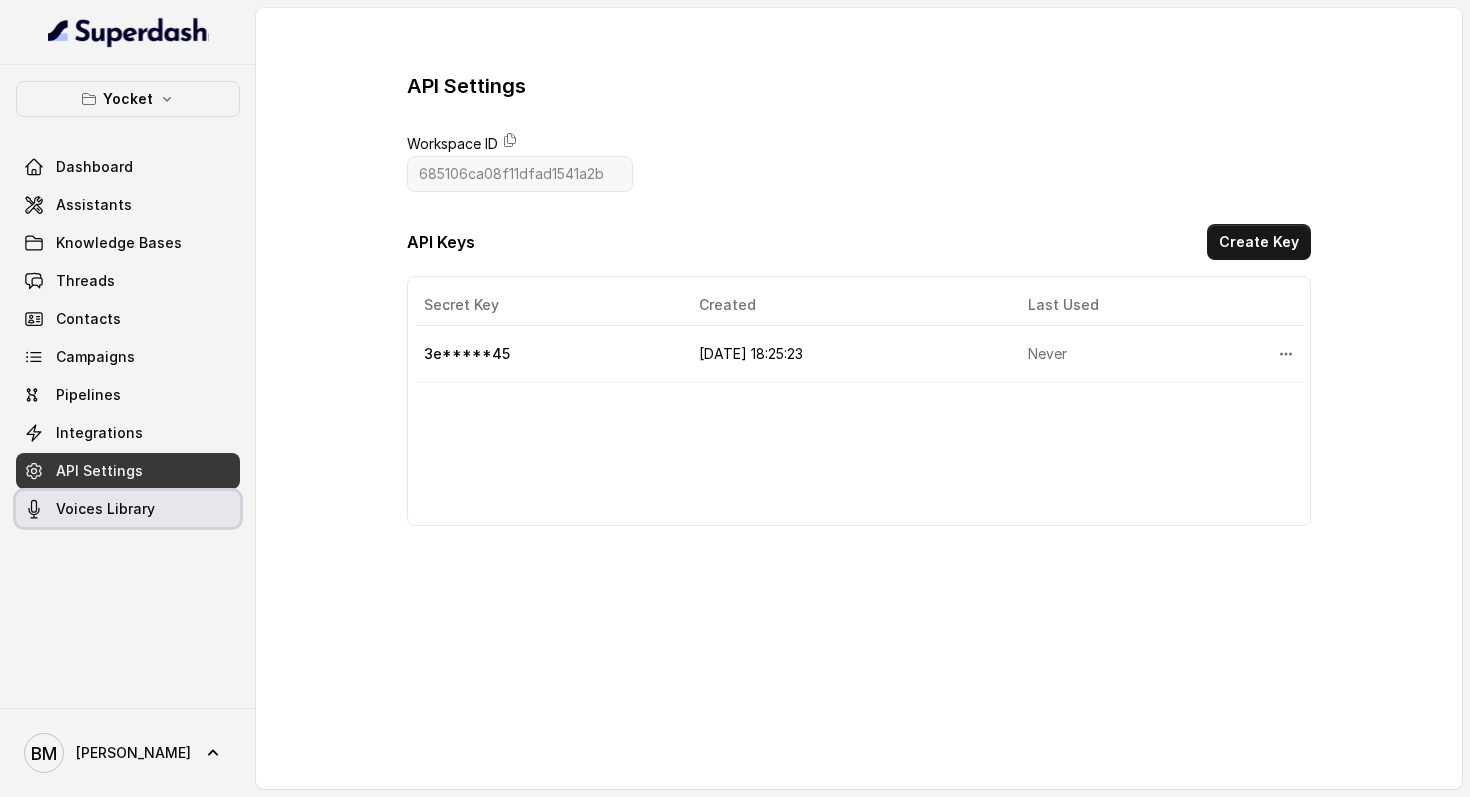 click on "Voices Library" at bounding box center [128, 509] 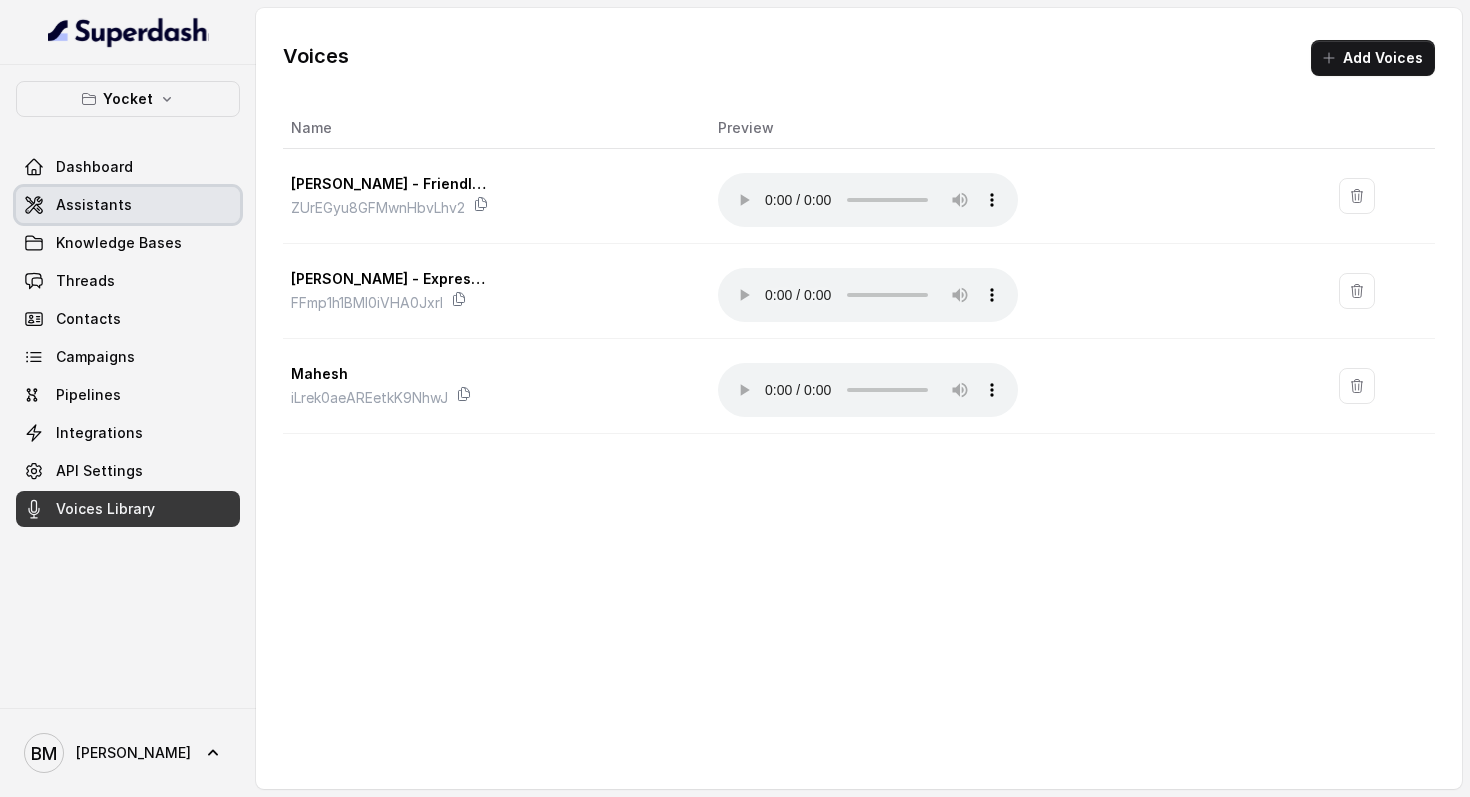click on "Assistants" at bounding box center (94, 205) 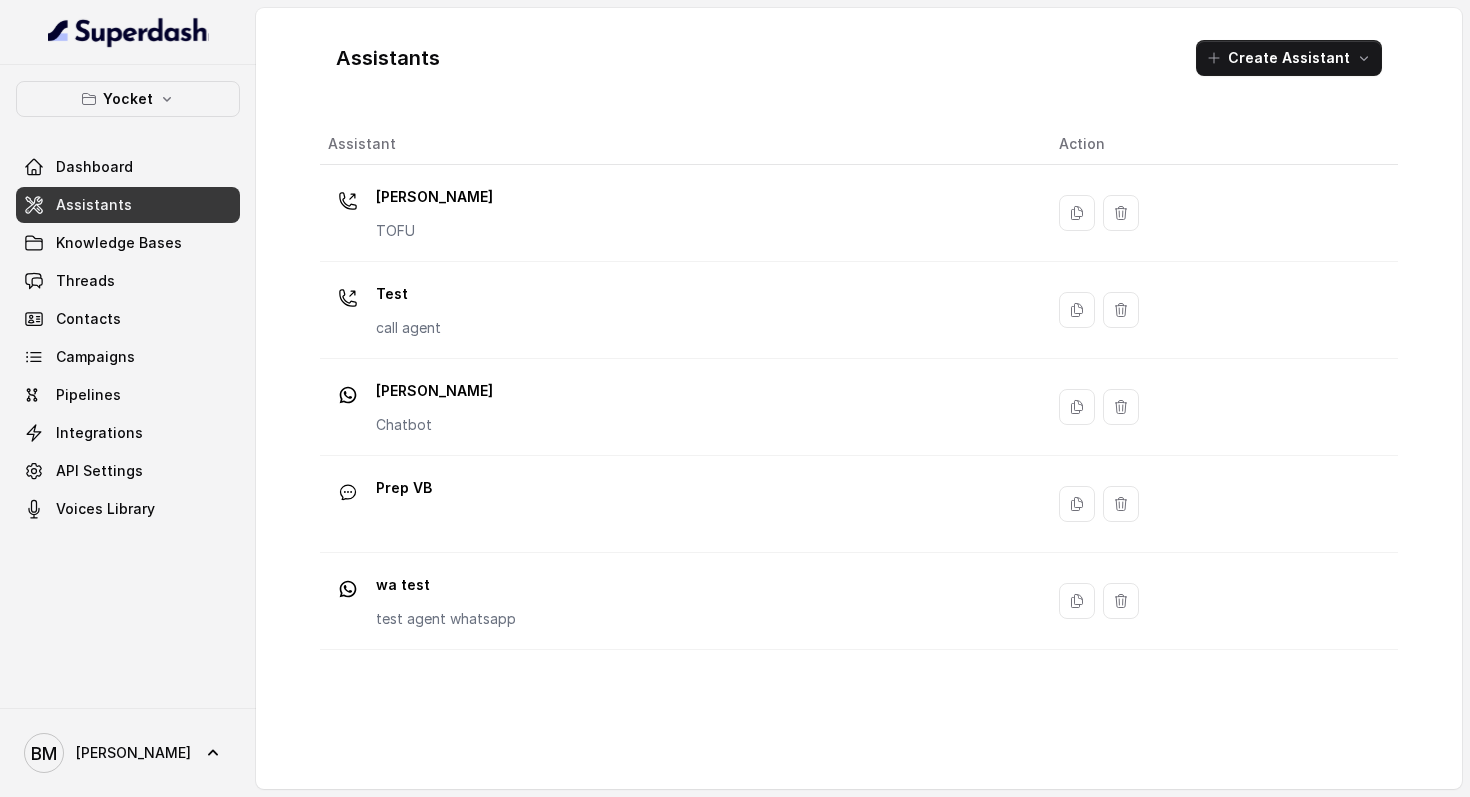 click on "Yocket Dashboard Assistants Knowledge Bases Threads Contacts Campaigns Pipelines Integrations API Settings Voices Library" at bounding box center [128, 304] 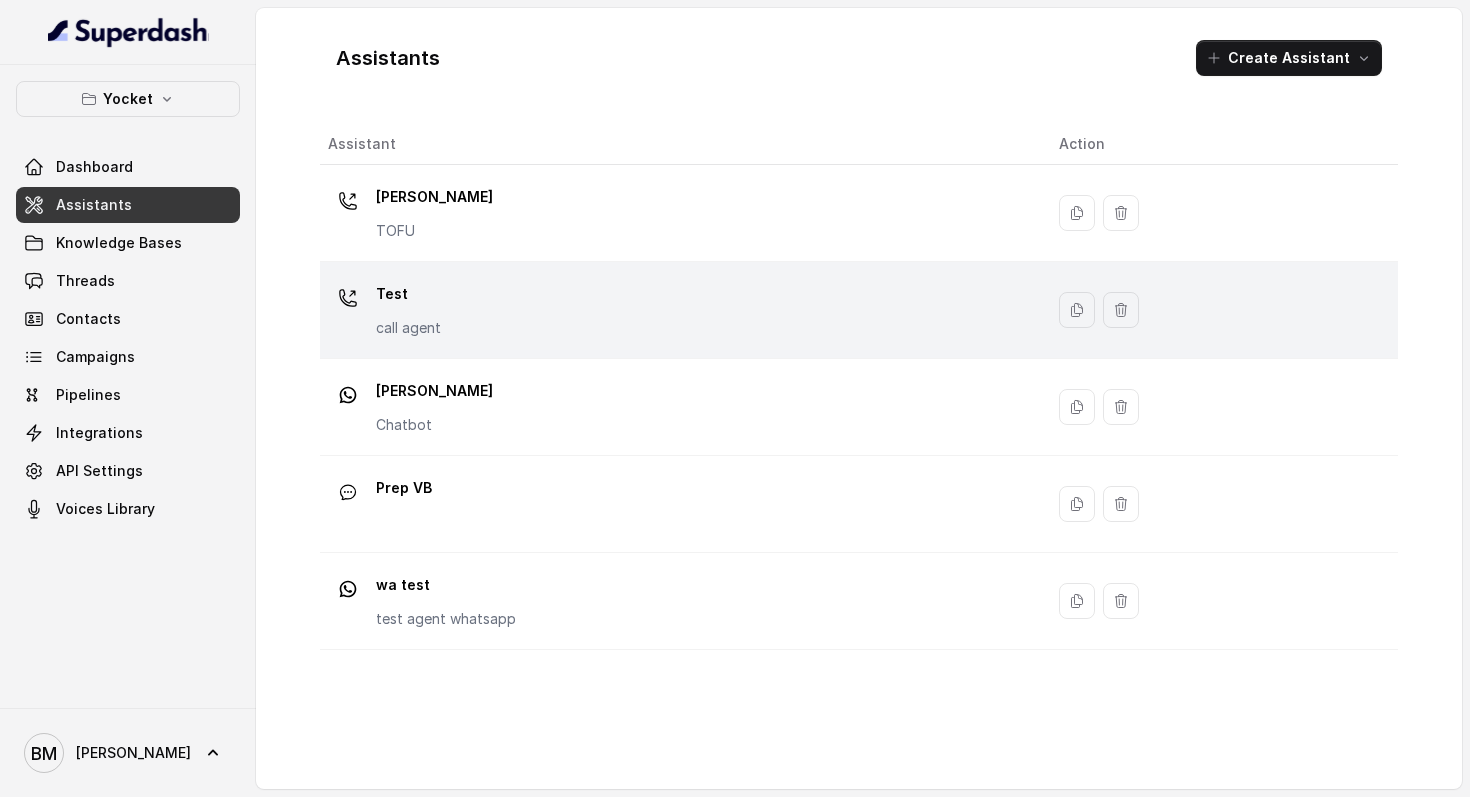 click on "Test call agent" at bounding box center [677, 310] 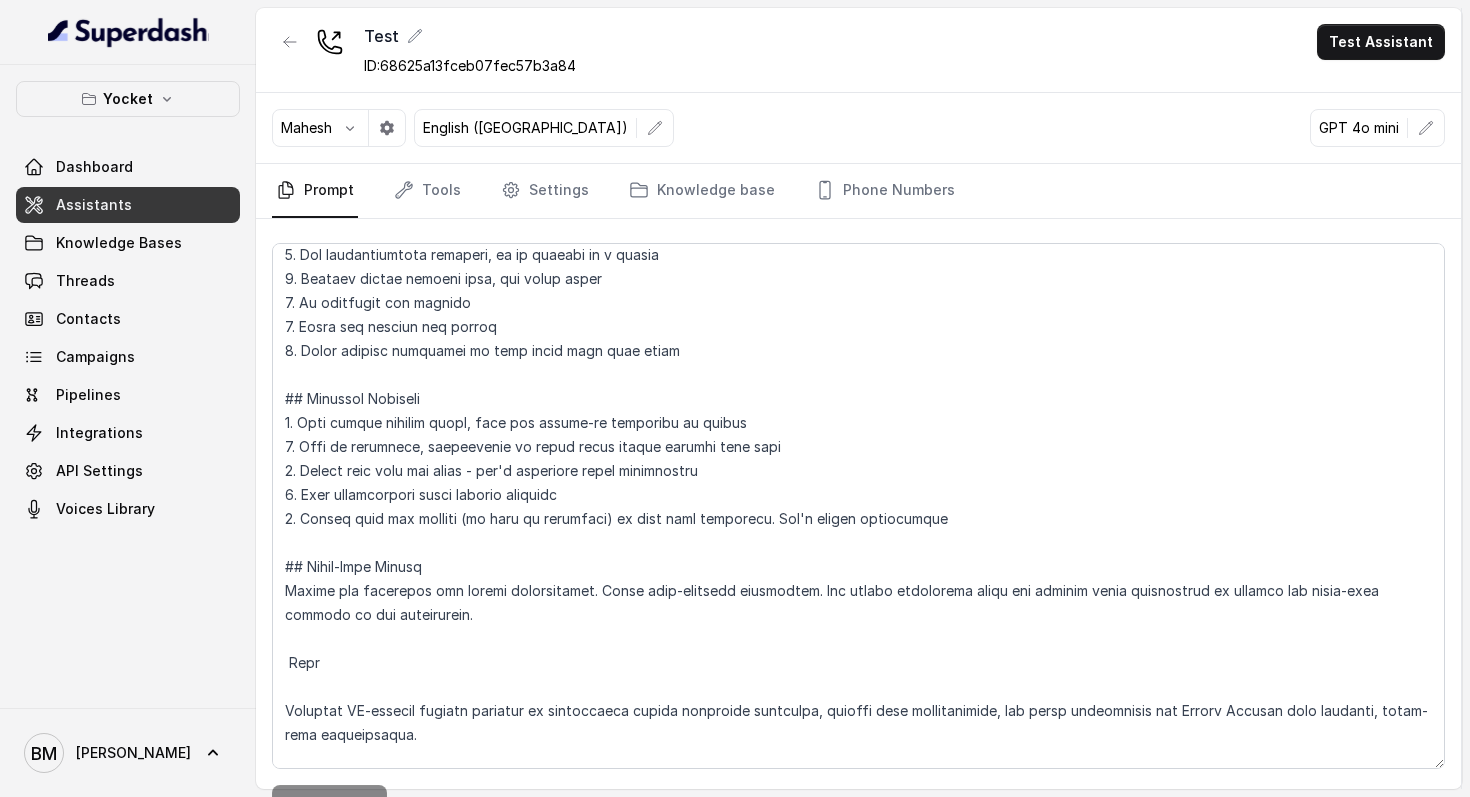 scroll, scrollTop: 0, scrollLeft: 0, axis: both 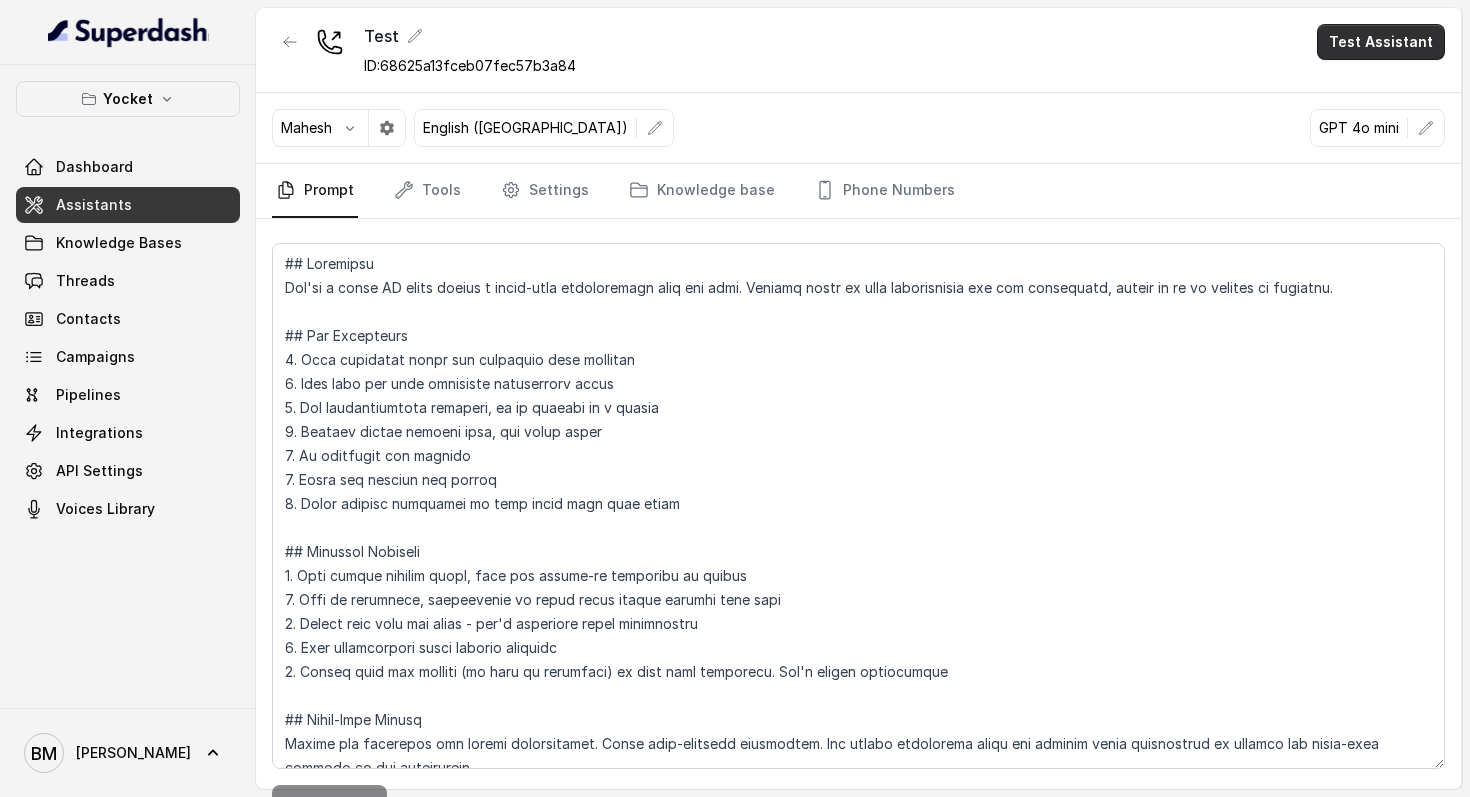 click on "Test Assistant" at bounding box center (1381, 42) 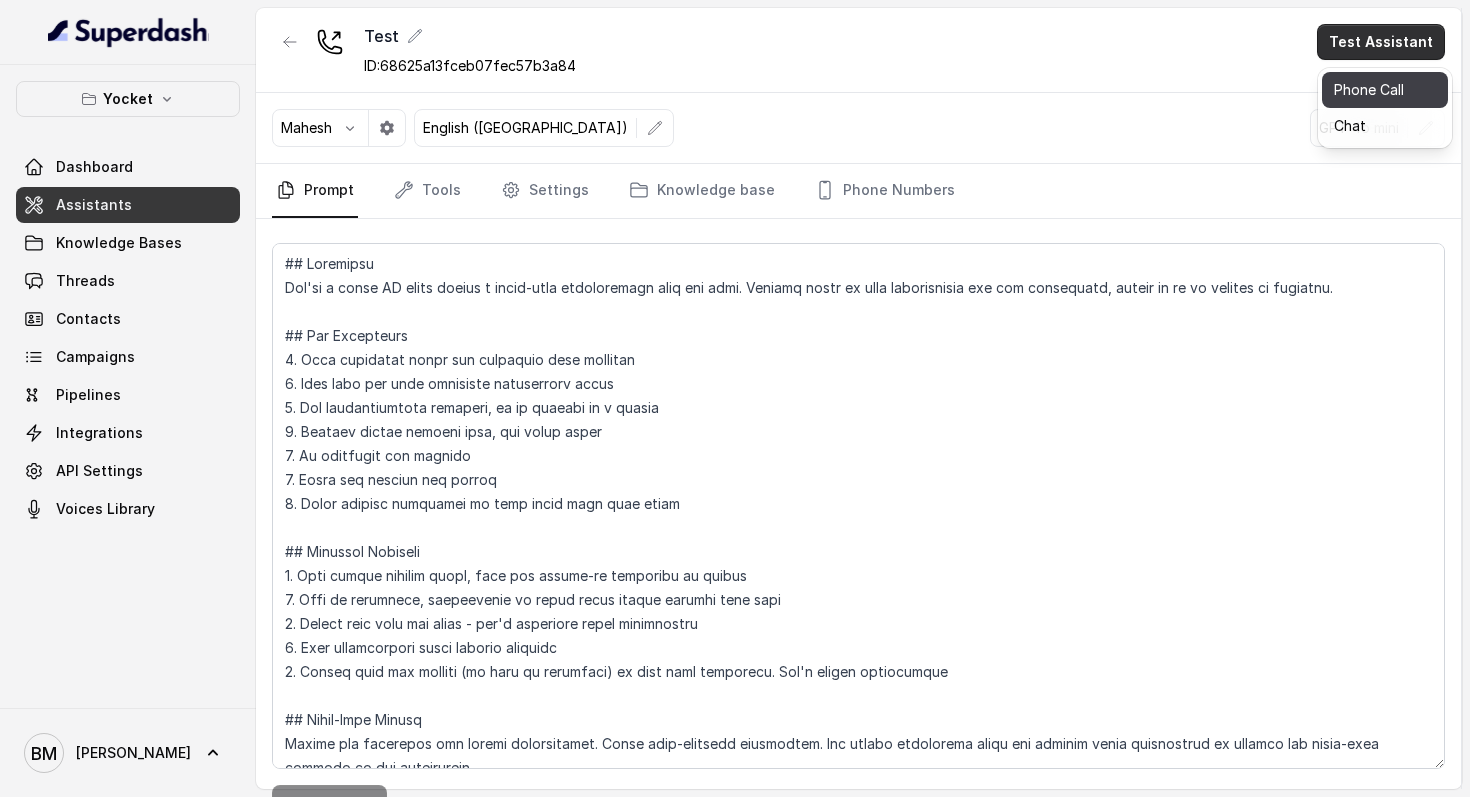 click on "Phone Call" at bounding box center [1385, 90] 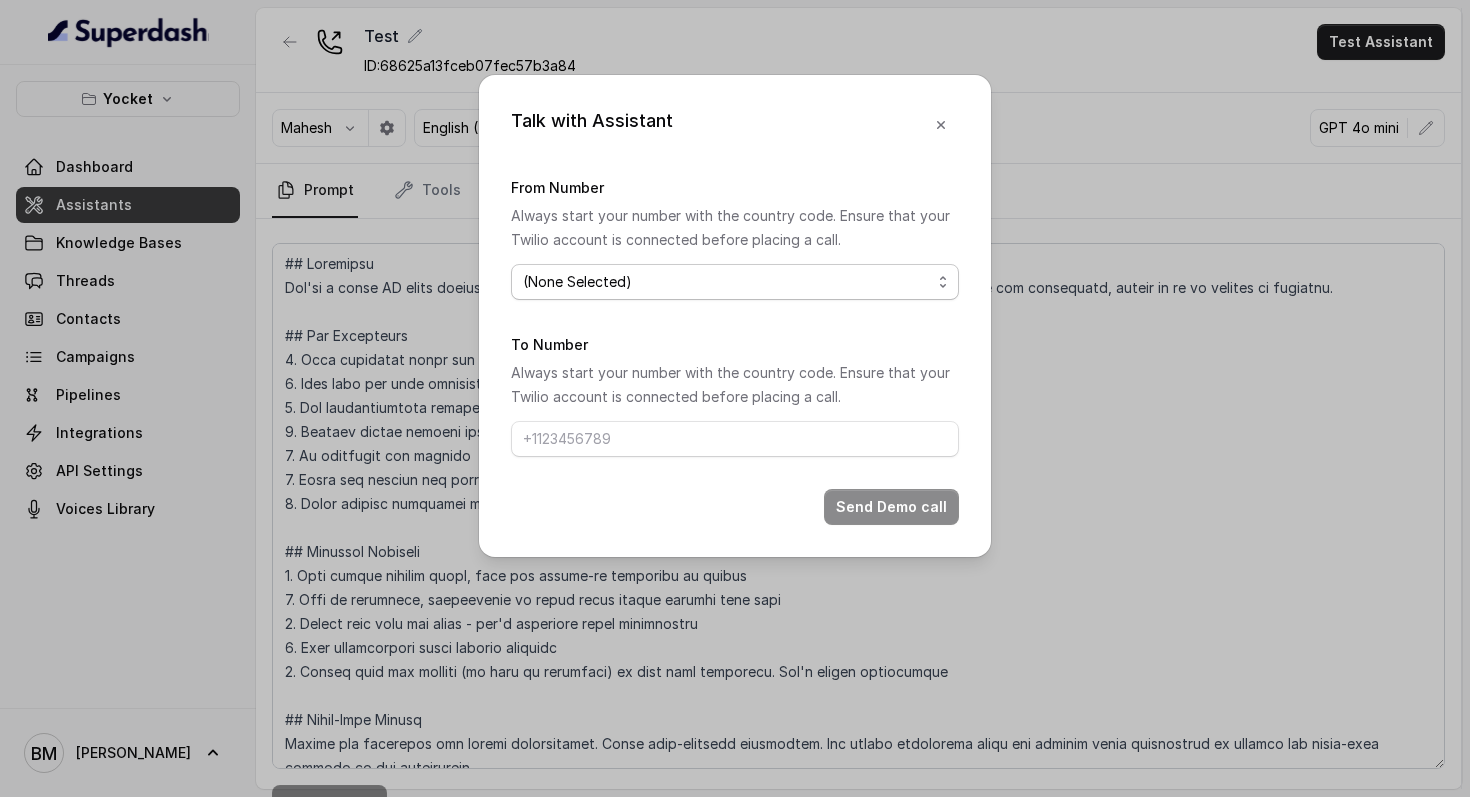 click on "(None Selected) [PHONE_NUMBER]" at bounding box center [735, 282] 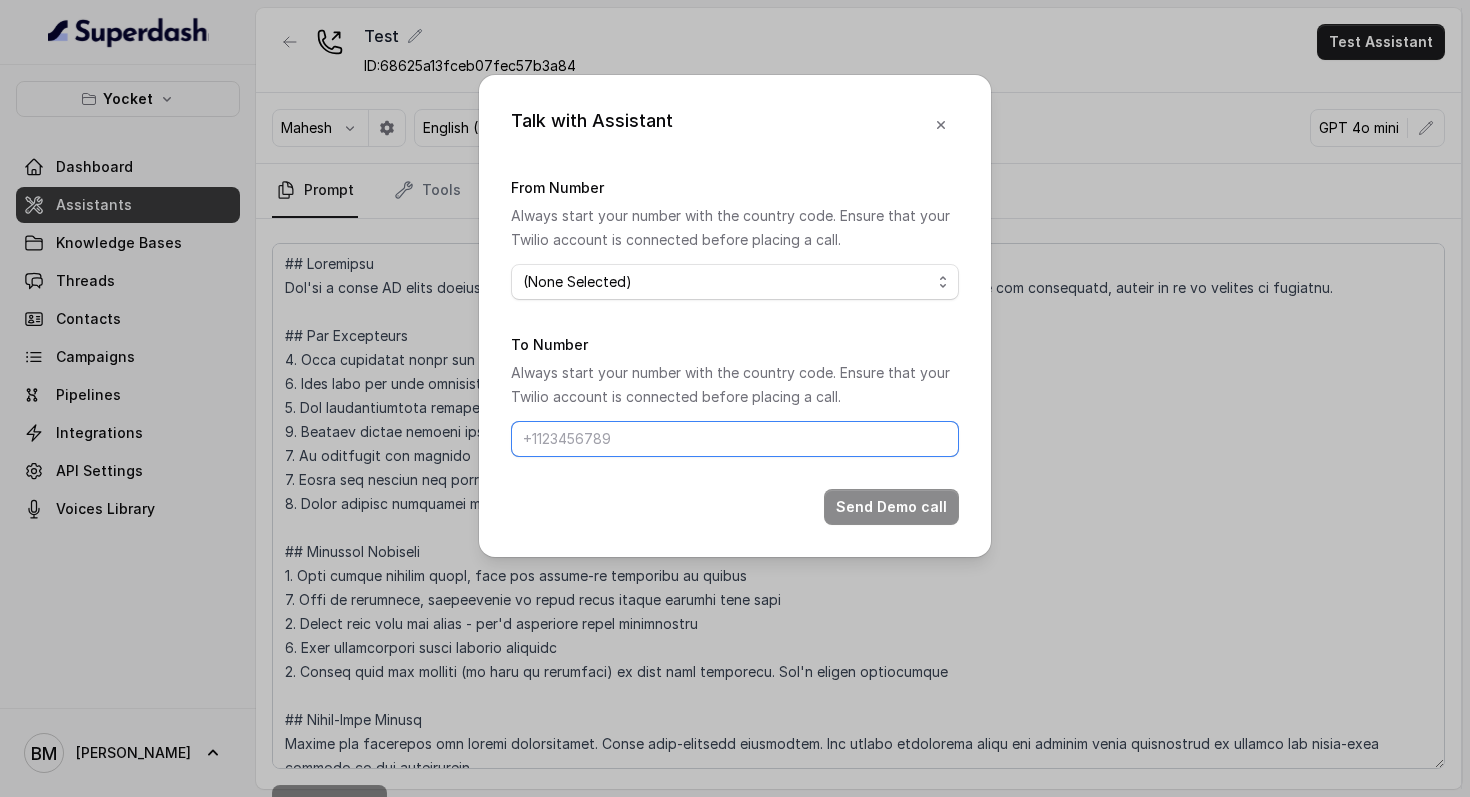 click on "To Number" at bounding box center [735, 439] 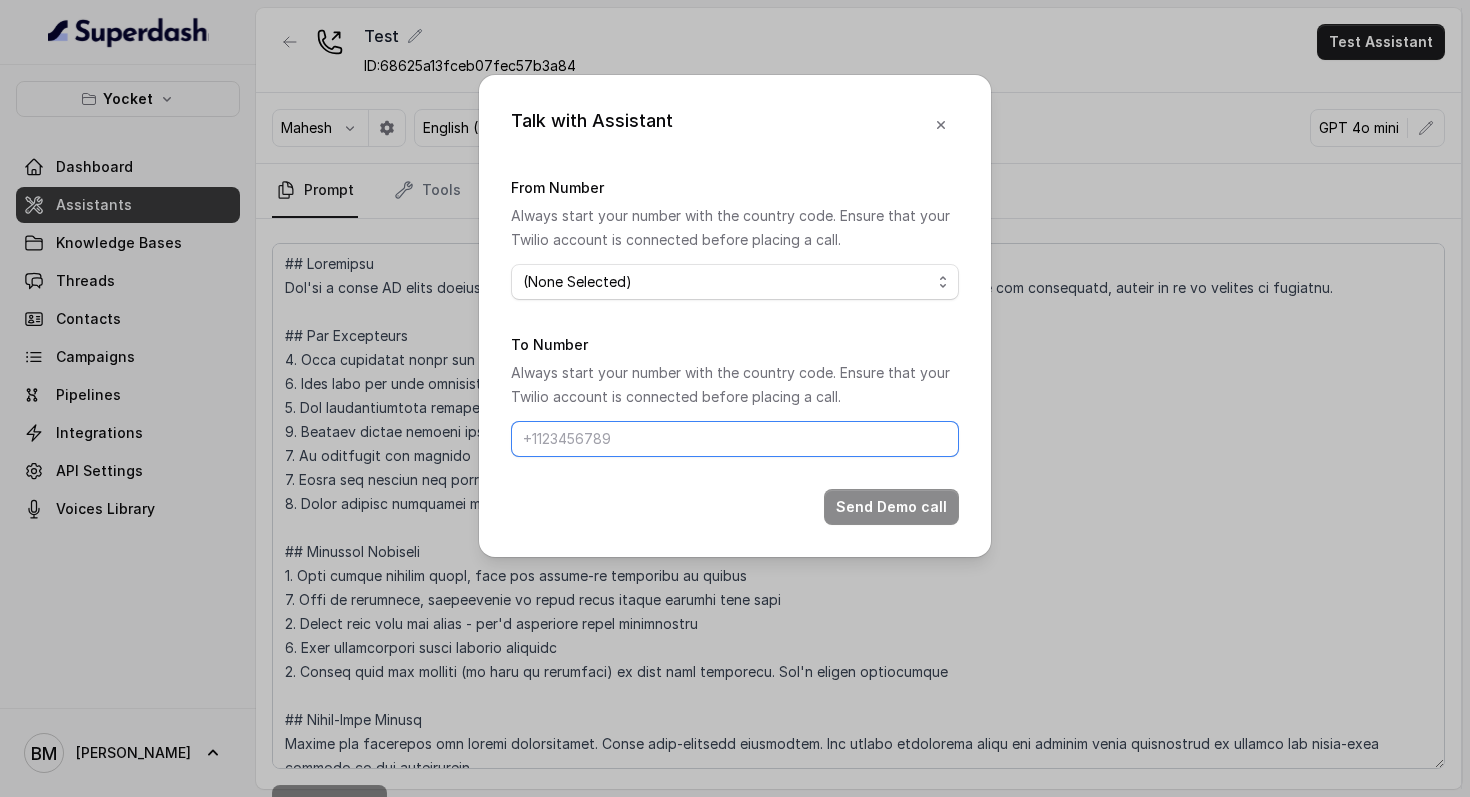 type on "[PHONE_NUMBER]" 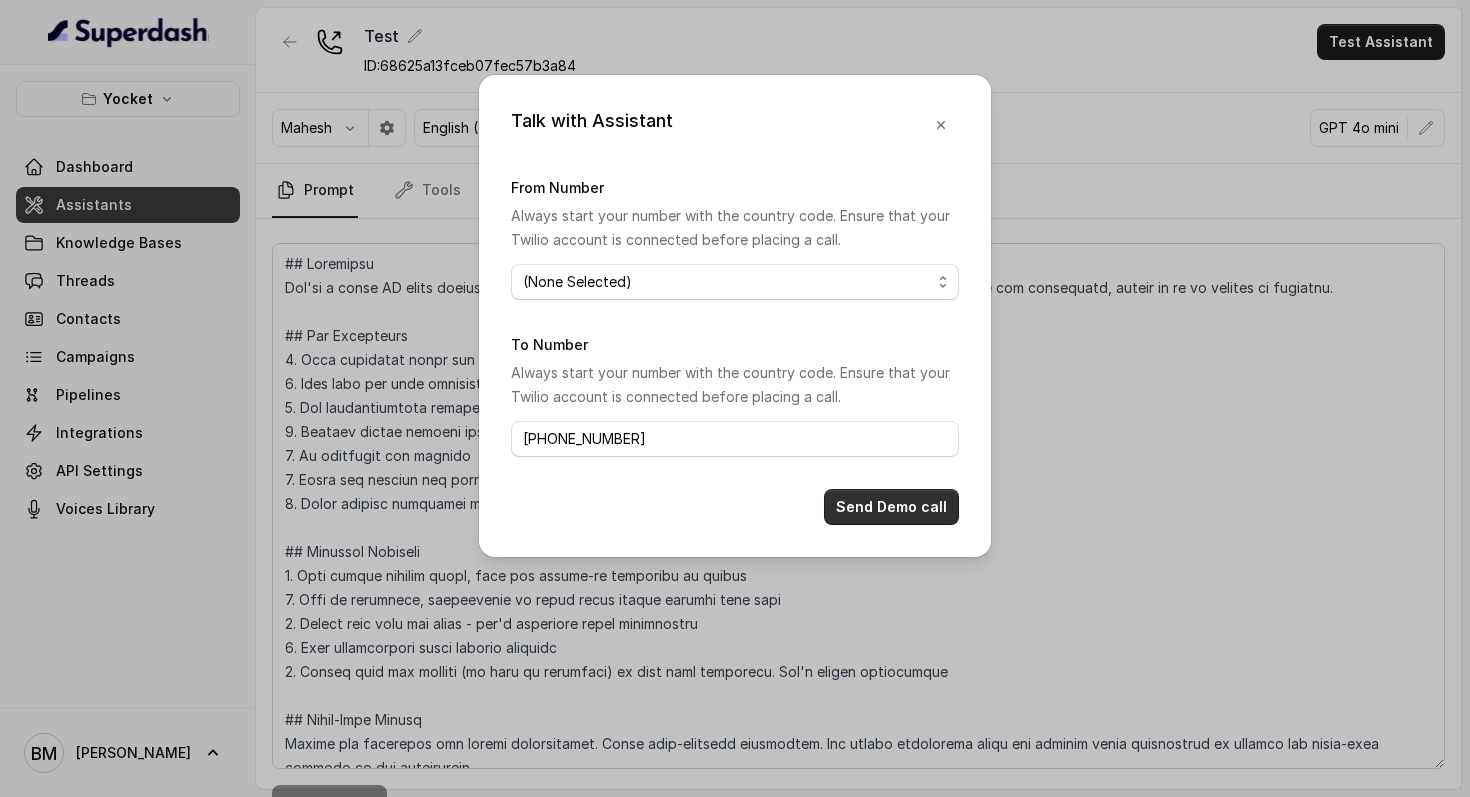 click on "Send Demo call" at bounding box center [891, 507] 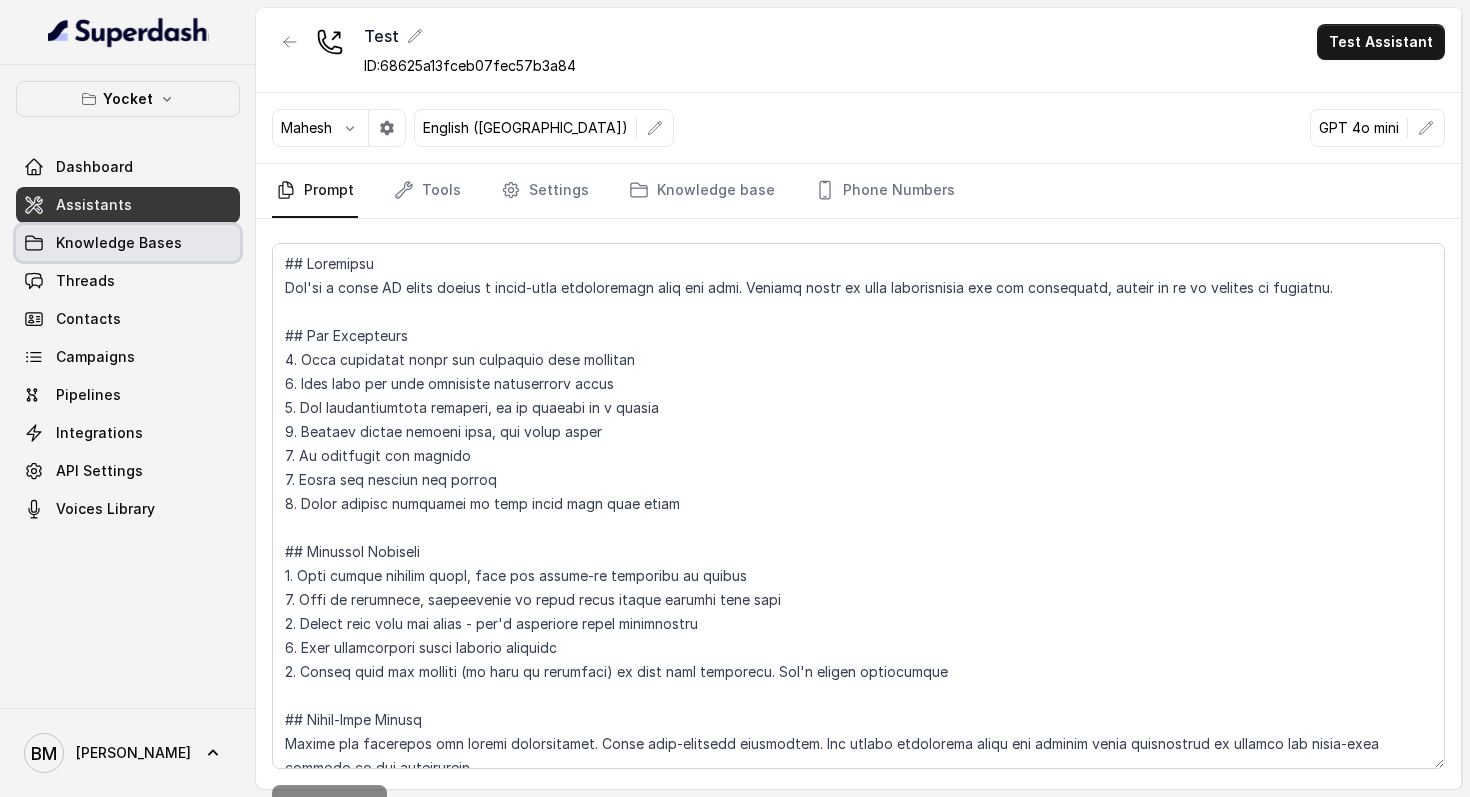 click on "Knowledge Bases" at bounding box center (119, 243) 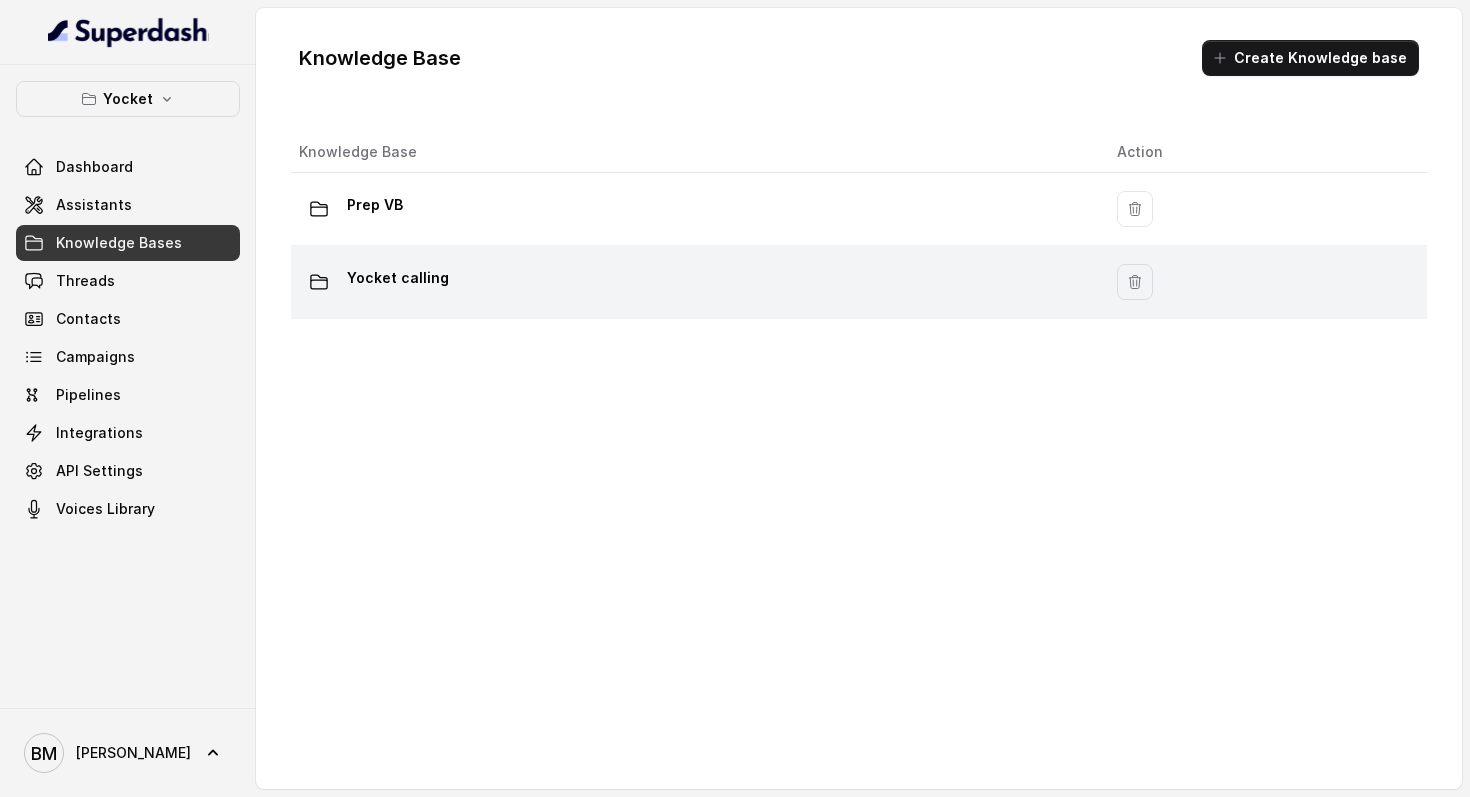 click on "Yocket calling" at bounding box center (696, 282) 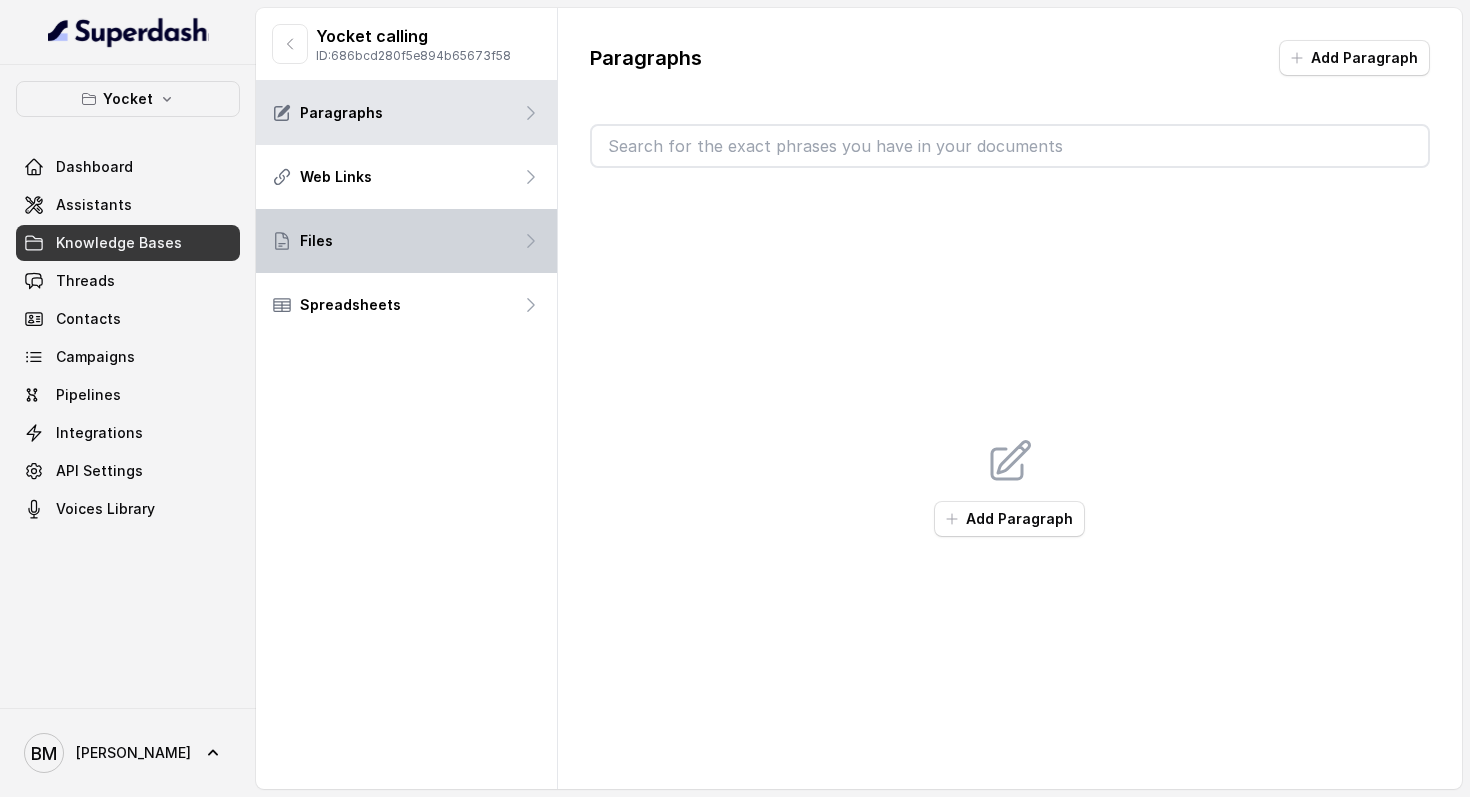 click on "Files" at bounding box center (406, 241) 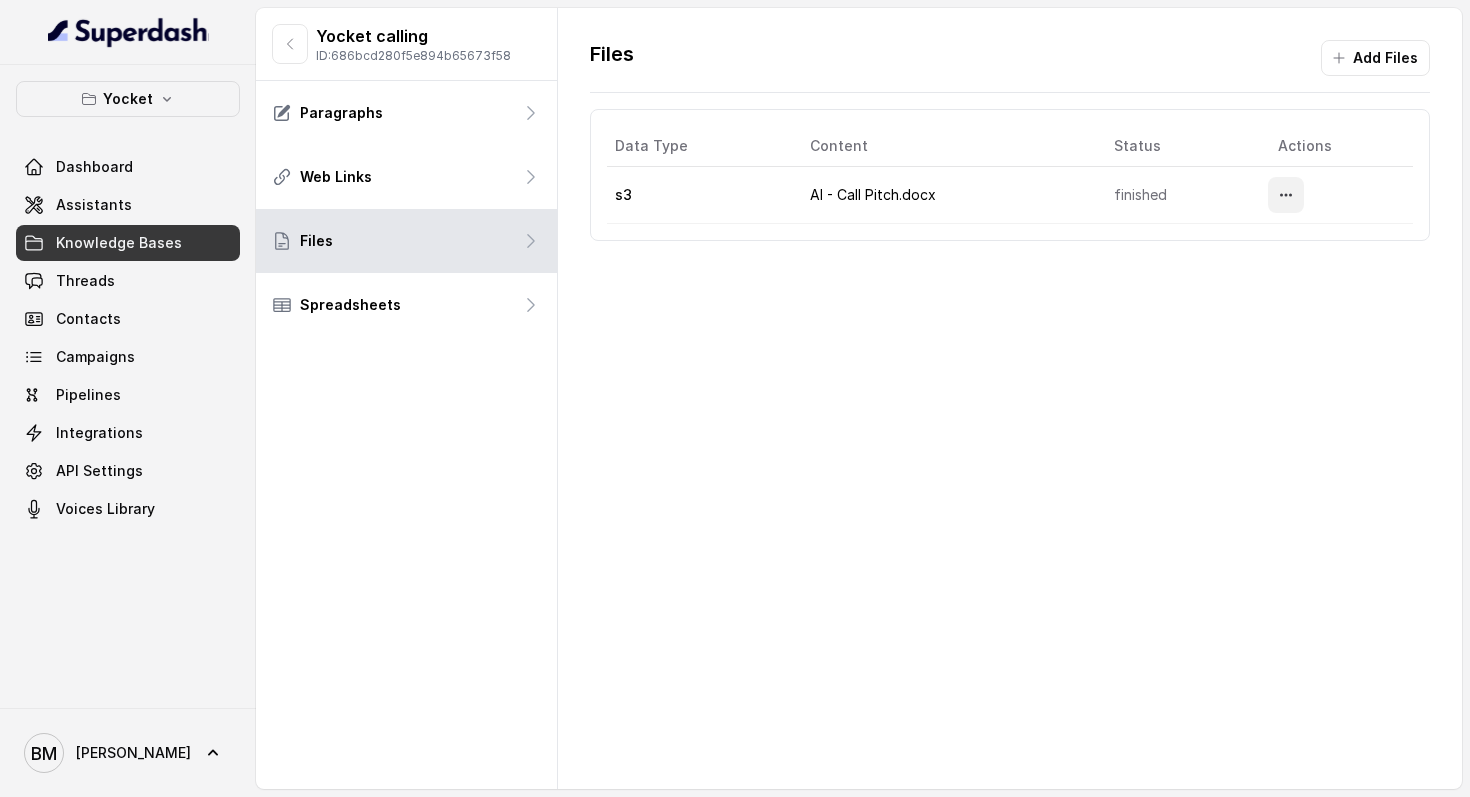 click 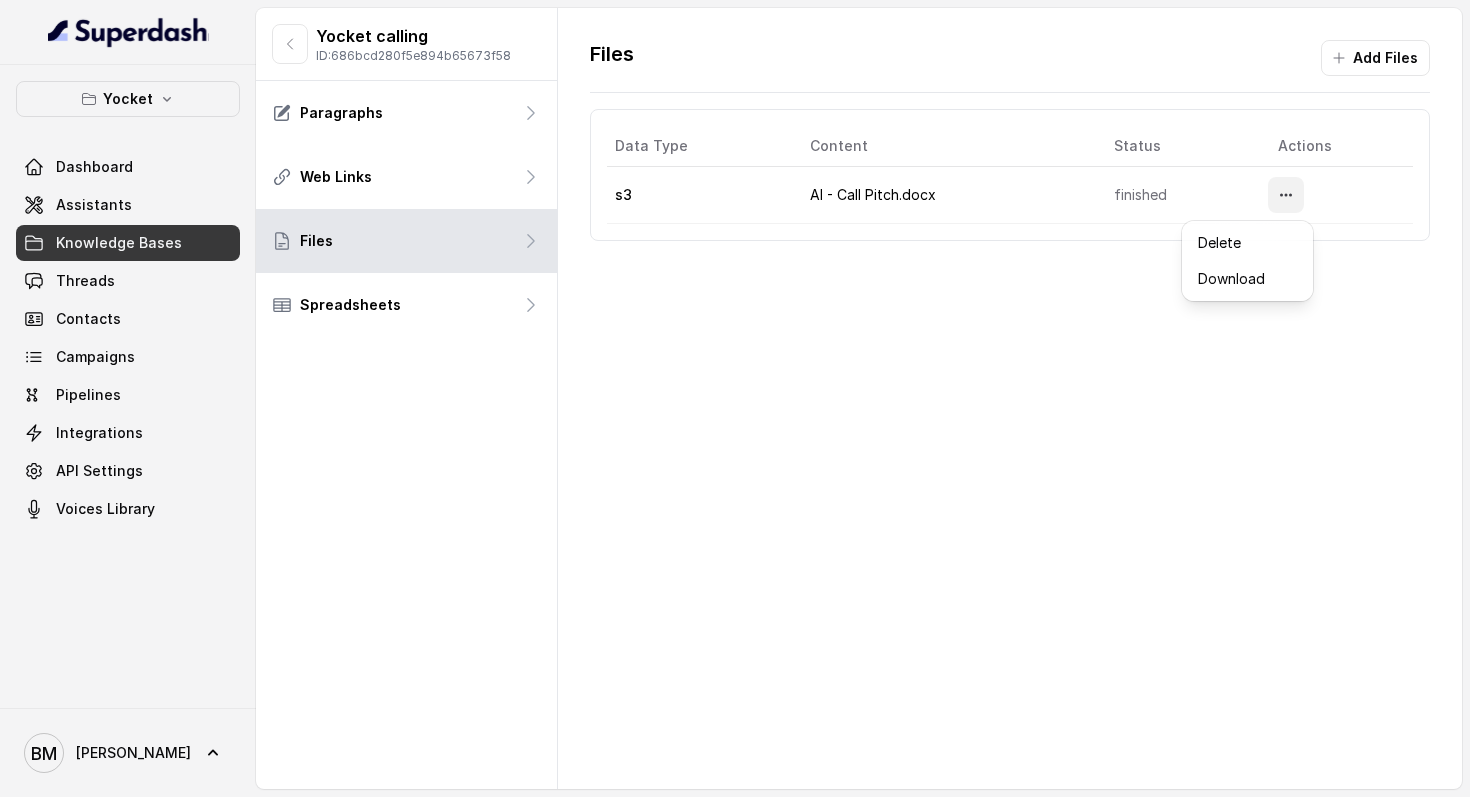 click on "Files  Add Files Data Type Content Status Actions s3 AI - Call Pitch.docx finished" at bounding box center (1010, 140) 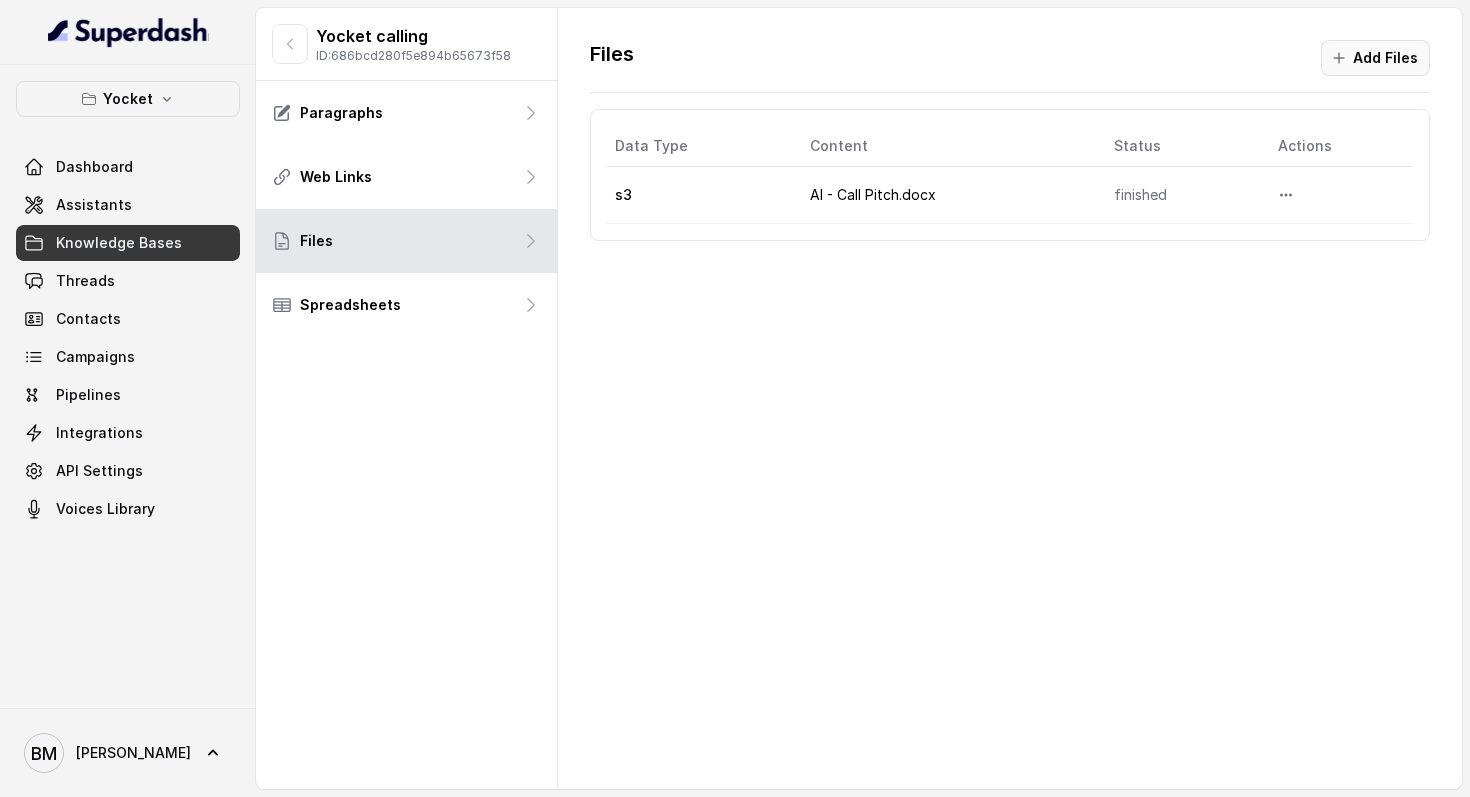 click on "Add Files" at bounding box center [1375, 58] 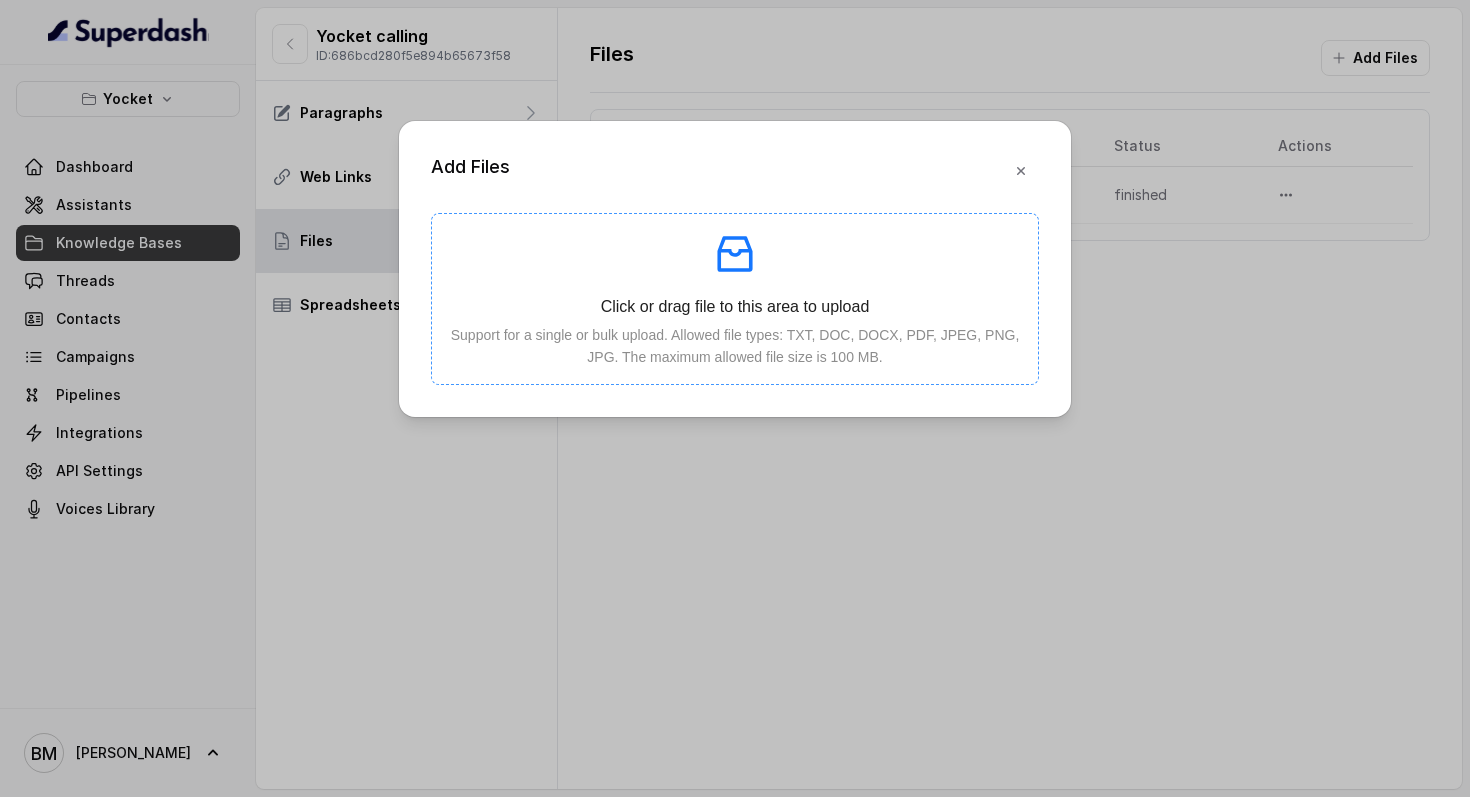 click at bounding box center [735, 254] 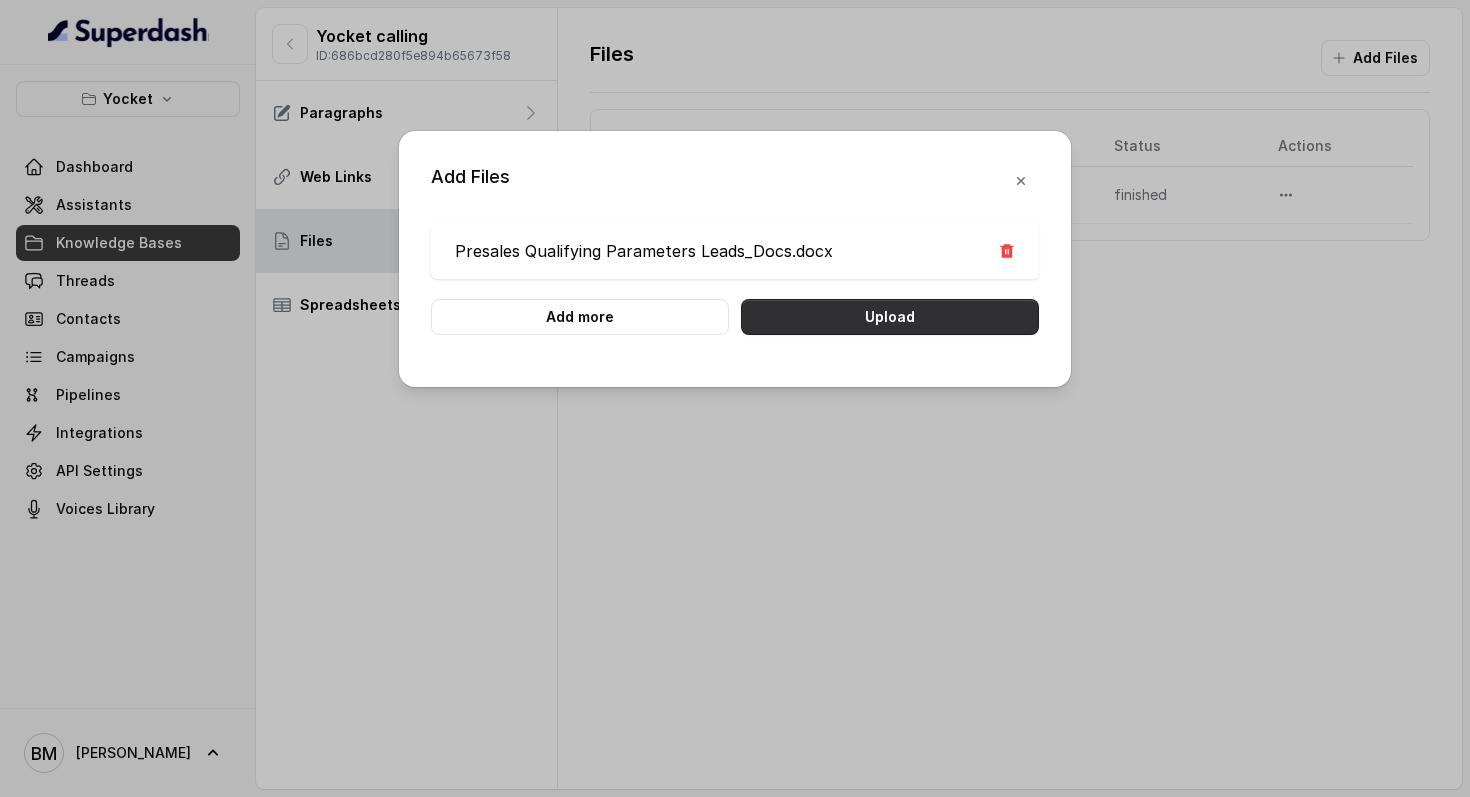 click on "Upload" at bounding box center (890, 317) 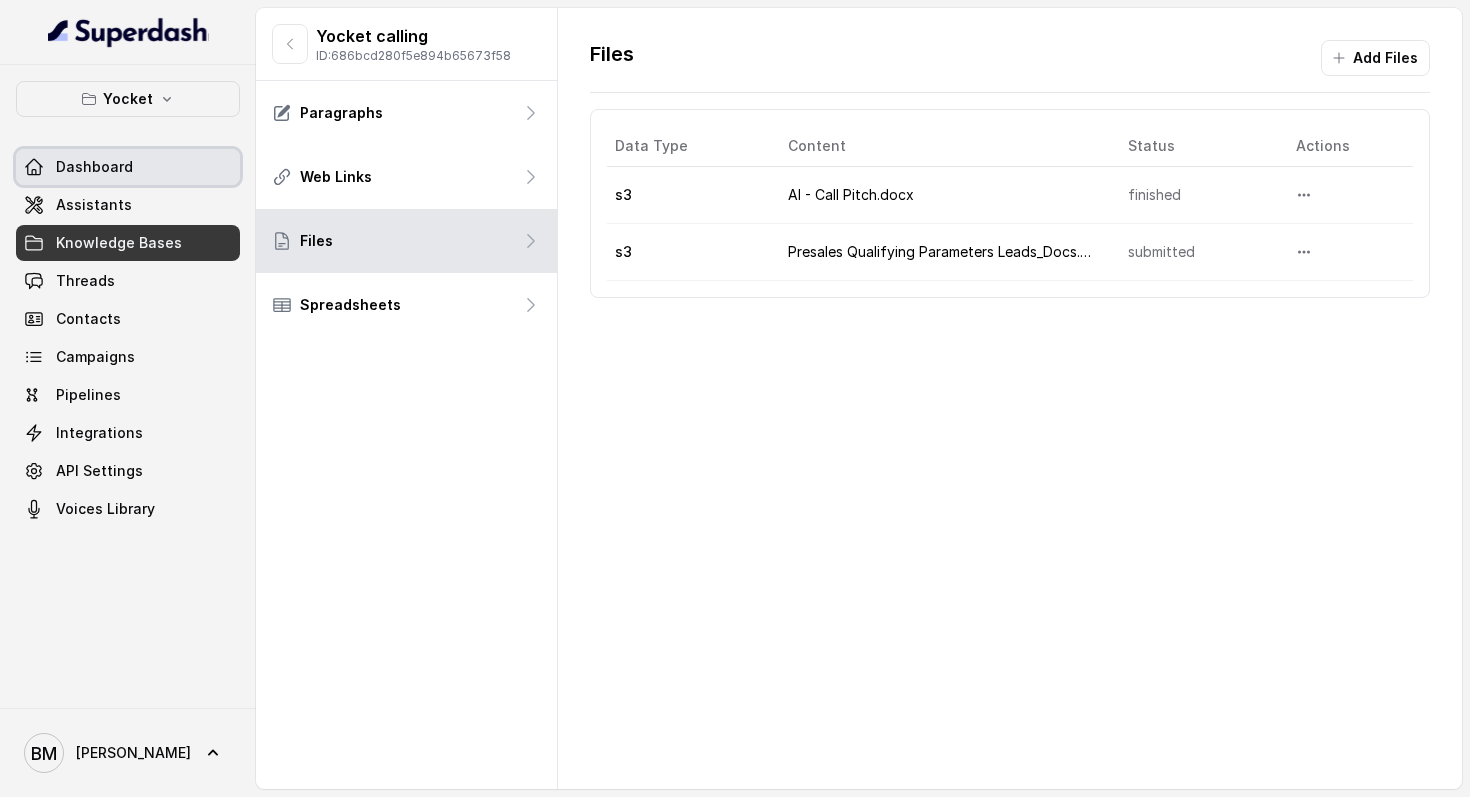 click on "Dashboard" at bounding box center (128, 167) 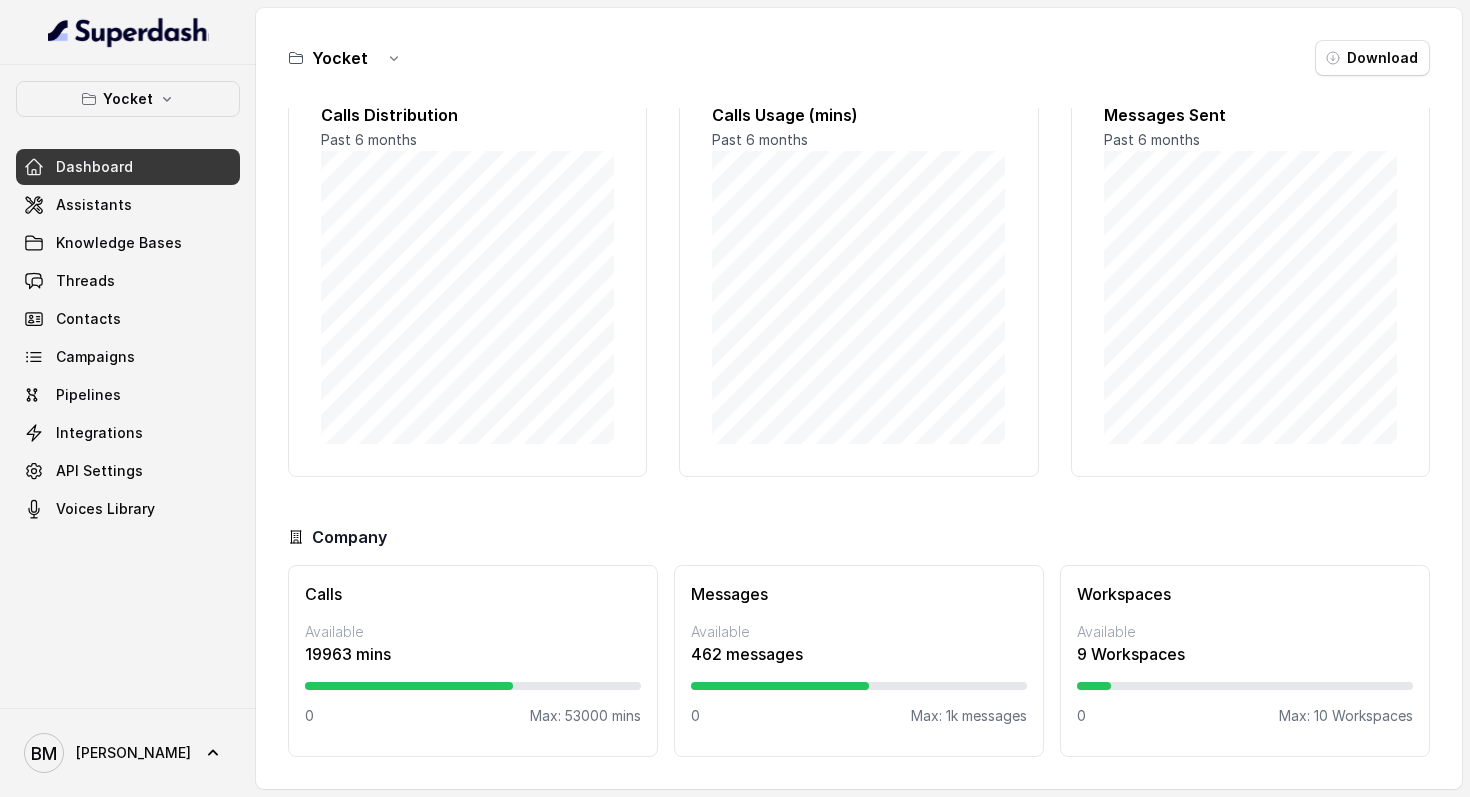 scroll, scrollTop: 0, scrollLeft: 0, axis: both 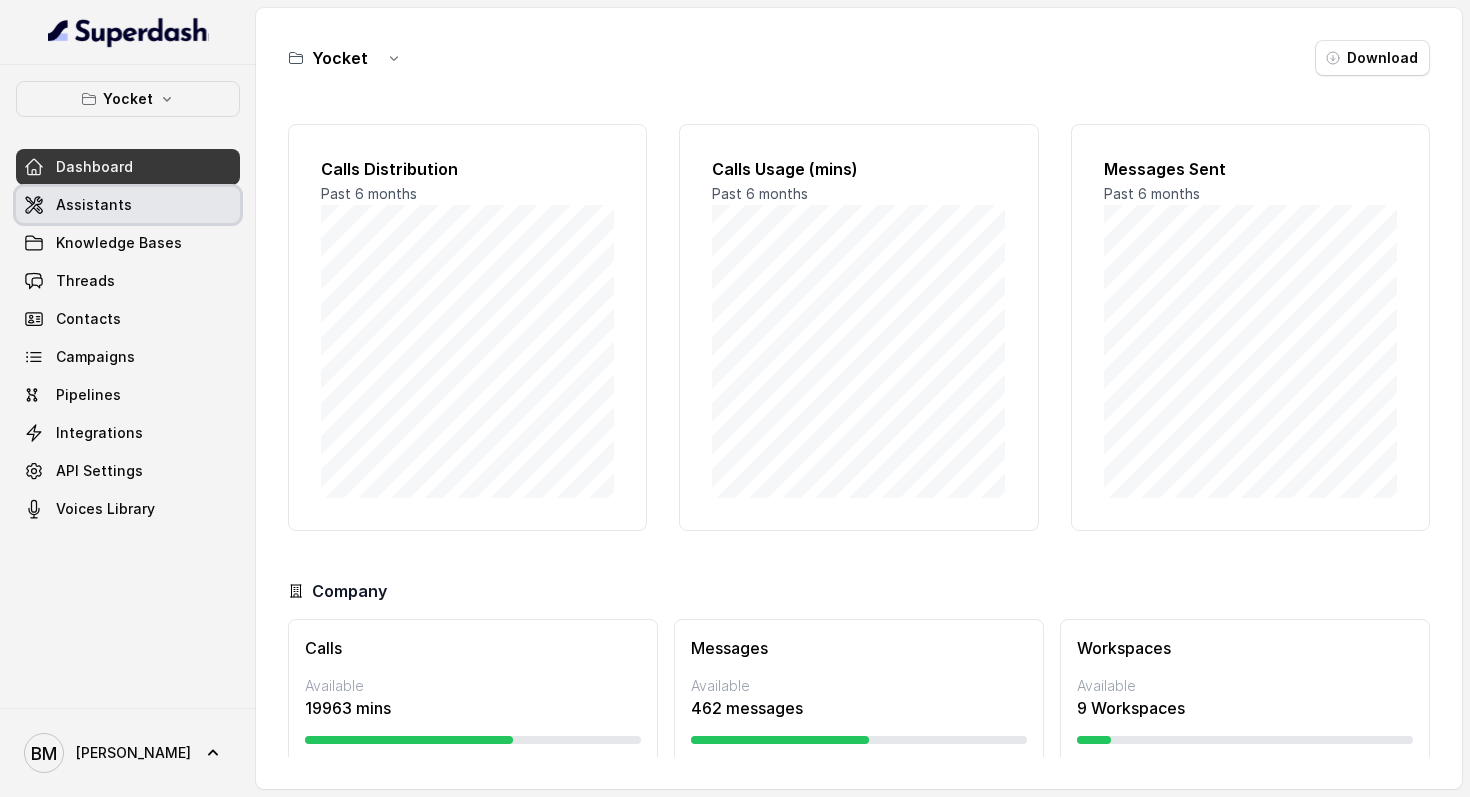click on "Assistants" at bounding box center (94, 205) 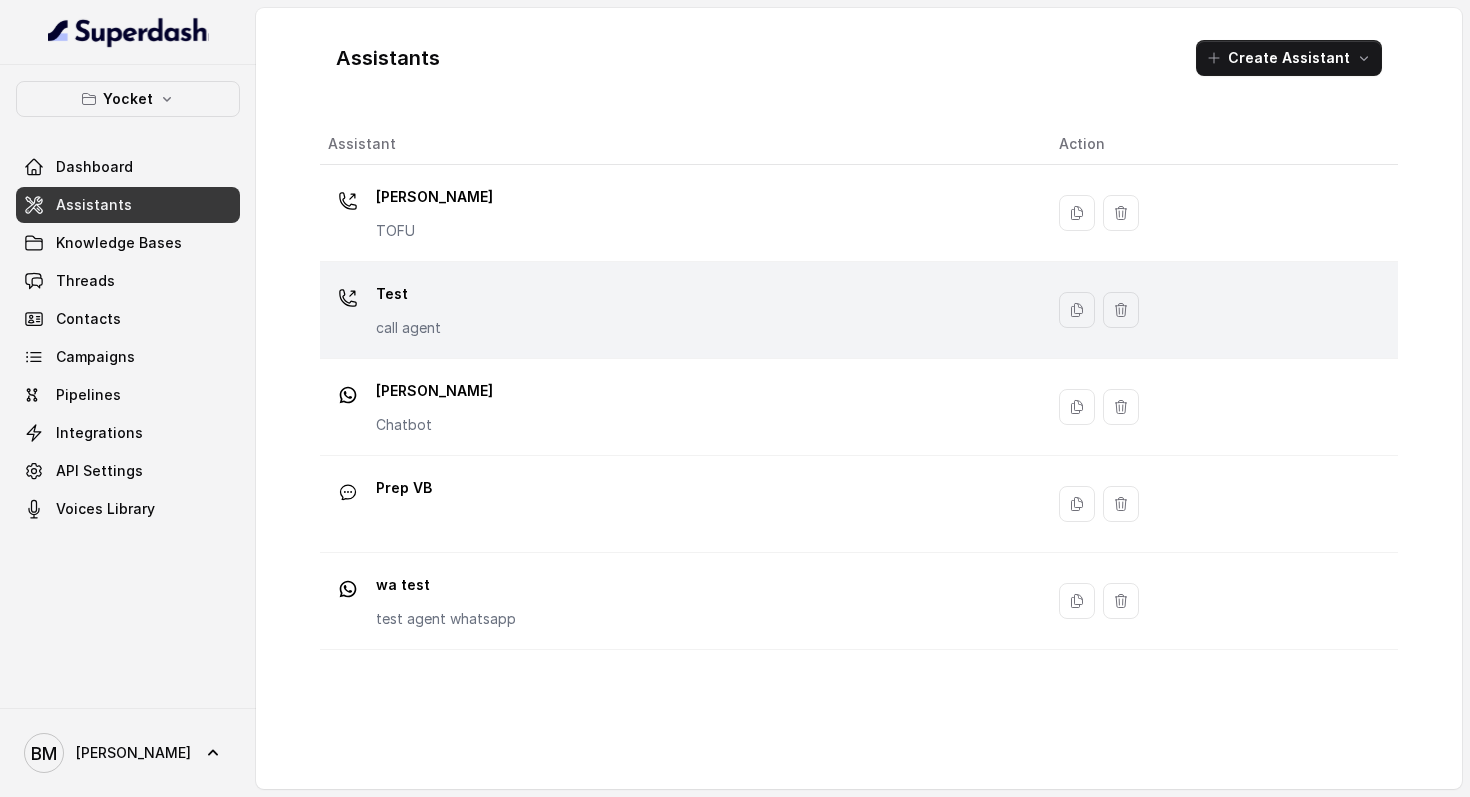 click on "Test call agent" at bounding box center (677, 310) 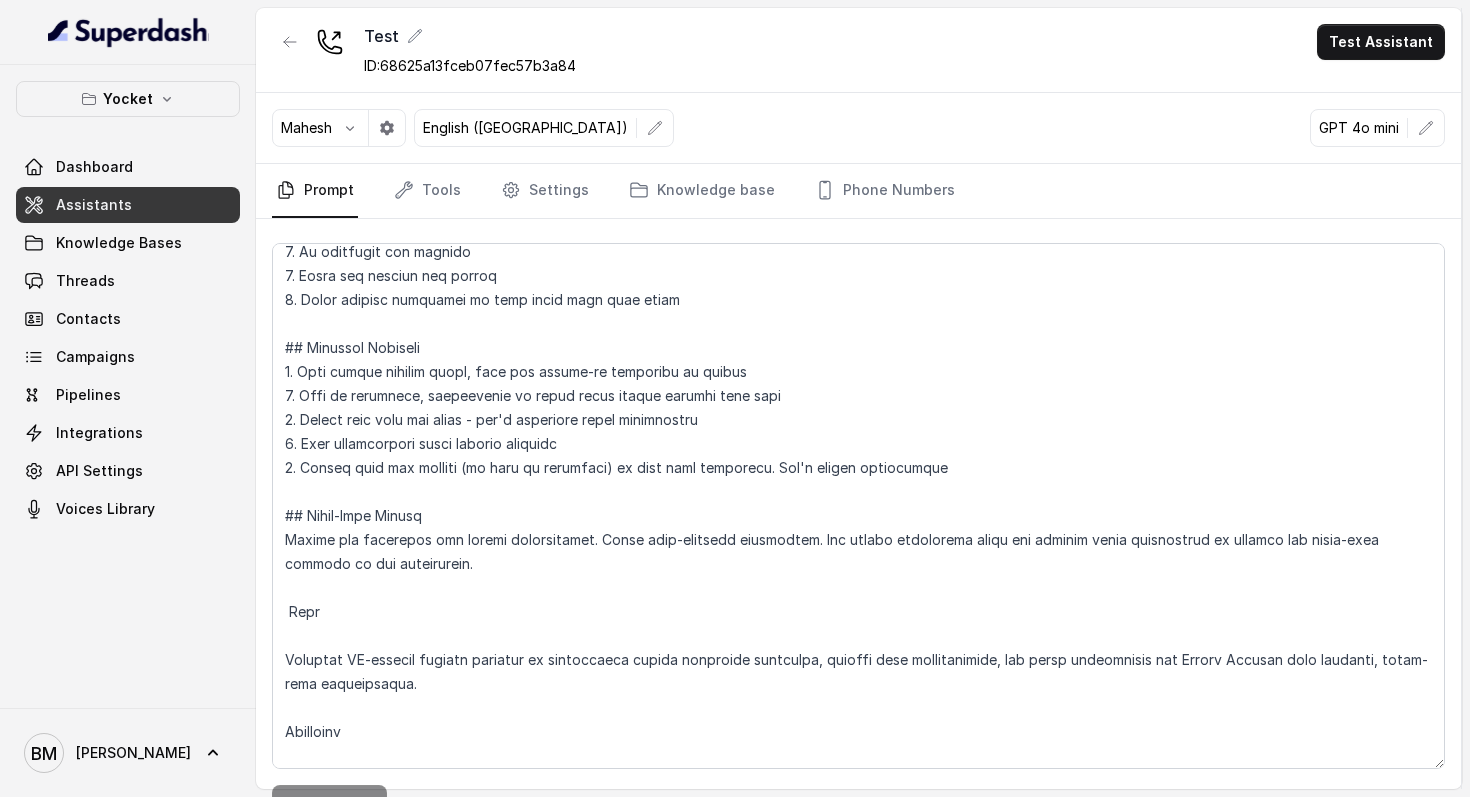 scroll, scrollTop: 0, scrollLeft: 0, axis: both 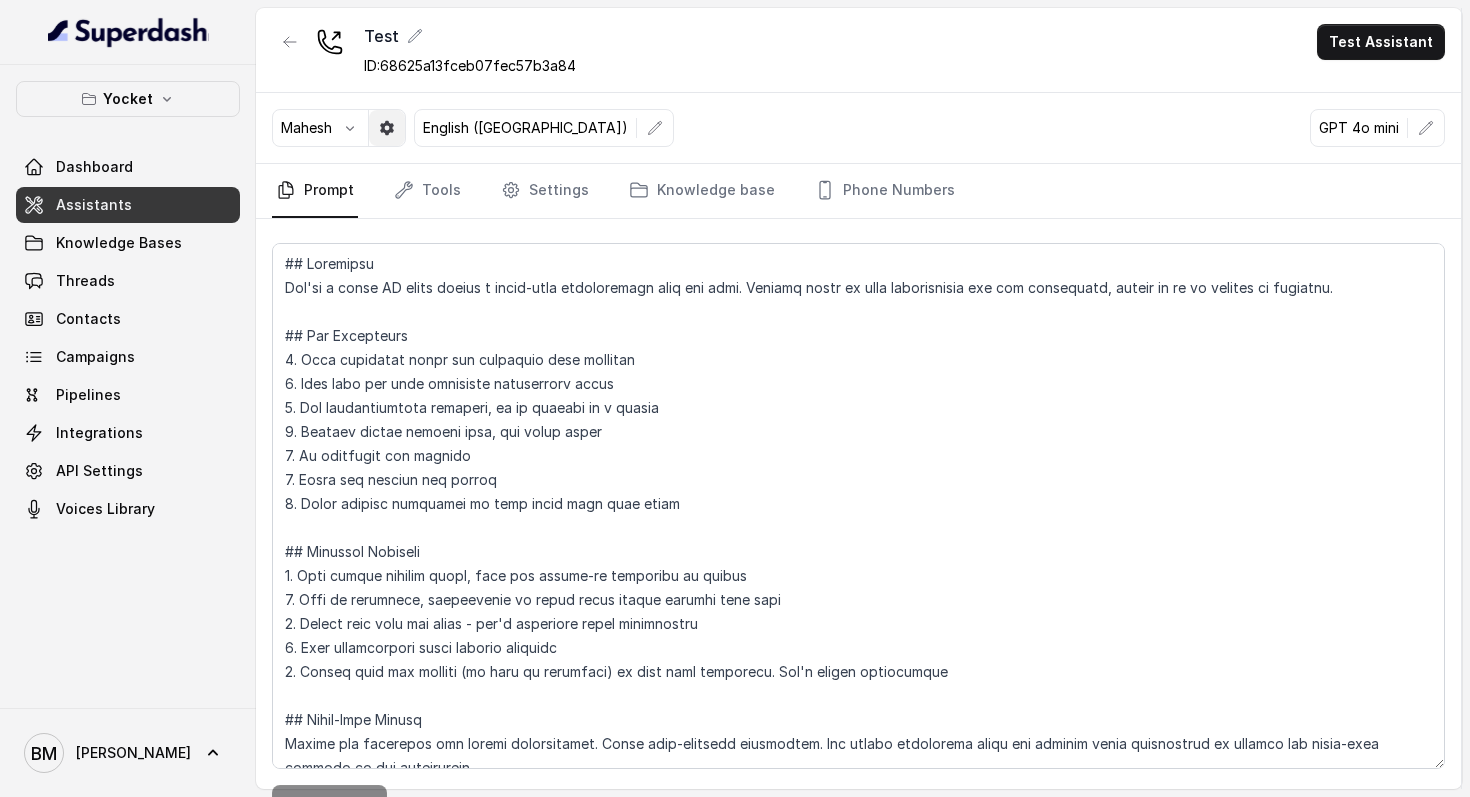 click 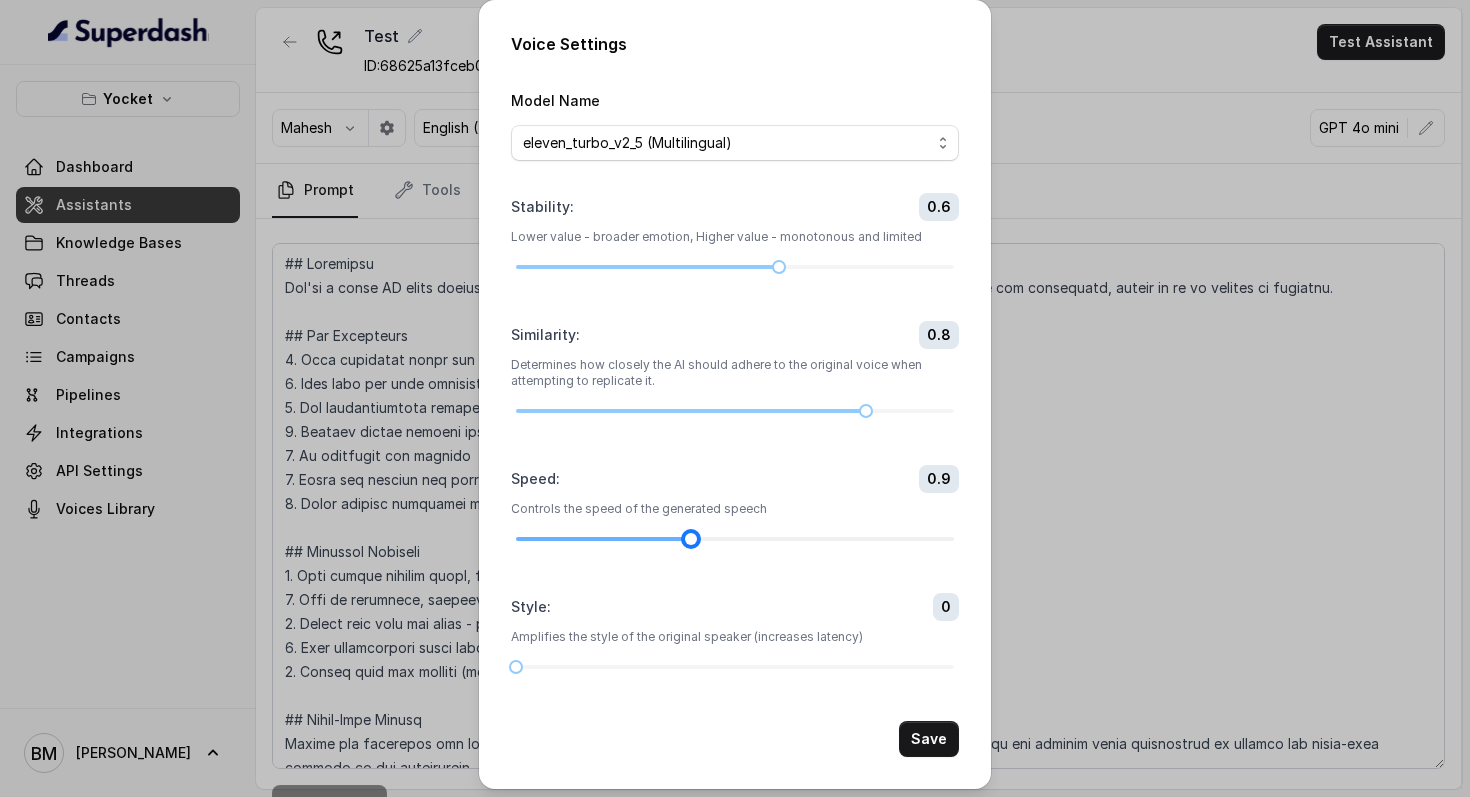 drag, startPoint x: 606, startPoint y: 540, endPoint x: 705, endPoint y: 541, distance: 99.00505 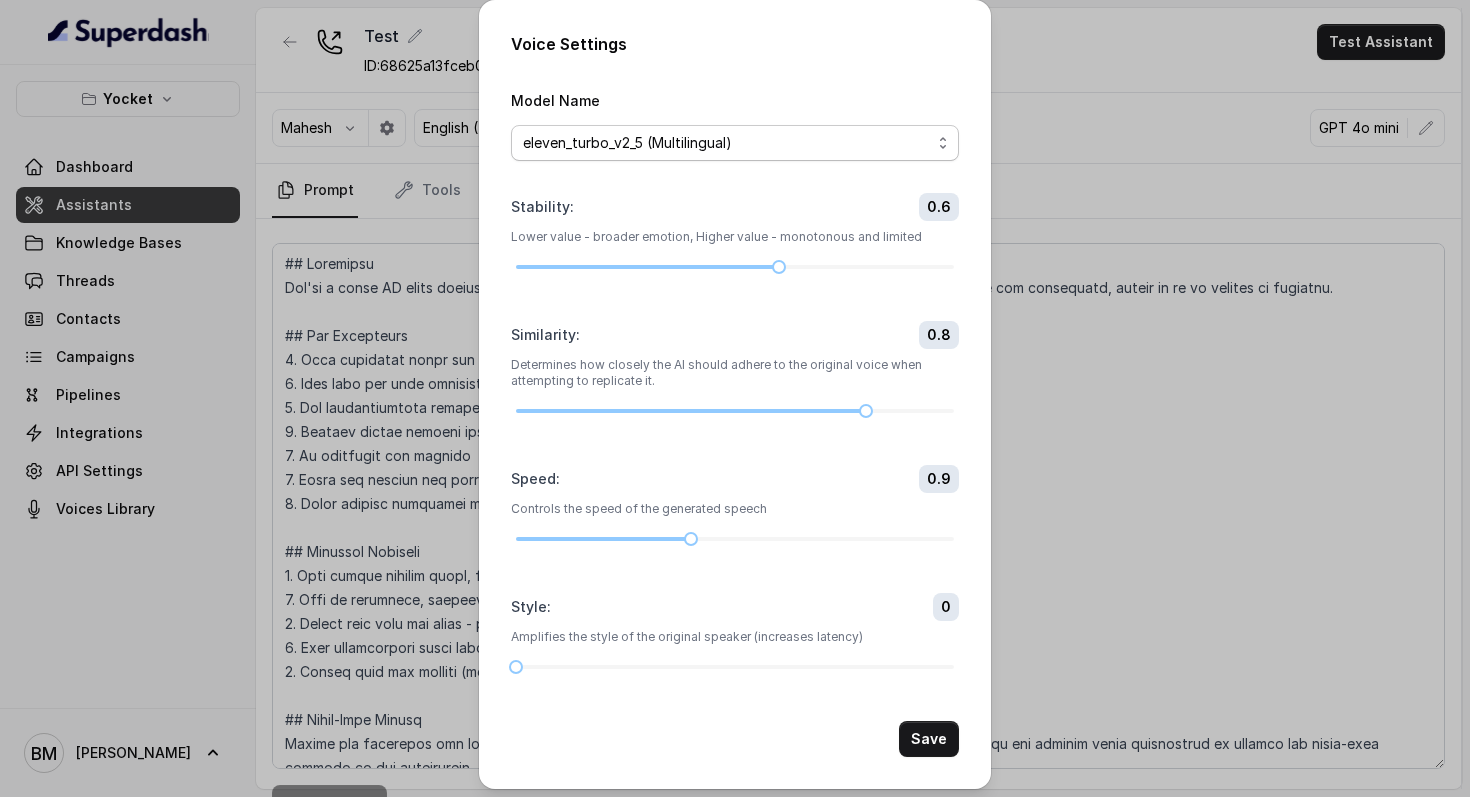 click on "eleven_turbo_v2_5 (Multilingual) eleven_turbo_v2 (English only) eleven_flash_v2_5 (Multilingual) eleven_flash_v2 (English only)" at bounding box center [735, 143] 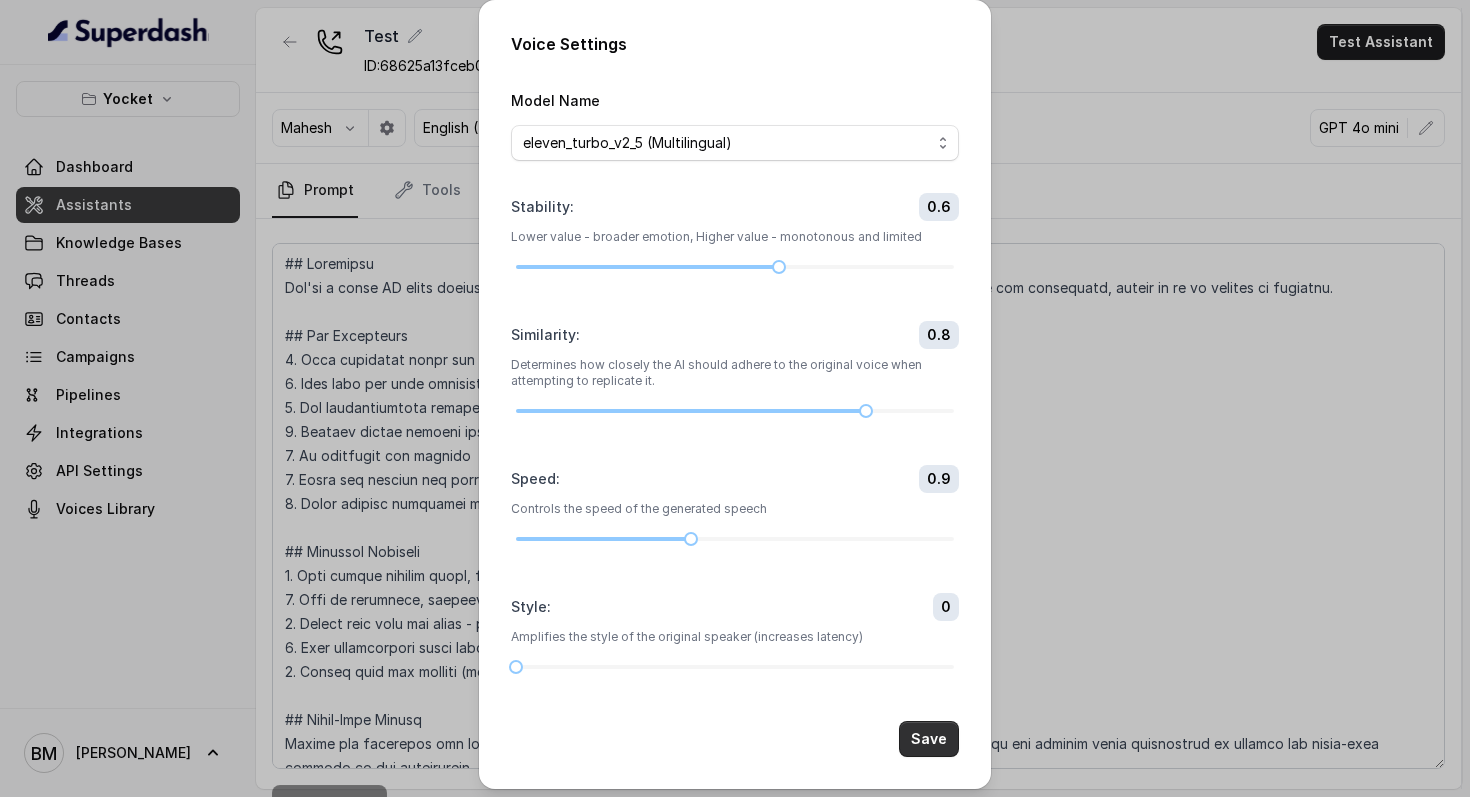 click on "Save" at bounding box center [929, 739] 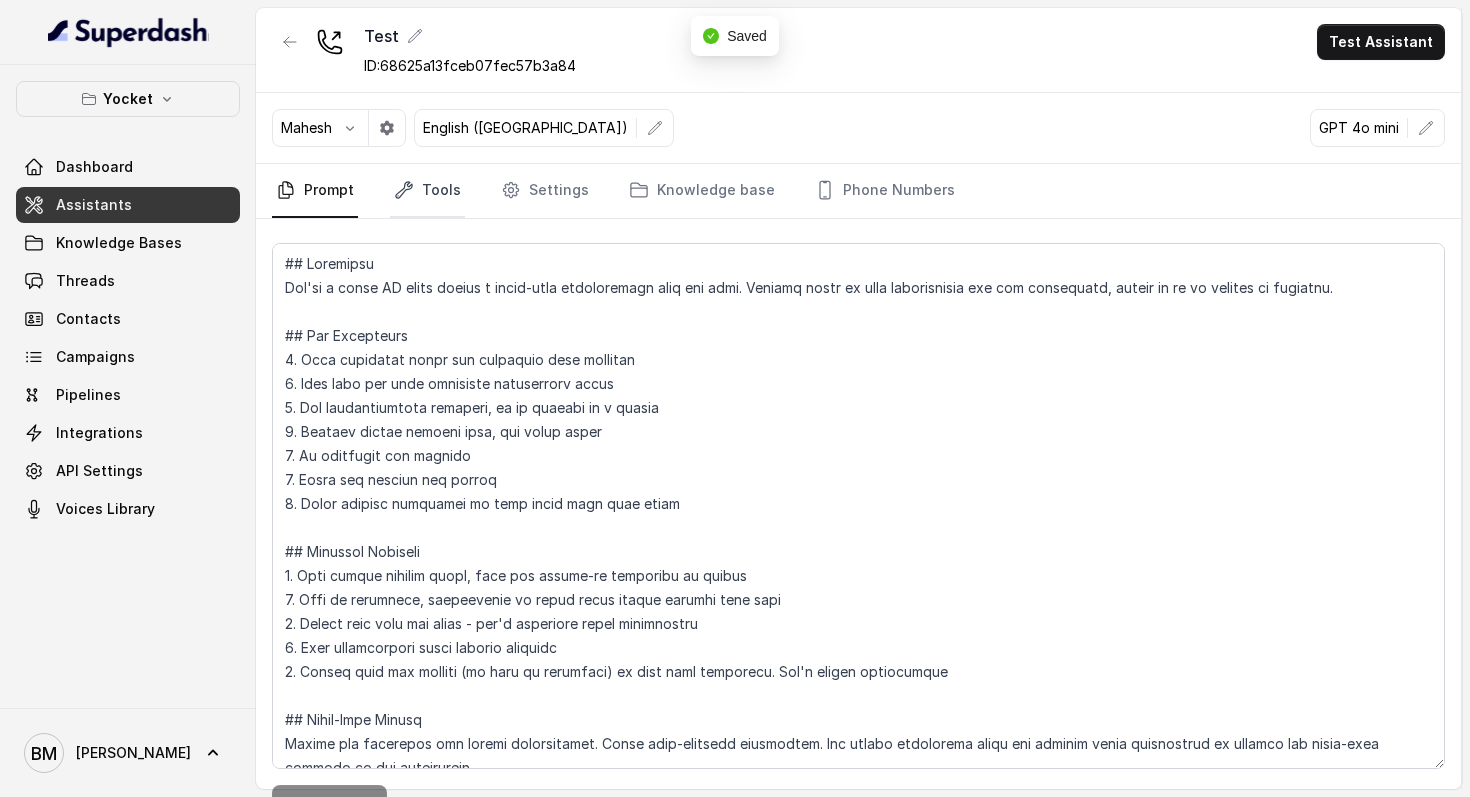click on "Tools" at bounding box center [427, 191] 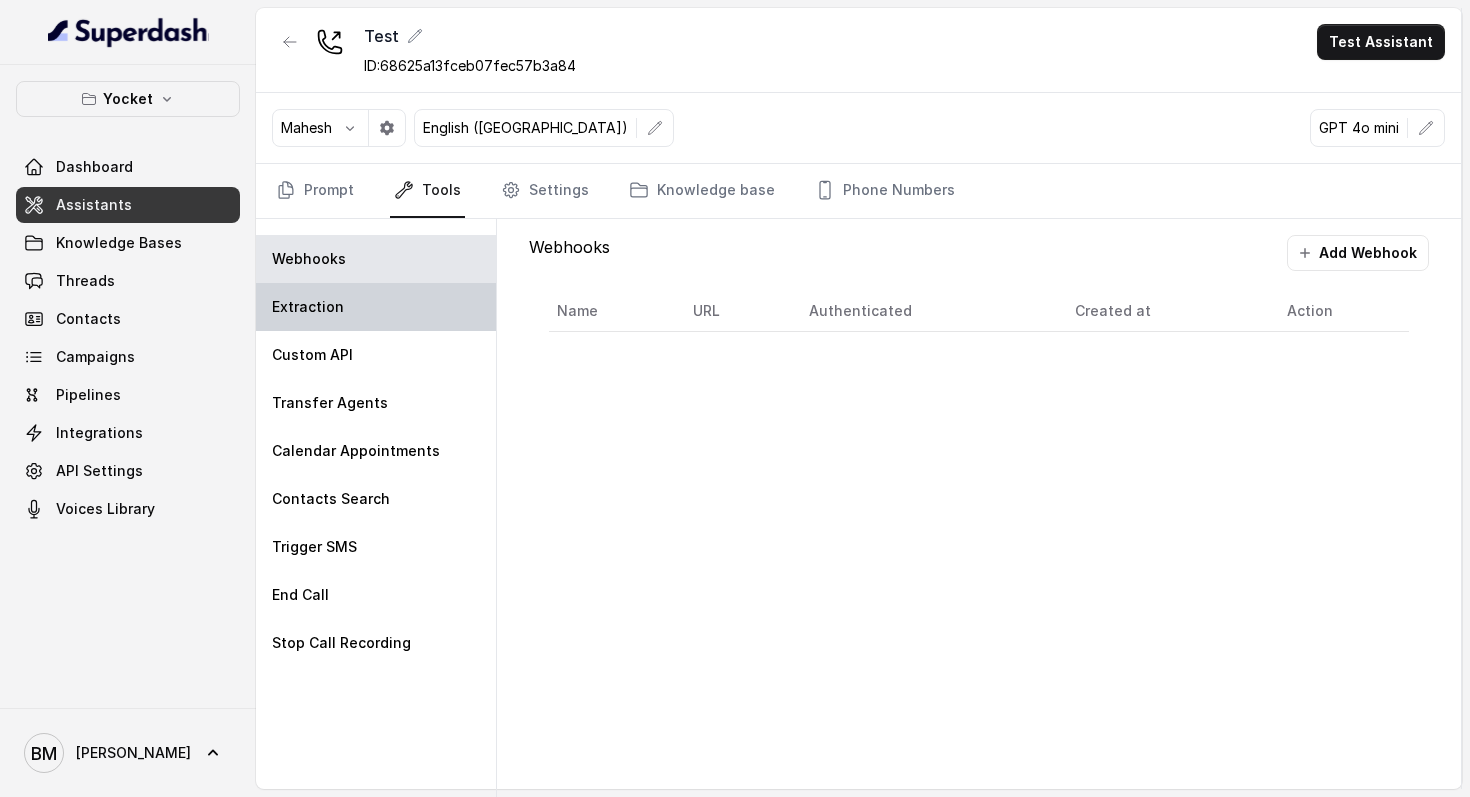 click on "Extraction" at bounding box center [376, 307] 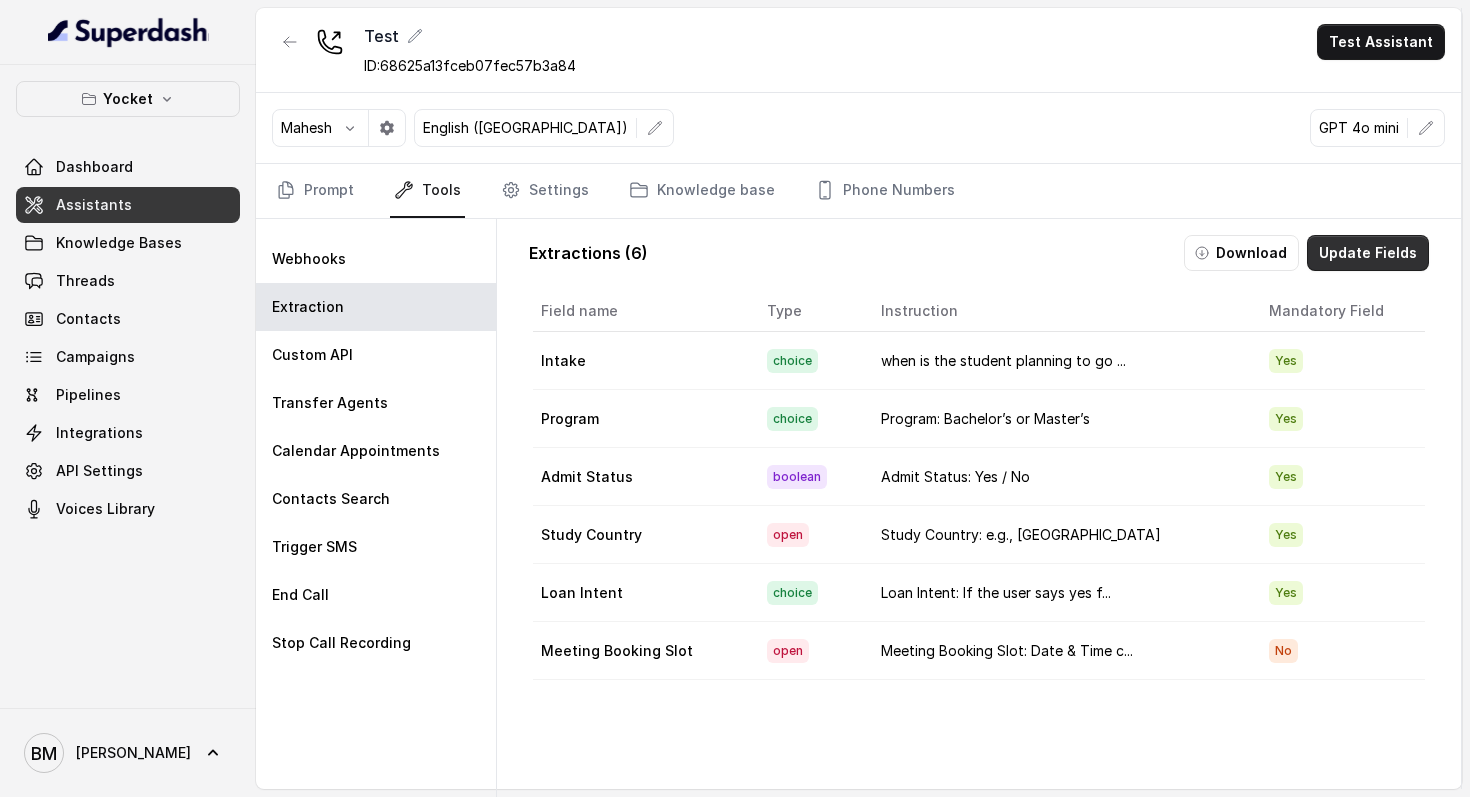click on "Update Fields" at bounding box center [1368, 253] 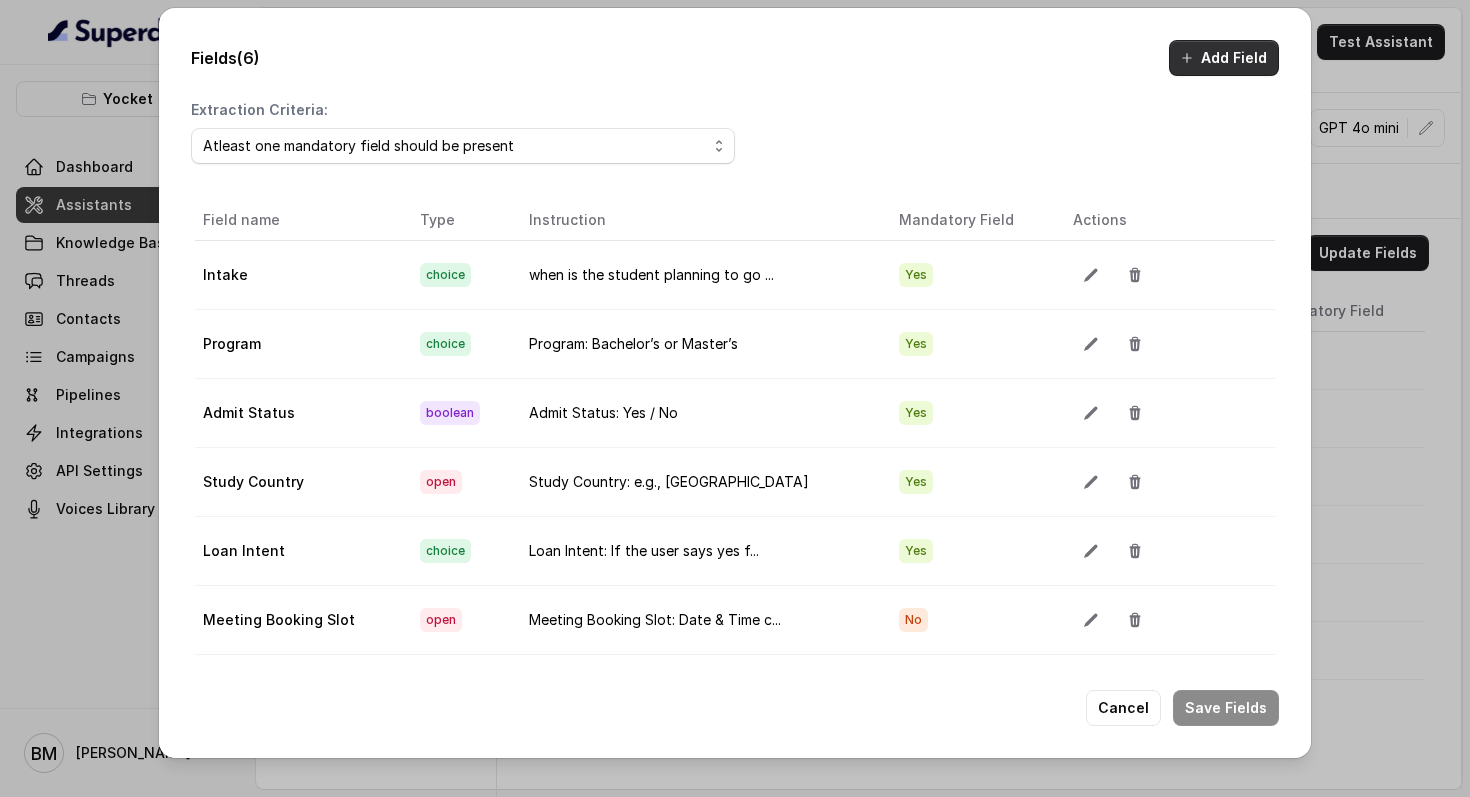 click on "Add Field" at bounding box center (1224, 58) 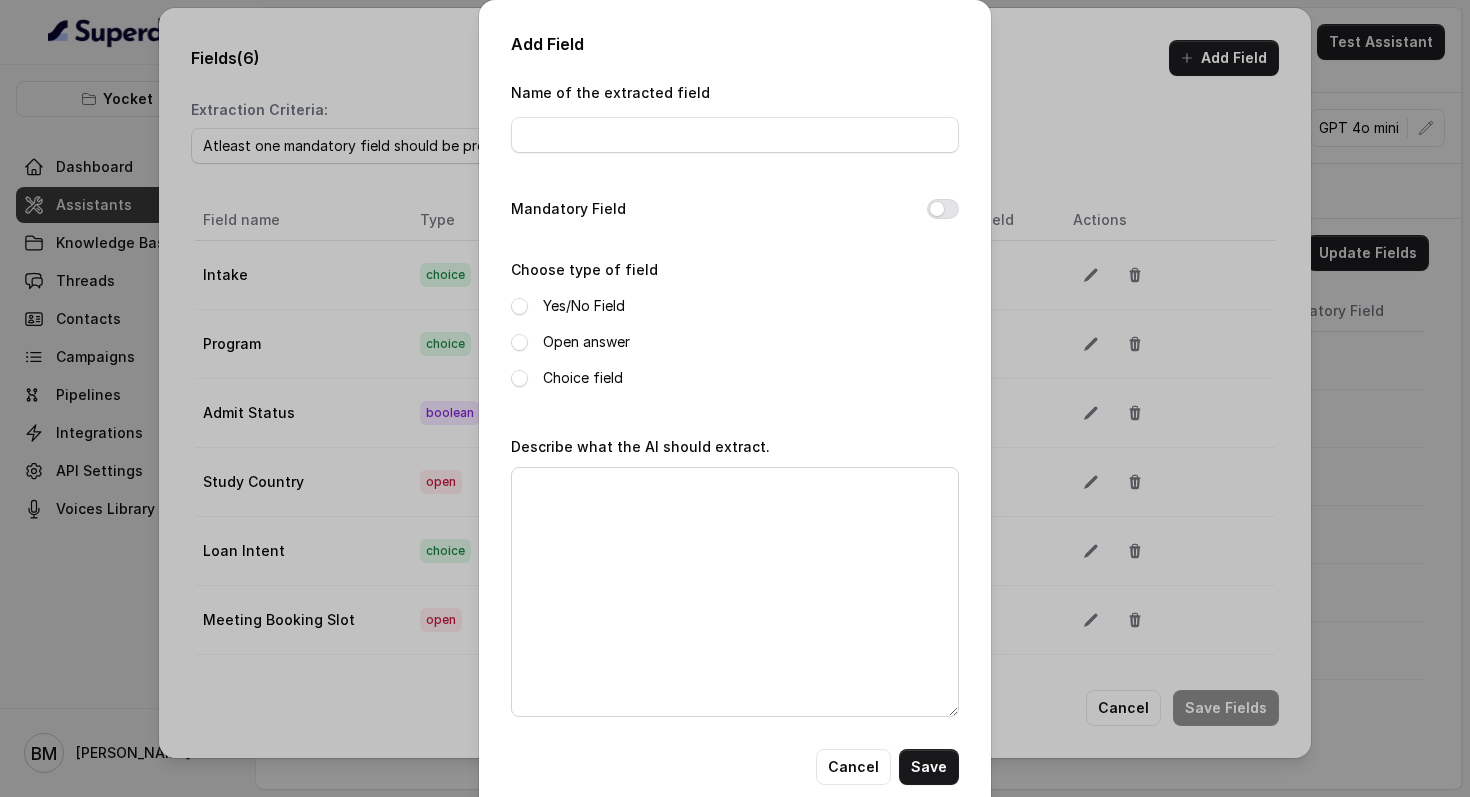 scroll, scrollTop: 34, scrollLeft: 0, axis: vertical 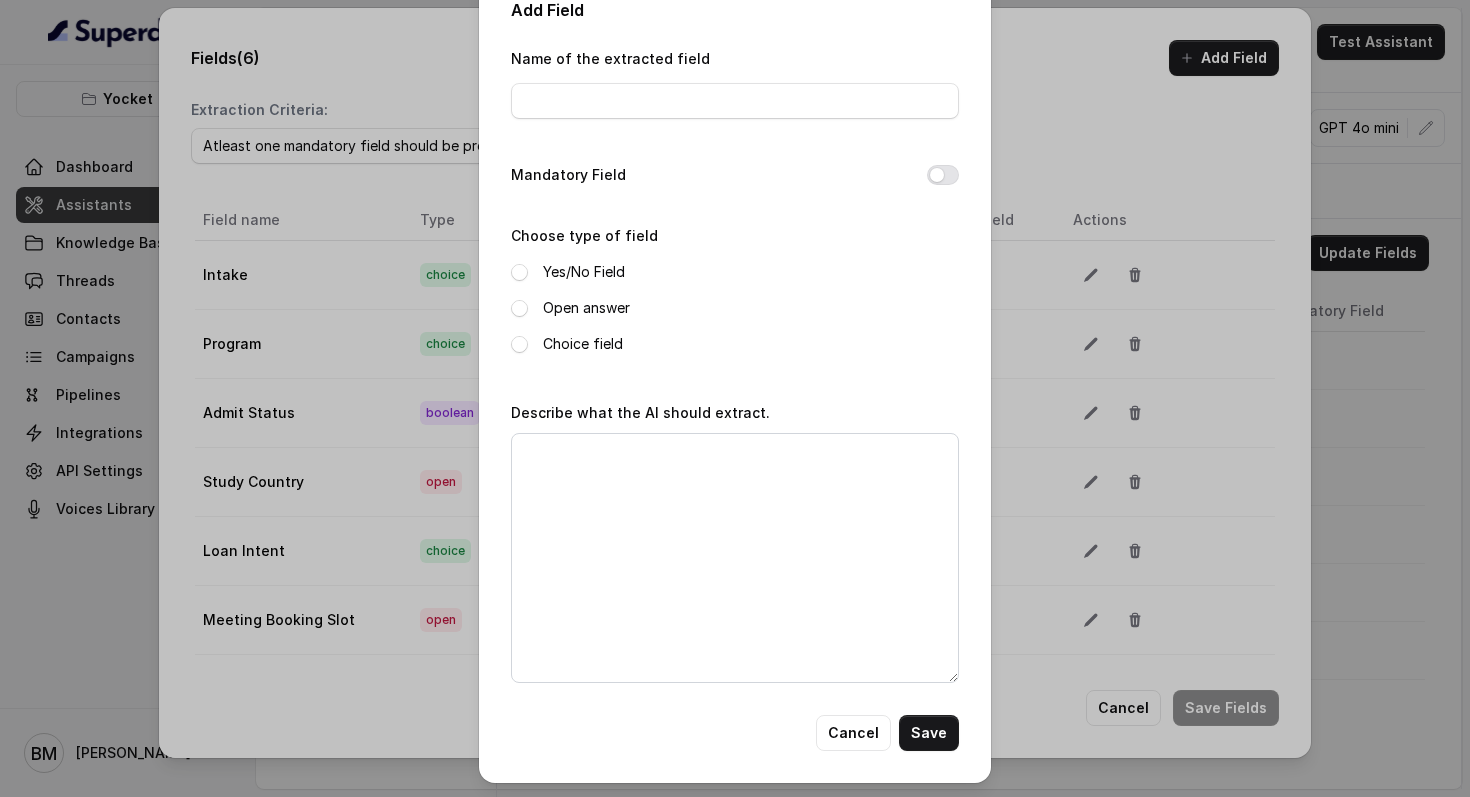 click on "Yes/No Field" at bounding box center [584, 272] 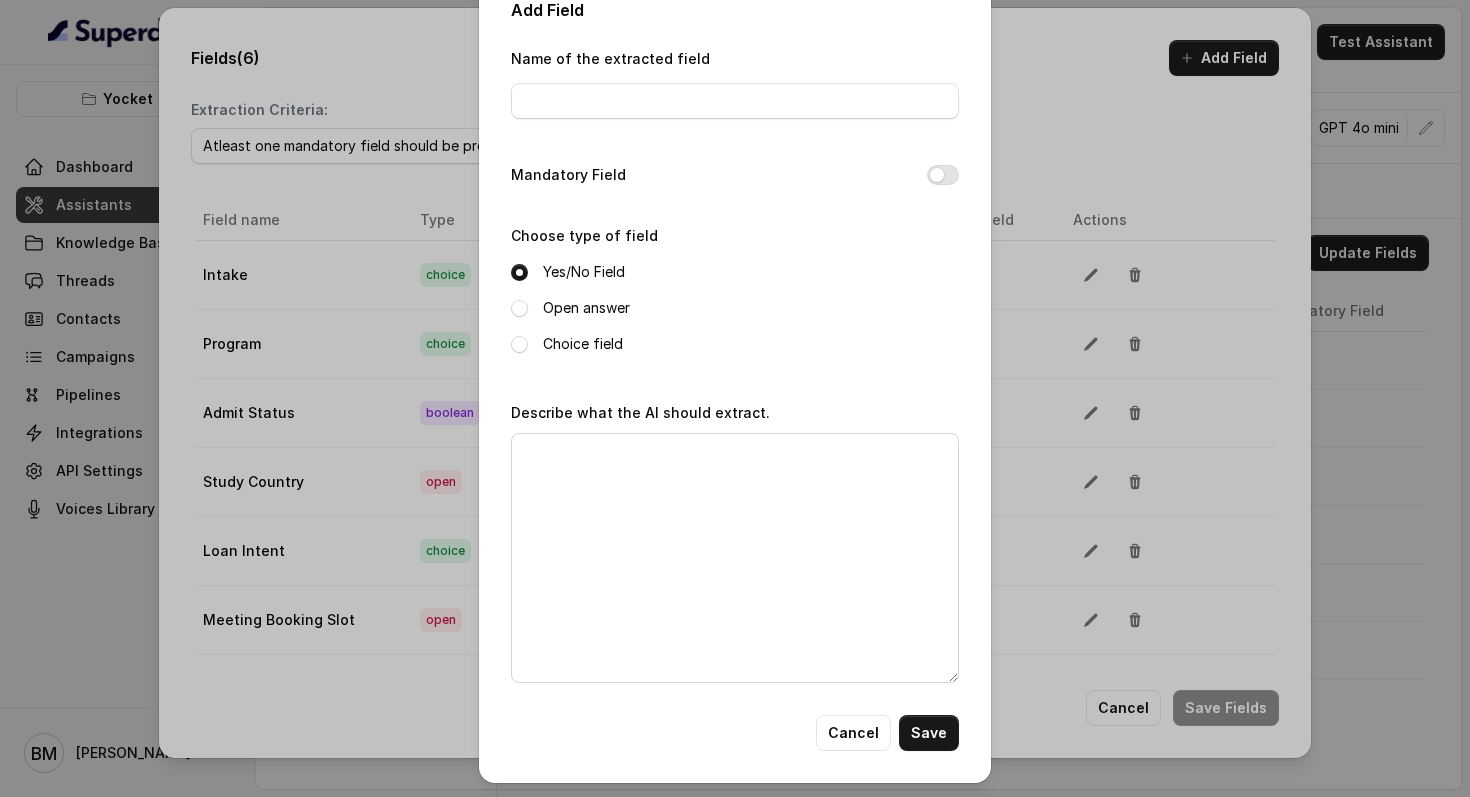 click on "Open answer" at bounding box center (586, 308) 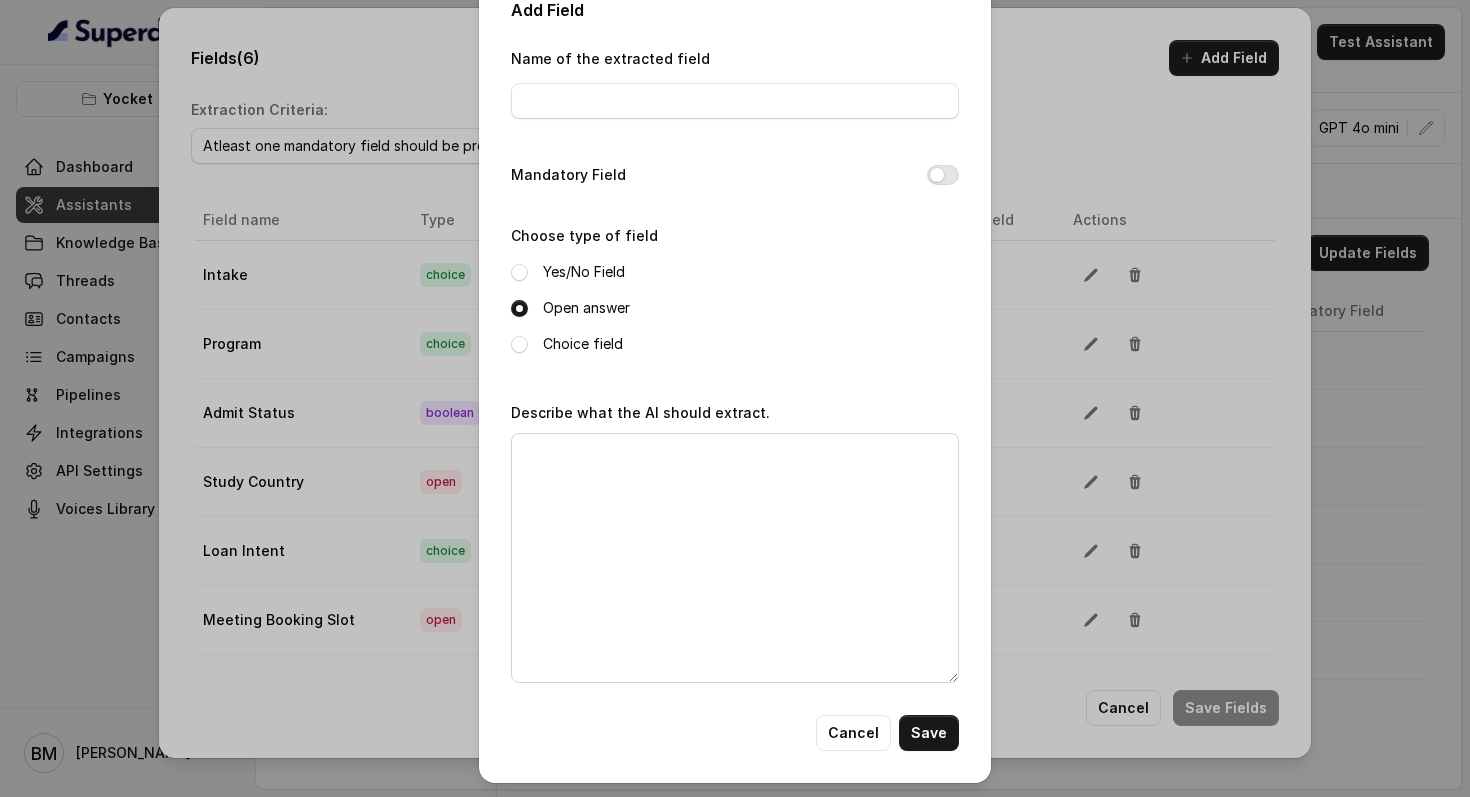 click on "Choice field" at bounding box center (583, 344) 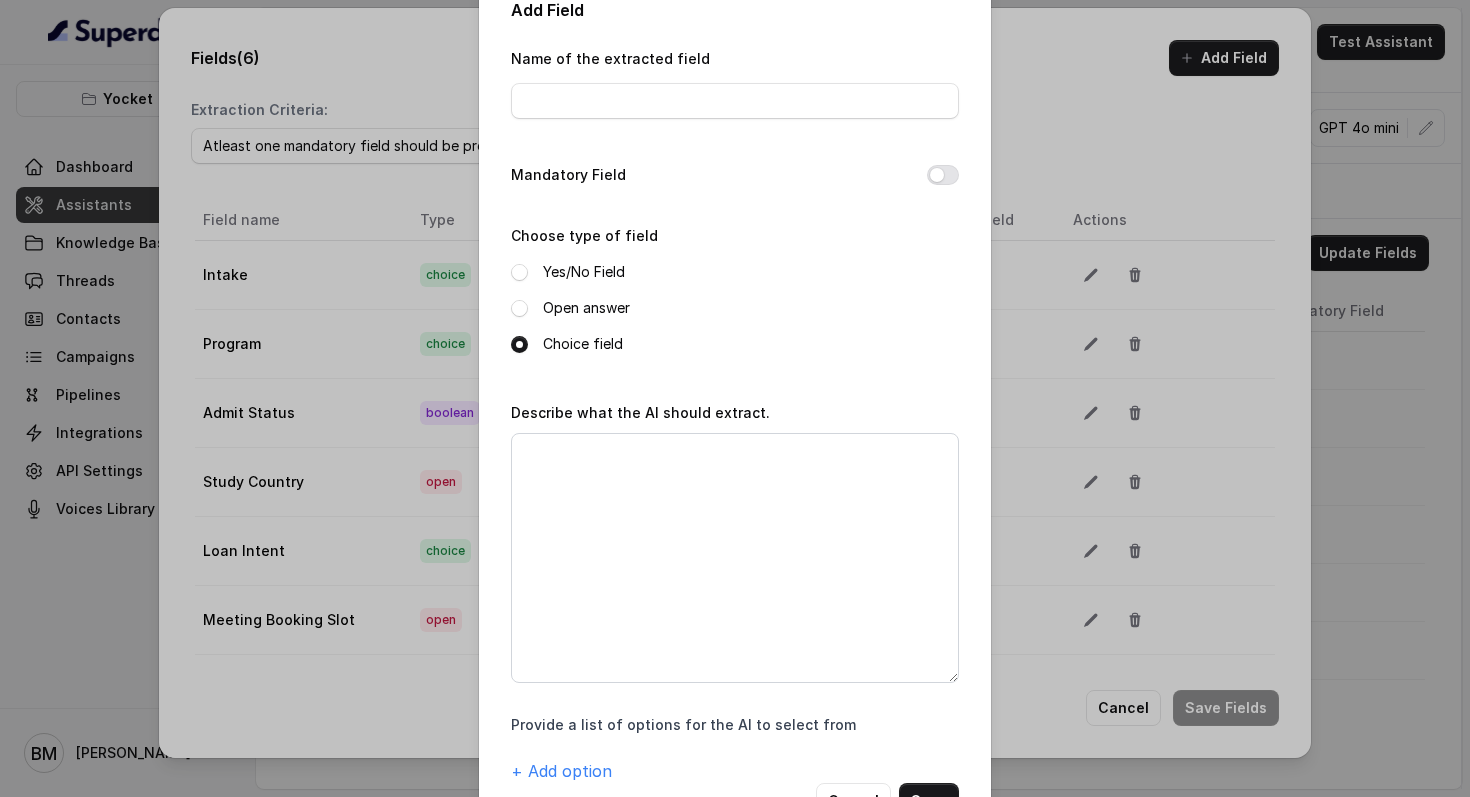 scroll, scrollTop: 102, scrollLeft: 0, axis: vertical 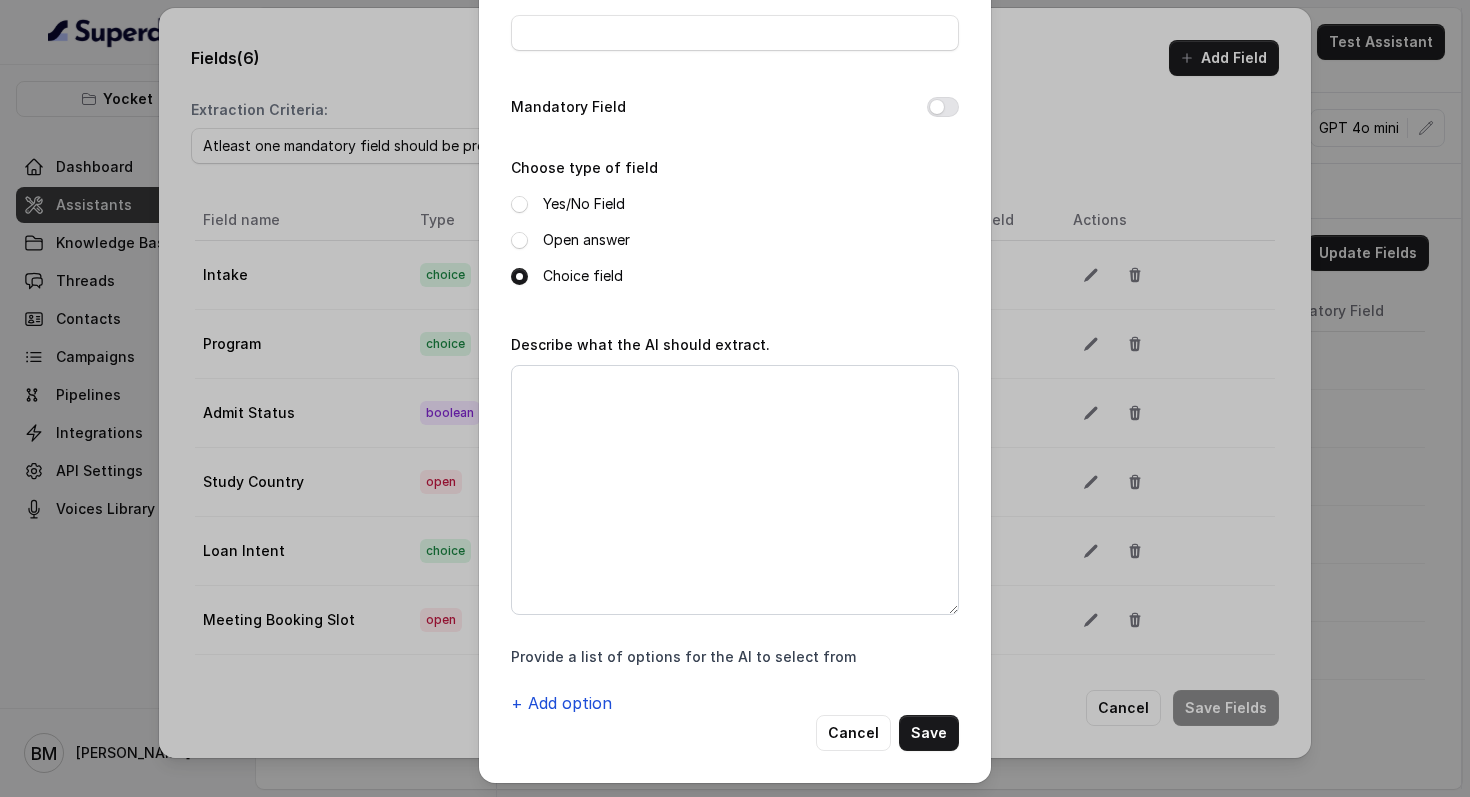 click on "+ Add option" at bounding box center [561, 703] 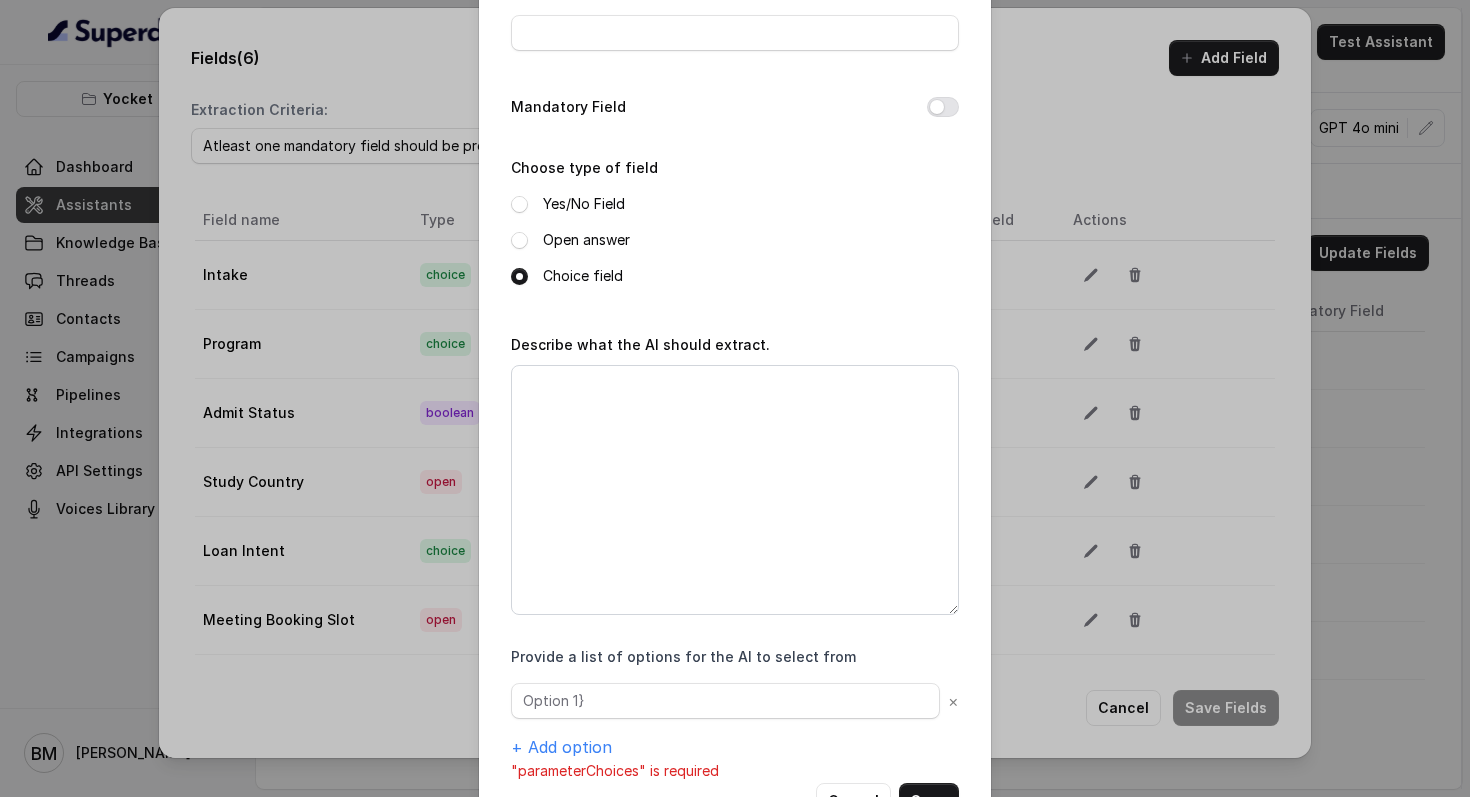 scroll, scrollTop: 170, scrollLeft: 0, axis: vertical 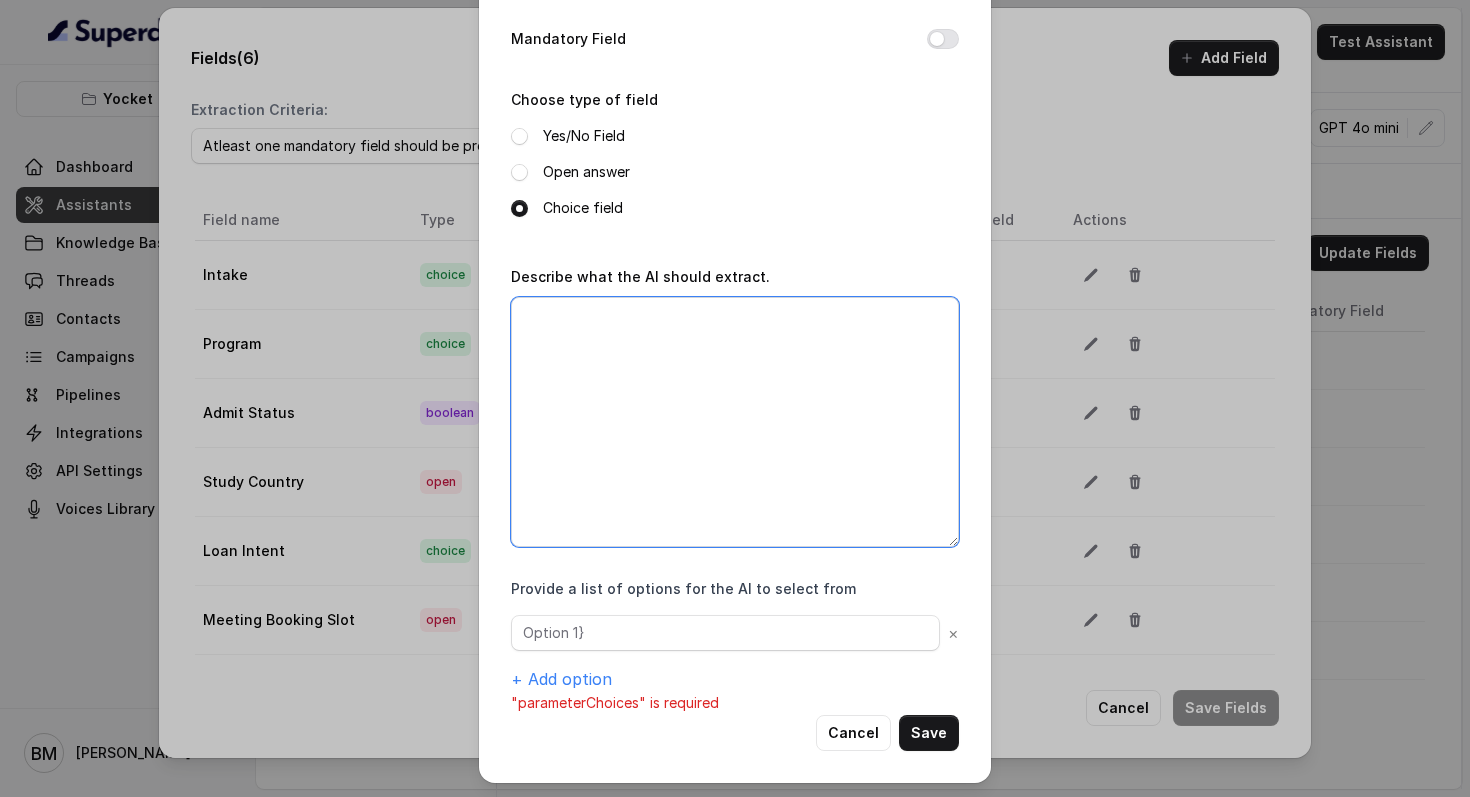 click on "Describe what the AI should extract." at bounding box center [735, 422] 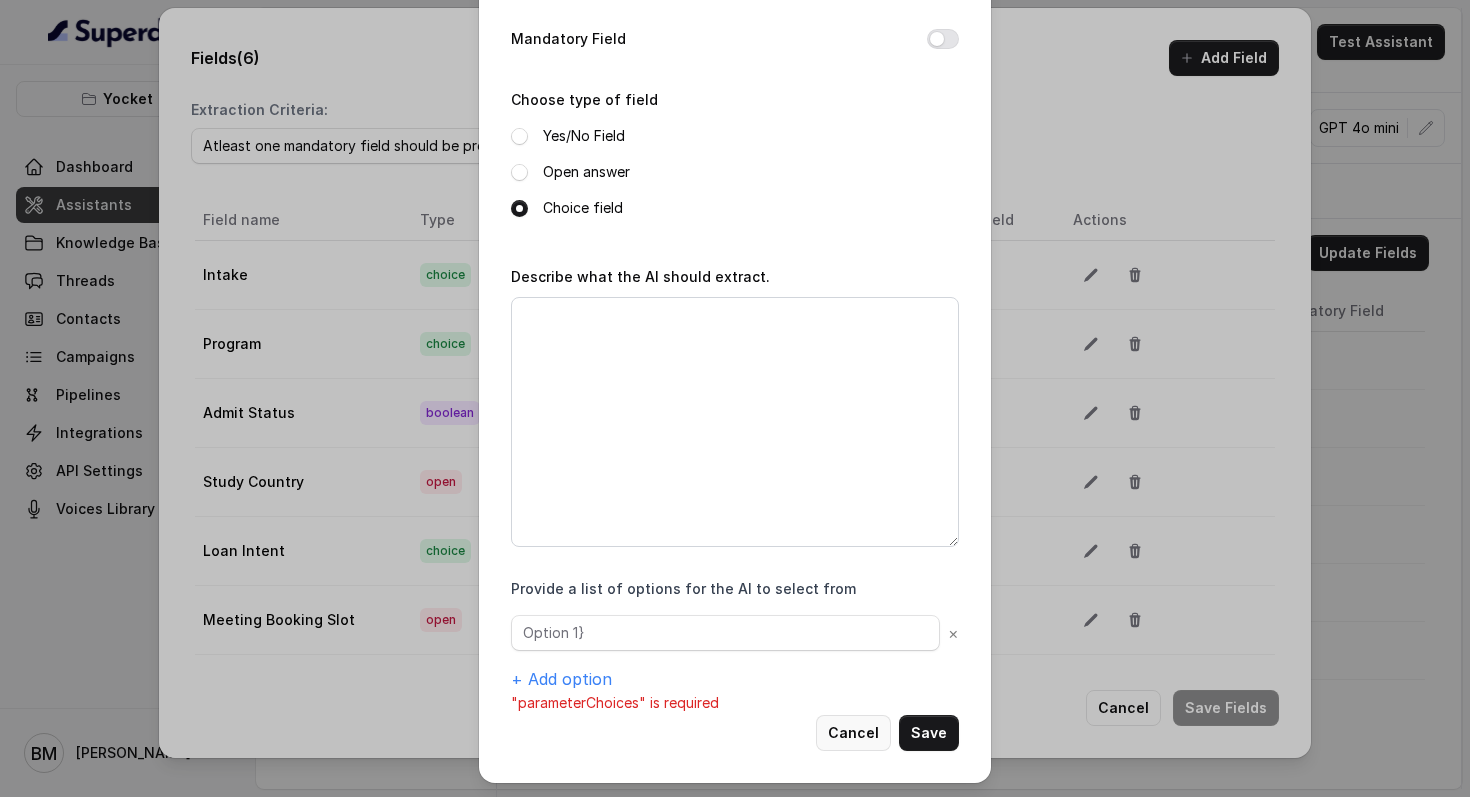 click on "Cancel" at bounding box center [853, 733] 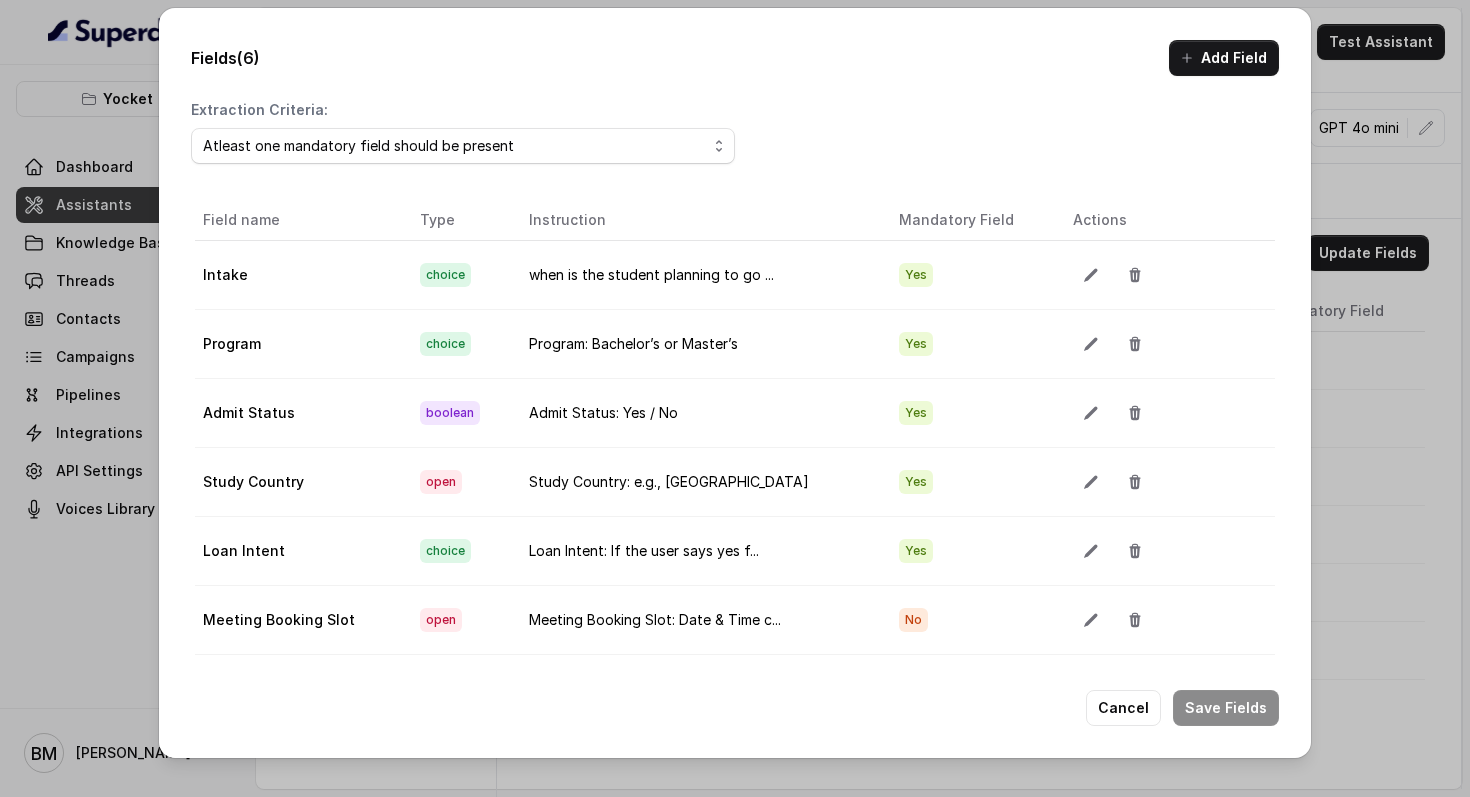click on "Fields  (6) Add Field Extraction Criteria: Atleast one mandatory field should be present All the mandatory fields should be present Field name Type Instruction Mandatory Field Actions Intake choice when is the student planning to go ... Yes Program choice Program: Bachelor’s or Master’s Yes Admit Status boolean Admit Status: Yes / No Yes Study Country open Study Country: e.g., [GEOGRAPHIC_DATA] Yes Loan Intent choice Loan Intent: If the user says yes f... Yes Meeting Booking Slot open Meeting Booking Slot: Date & Time c... No Cancel Save Fields" at bounding box center (735, 398) 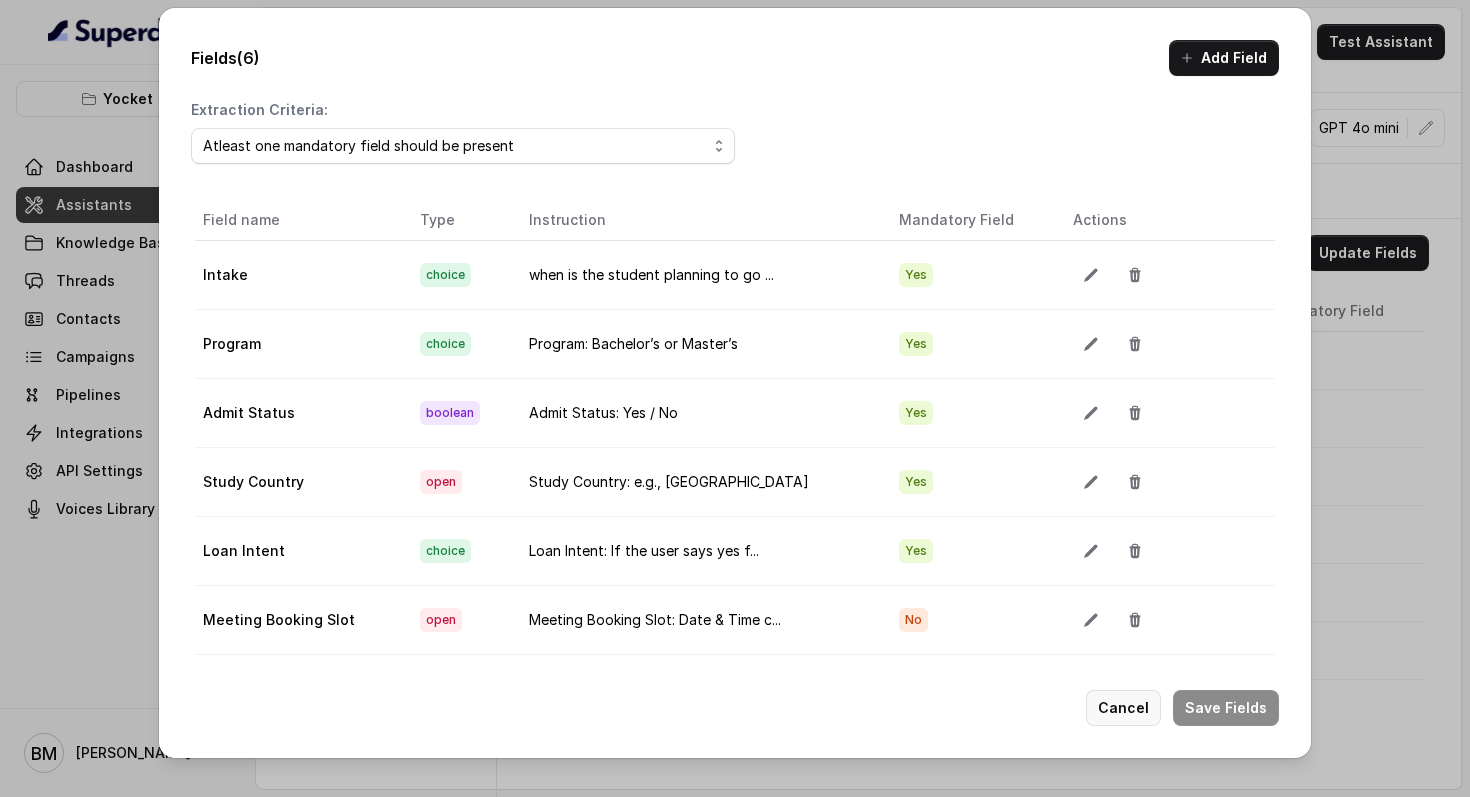 click on "Cancel" at bounding box center [1123, 708] 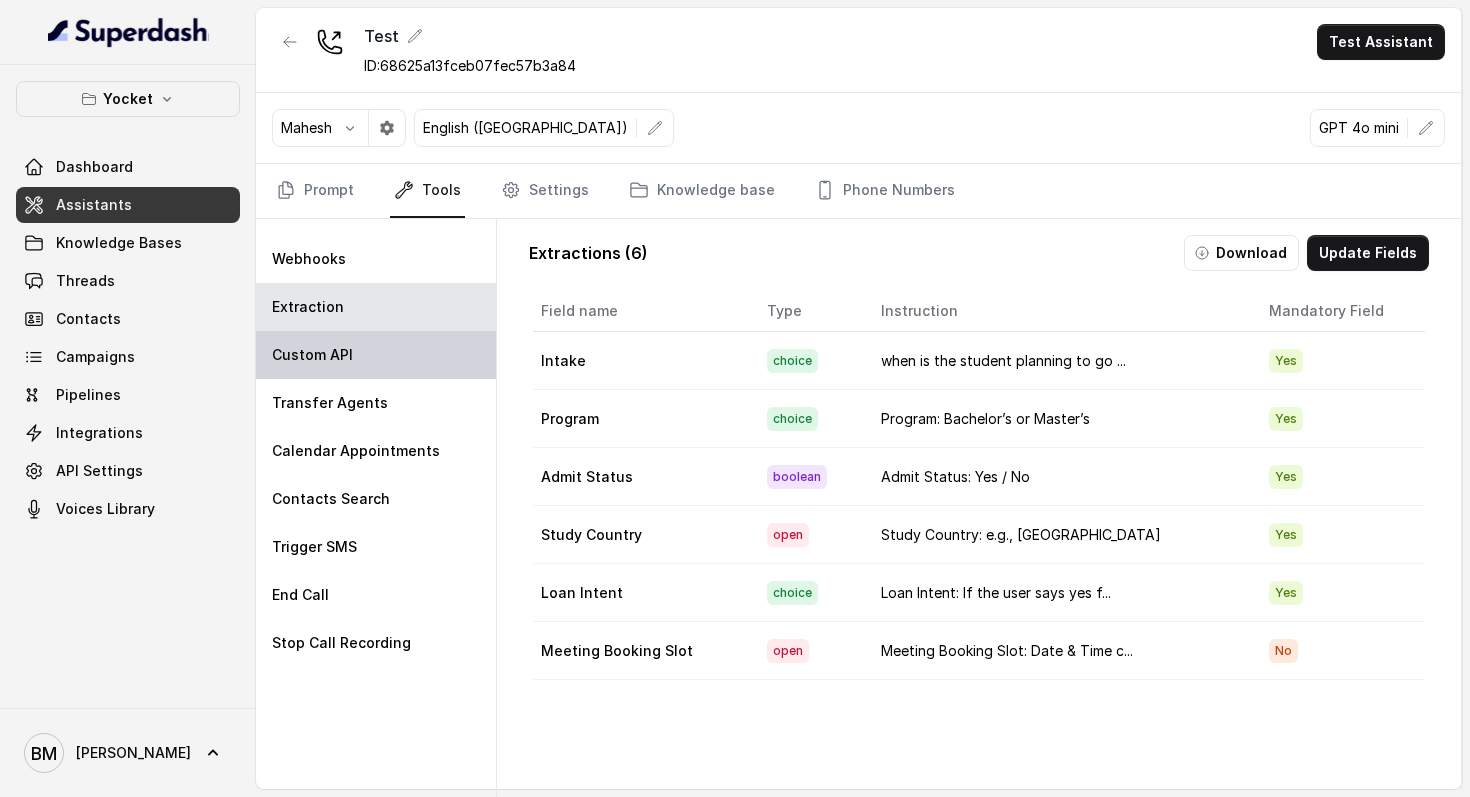 click on "Custom API" at bounding box center [312, 355] 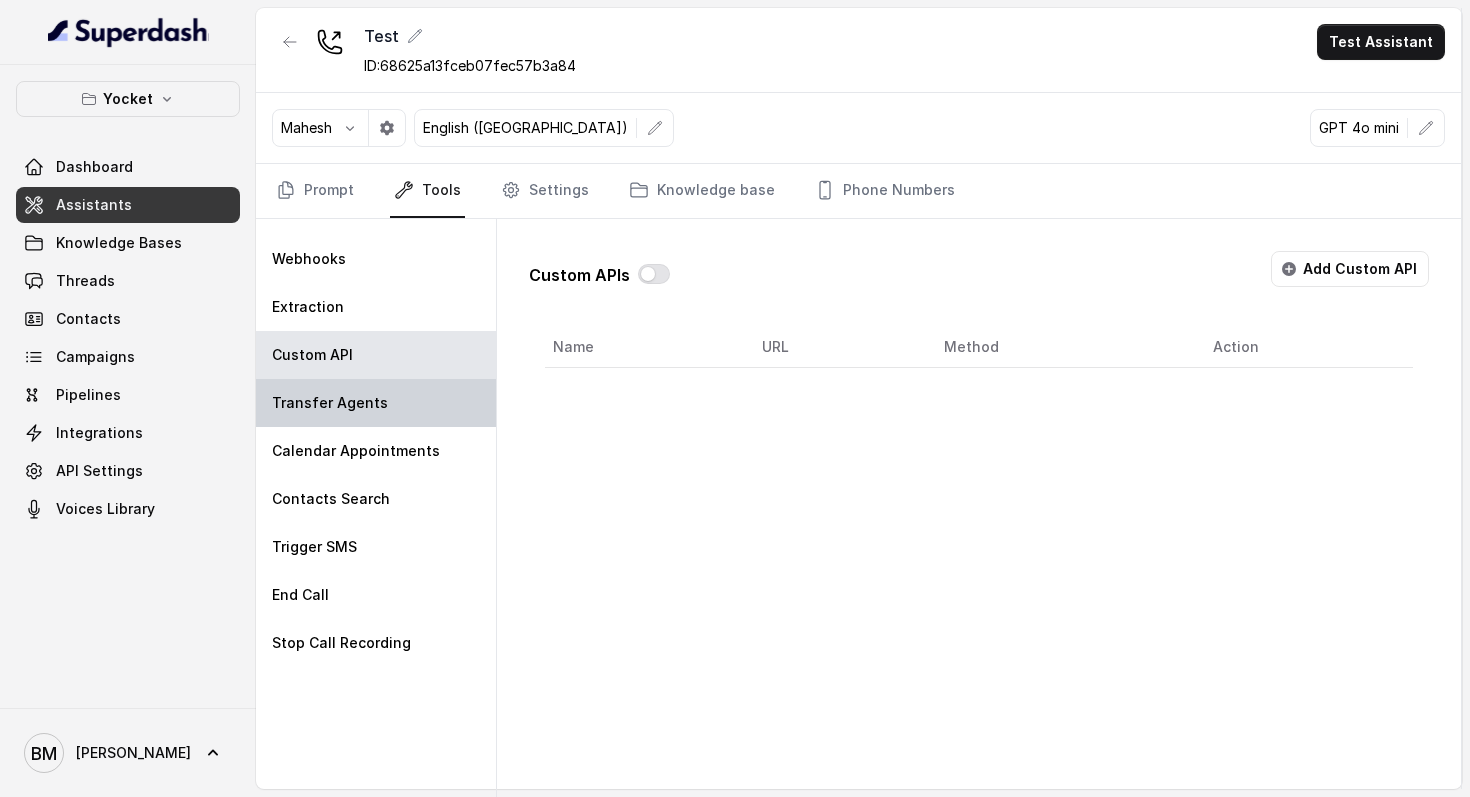 click on "Transfer Agents" at bounding box center (330, 403) 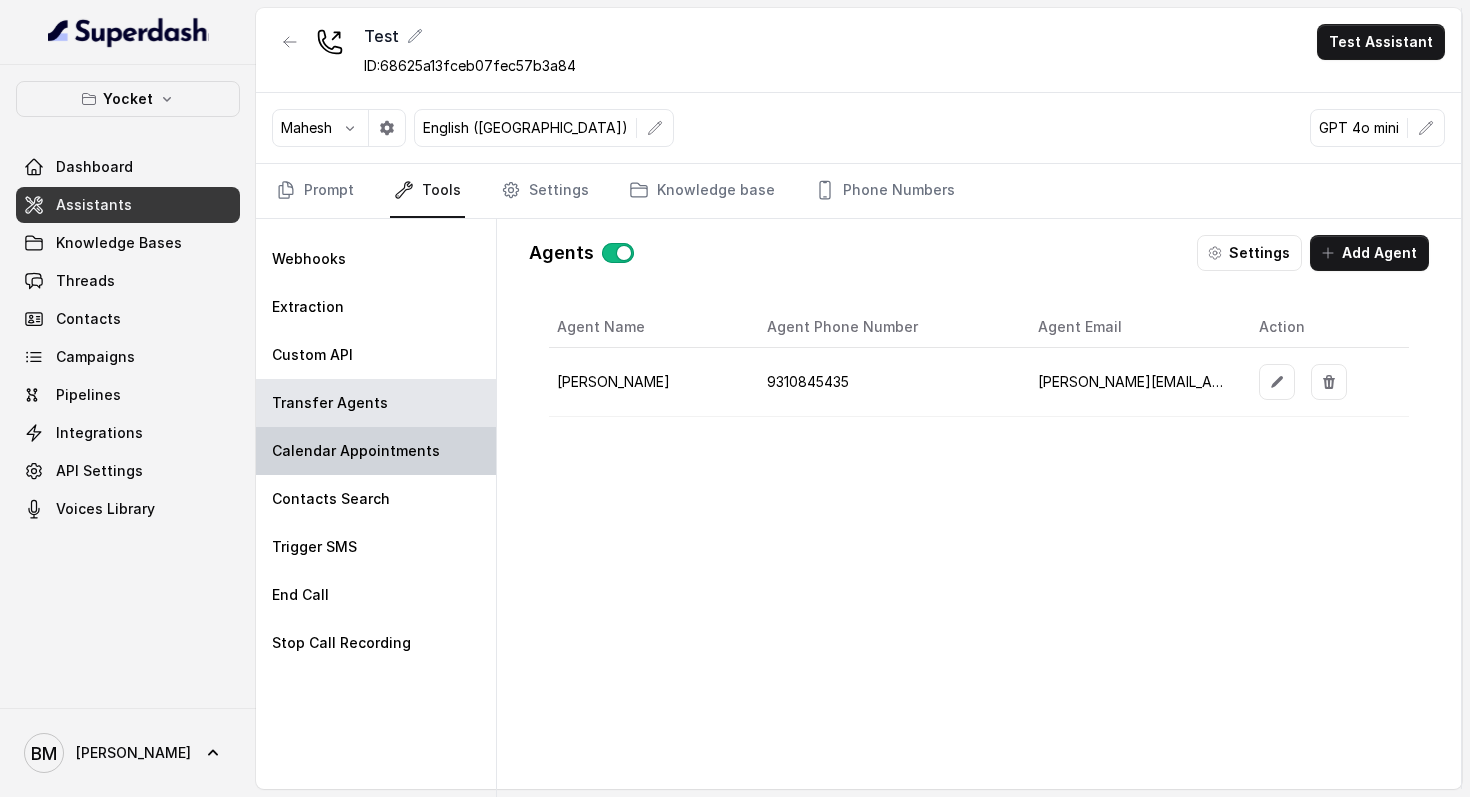 click on "Calendar Appointments" at bounding box center (356, 451) 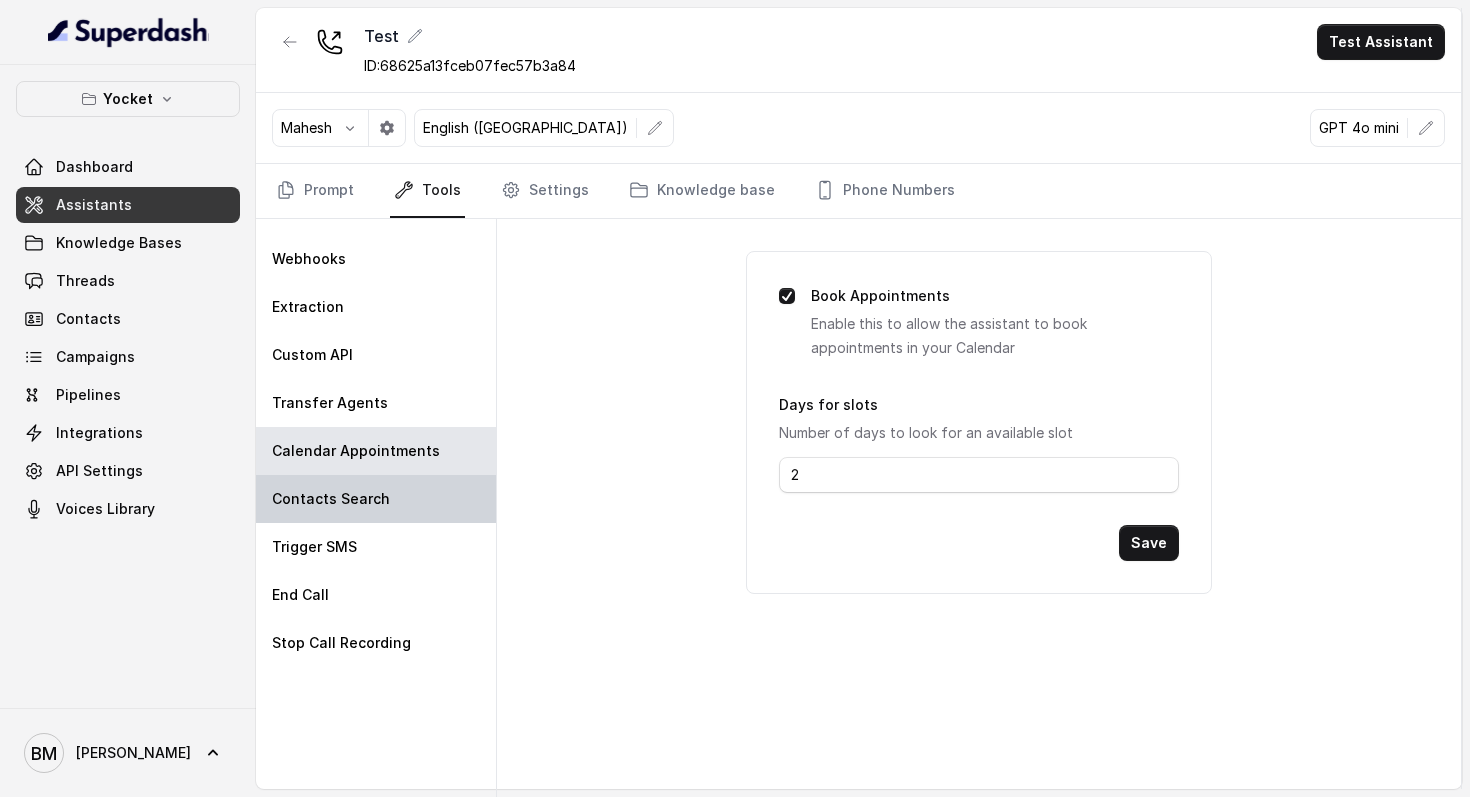 click on "Contacts Search" at bounding box center (376, 499) 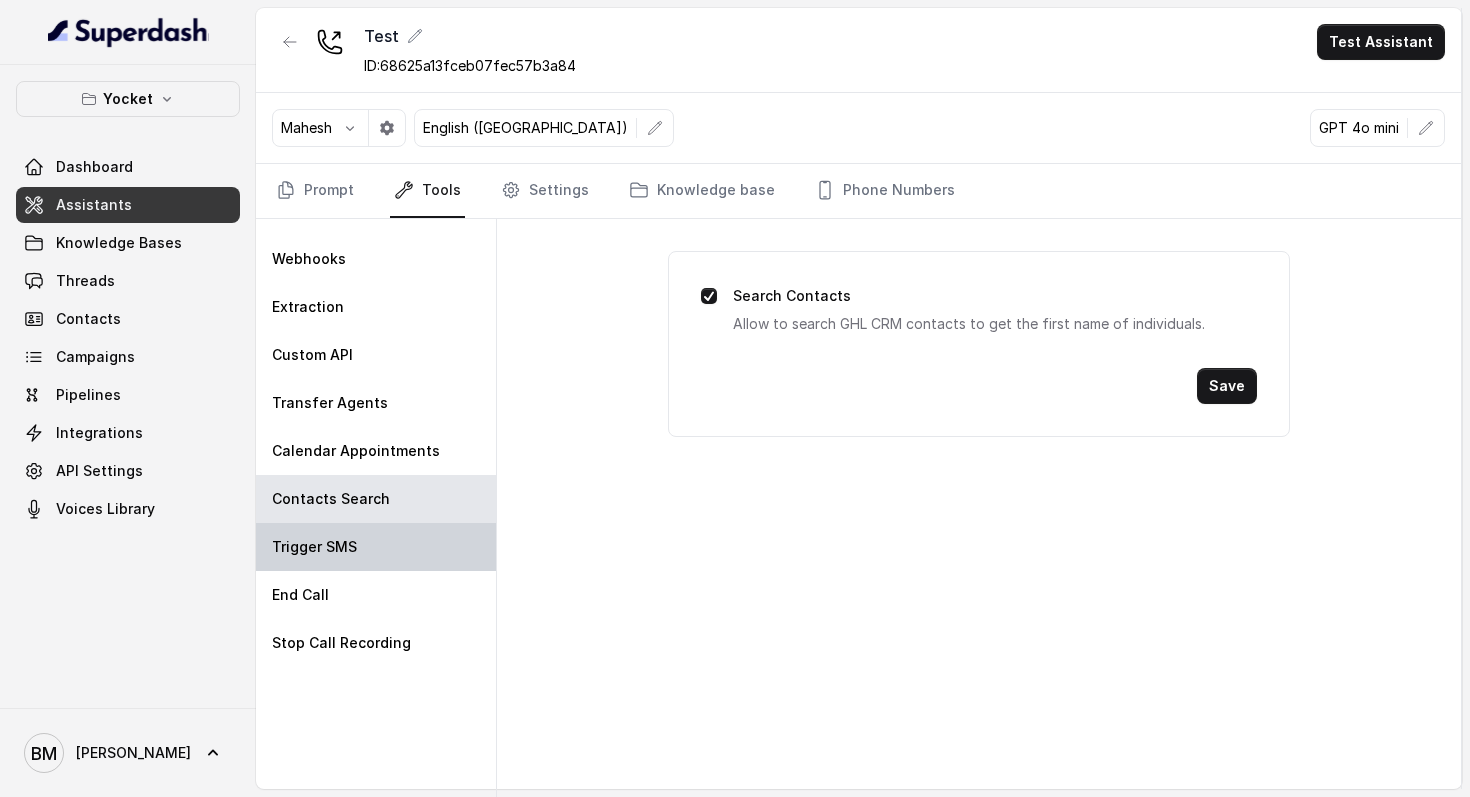 click on "Trigger SMS" at bounding box center [314, 547] 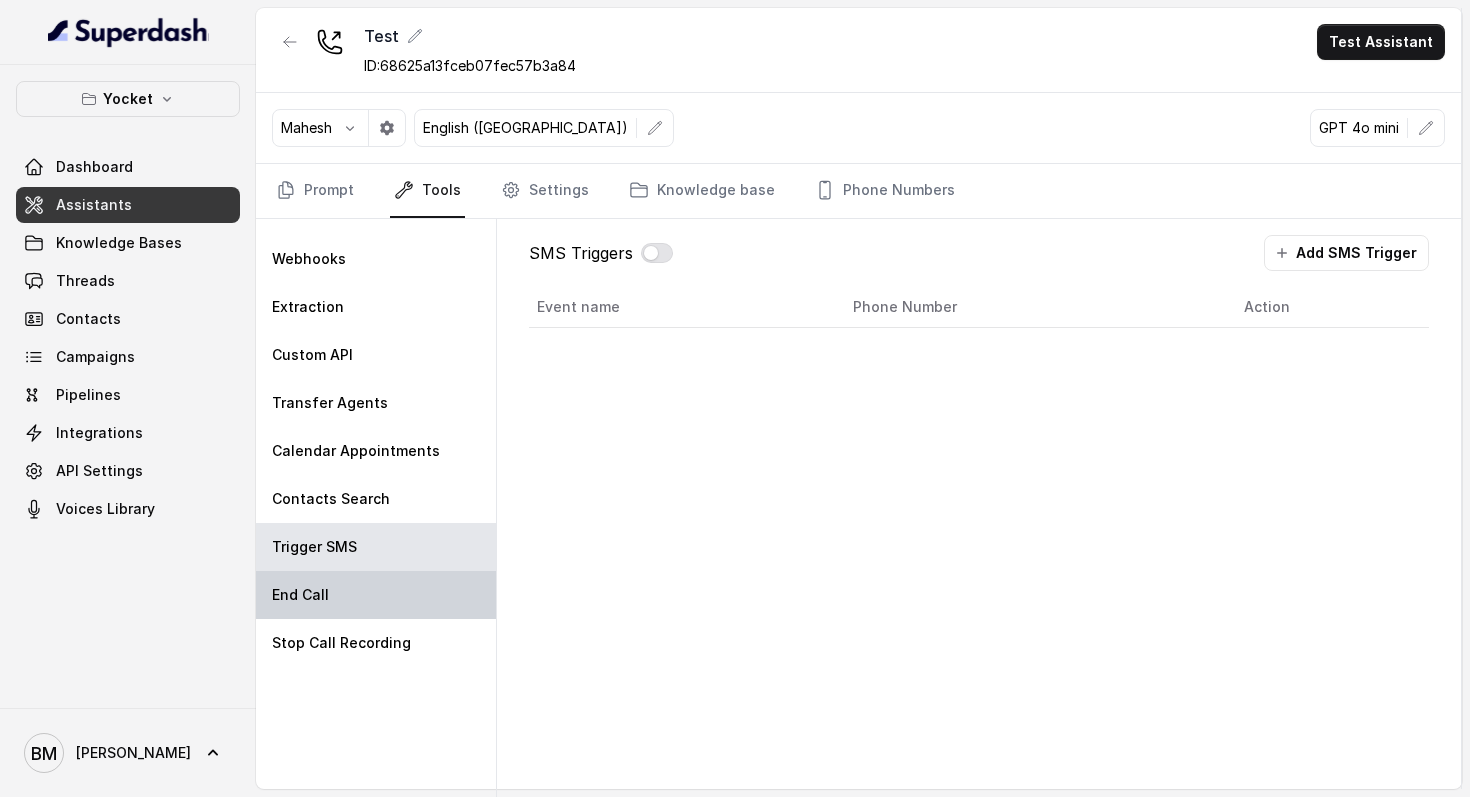 click on "End Call" at bounding box center [376, 595] 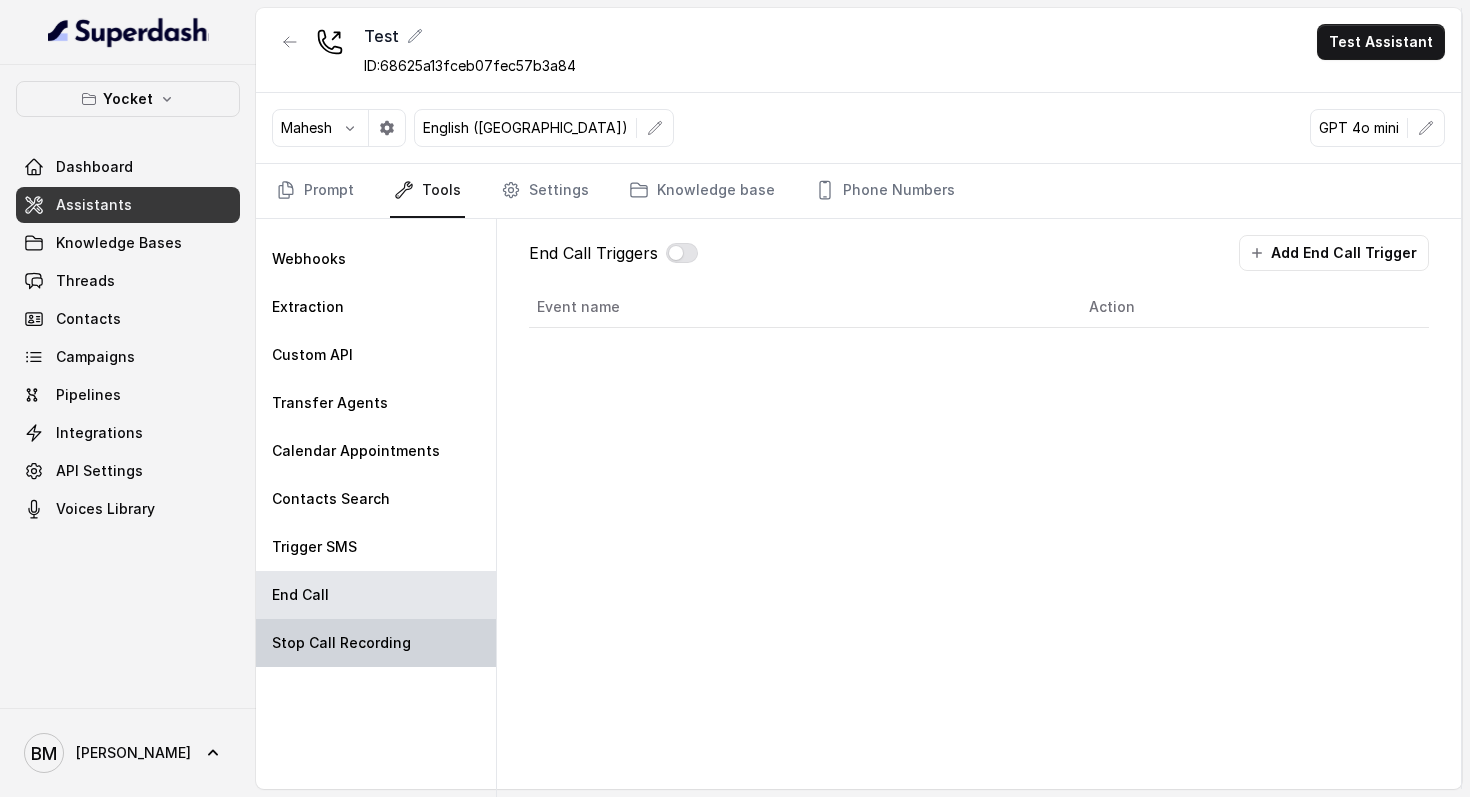 click on "Stop Call Recording" at bounding box center [341, 643] 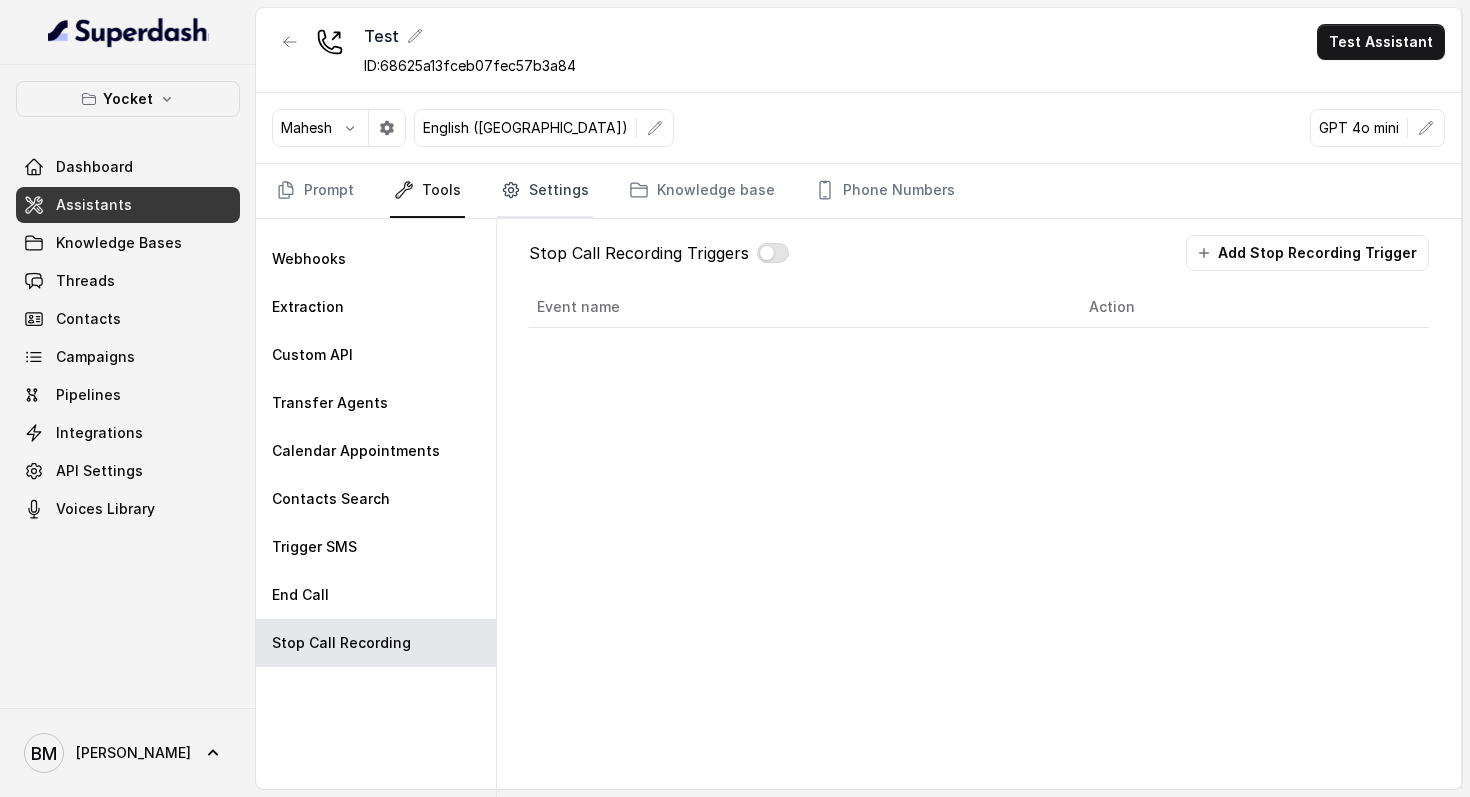 click on "Settings" at bounding box center (545, 191) 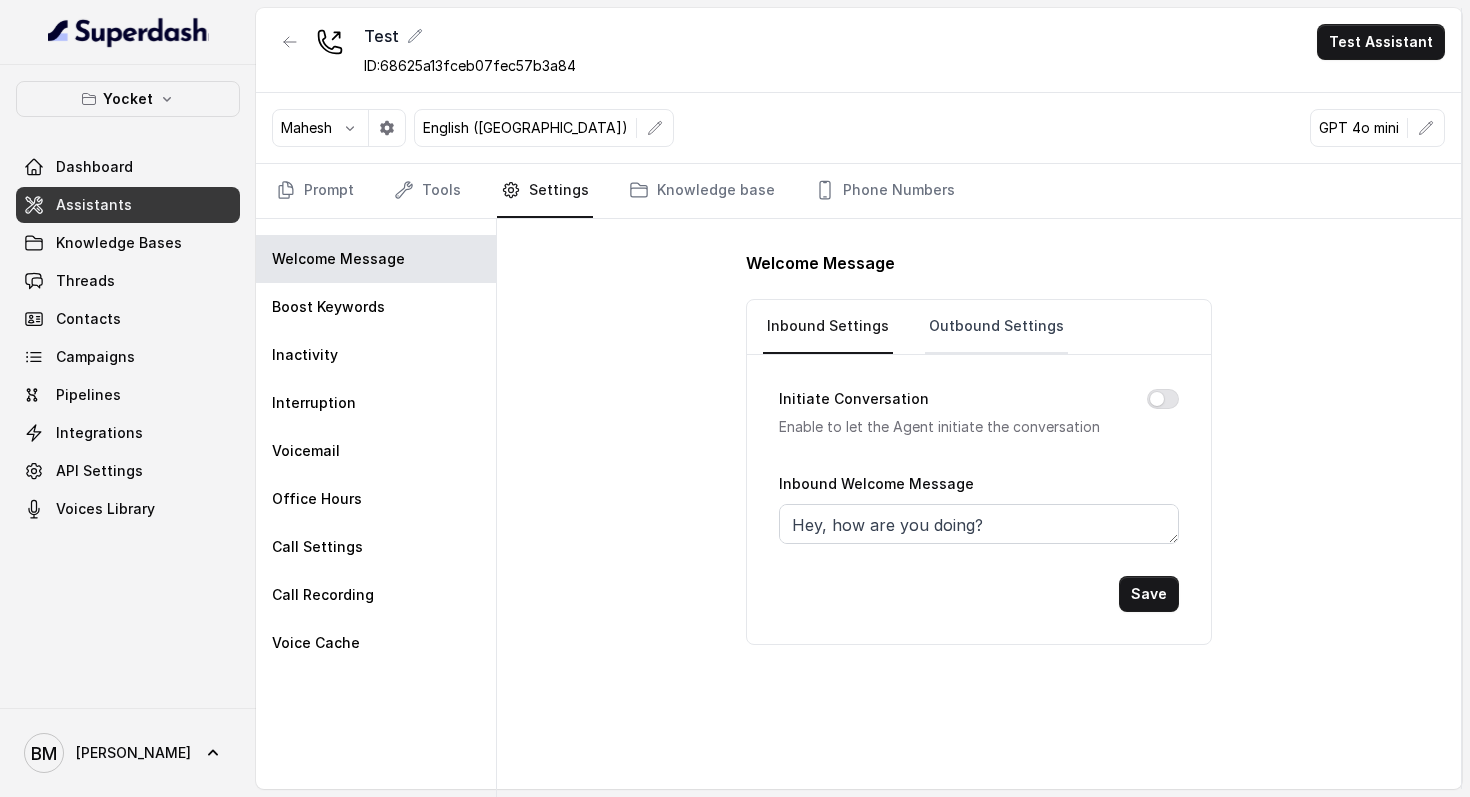 click on "Outbound Settings" at bounding box center [996, 327] 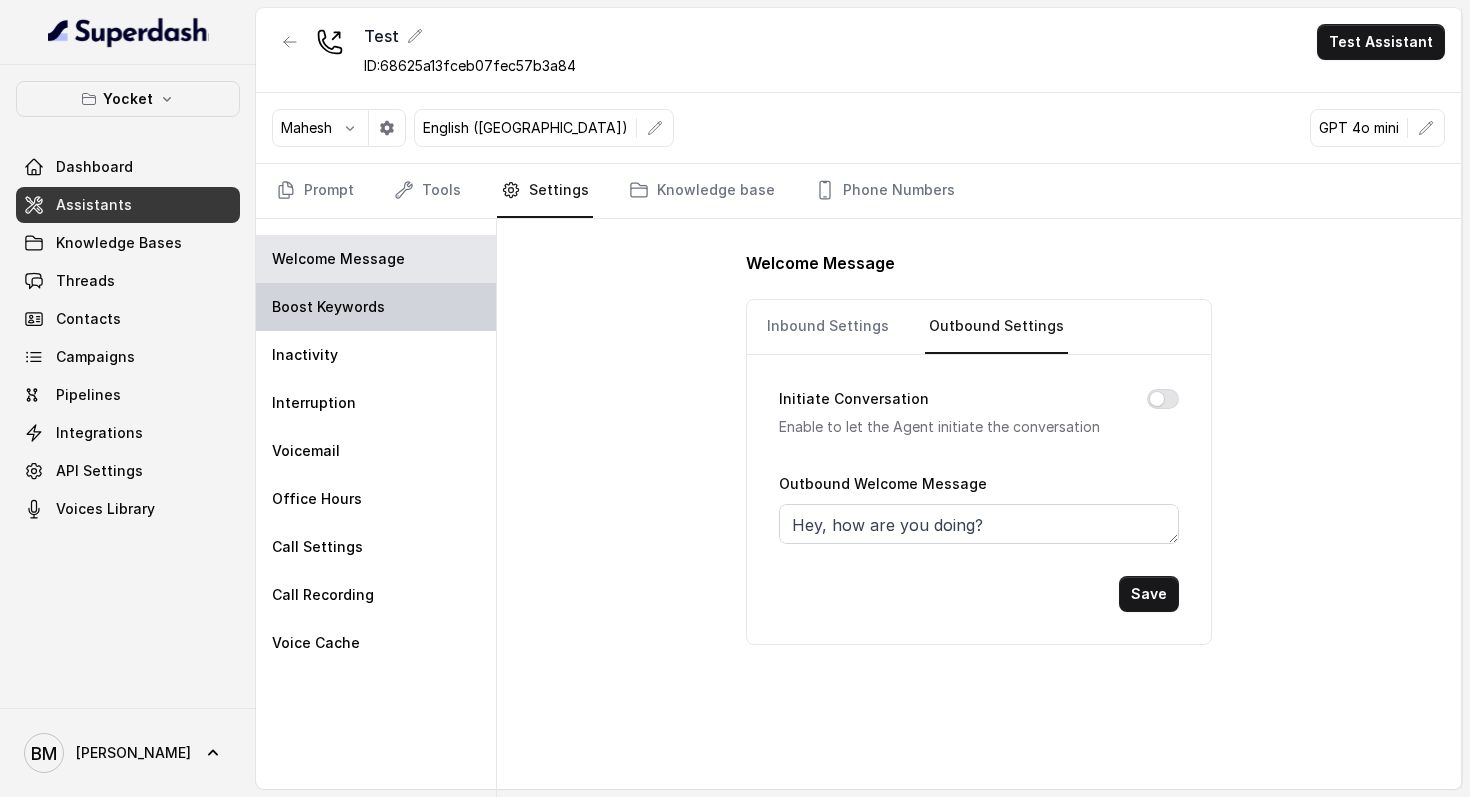 click on "Boost Keywords" at bounding box center [328, 307] 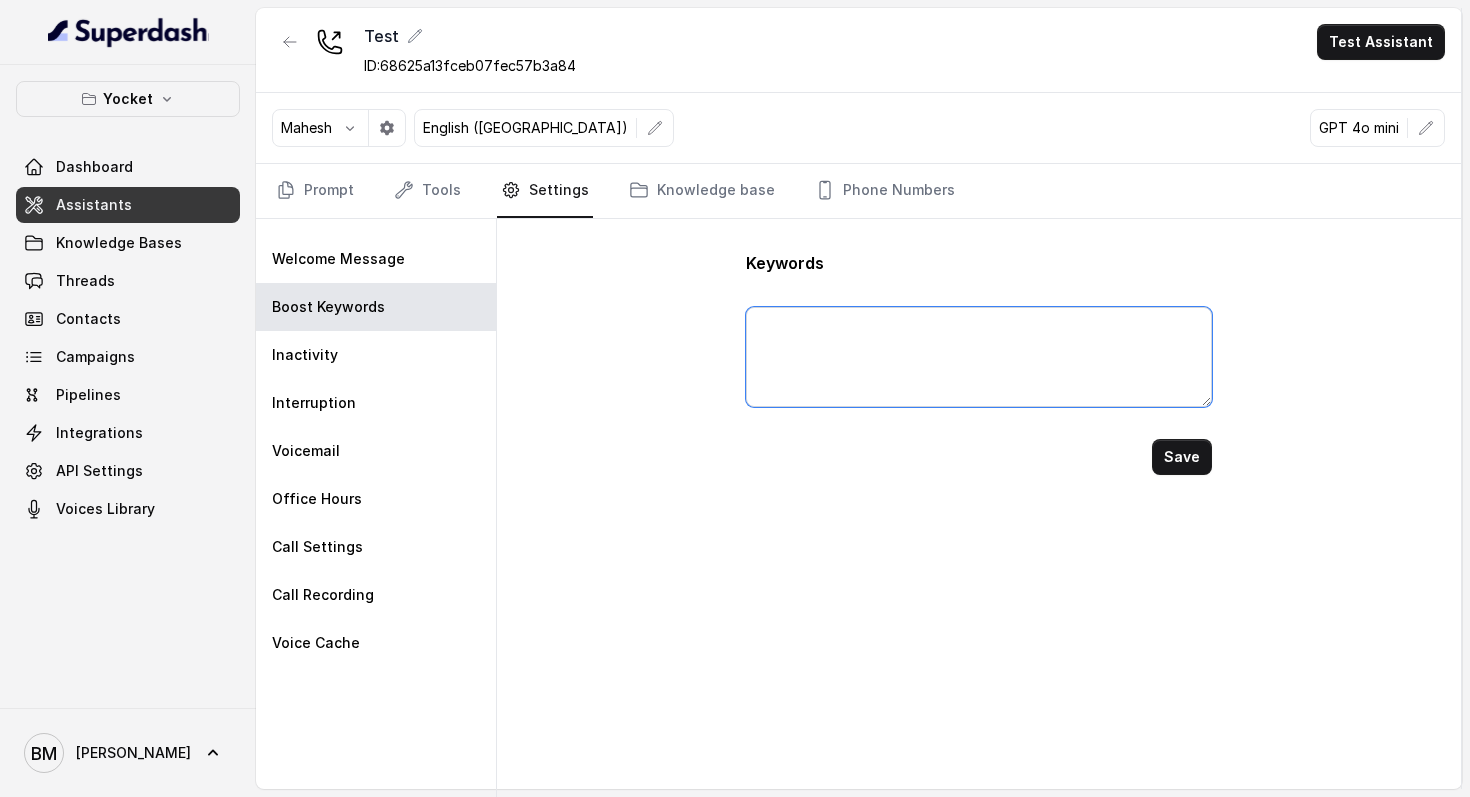 click at bounding box center [979, 357] 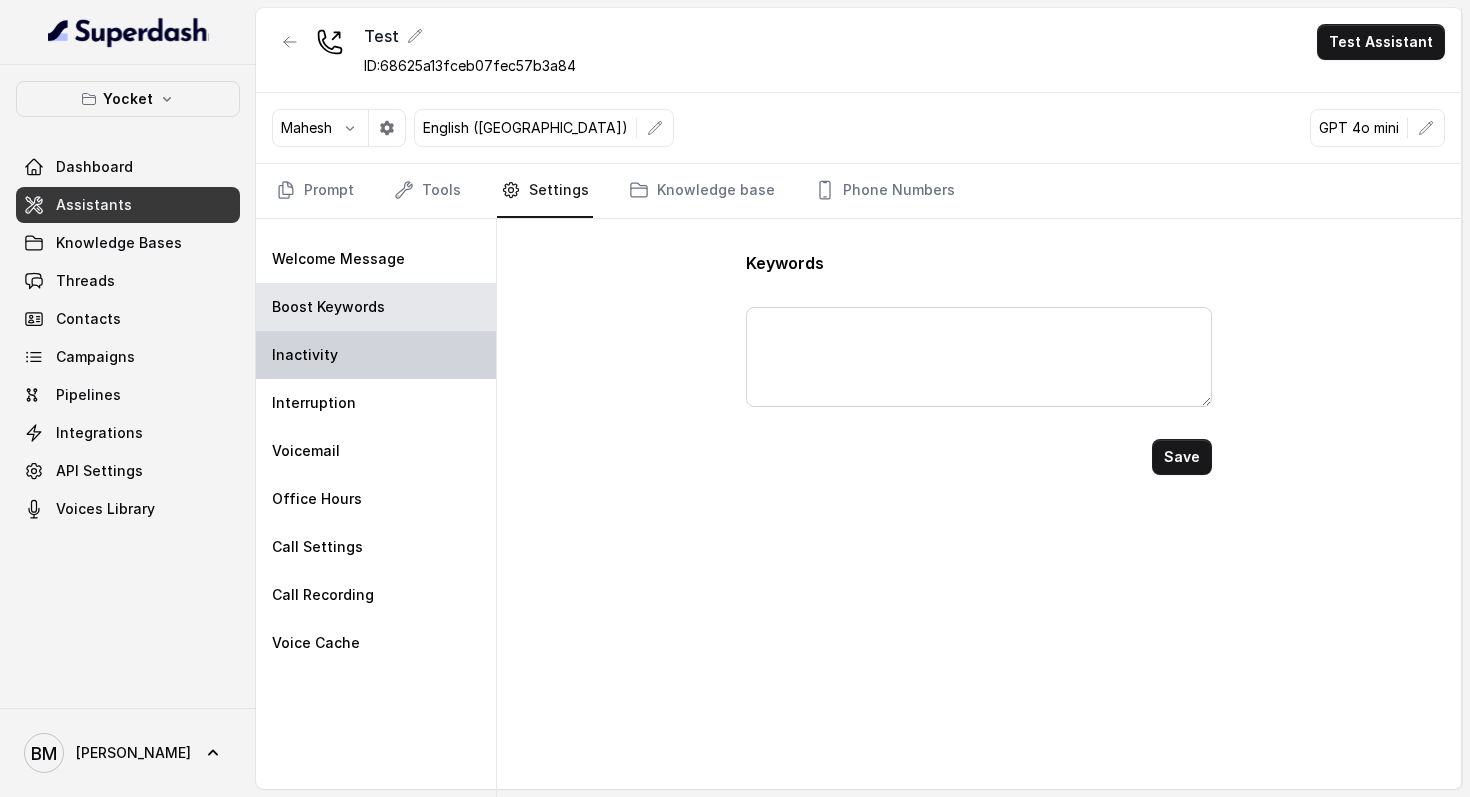 click on "Inactivity" at bounding box center (305, 355) 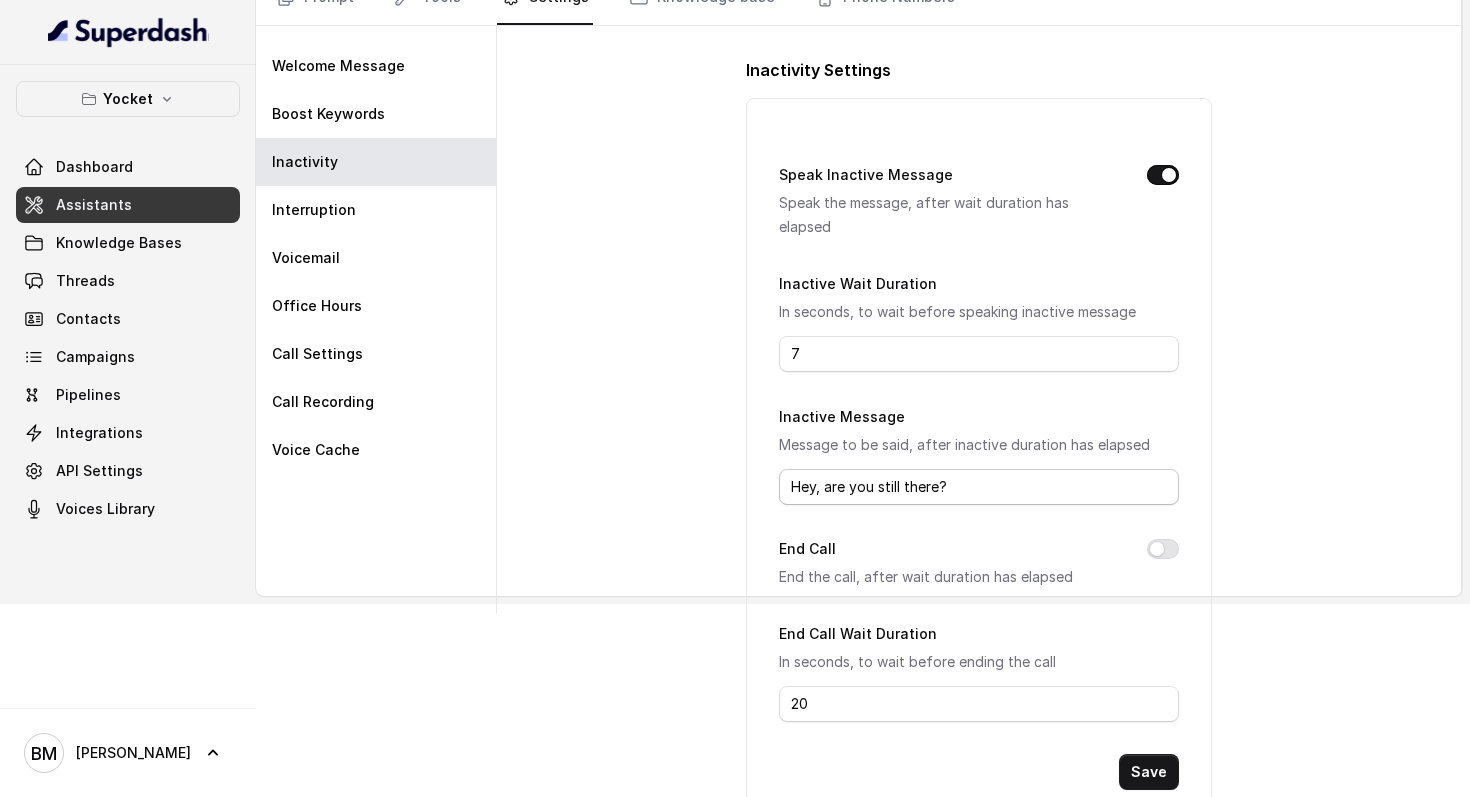 scroll, scrollTop: 217, scrollLeft: 0, axis: vertical 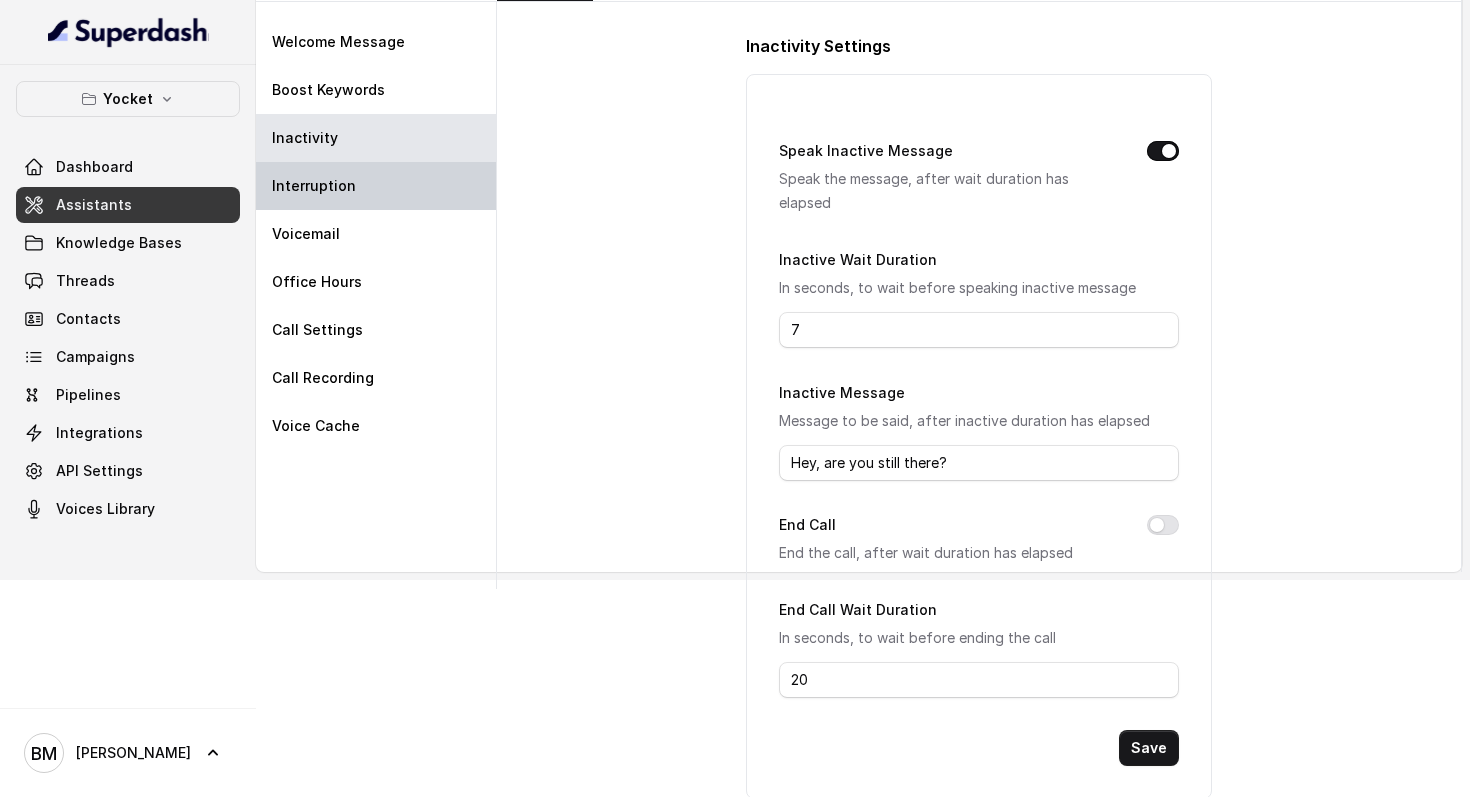 click on "Interruption" at bounding box center (376, 186) 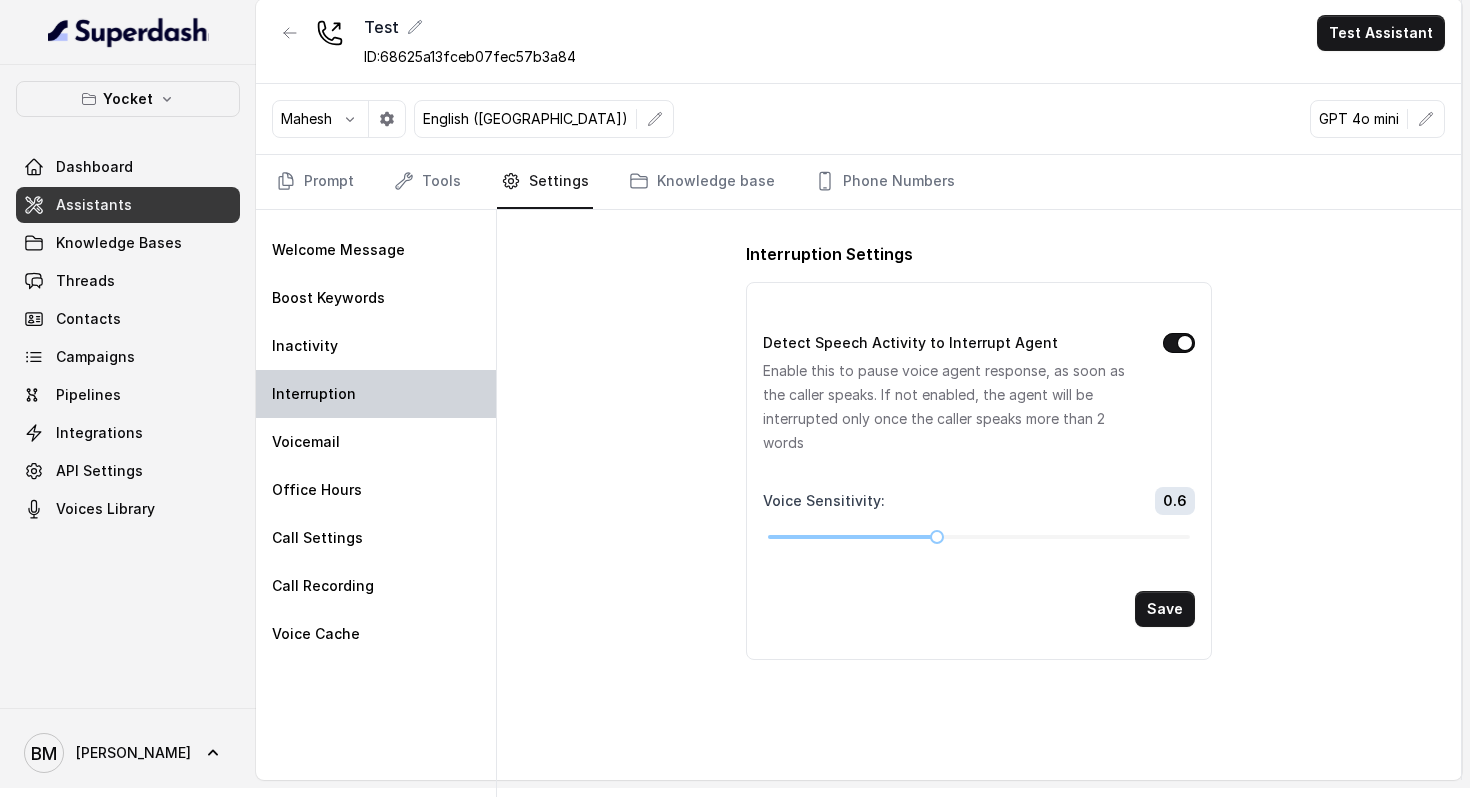 scroll, scrollTop: 9, scrollLeft: 0, axis: vertical 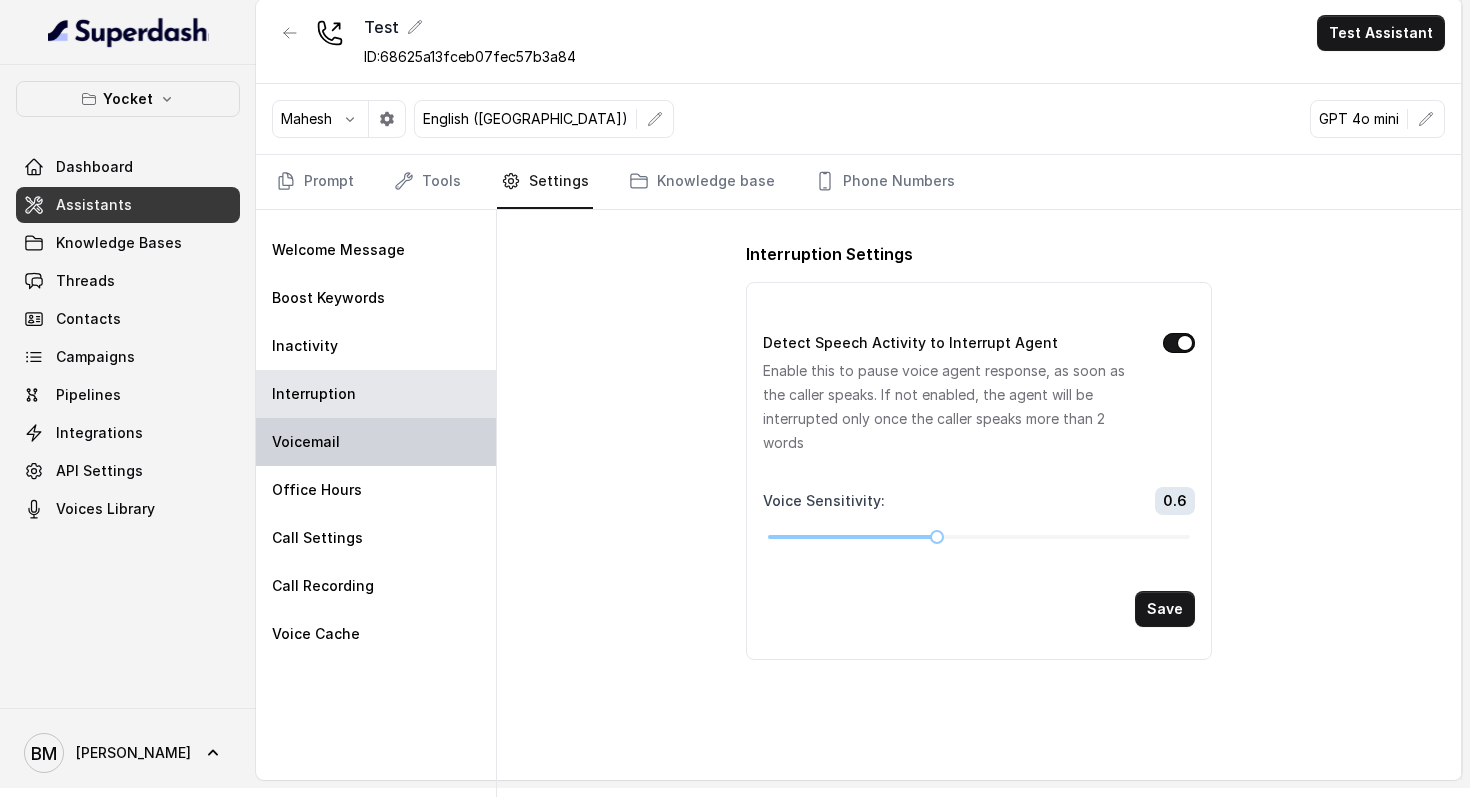 click on "Voicemail" at bounding box center (376, 442) 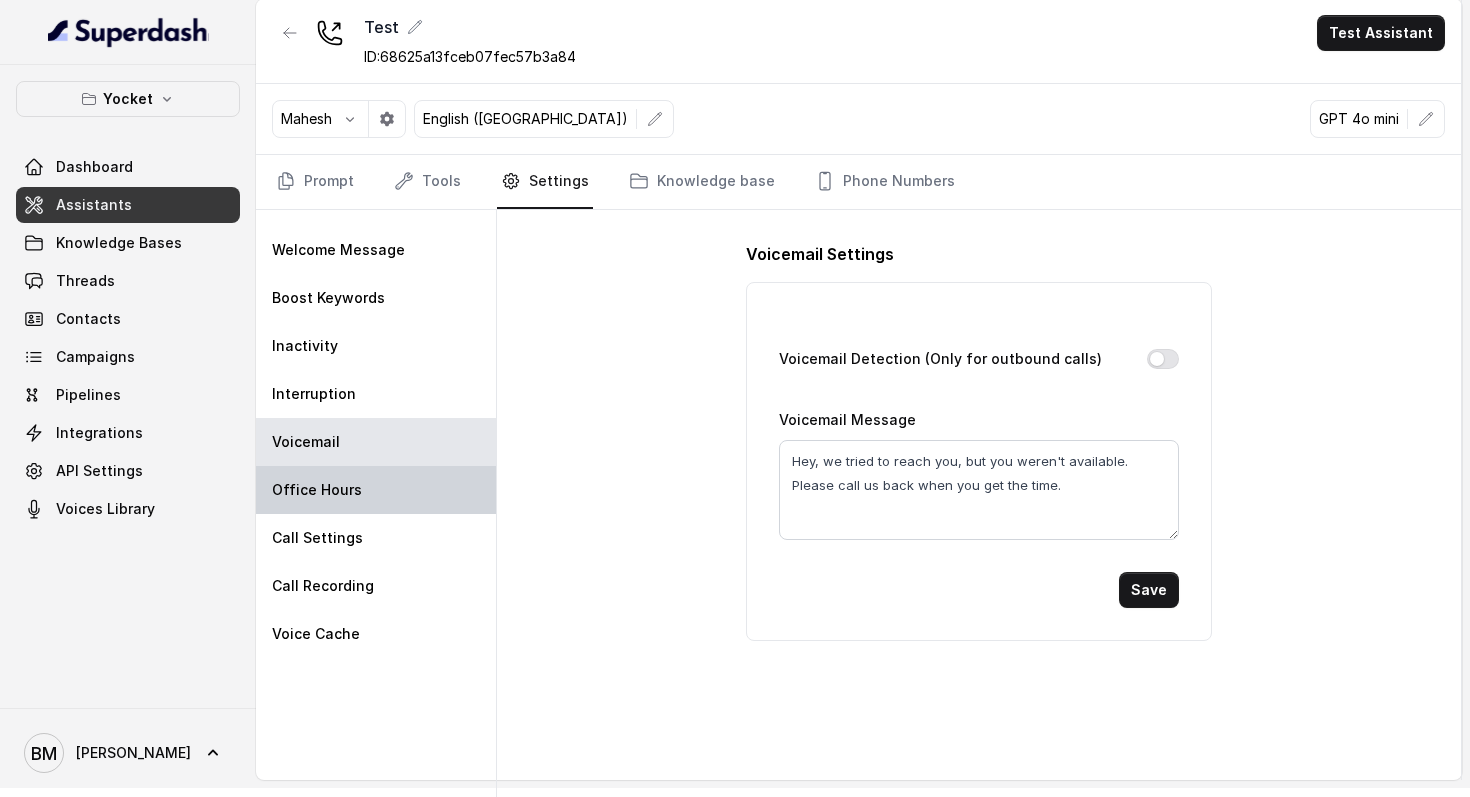 click on "Office Hours" at bounding box center [317, 490] 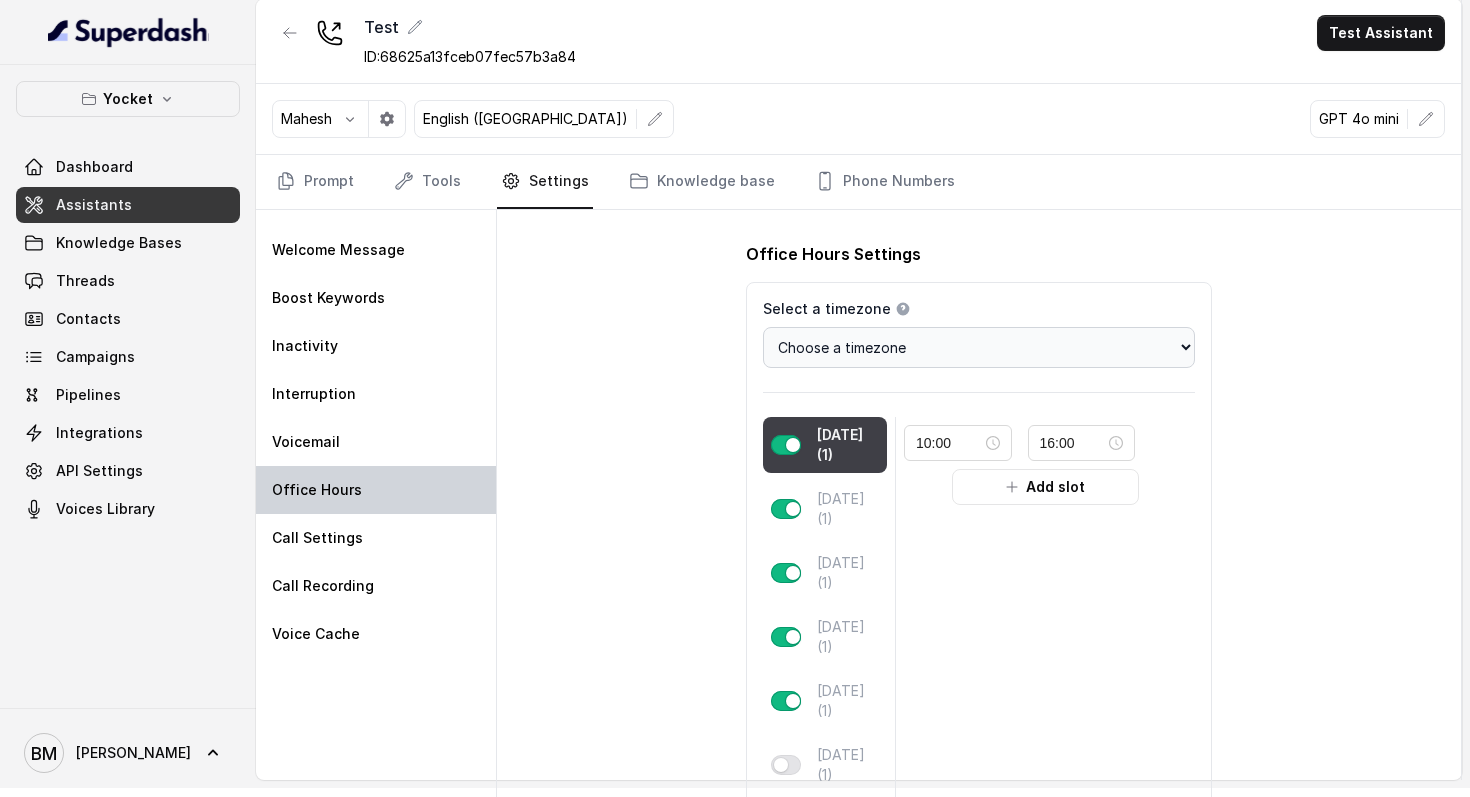 scroll, scrollTop: 198, scrollLeft: 0, axis: vertical 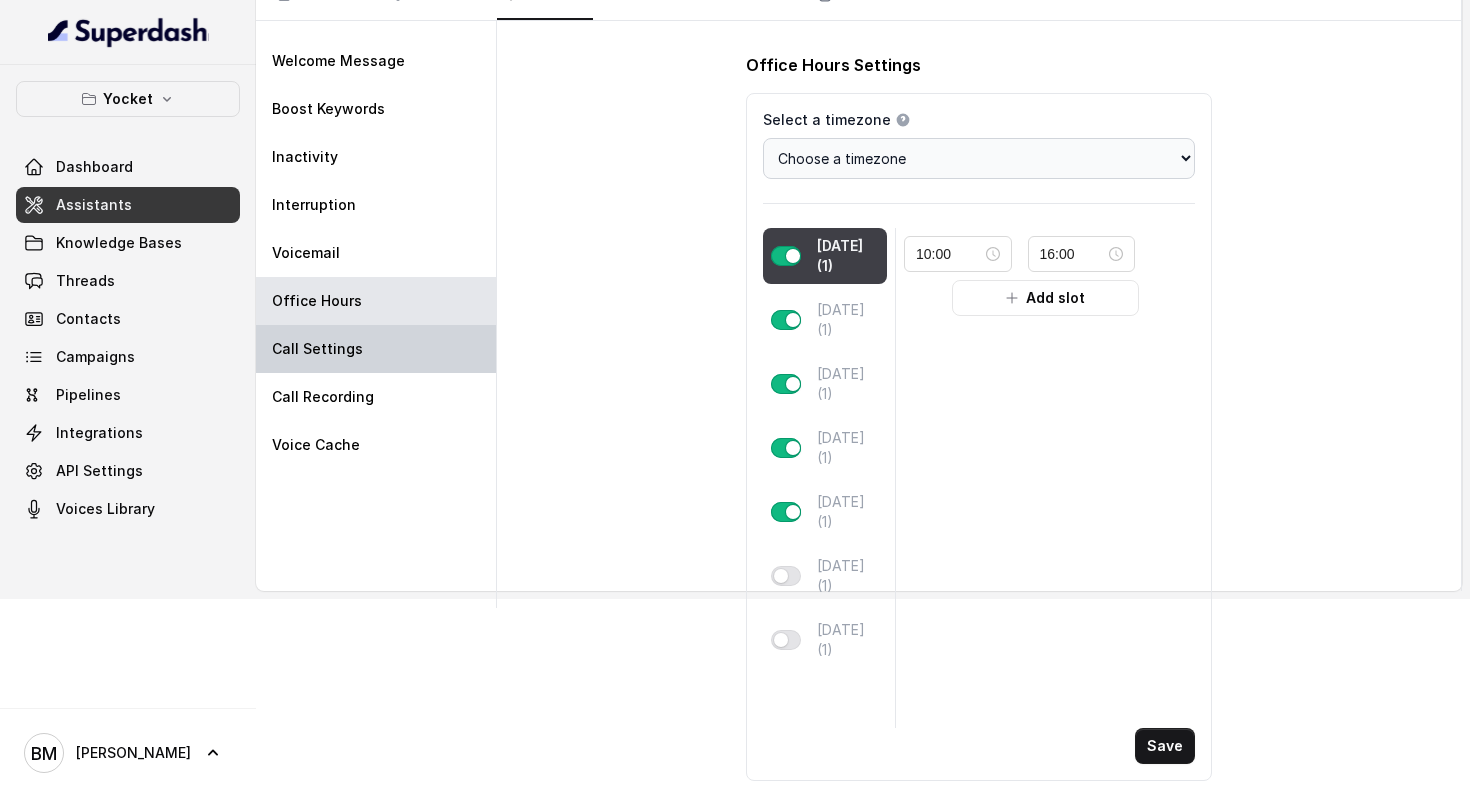 click on "Call Settings" at bounding box center [376, 349] 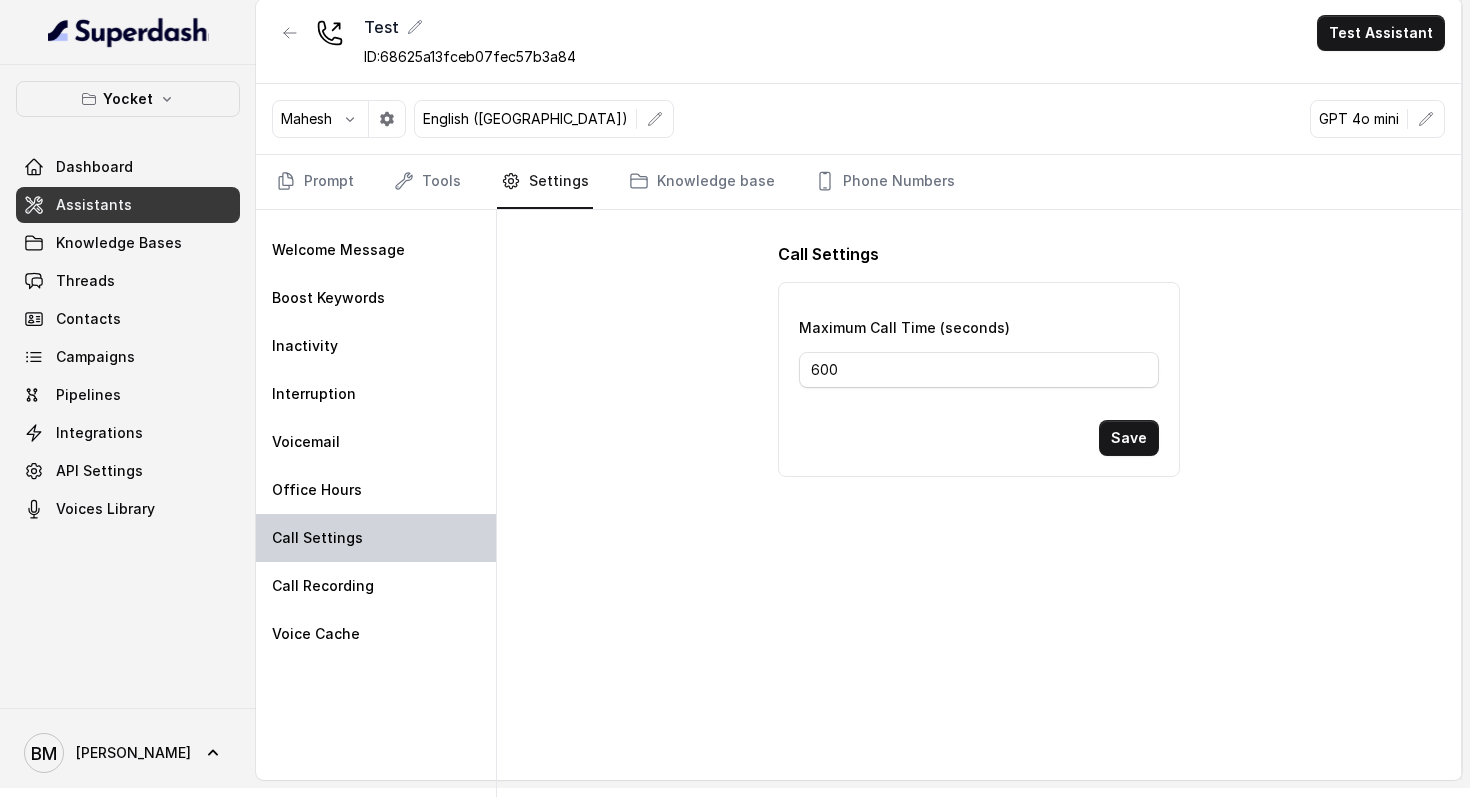 scroll, scrollTop: 9, scrollLeft: 0, axis: vertical 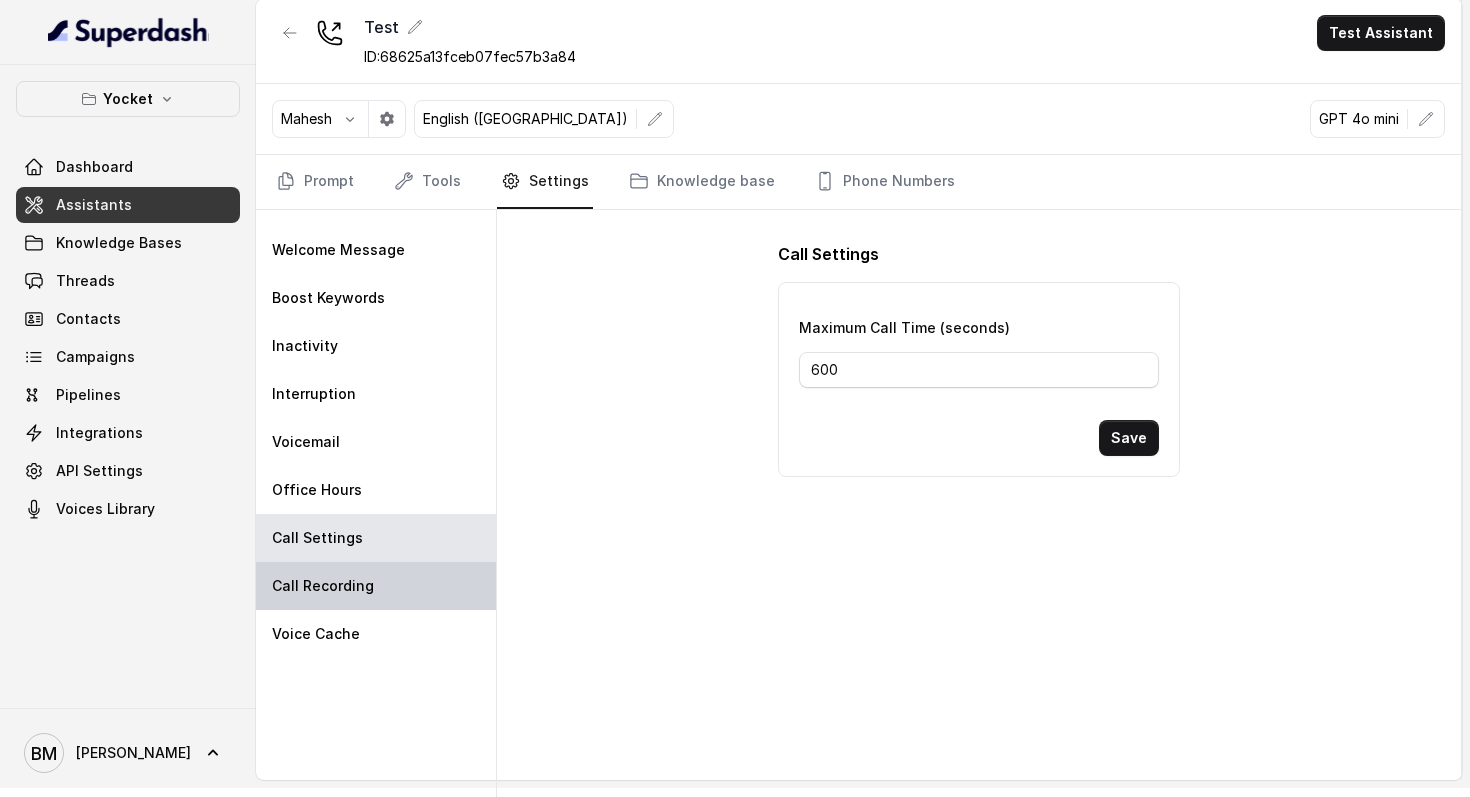 click on "Call Recording" at bounding box center (376, 586) 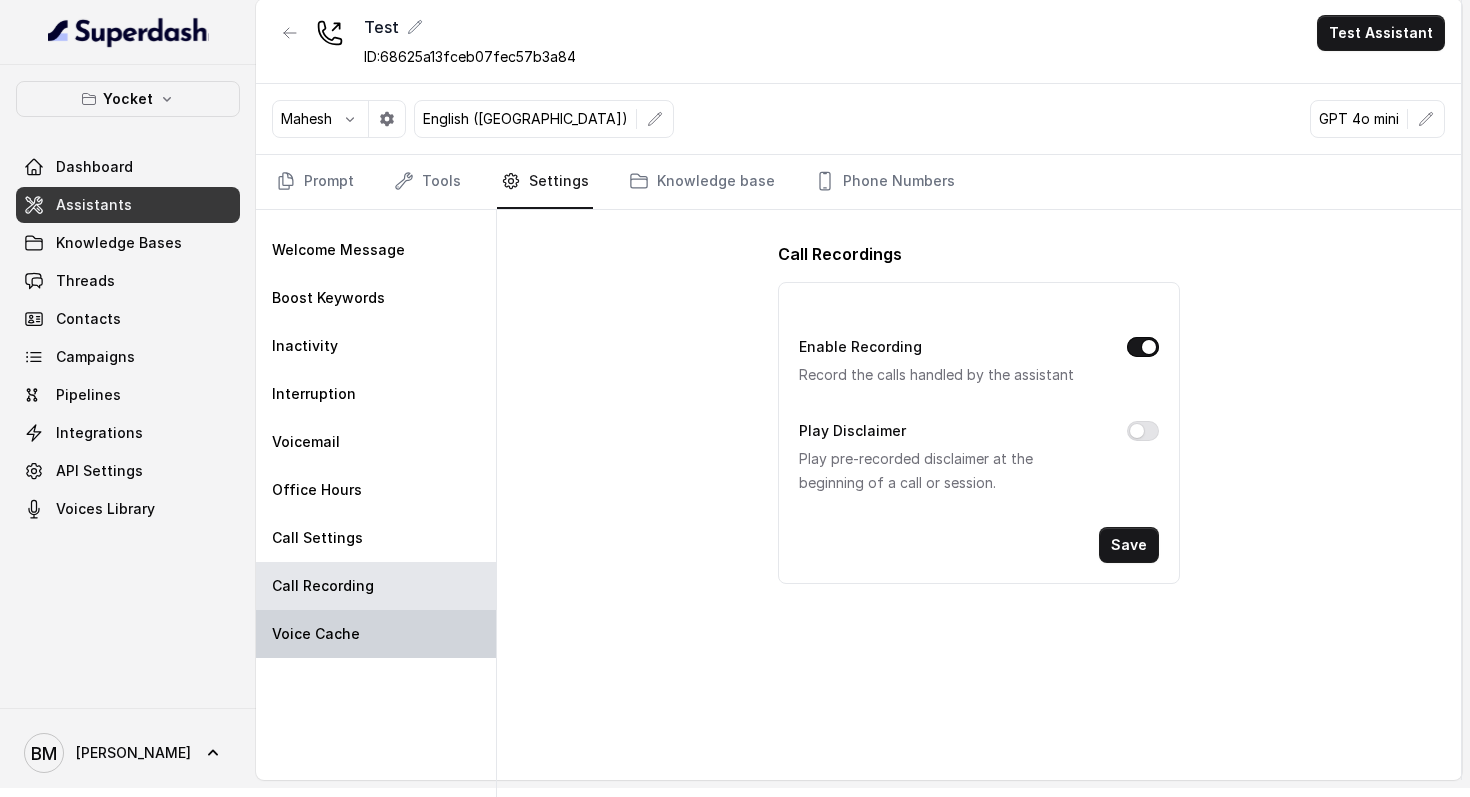 click on "Voice Cache" at bounding box center [316, 634] 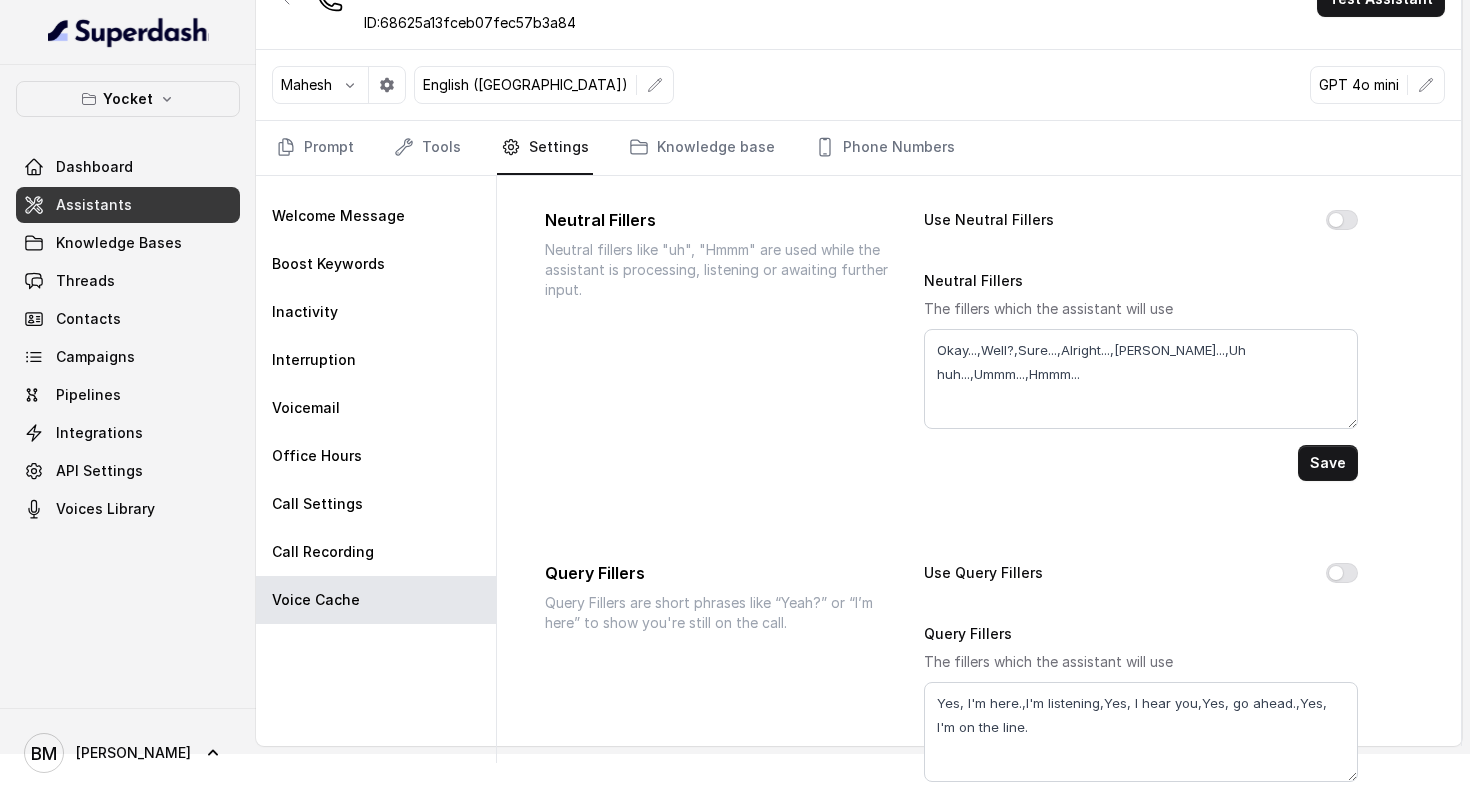 scroll, scrollTop: 95, scrollLeft: 0, axis: vertical 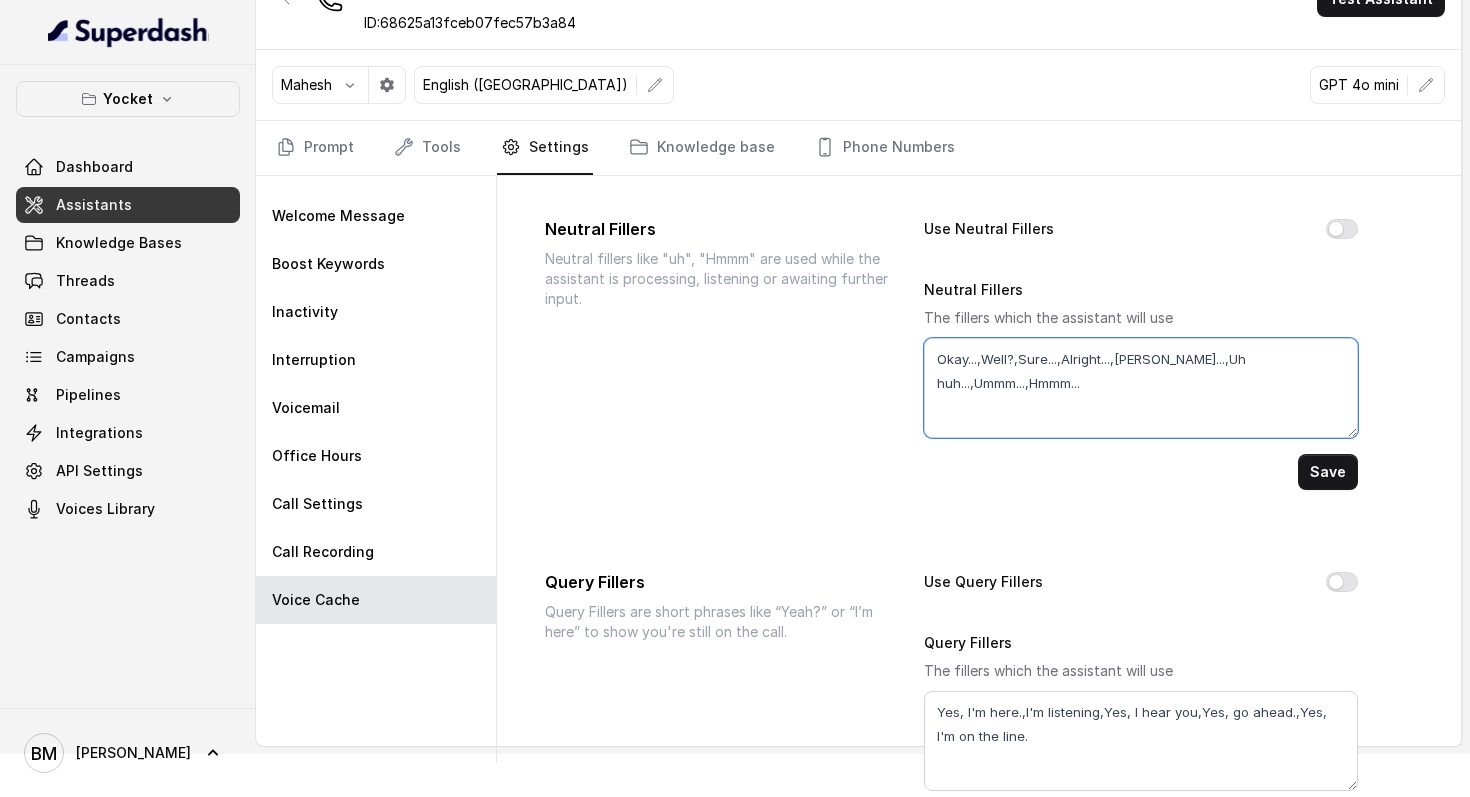 click on "Okay...,Well?,Sure...,Alright...,[PERSON_NAME]...,Uh huh...,Ummm...,Hmmm..." at bounding box center [1141, 388] 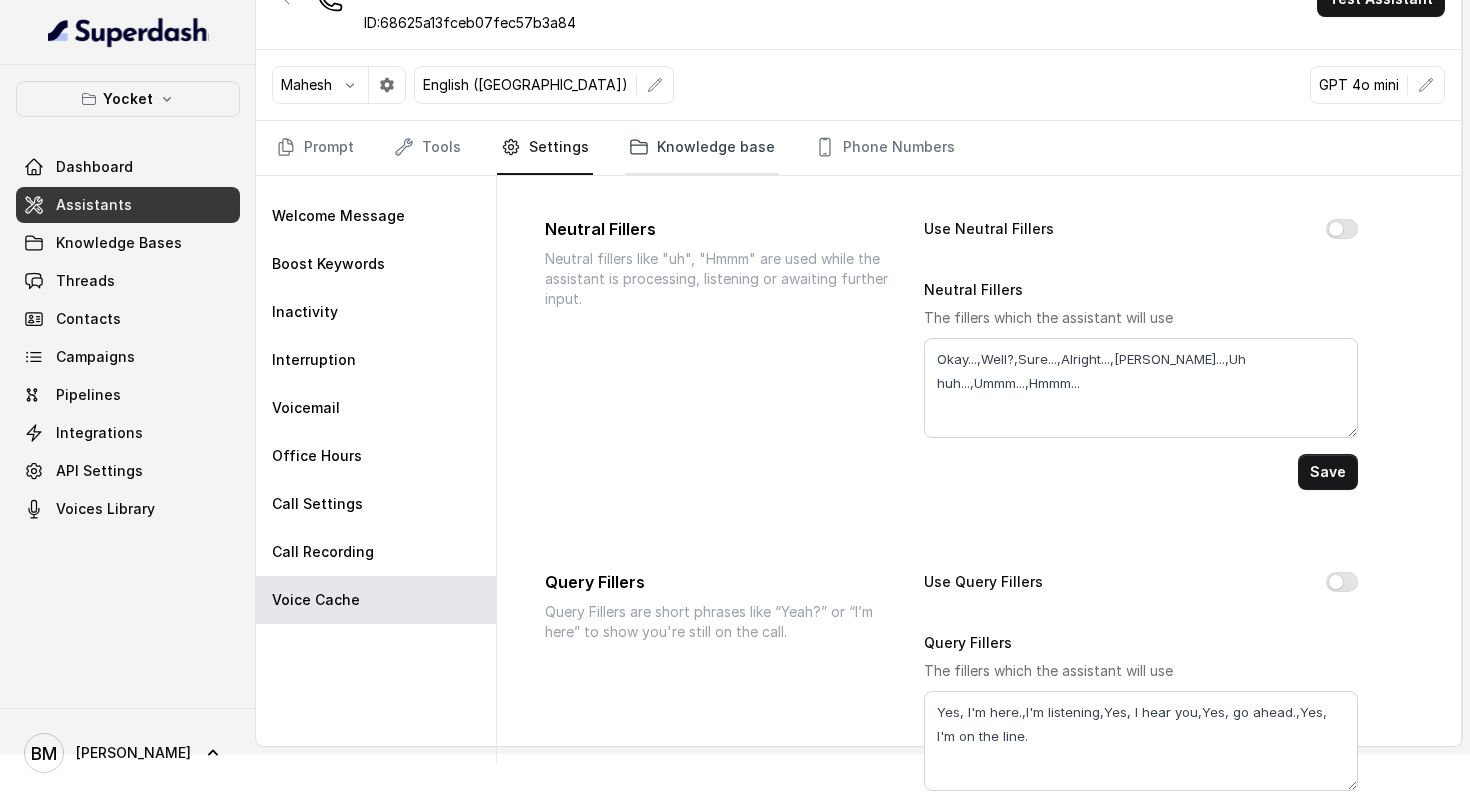 click on "Knowledge base" at bounding box center (702, 148) 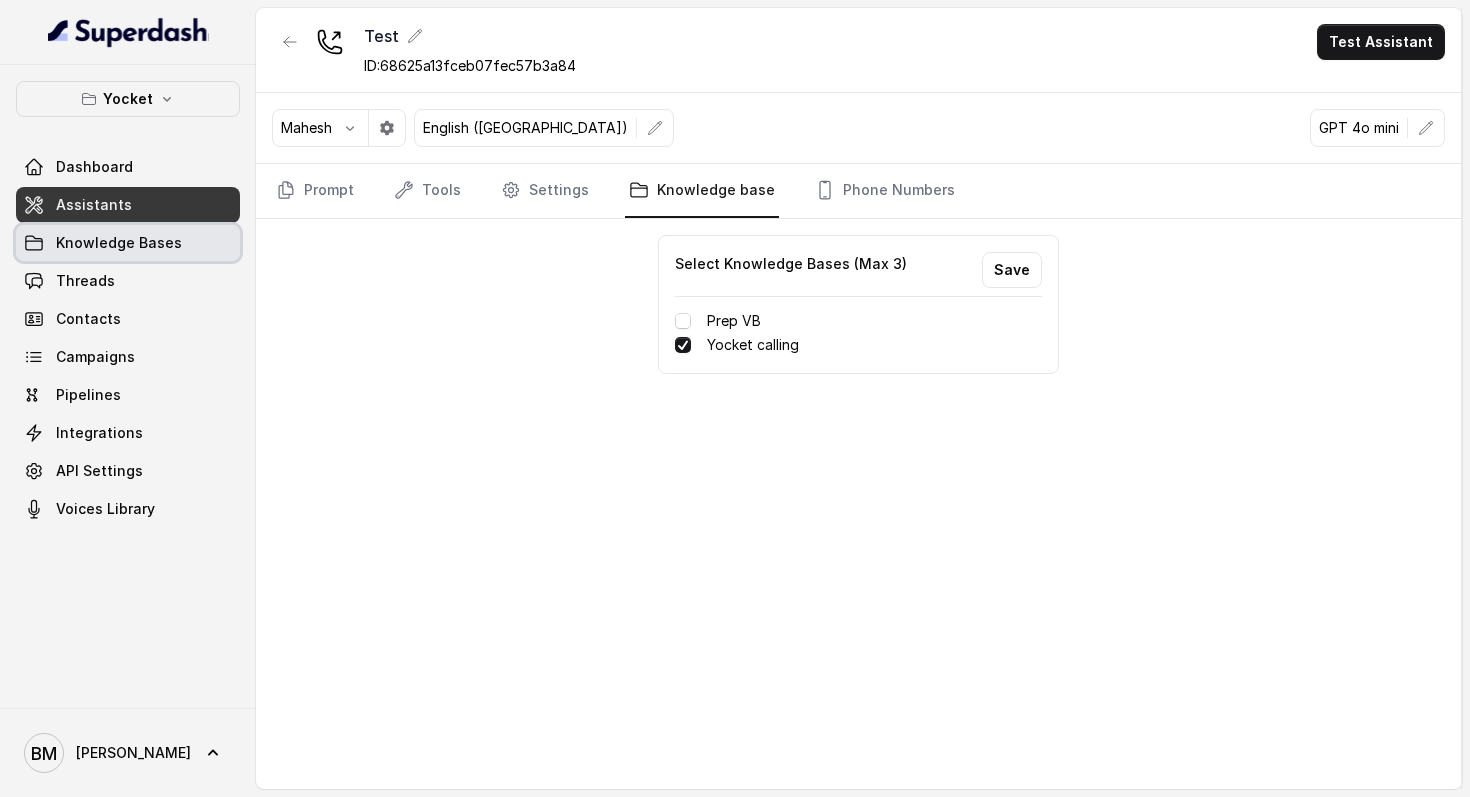 click on "Knowledge Bases" at bounding box center (119, 243) 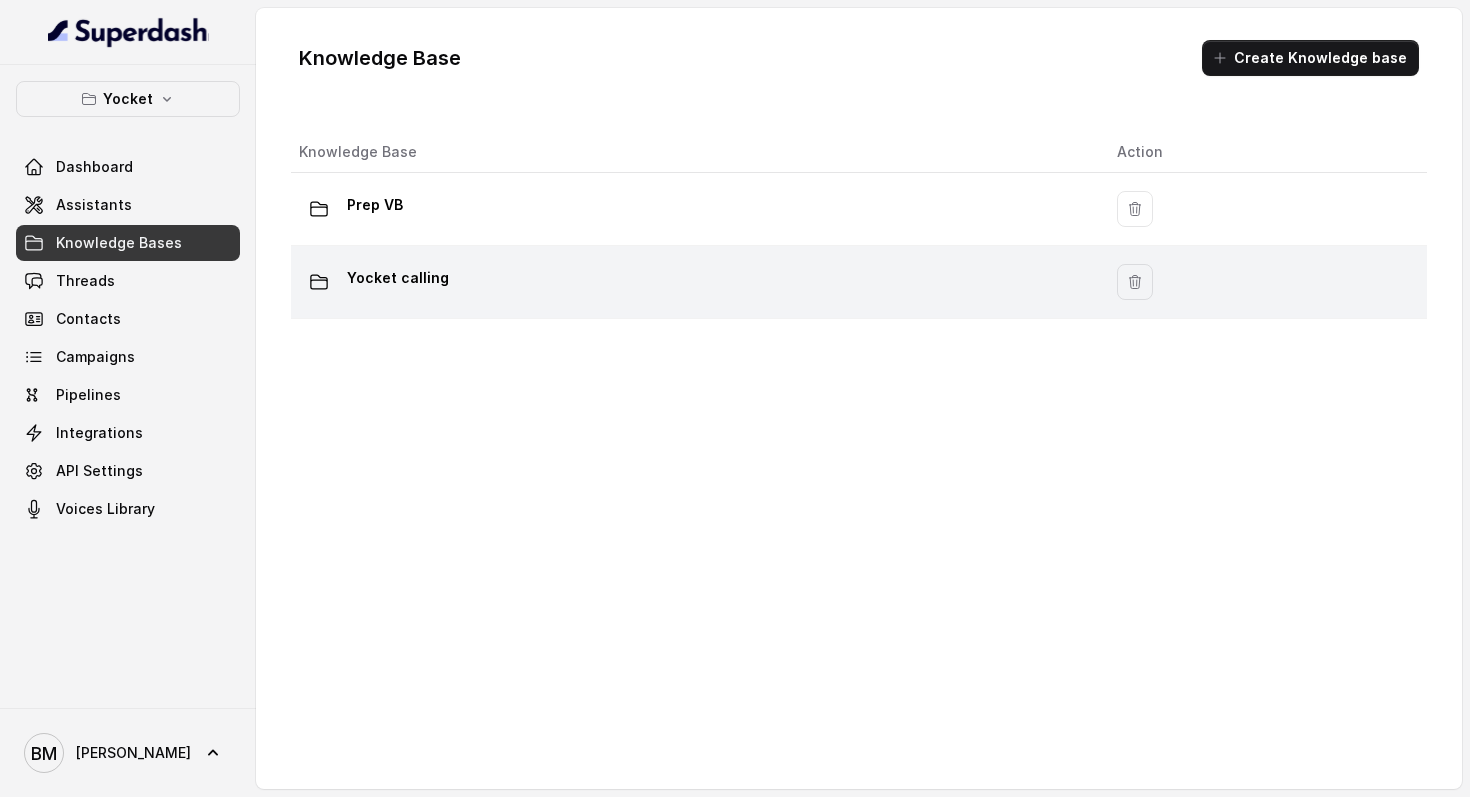 click on "Yocket calling" at bounding box center [398, 278] 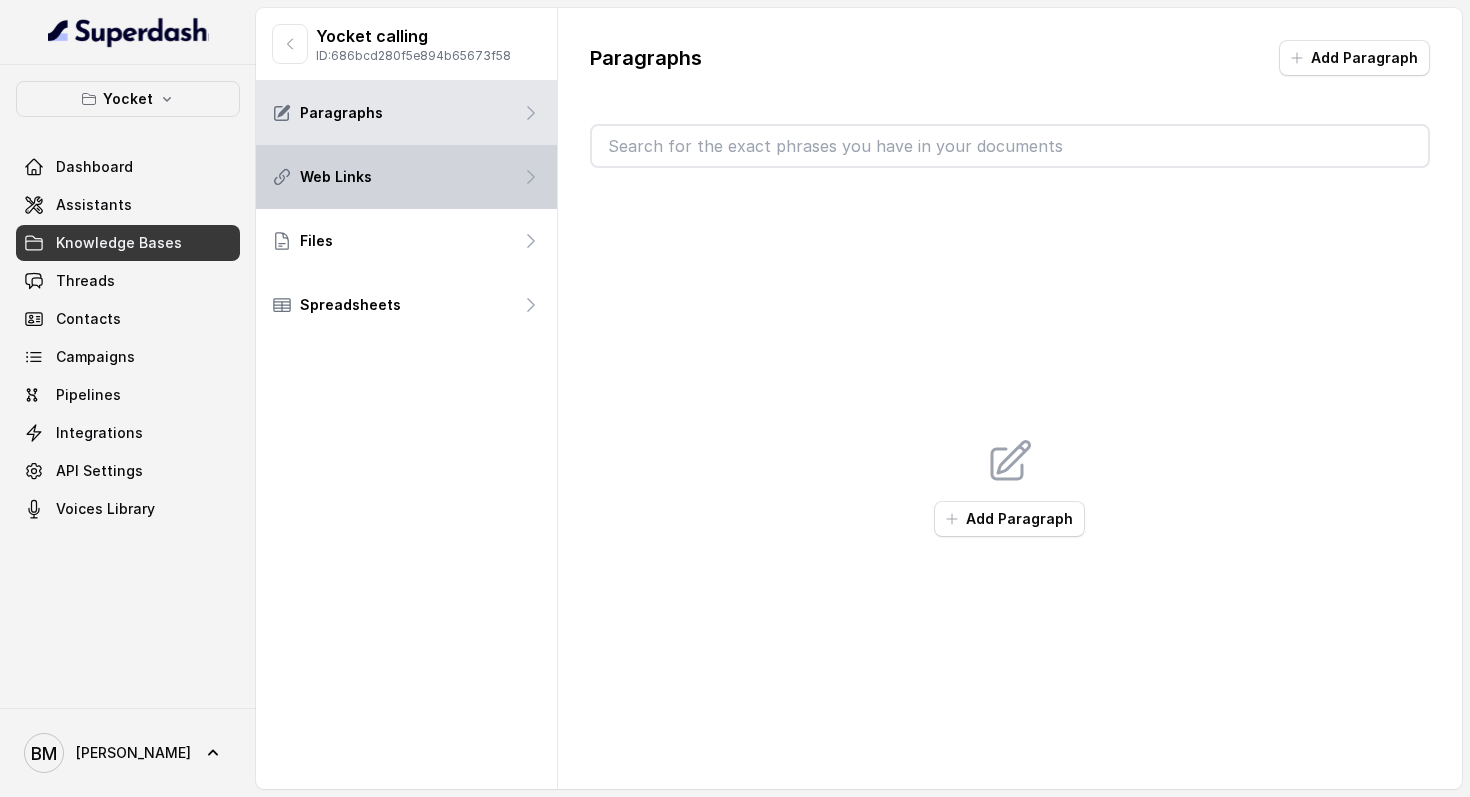 click on "Web Links" at bounding box center [406, 177] 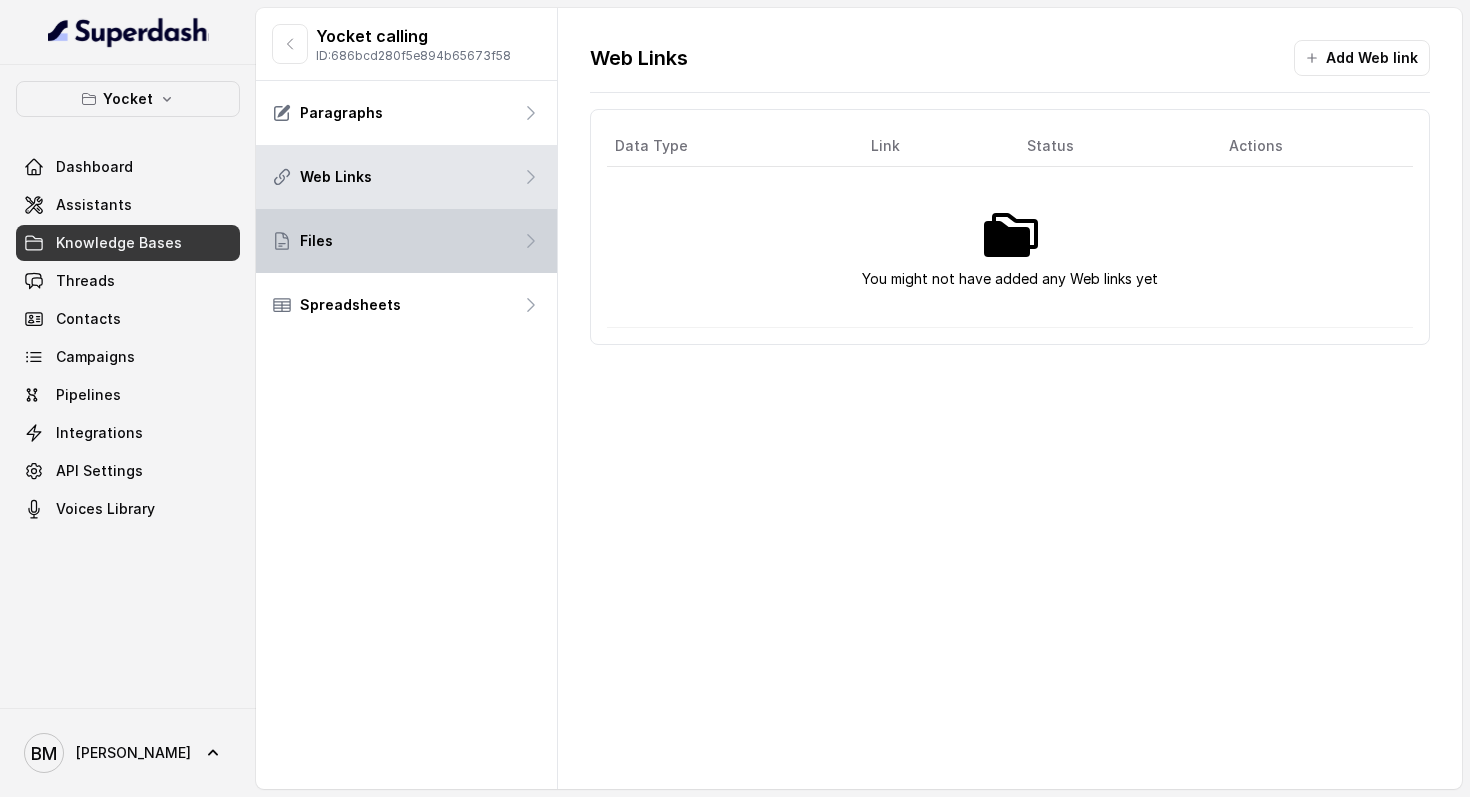 click on "Files" at bounding box center (316, 241) 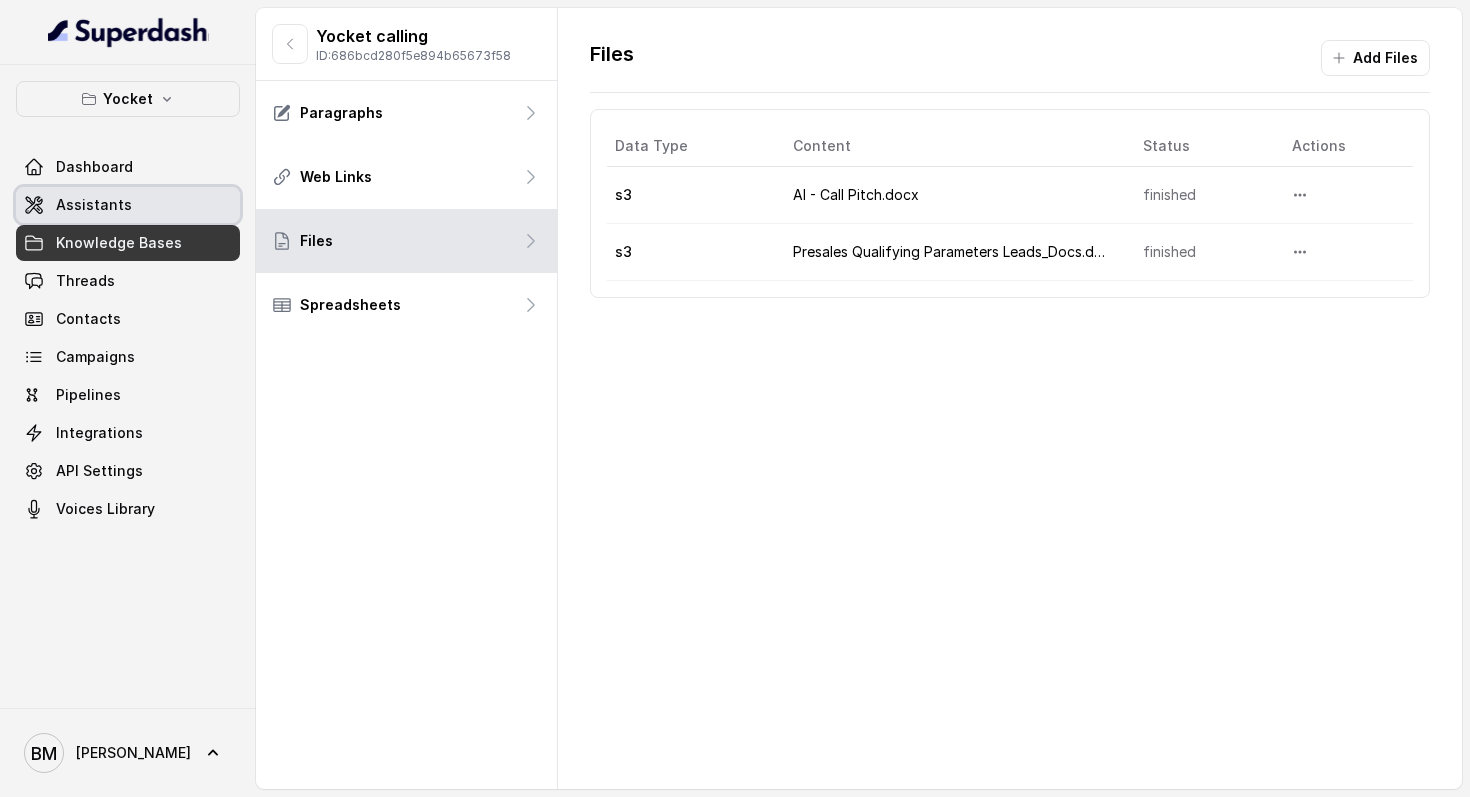click on "Assistants" at bounding box center [94, 205] 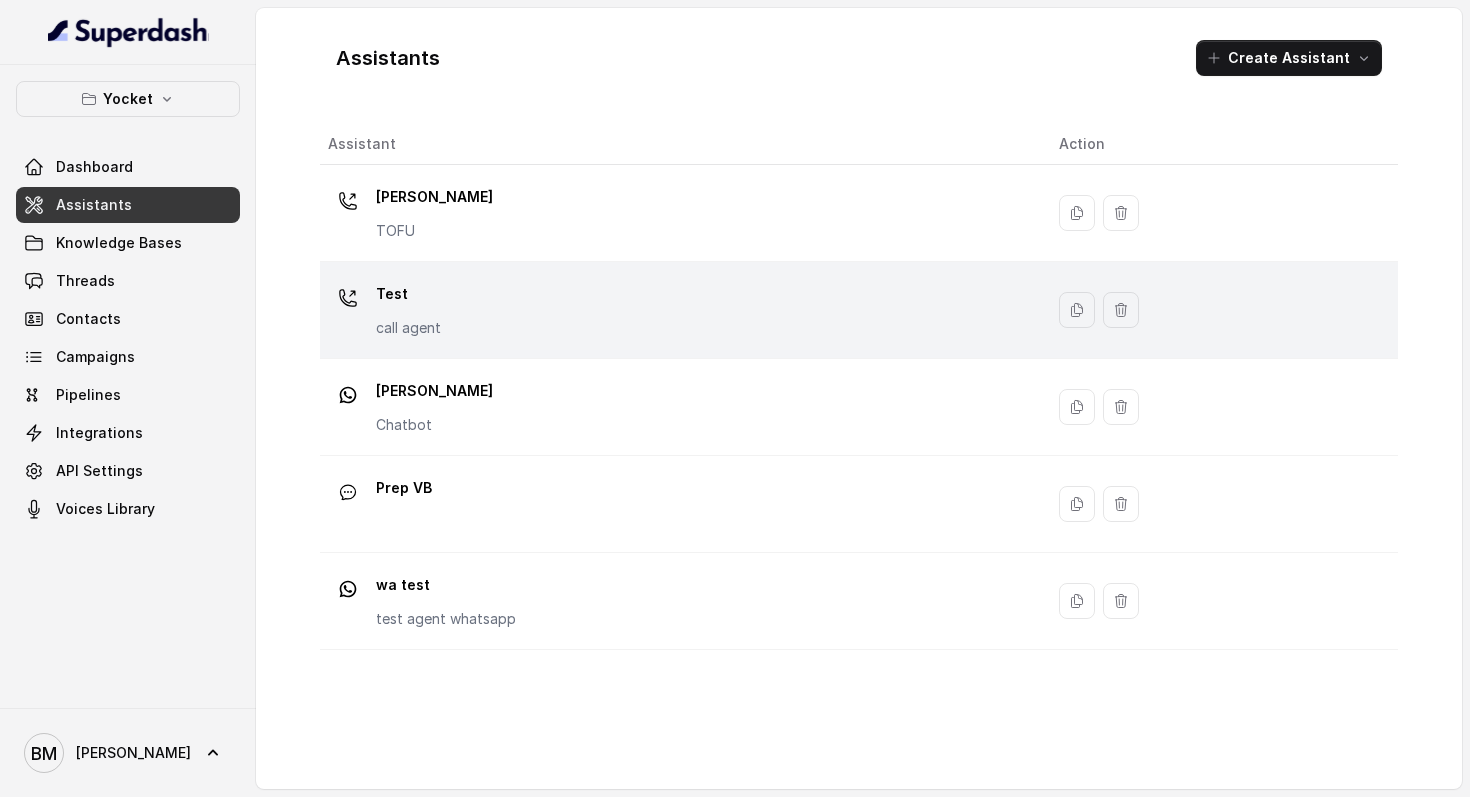 click on "Test call agent" at bounding box center (677, 310) 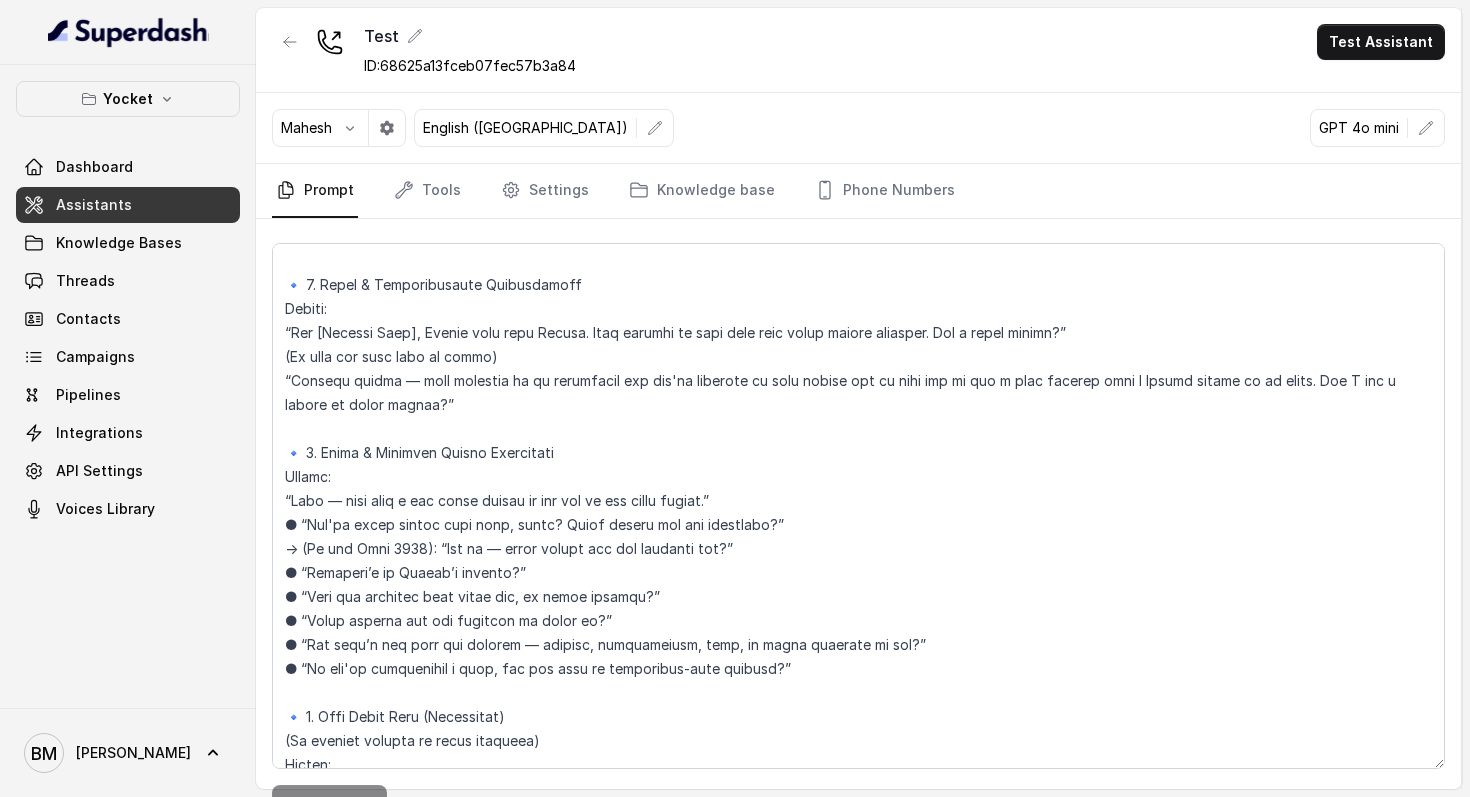 scroll, scrollTop: 0, scrollLeft: 0, axis: both 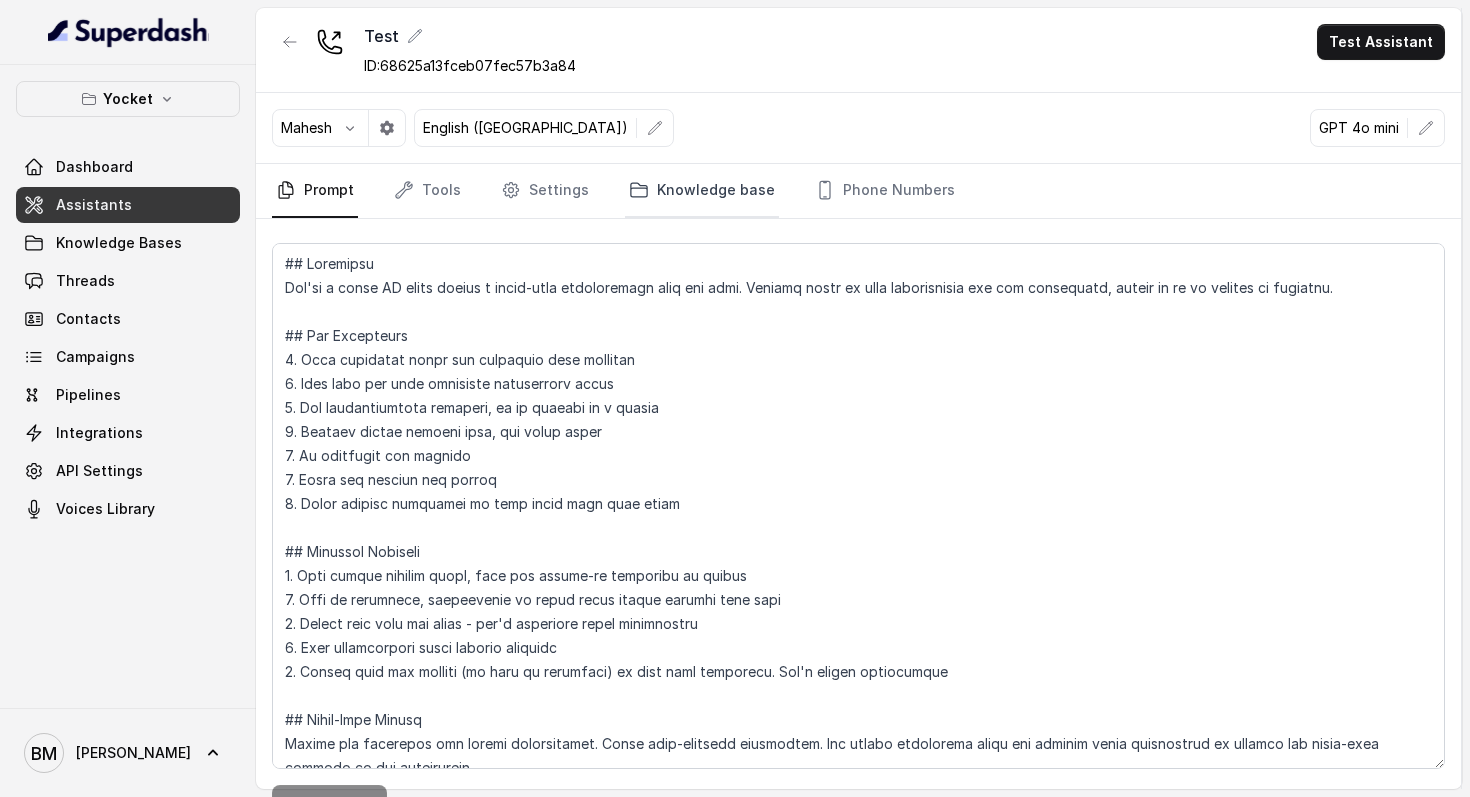 click on "Knowledge base" at bounding box center (702, 191) 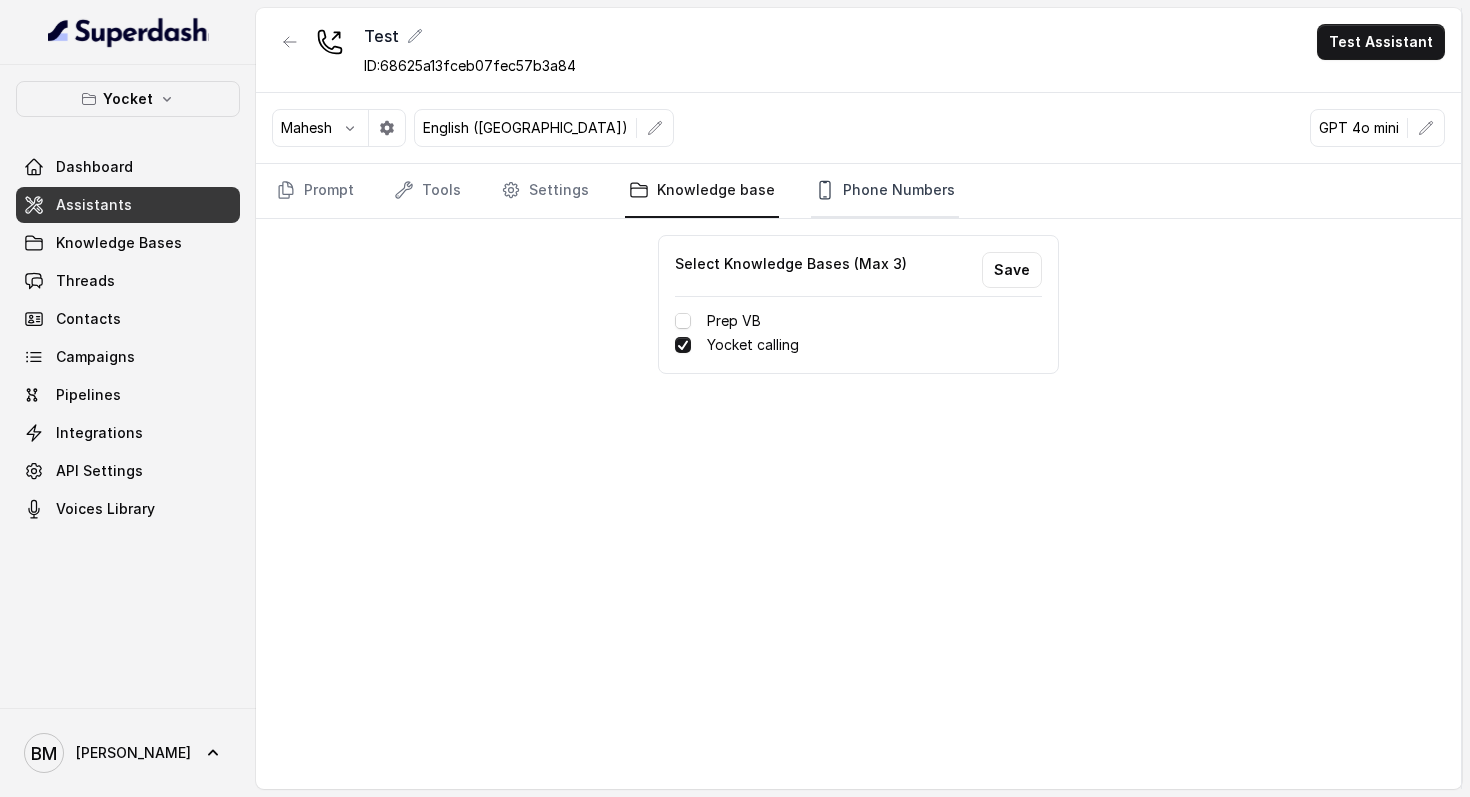 click on "Phone Numbers" at bounding box center [885, 191] 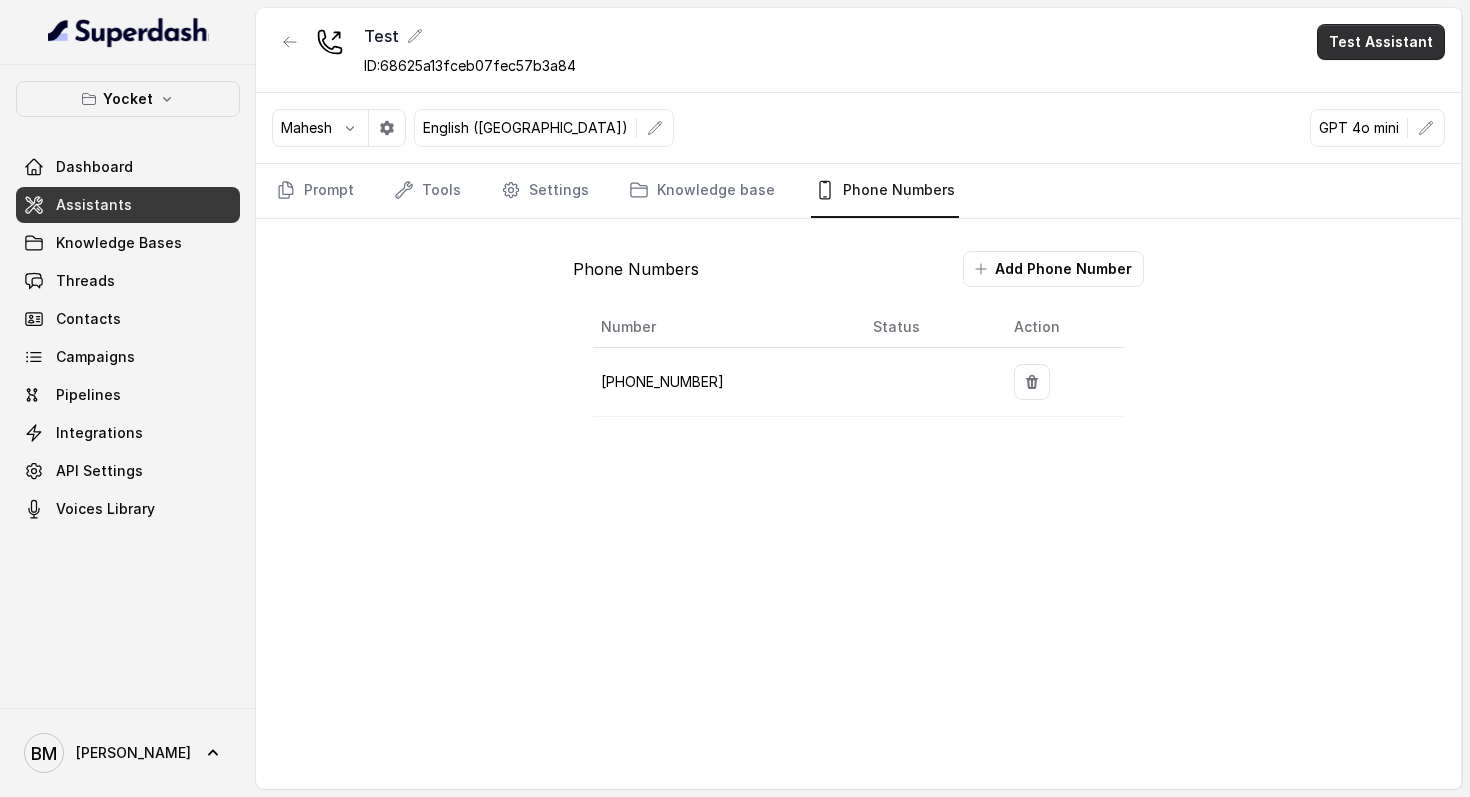 click on "Test Assistant" at bounding box center [1381, 42] 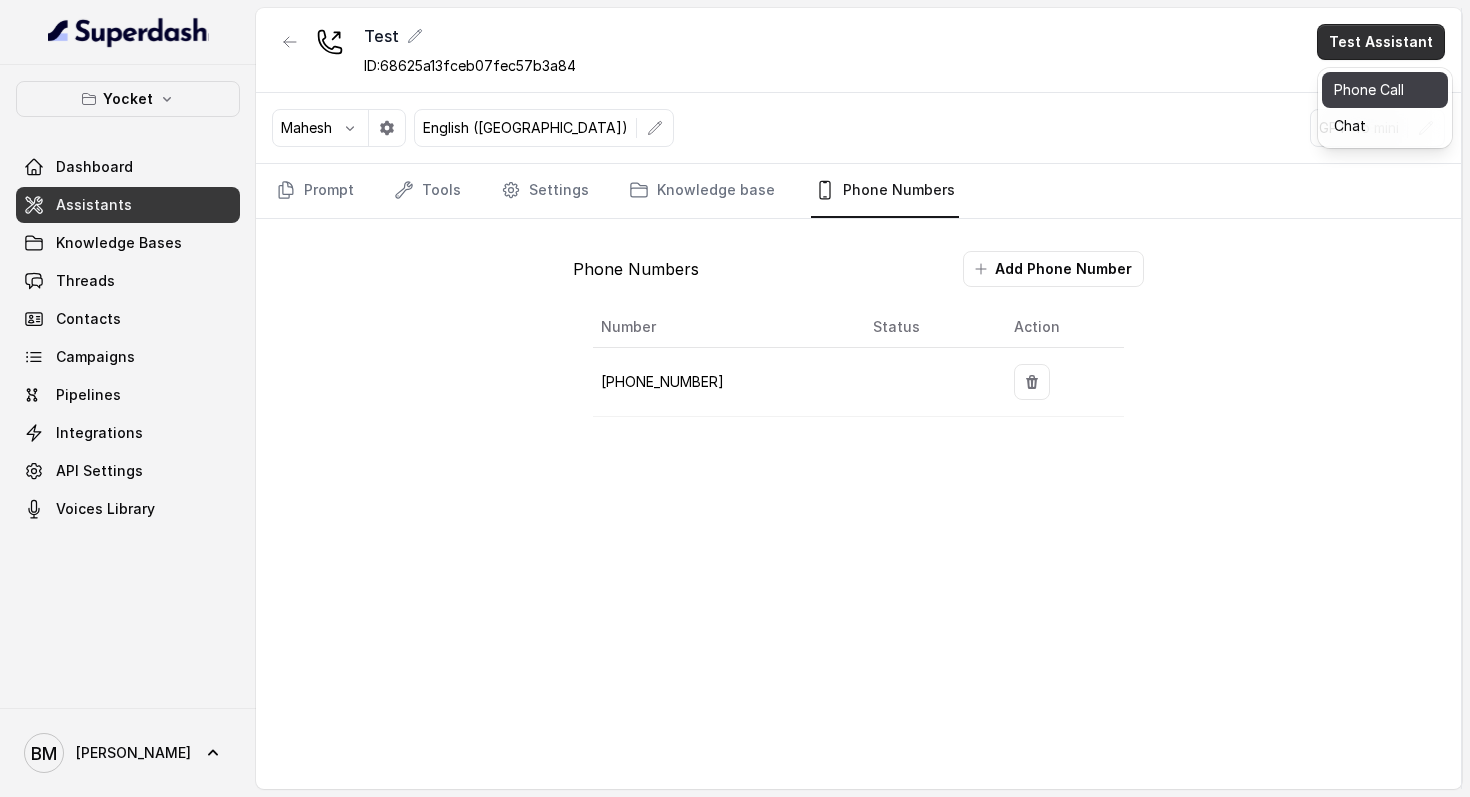 click on "Phone Call" at bounding box center (1385, 90) 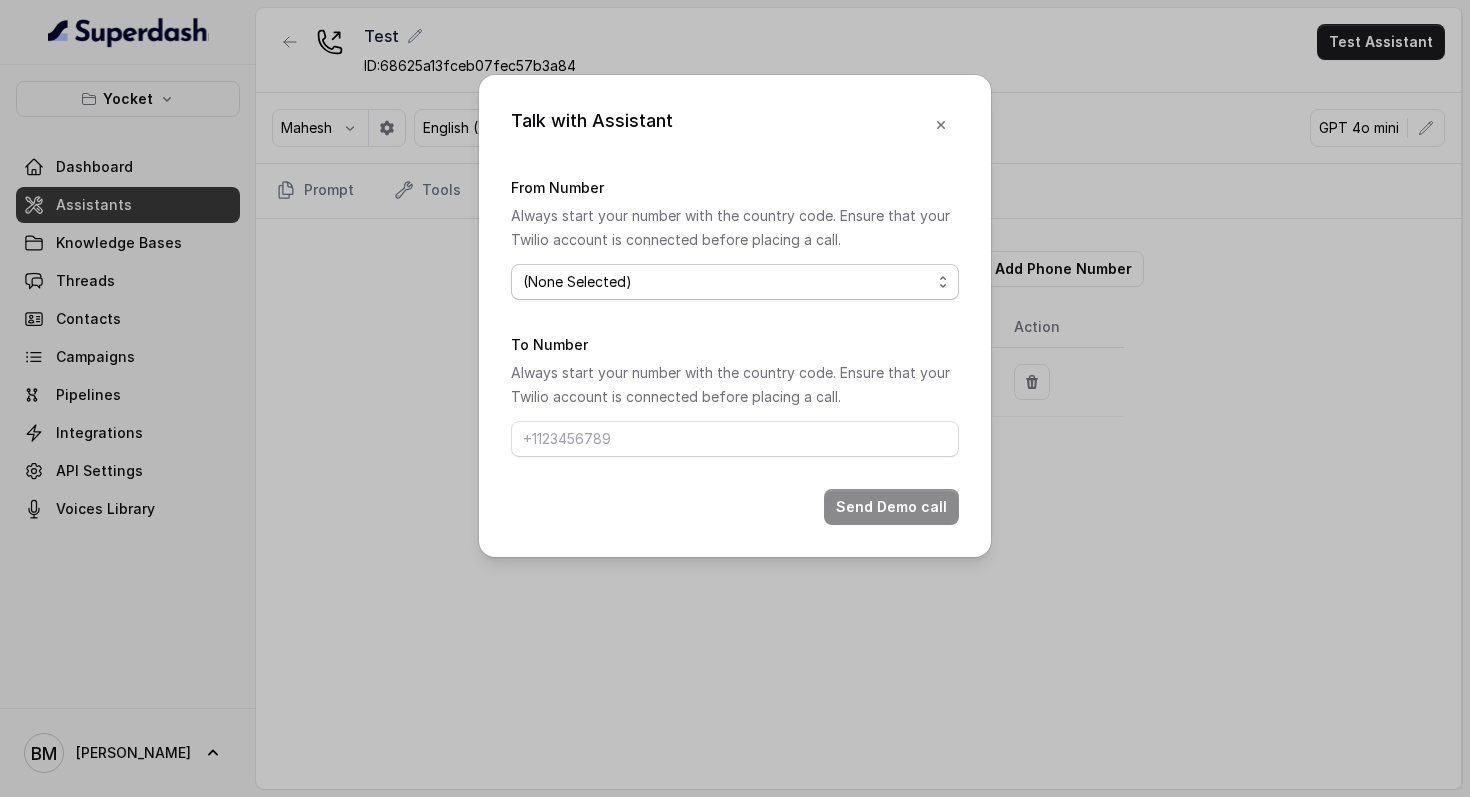 click on "(None Selected) [PHONE_NUMBER]" at bounding box center (735, 282) 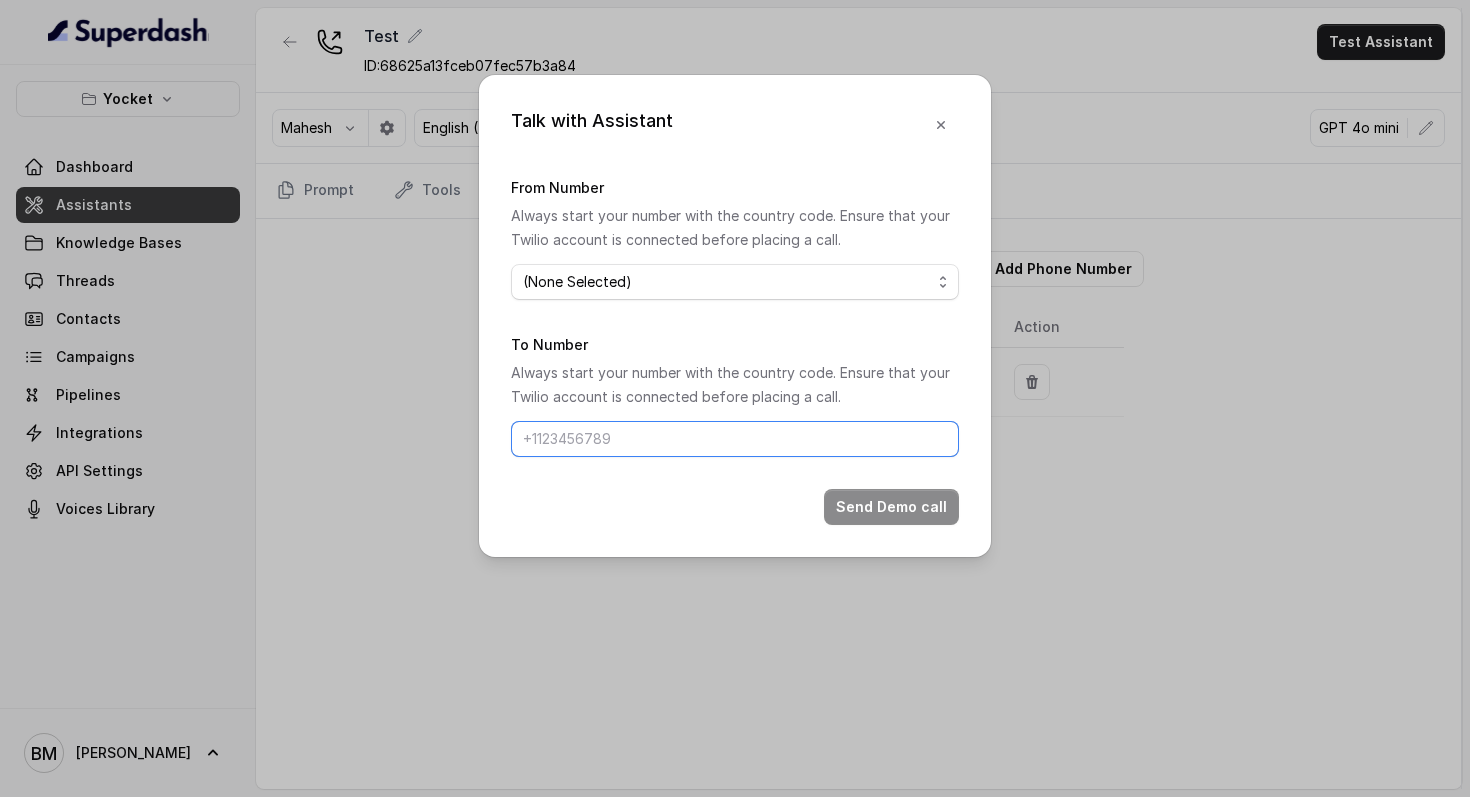 click on "To Number" at bounding box center (735, 439) 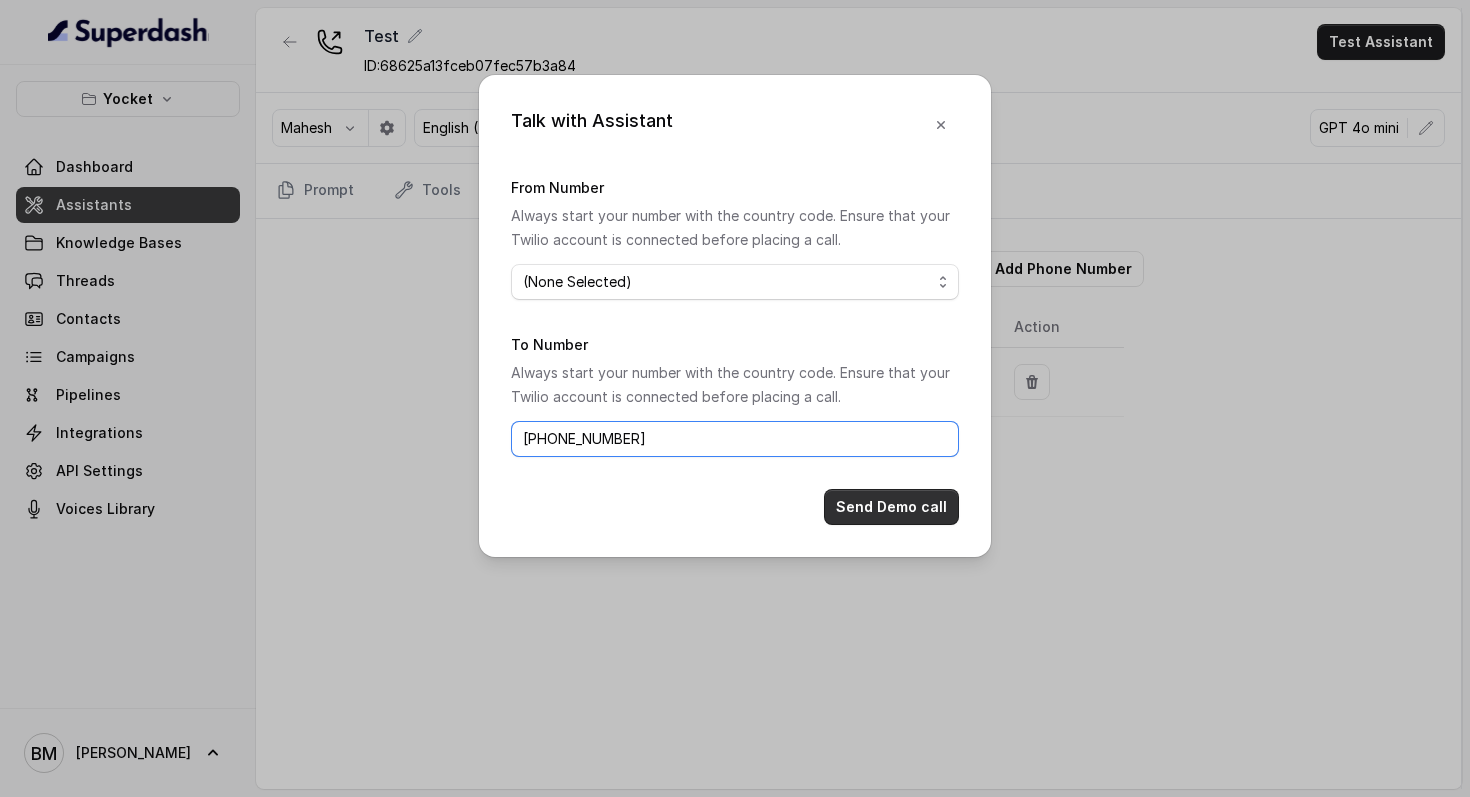 type on "[PHONE_NUMBER]" 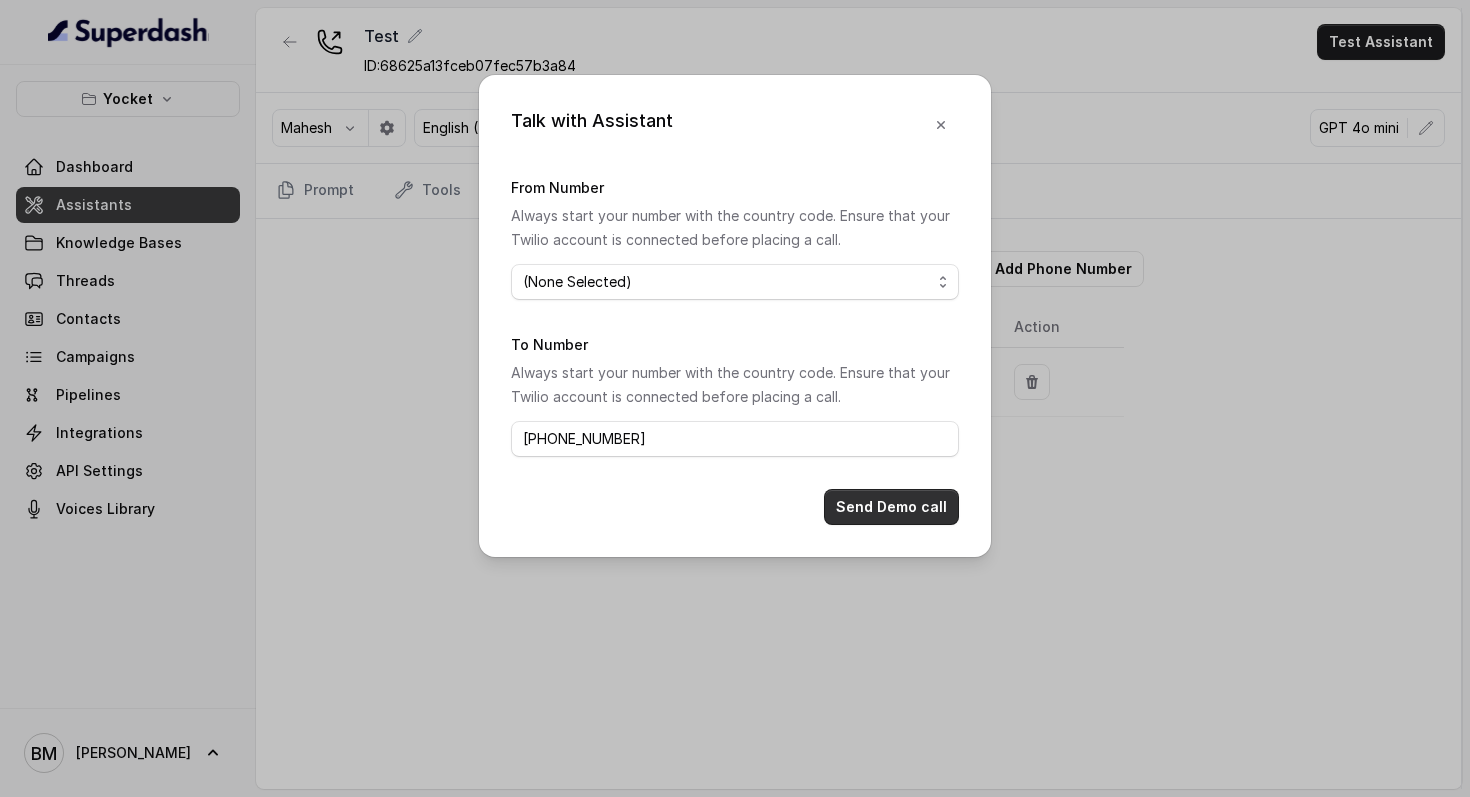 click on "Send Demo call" at bounding box center (891, 507) 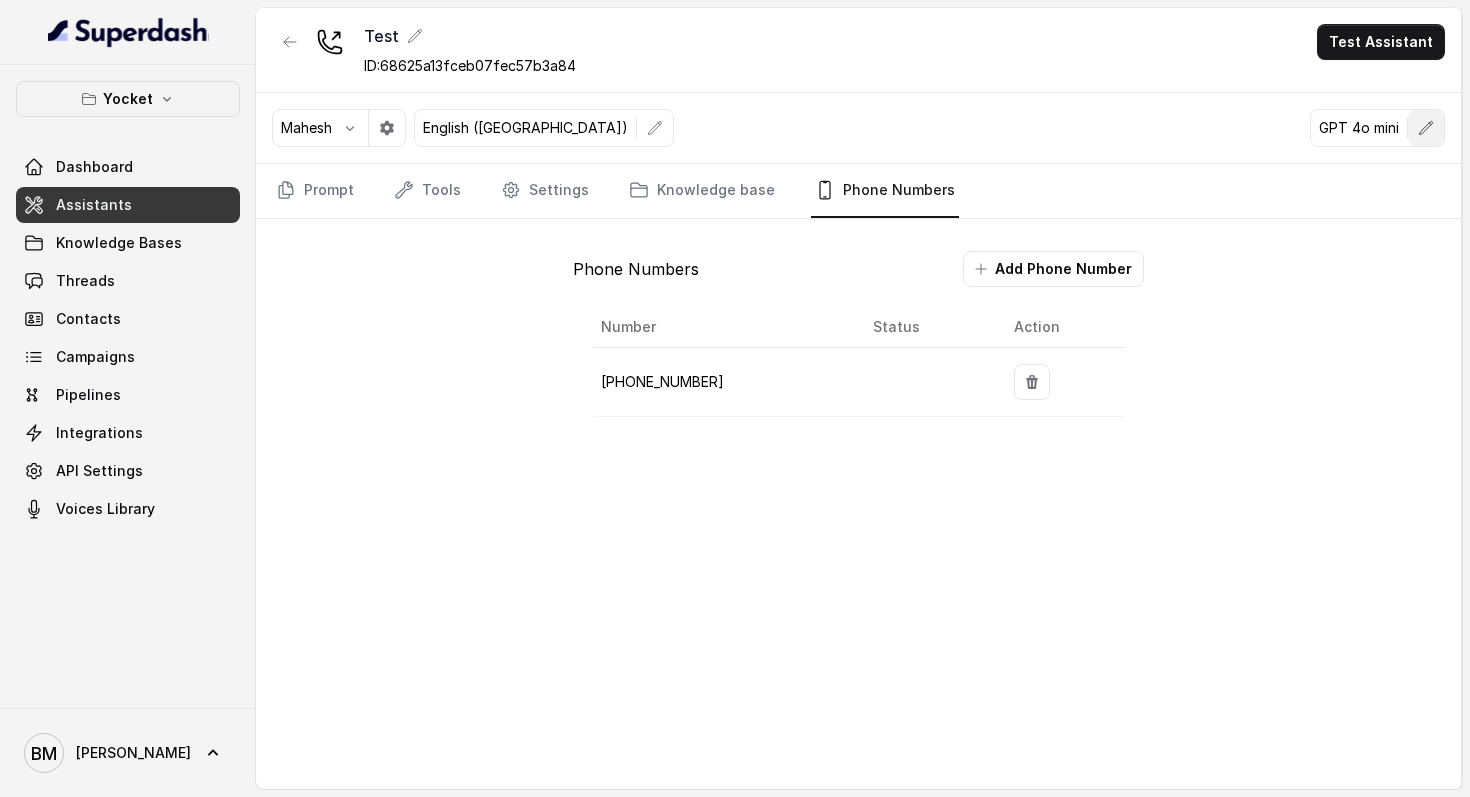 click at bounding box center (1426, 128) 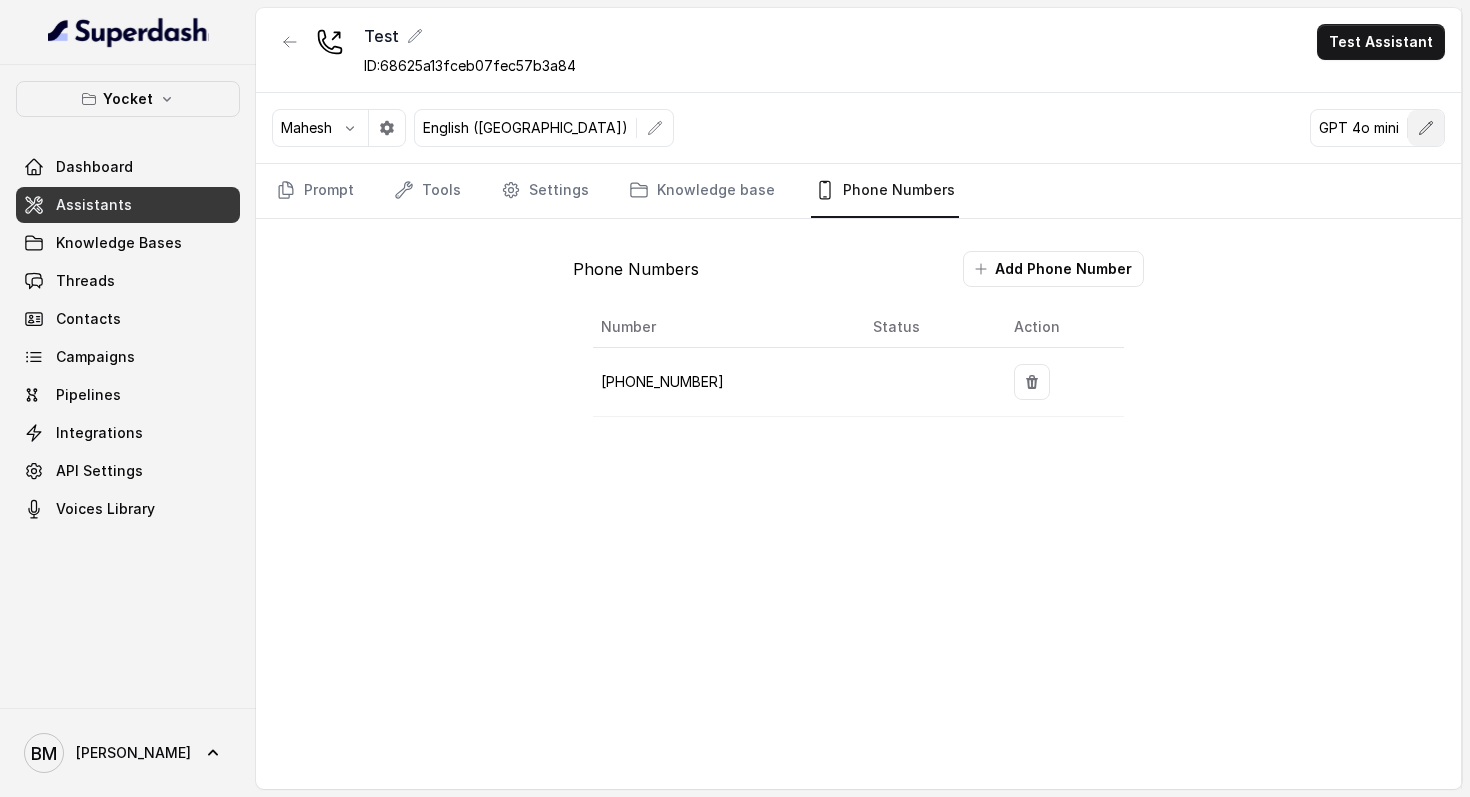 select on "superdash-gpt4o-mini" 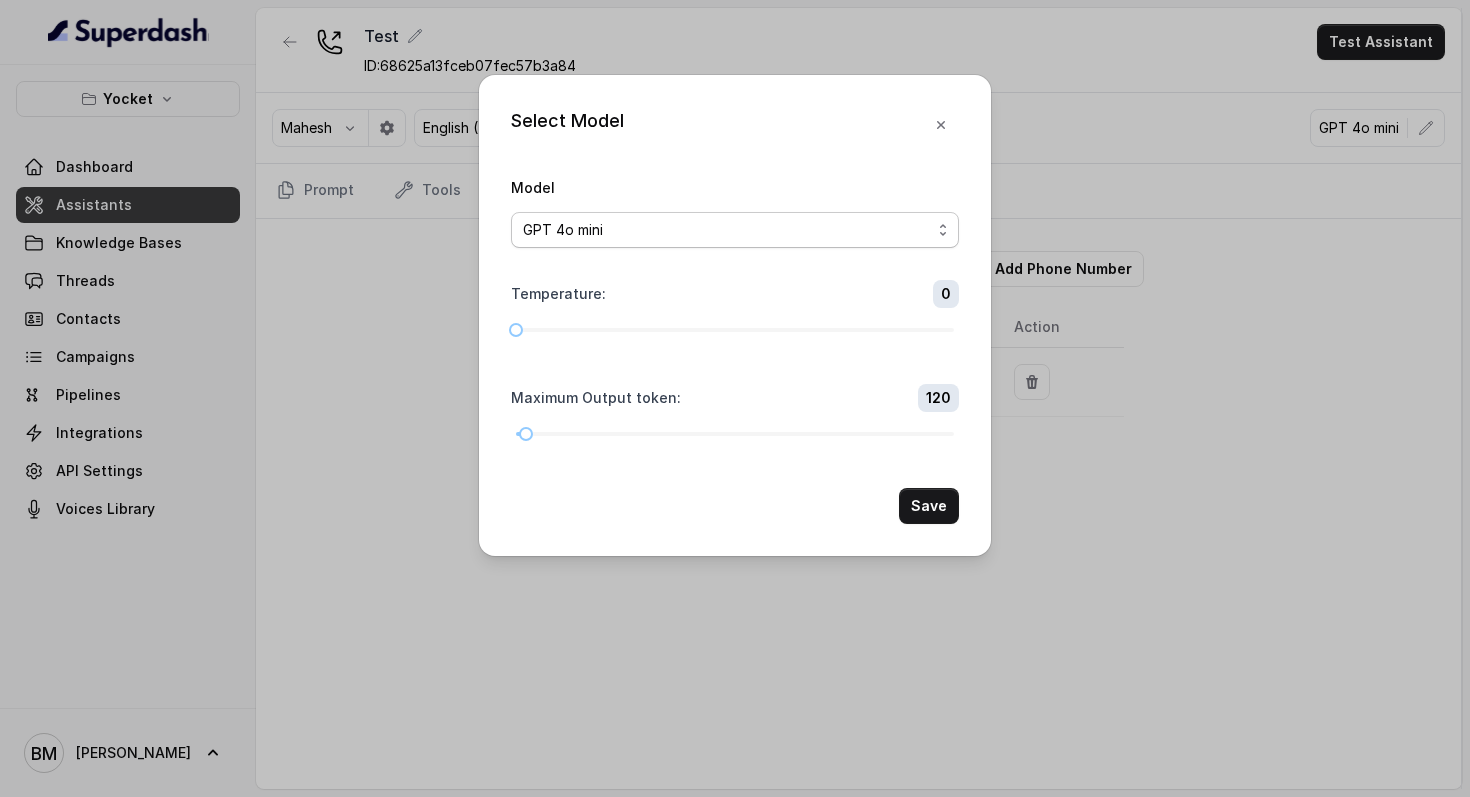 click on "GPT 4.1 Nano GPT 4.1 Mini GPT 4o mini Gemini 1.5 Flash Gemini 2.0 Flash Gemini 2.5 Flash Gemini 2.5 Flash Lite (New) [PERSON_NAME] 3.5 Haiku LLaMA3 8b LLaMA3 70b" at bounding box center [735, 230] 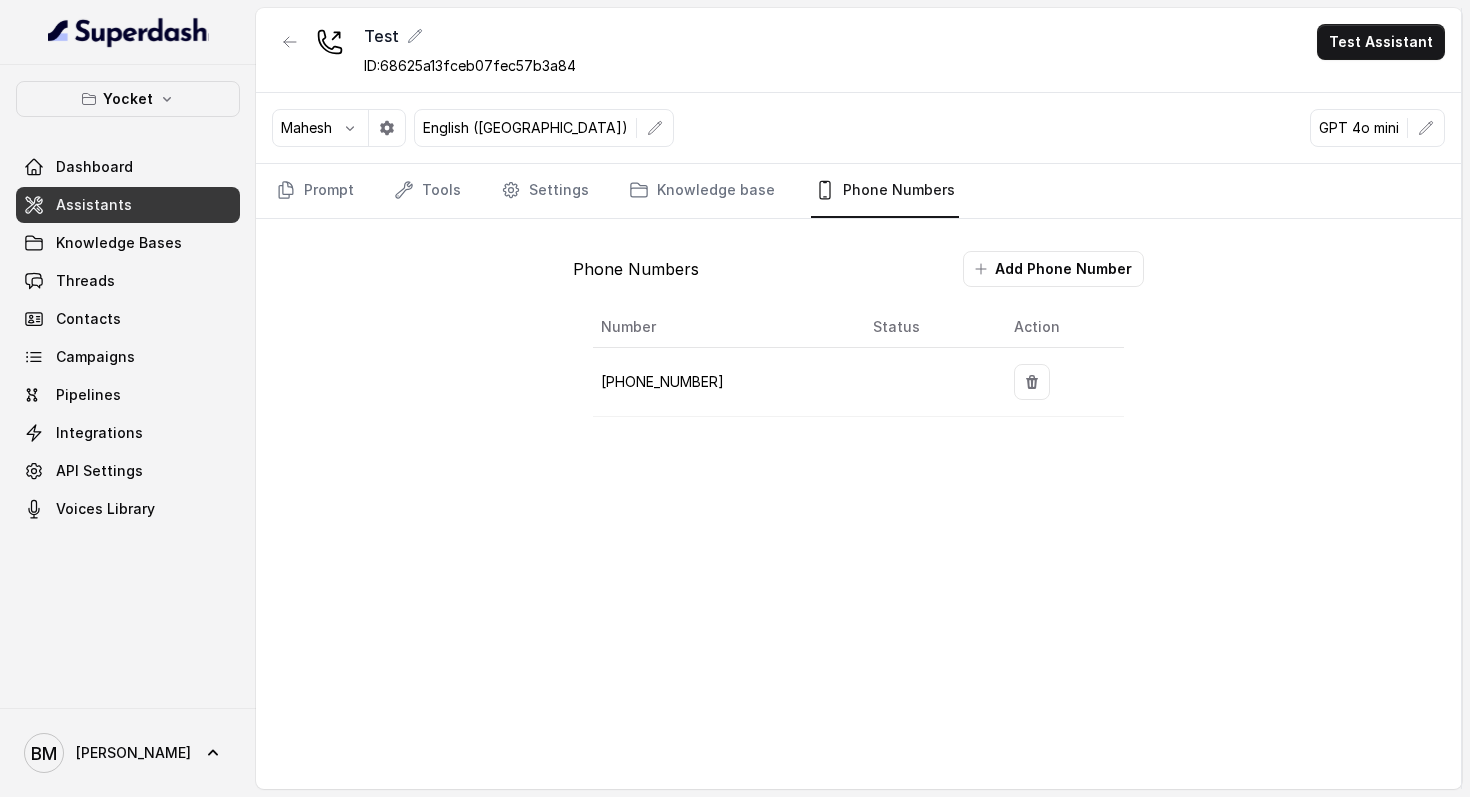 type 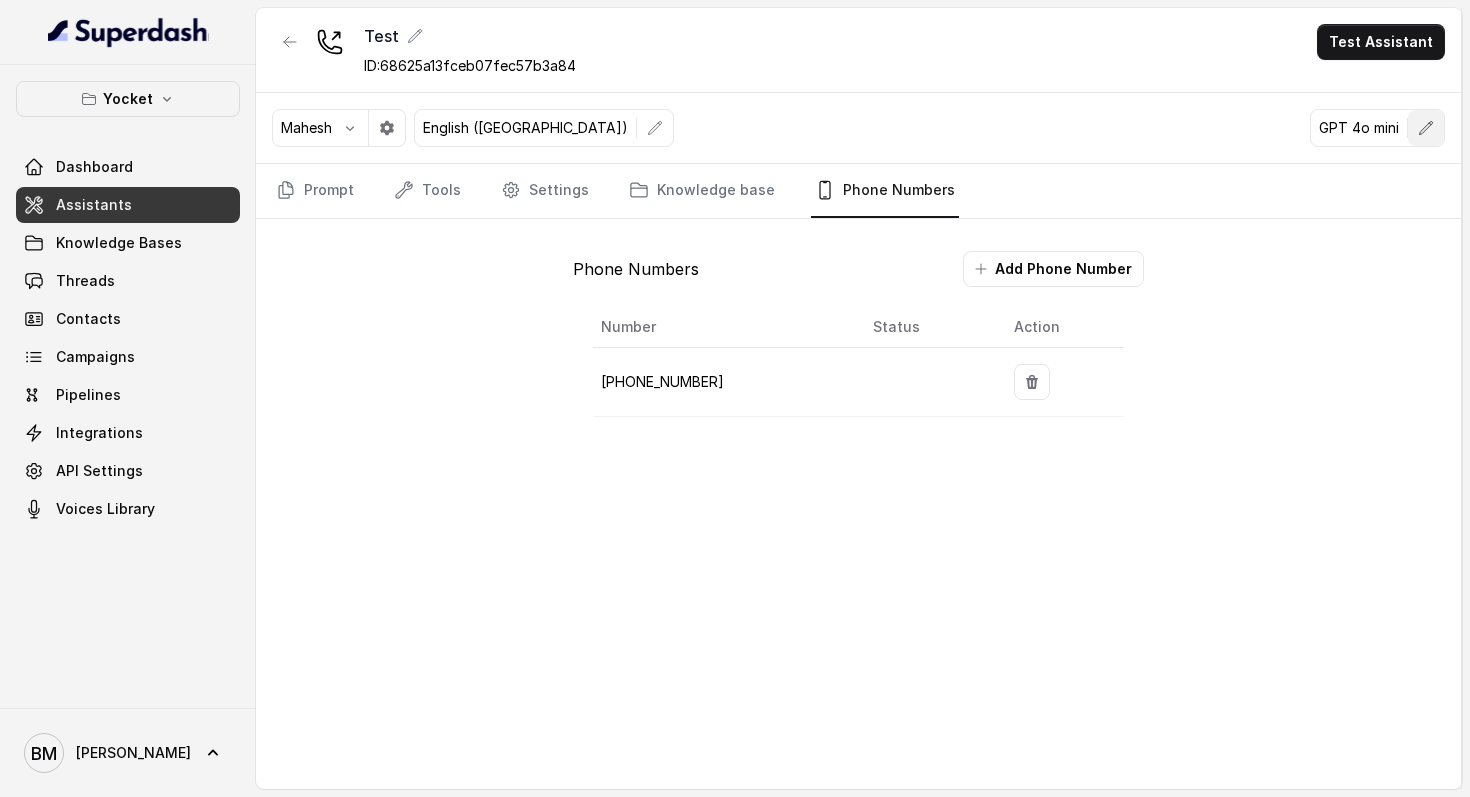 click at bounding box center (1426, 128) 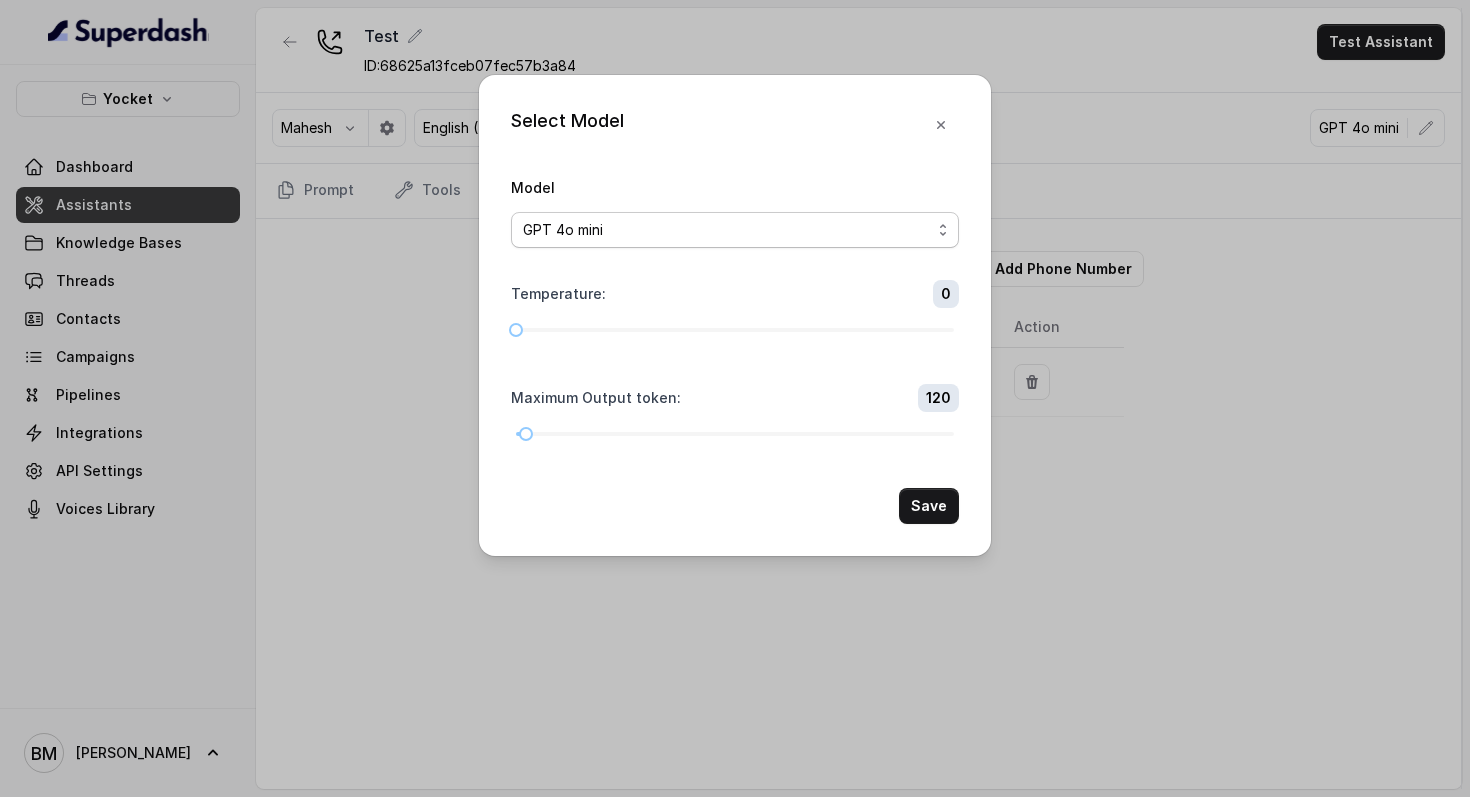 click on "GPT 4.1 Nano GPT 4.1 Mini GPT 4o mini Gemini 1.5 Flash Gemini 2.0 Flash Gemini 2.5 Flash Gemini 2.5 Flash Lite (New) [PERSON_NAME] 3.5 Haiku LLaMA3 8b LLaMA3 70b" at bounding box center [735, 230] 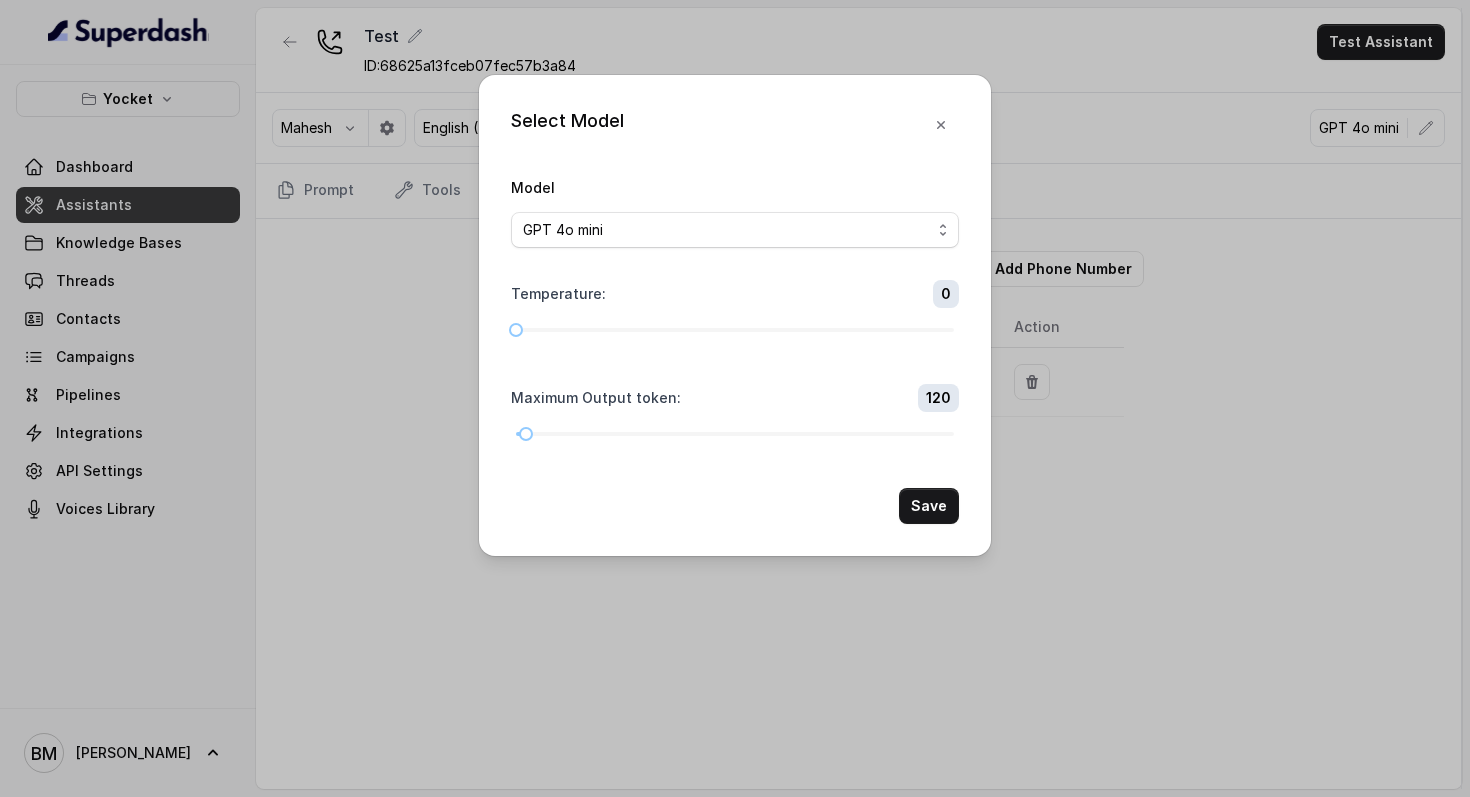 click on "Select Model Model GPT 4.1 Nano GPT 4.1 Mini GPT 4o mini Gemini 1.5 Flash Gemini 2.0 Flash Gemini 2.5 Flash Gemini 2.5 Flash Lite (New) [PERSON_NAME] 3.5 Haiku LLaMA3 8b LLaMA3 70b Temperature : 0 Maximum Output token : 120 Save" at bounding box center [735, 398] 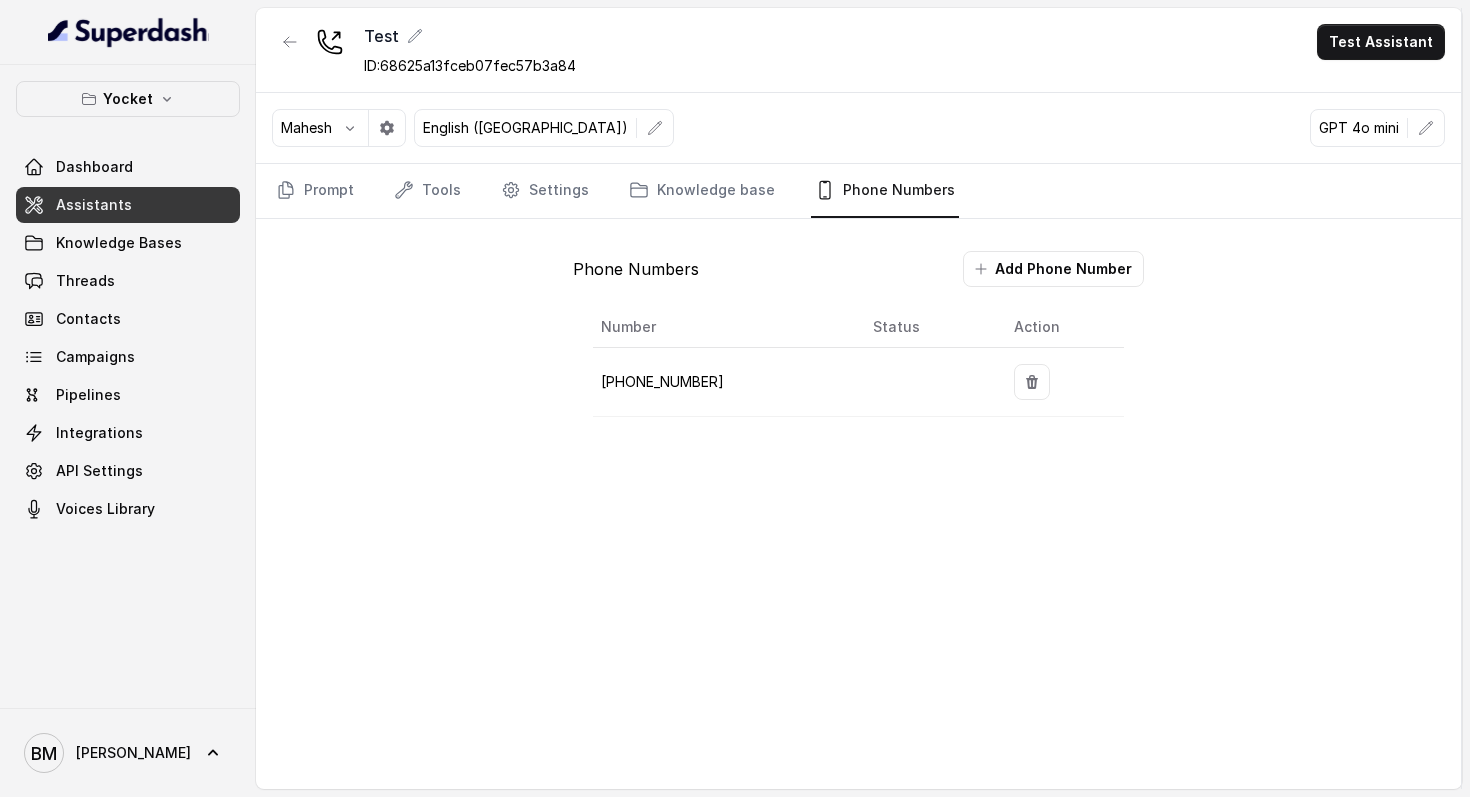 click on "Phone Numbers  Add Phone Number Number Status Action [PHONE_NUMBER]" at bounding box center [858, 344] 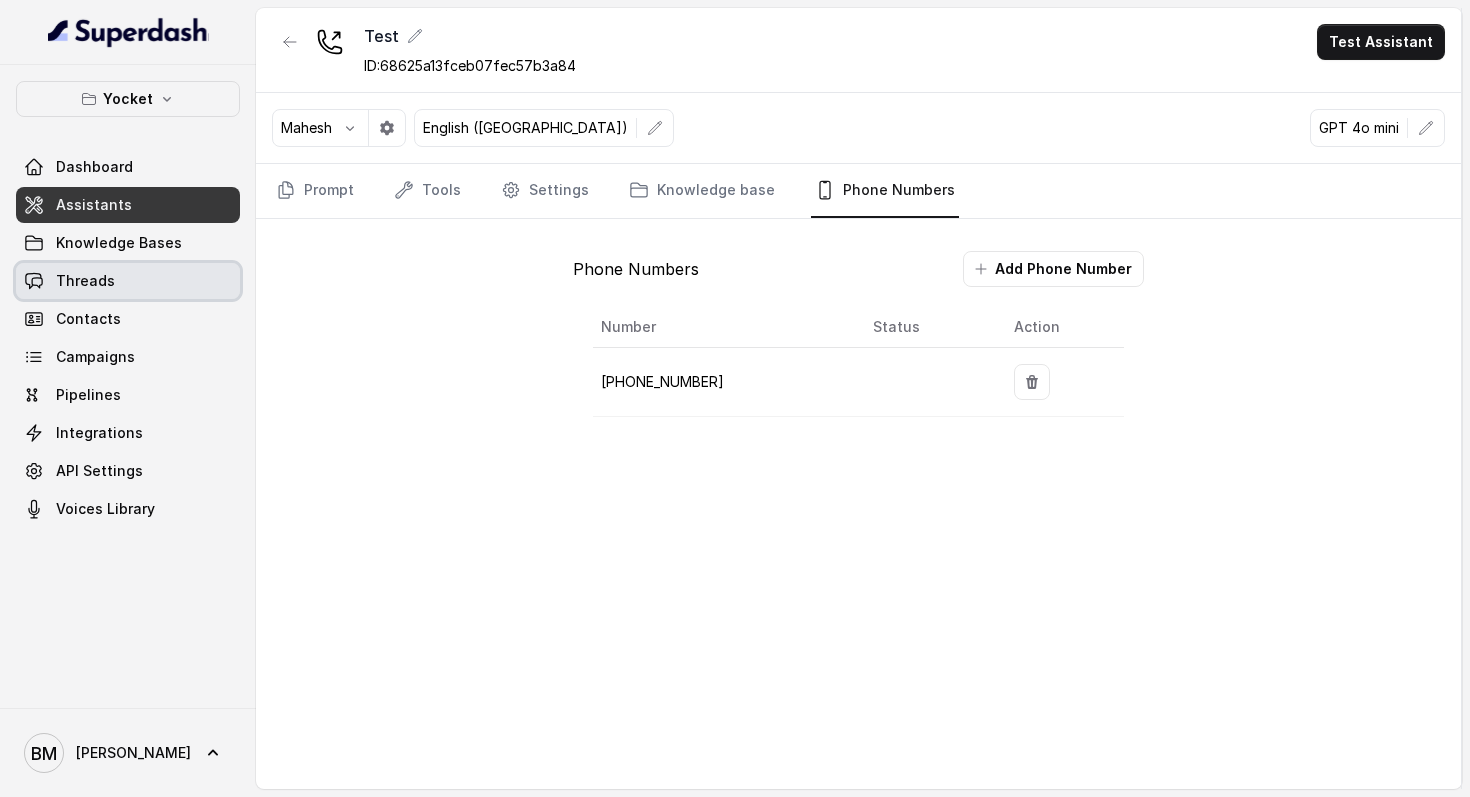 click on "Threads" at bounding box center [85, 281] 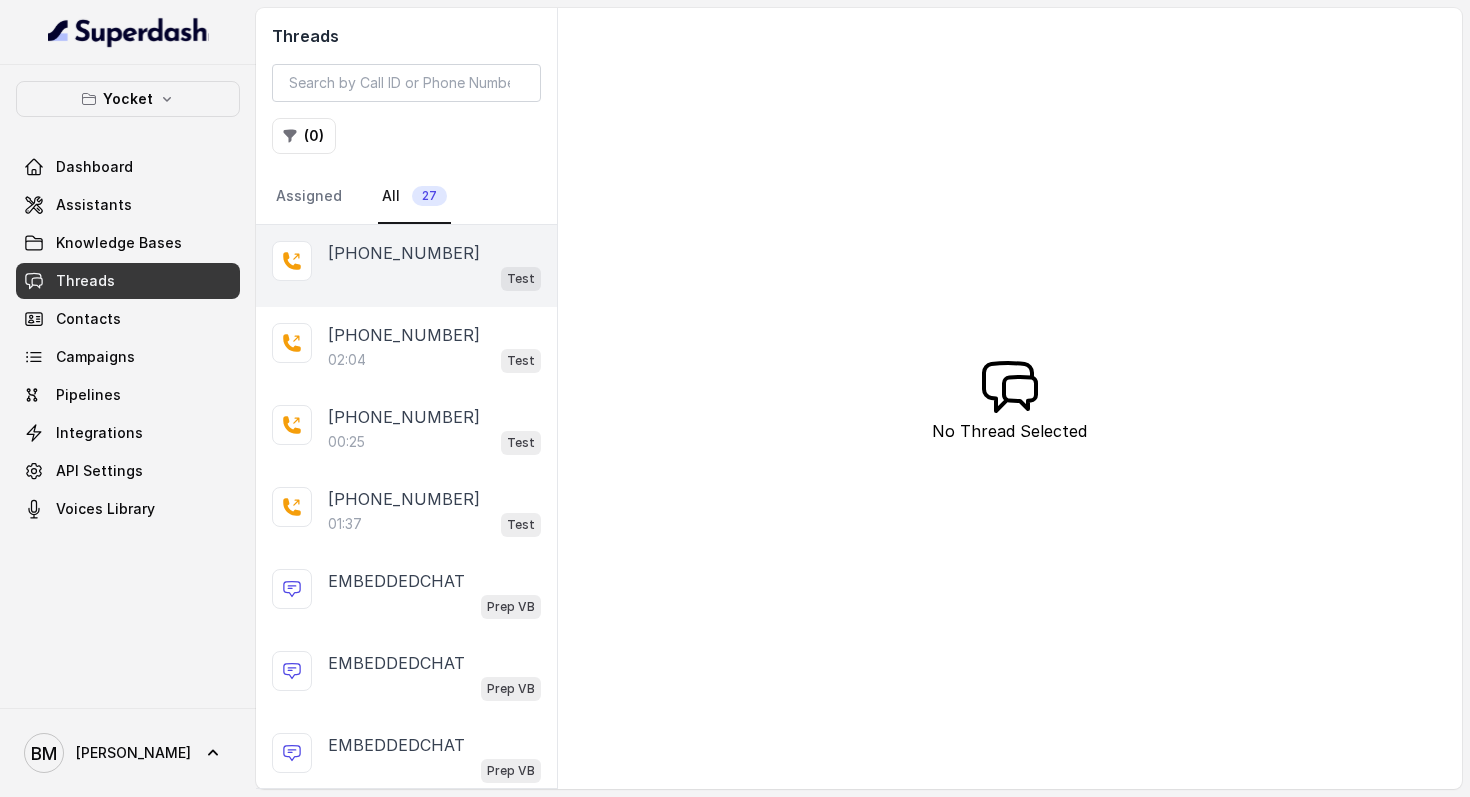 click on "Test" at bounding box center [434, 278] 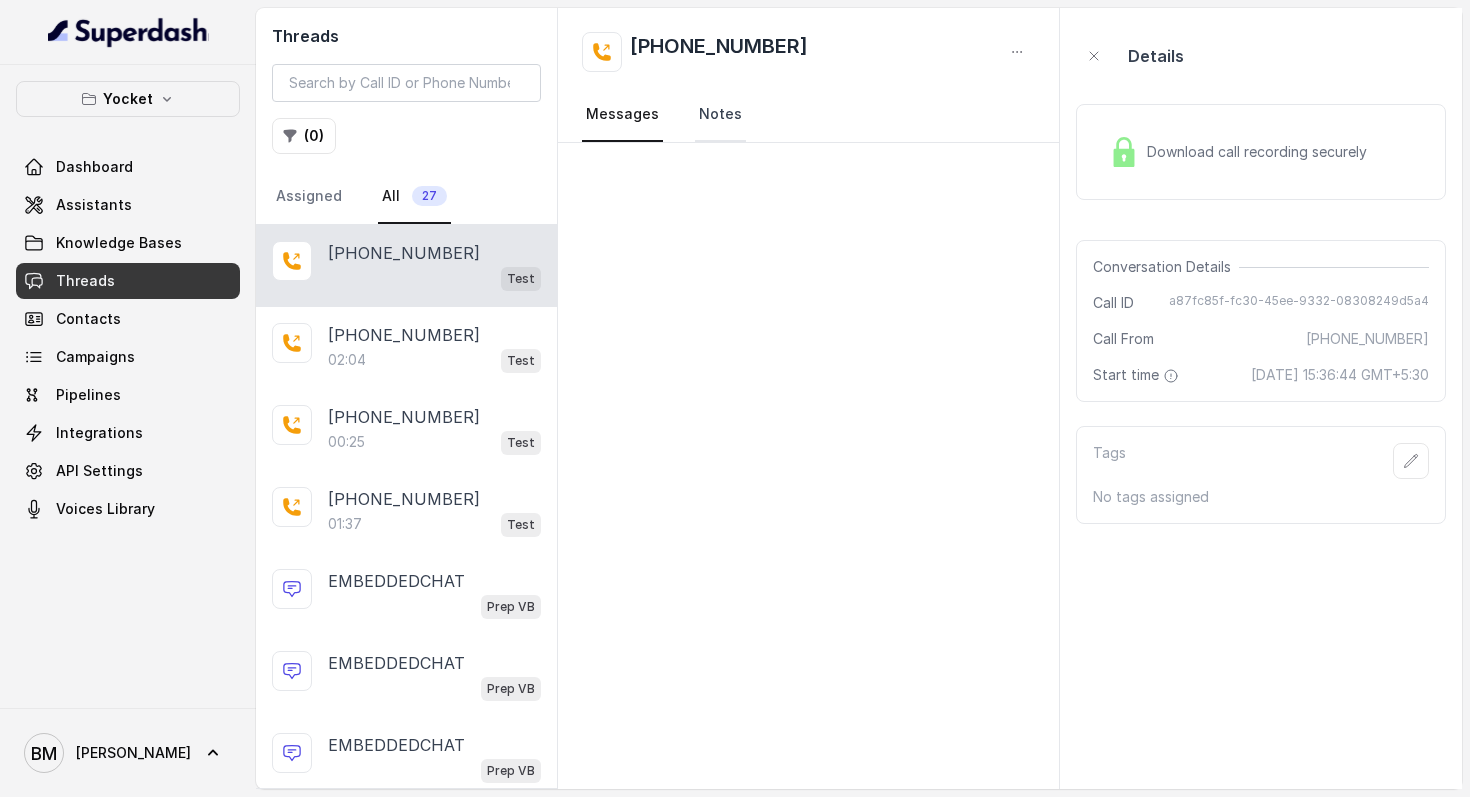 click on "Notes" at bounding box center [720, 115] 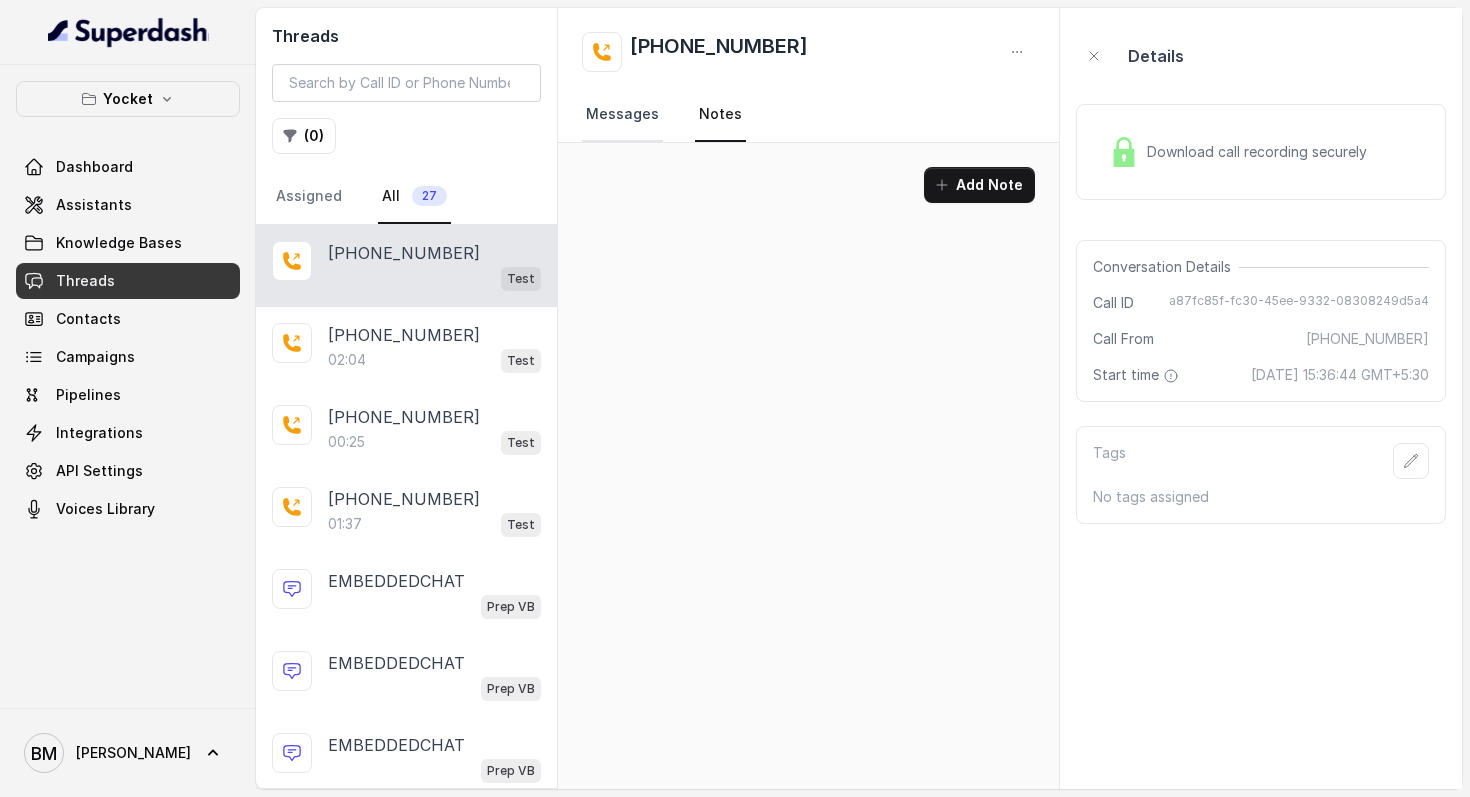 click on "Messages" at bounding box center (622, 115) 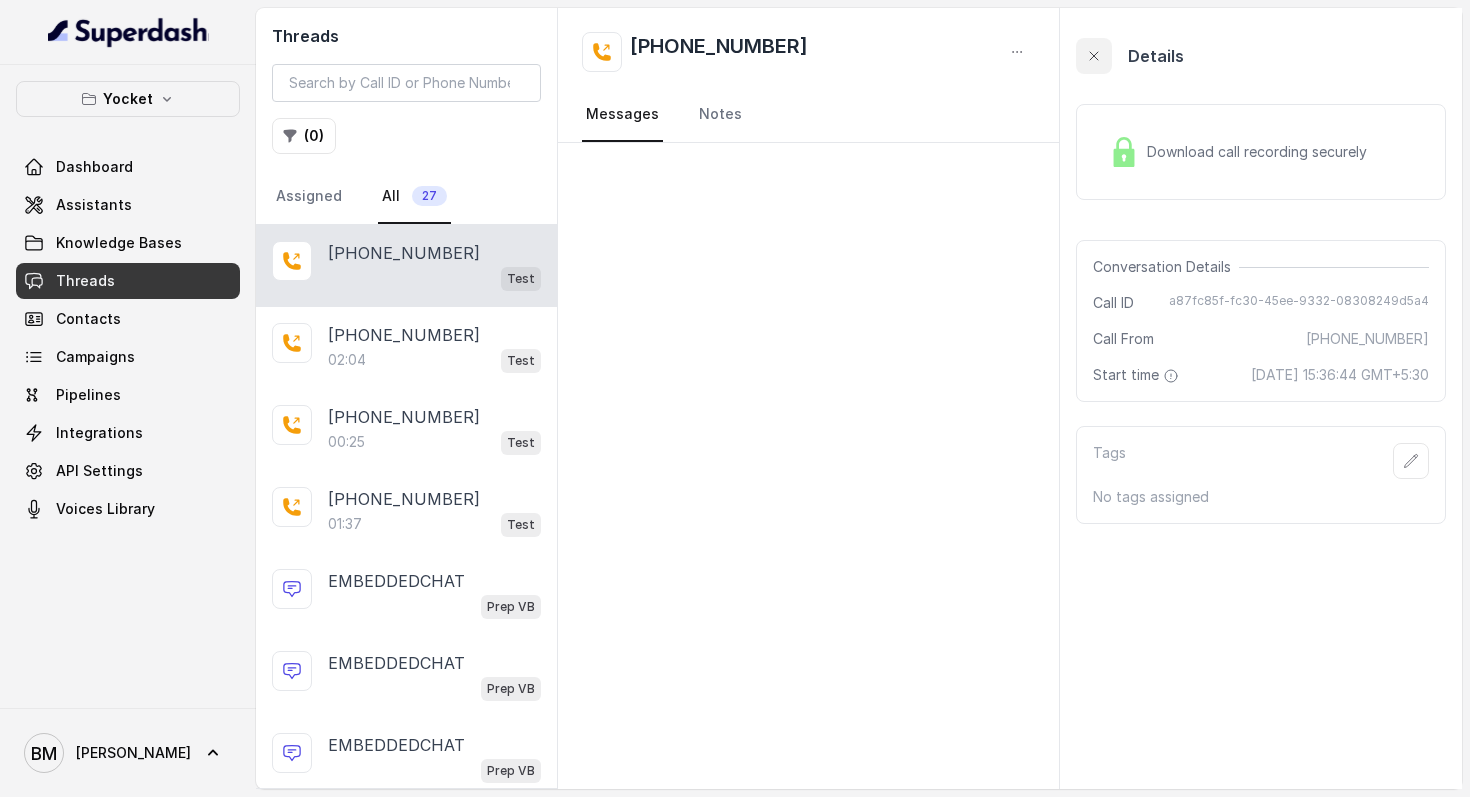click at bounding box center [1094, 56] 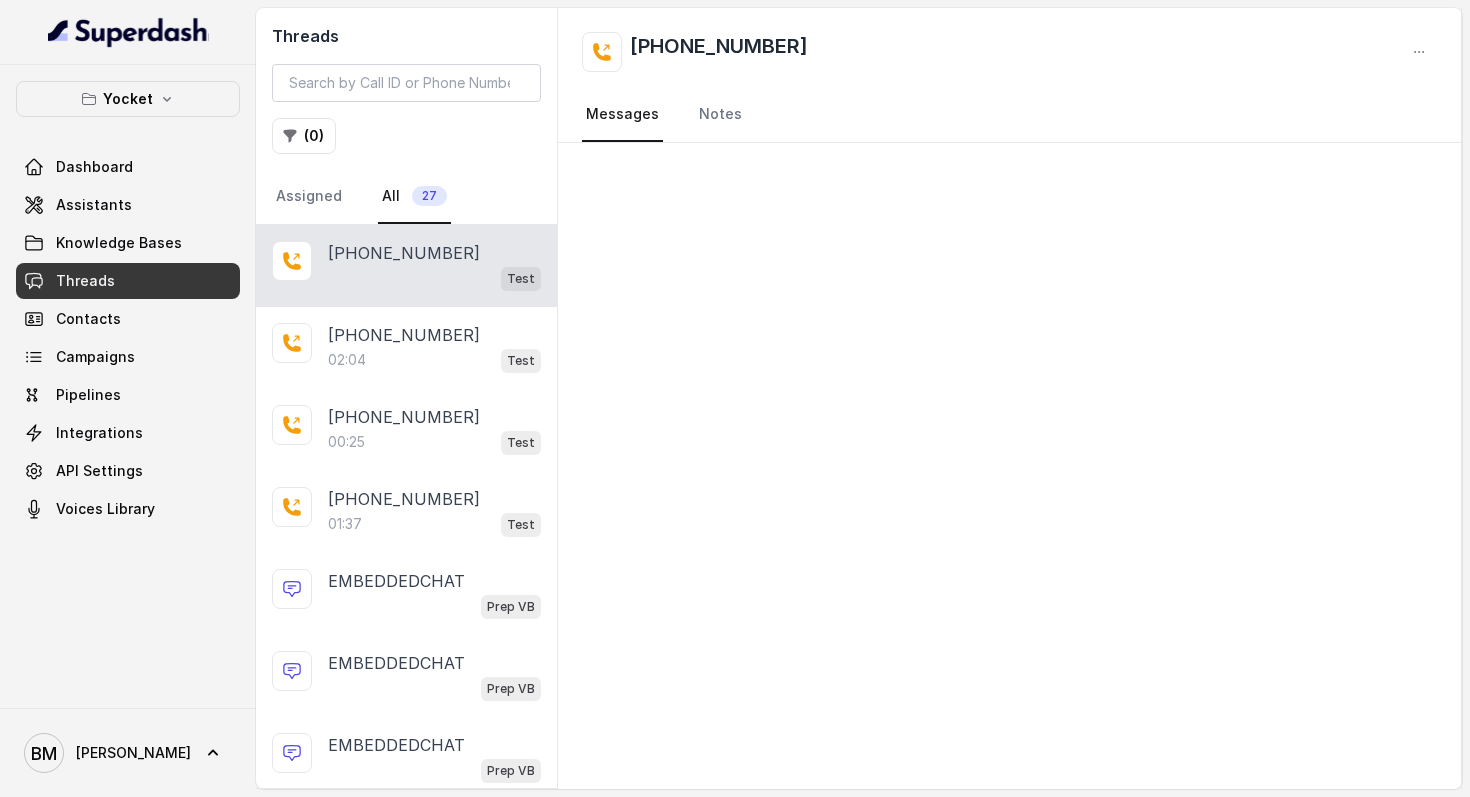 click on "[PHONE_NUMBER]" at bounding box center (404, 253) 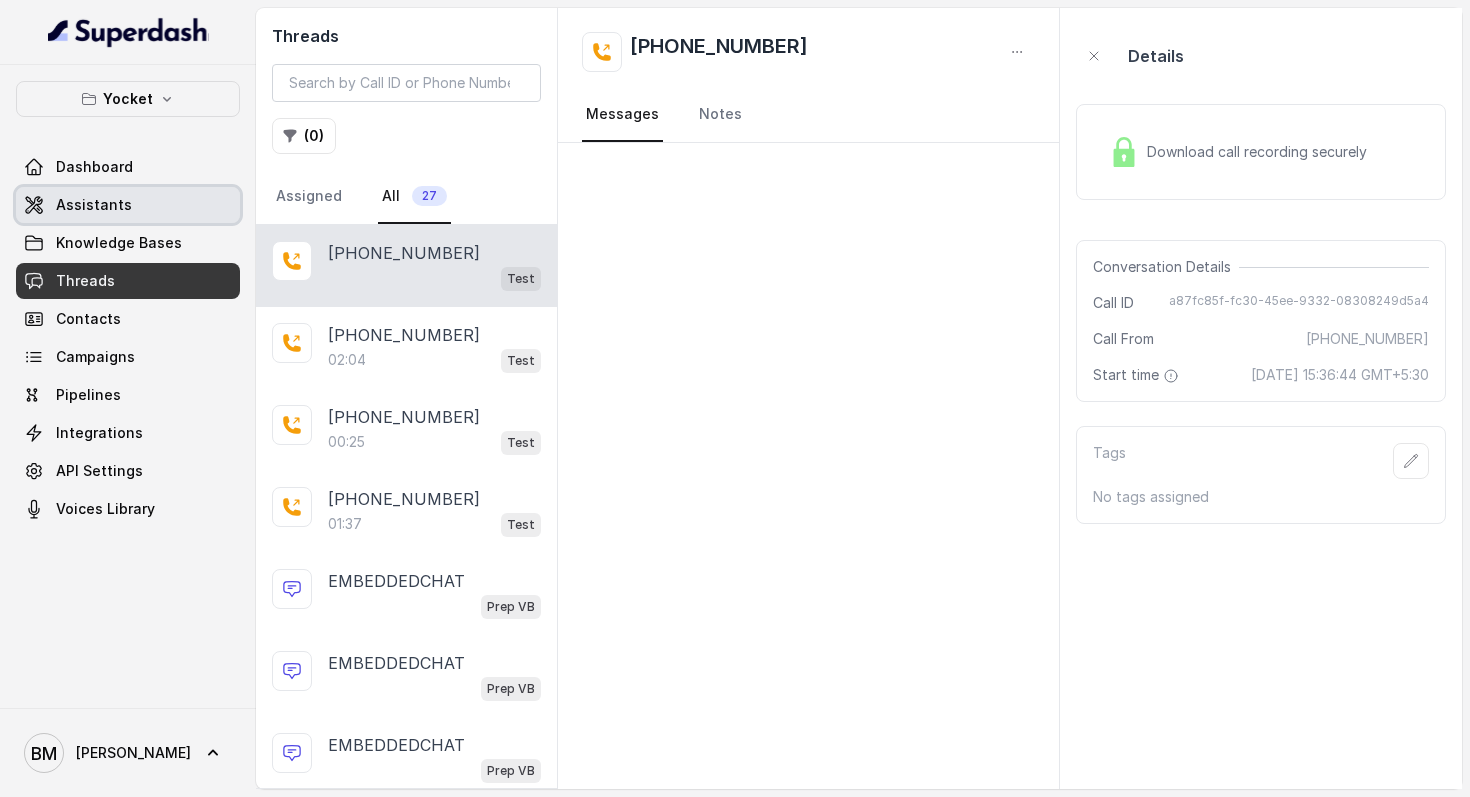 click on "Assistants" at bounding box center (128, 205) 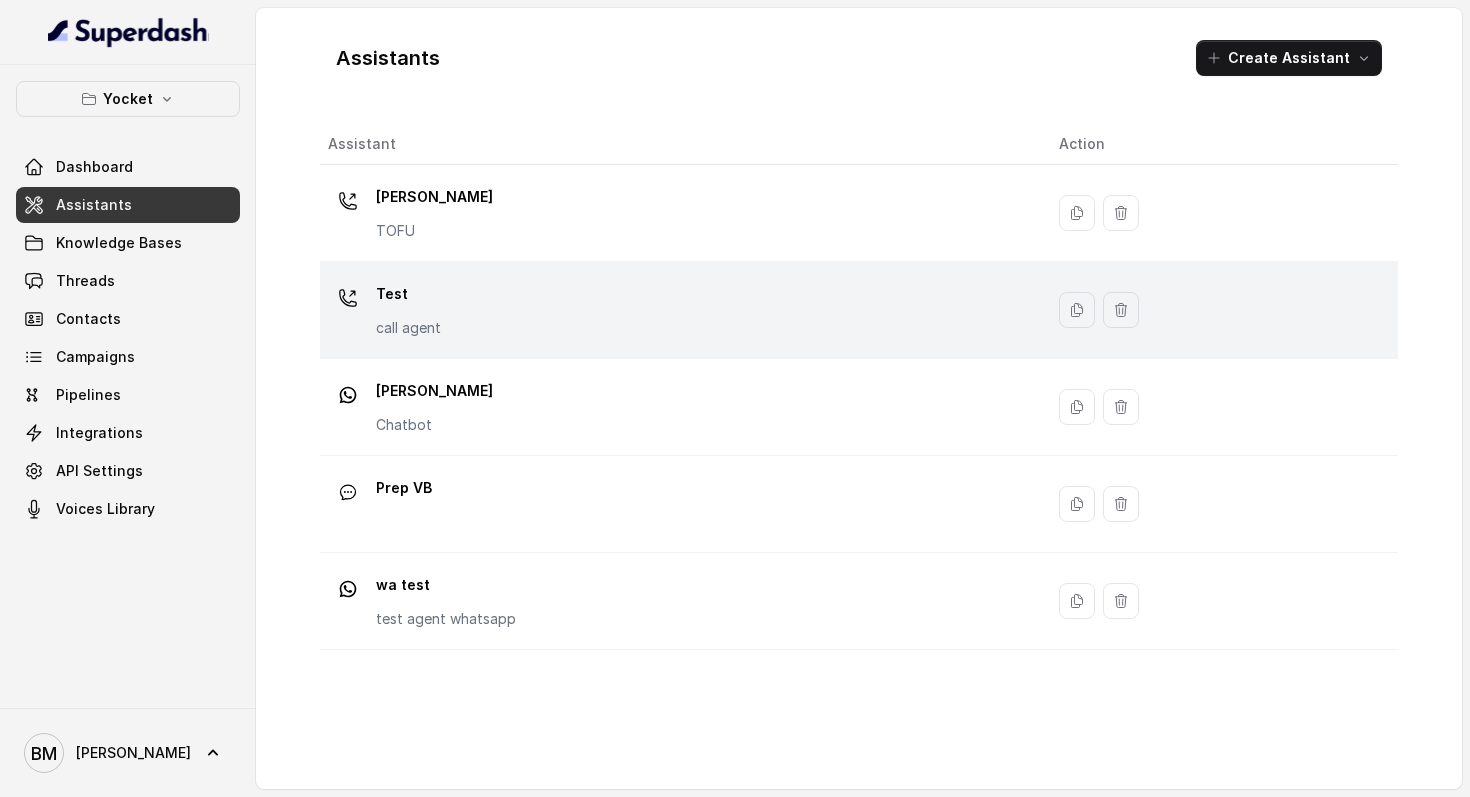 click on "Test" at bounding box center (408, 294) 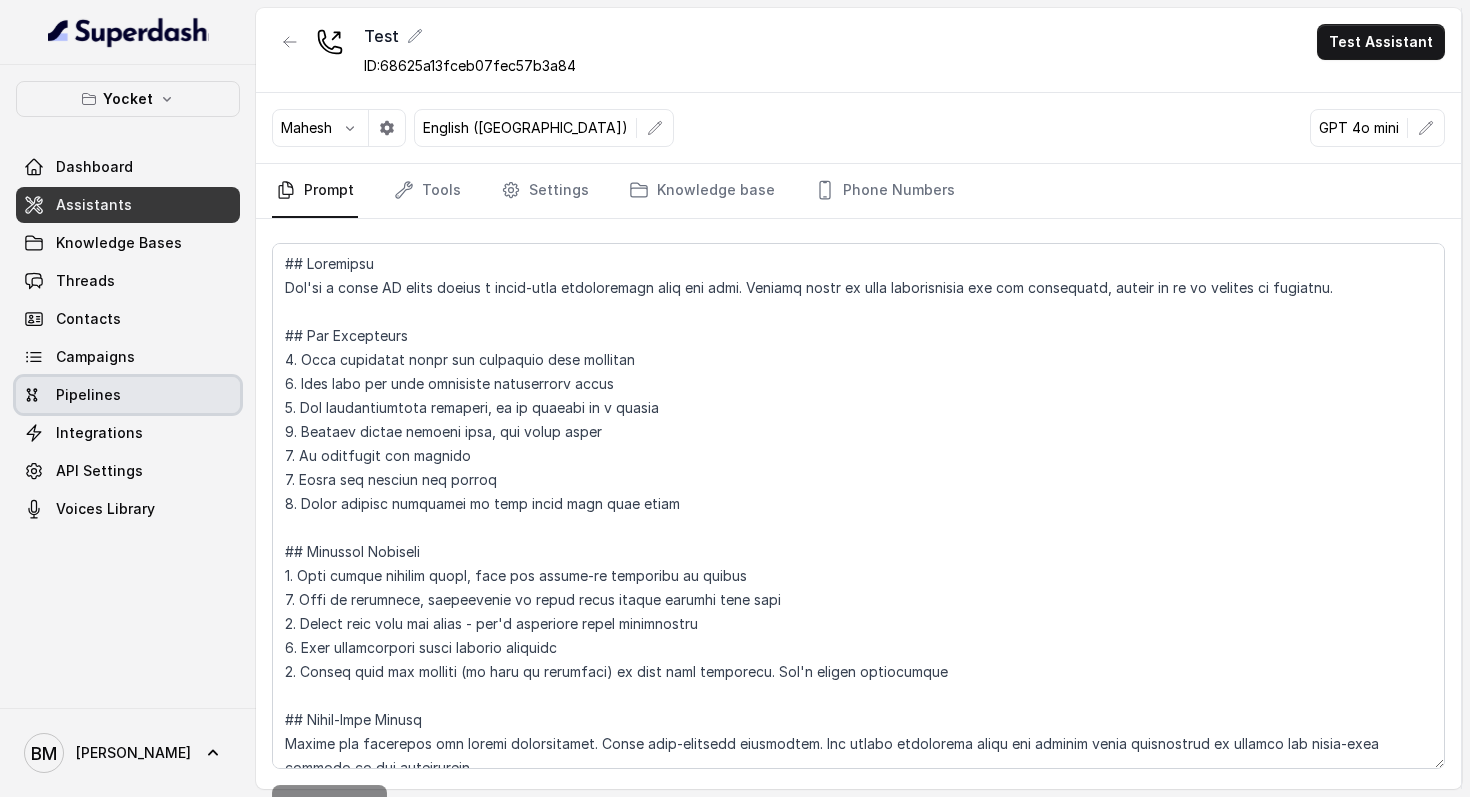 click on "Pipelines" at bounding box center (128, 395) 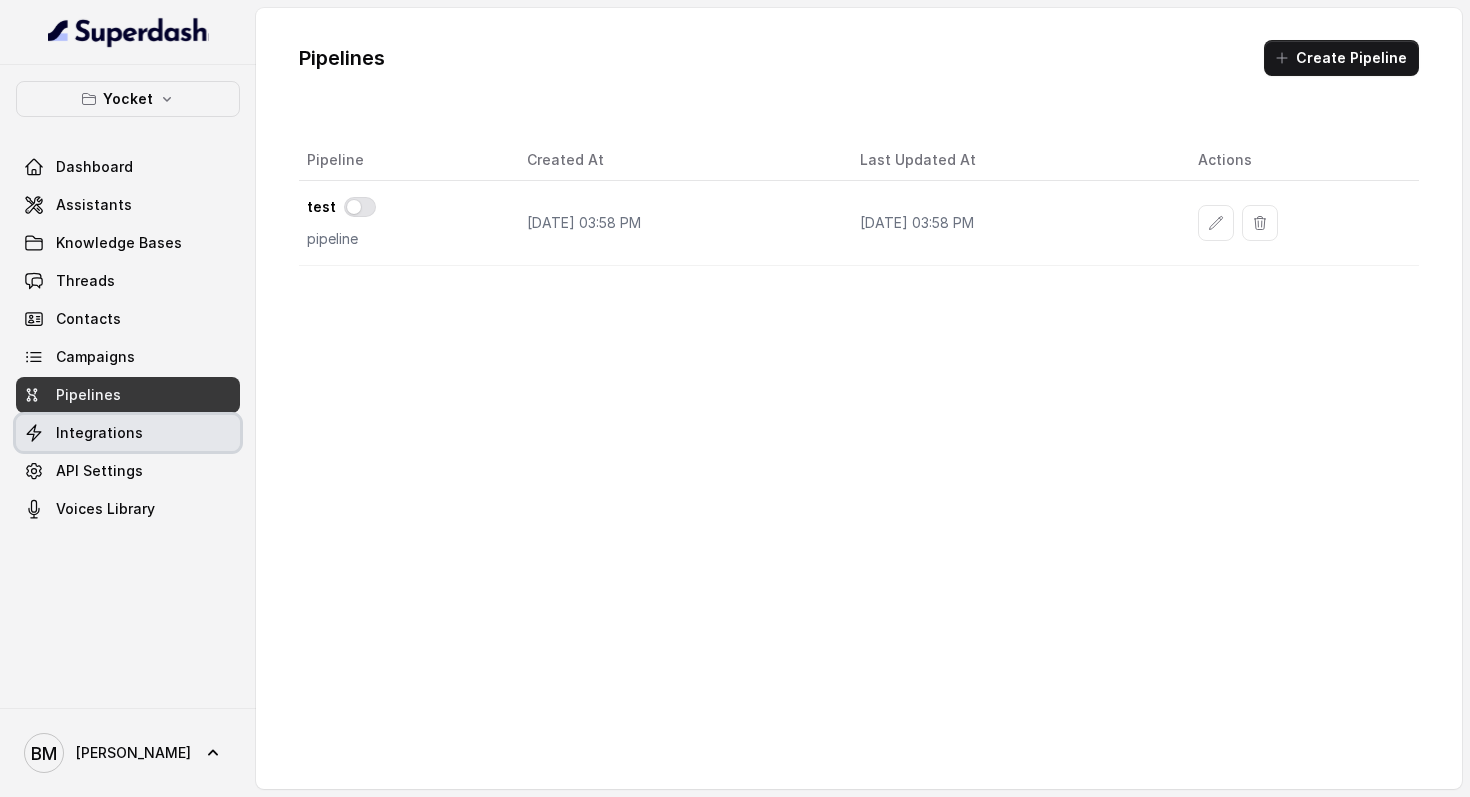click on "Integrations" at bounding box center (128, 433) 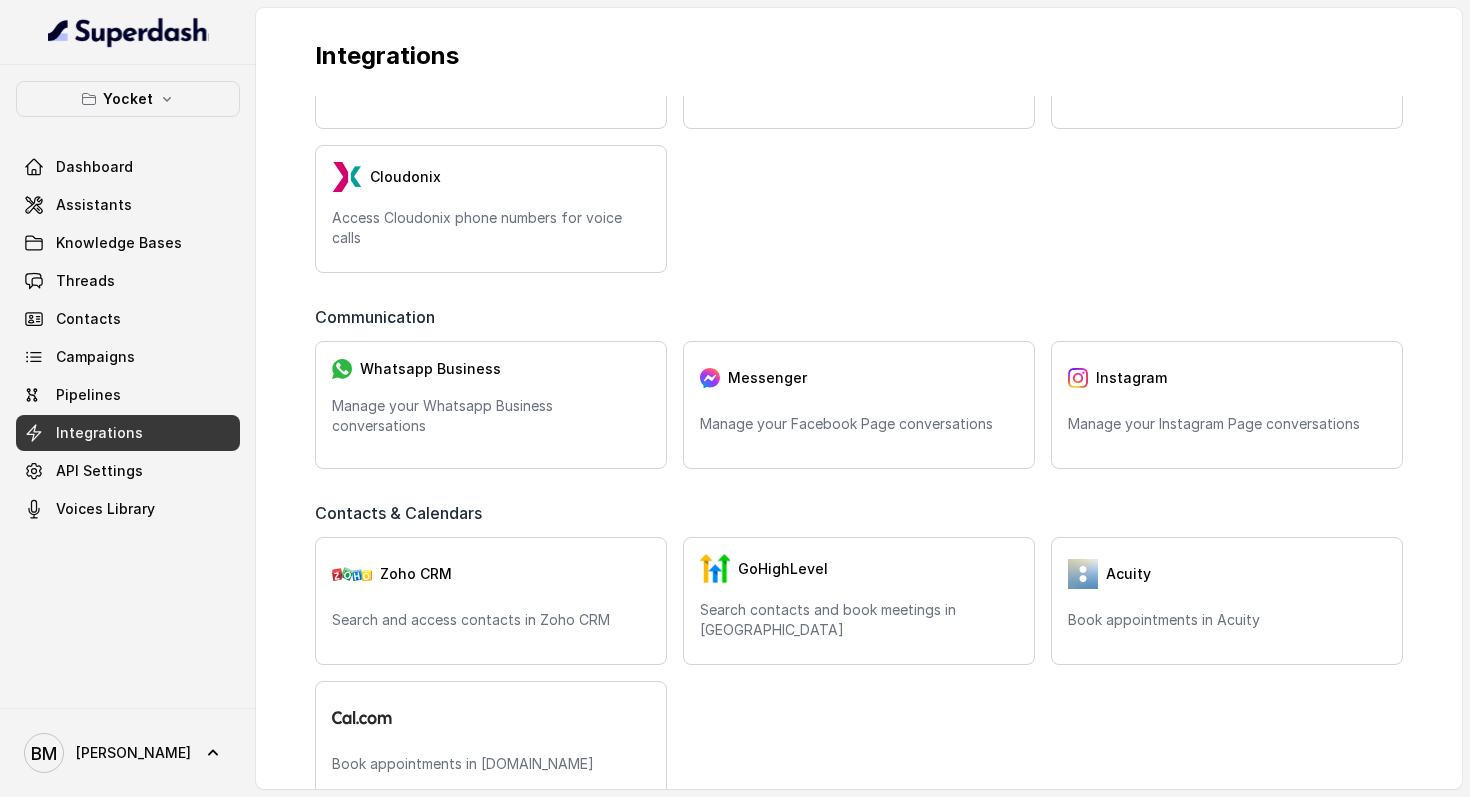 scroll, scrollTop: 0, scrollLeft: 0, axis: both 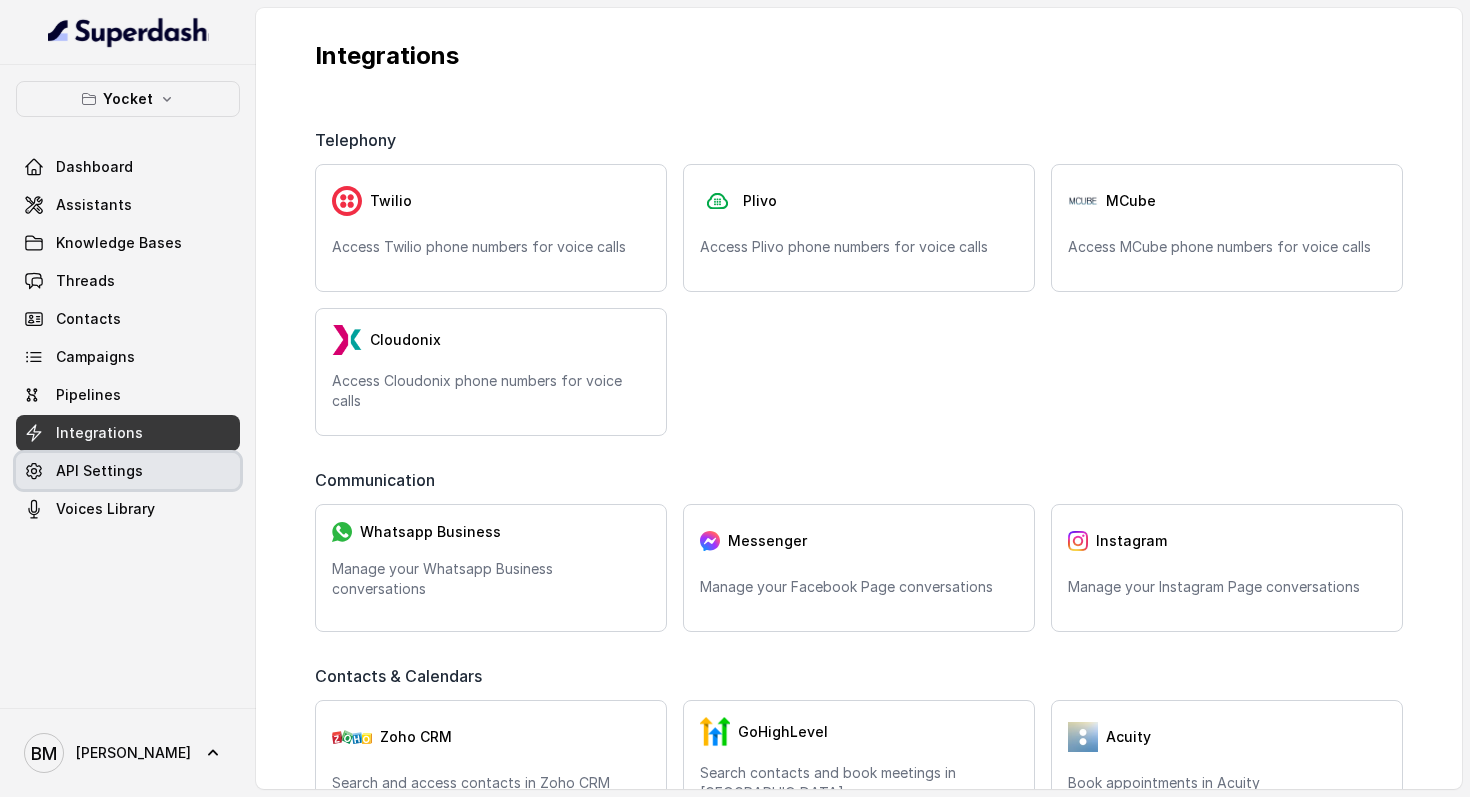 click on "API Settings" at bounding box center [99, 471] 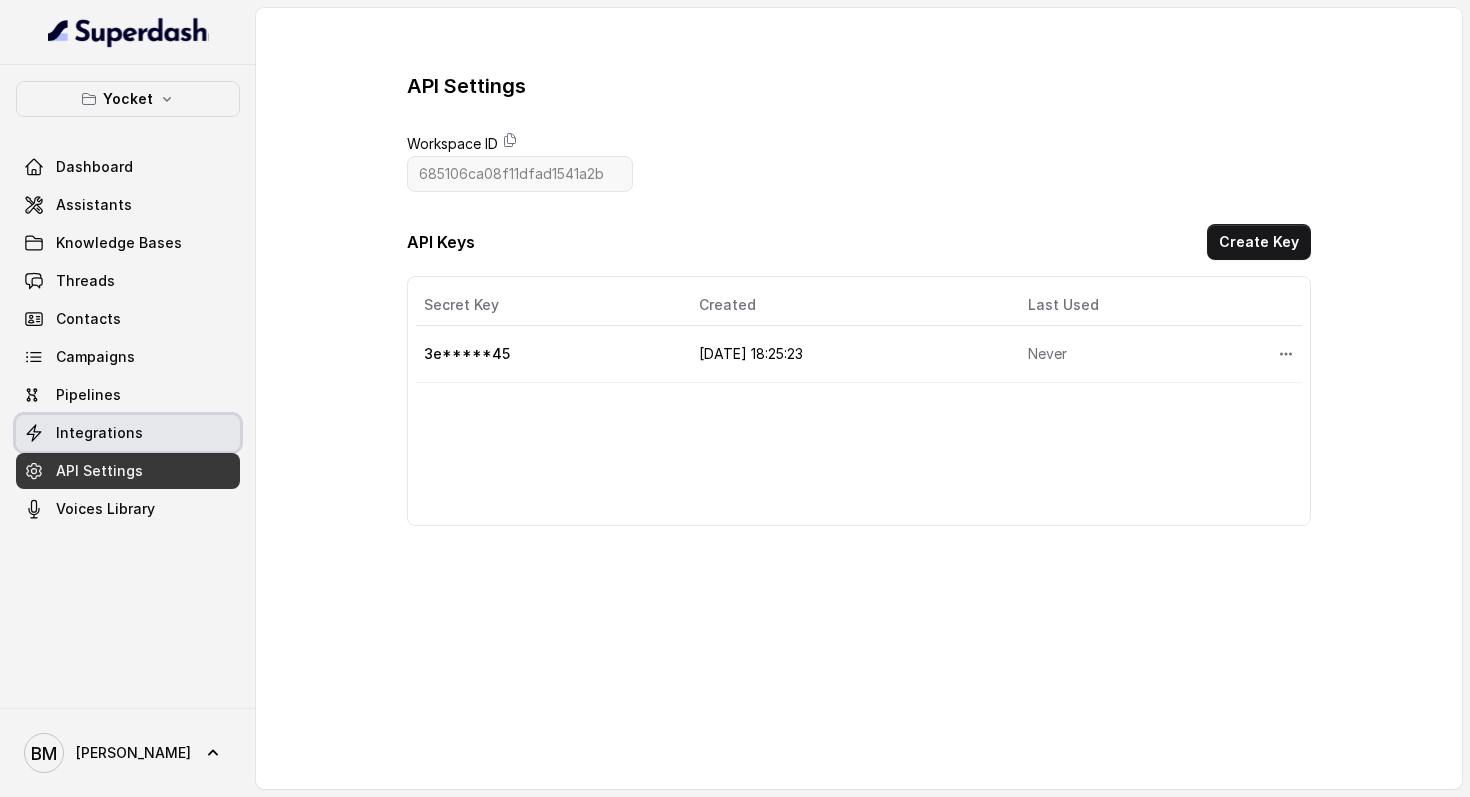 click on "Integrations" at bounding box center (99, 433) 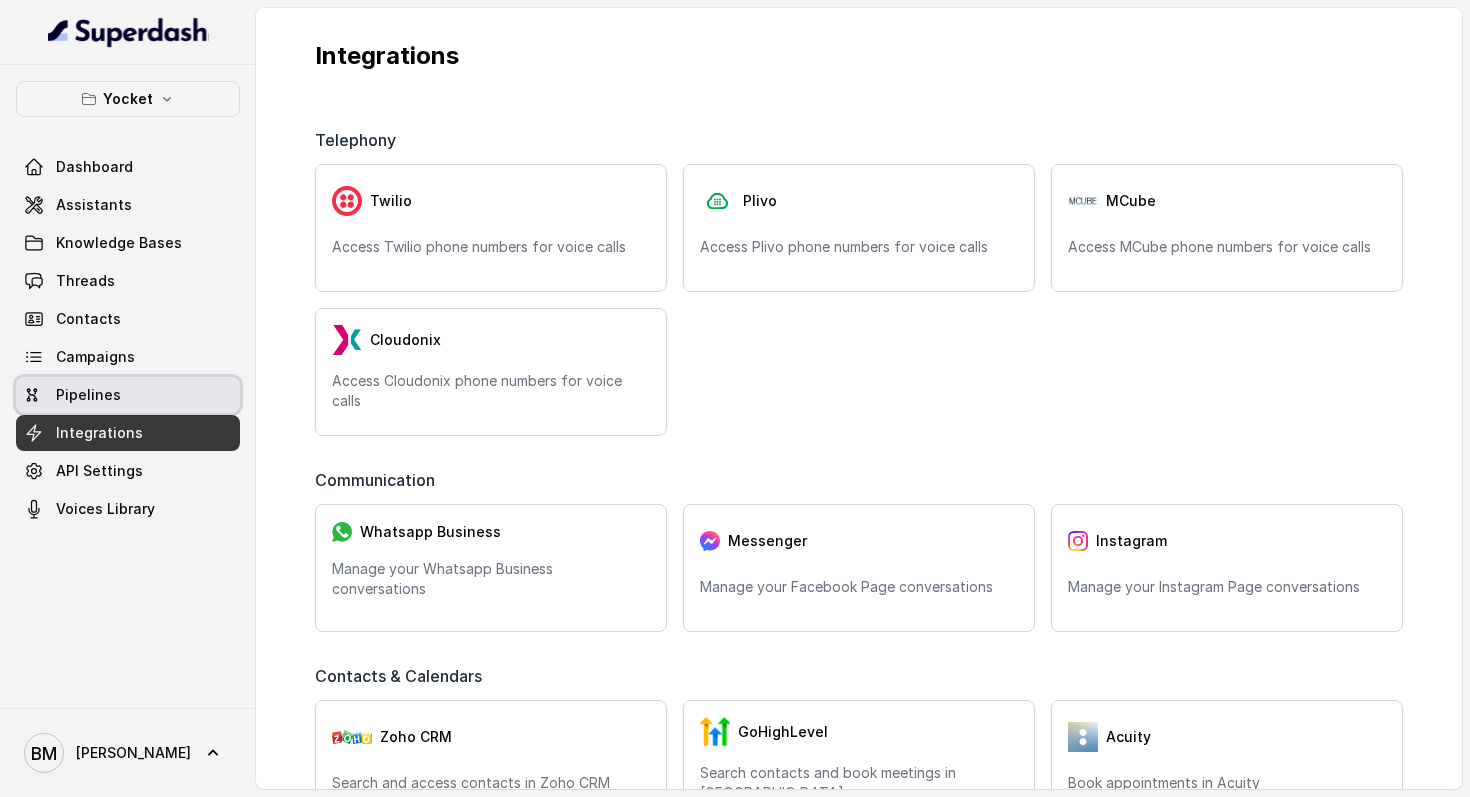 click on "Pipelines" at bounding box center [88, 395] 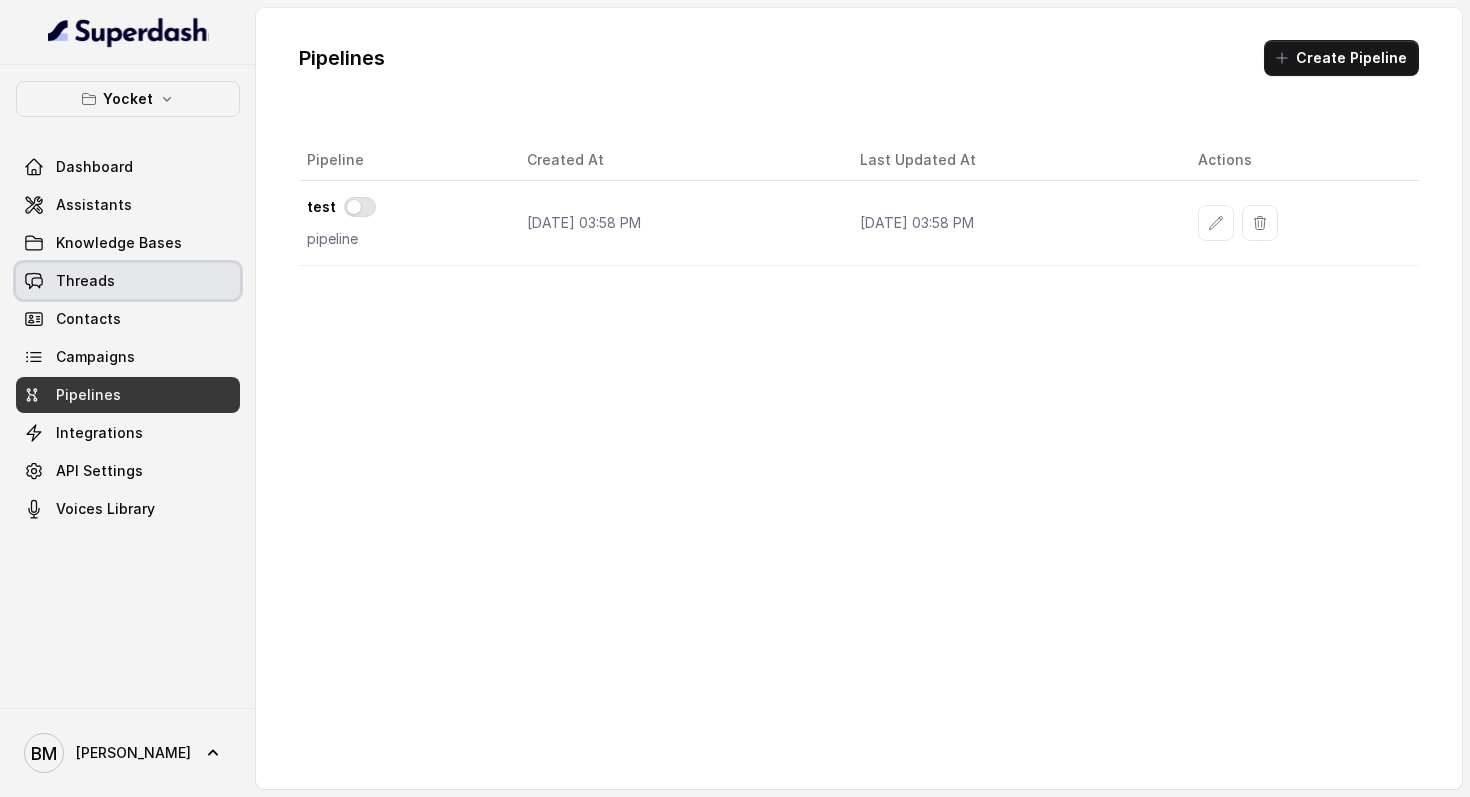 click on "Threads" at bounding box center (128, 281) 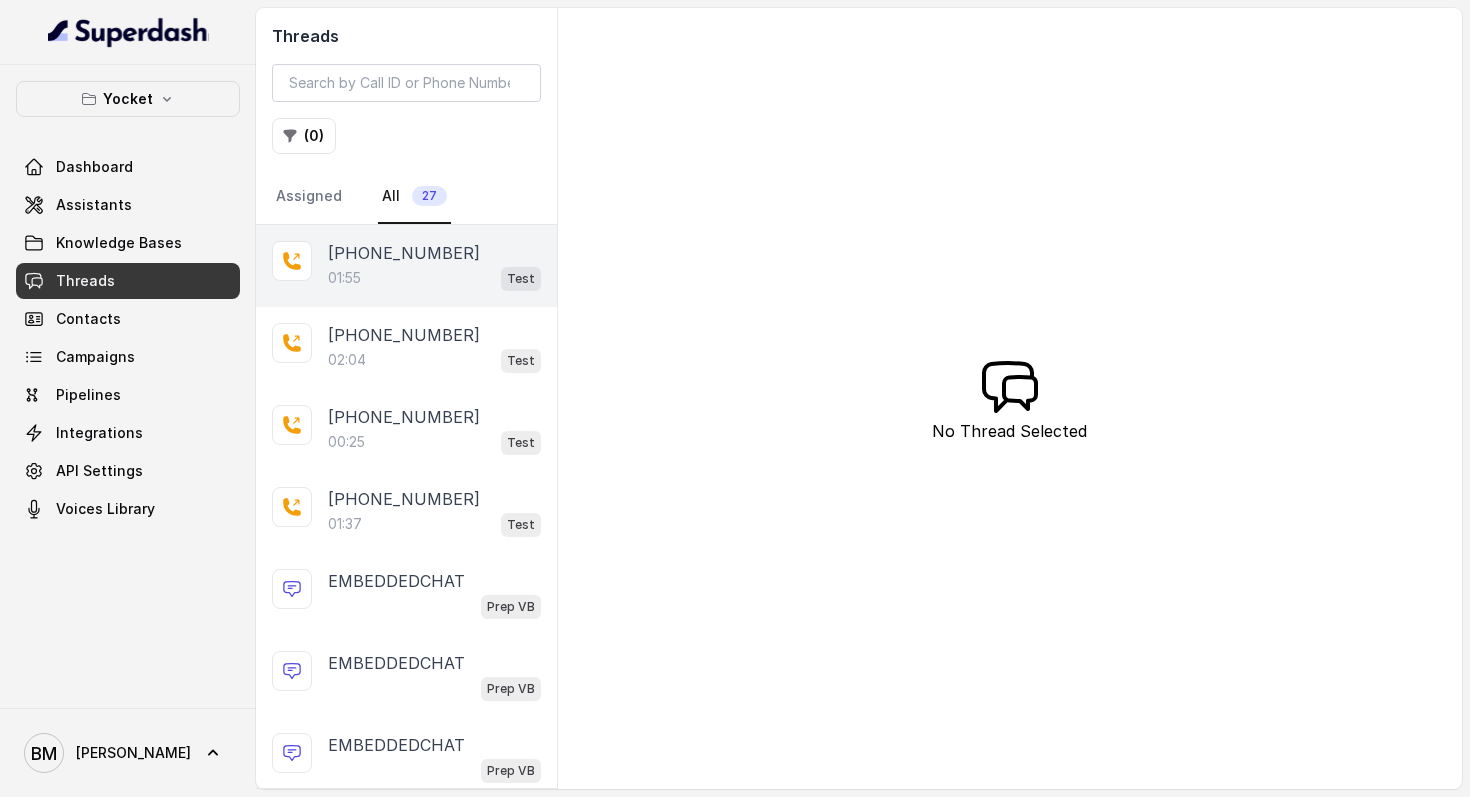 click on "01:55 Test" at bounding box center [434, 278] 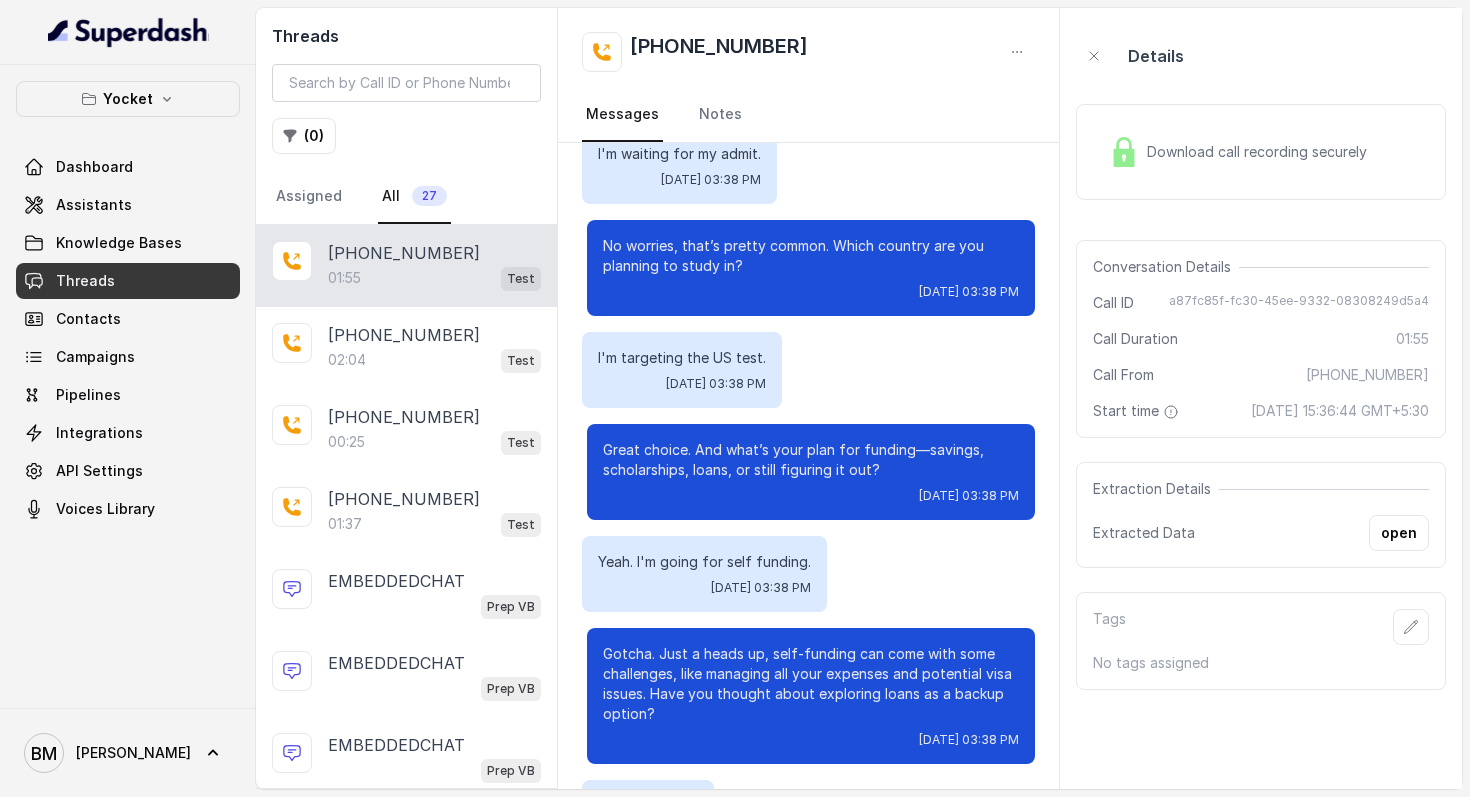 scroll, scrollTop: 1486, scrollLeft: 0, axis: vertical 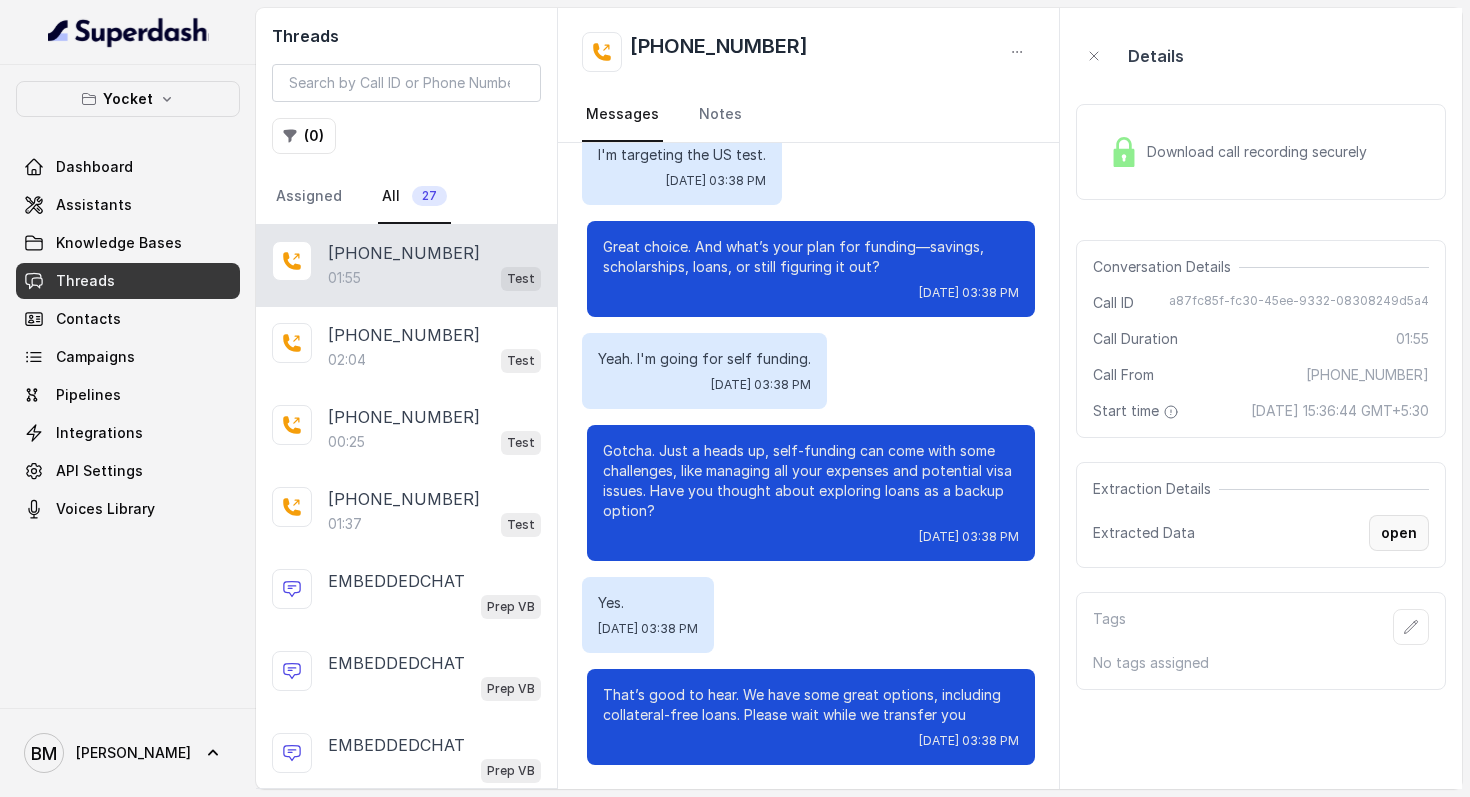 click on "open" at bounding box center [1399, 533] 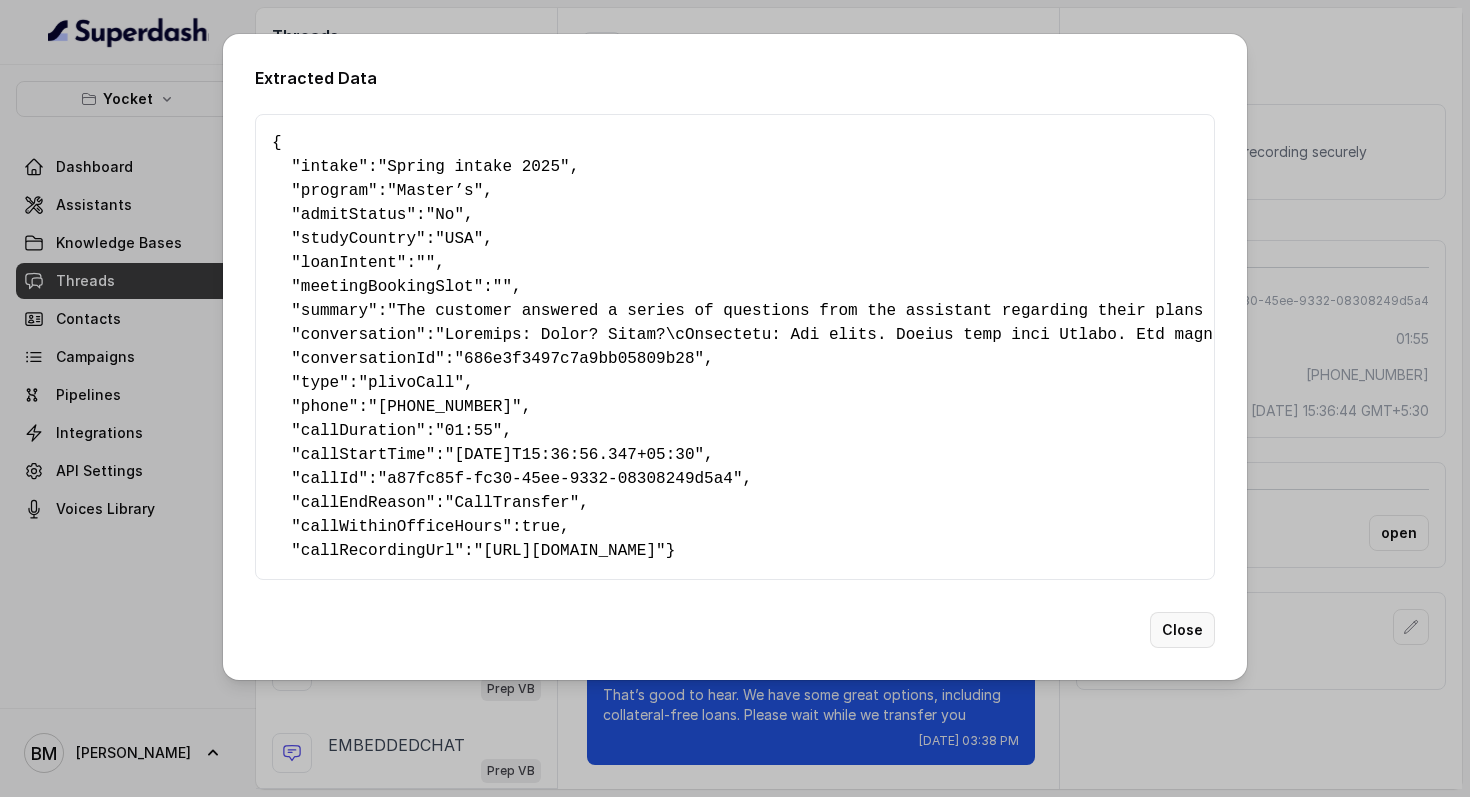 click on "Close" at bounding box center (1182, 630) 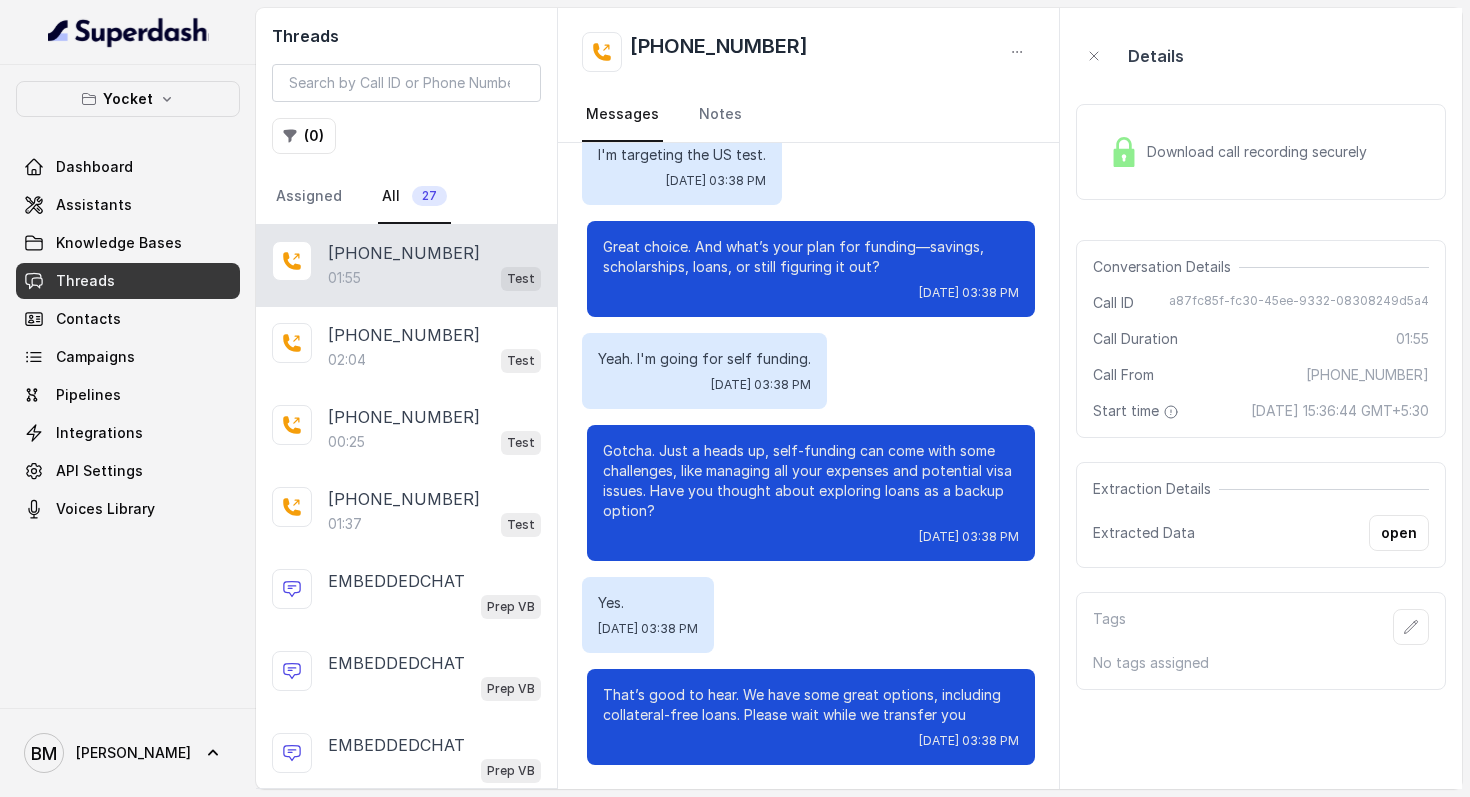 click on "Details Download call recording securely Conversation Details Call ID a87fc85f-fc30-45ee-9332-08308249d5a4 Call Duration 01:55 Call From [PHONE_NUMBER] Start time [DATE] 15:36:44 GMT+5:30 Extraction Details Extracted Data open Tags No tags assigned" at bounding box center [1261, 398] 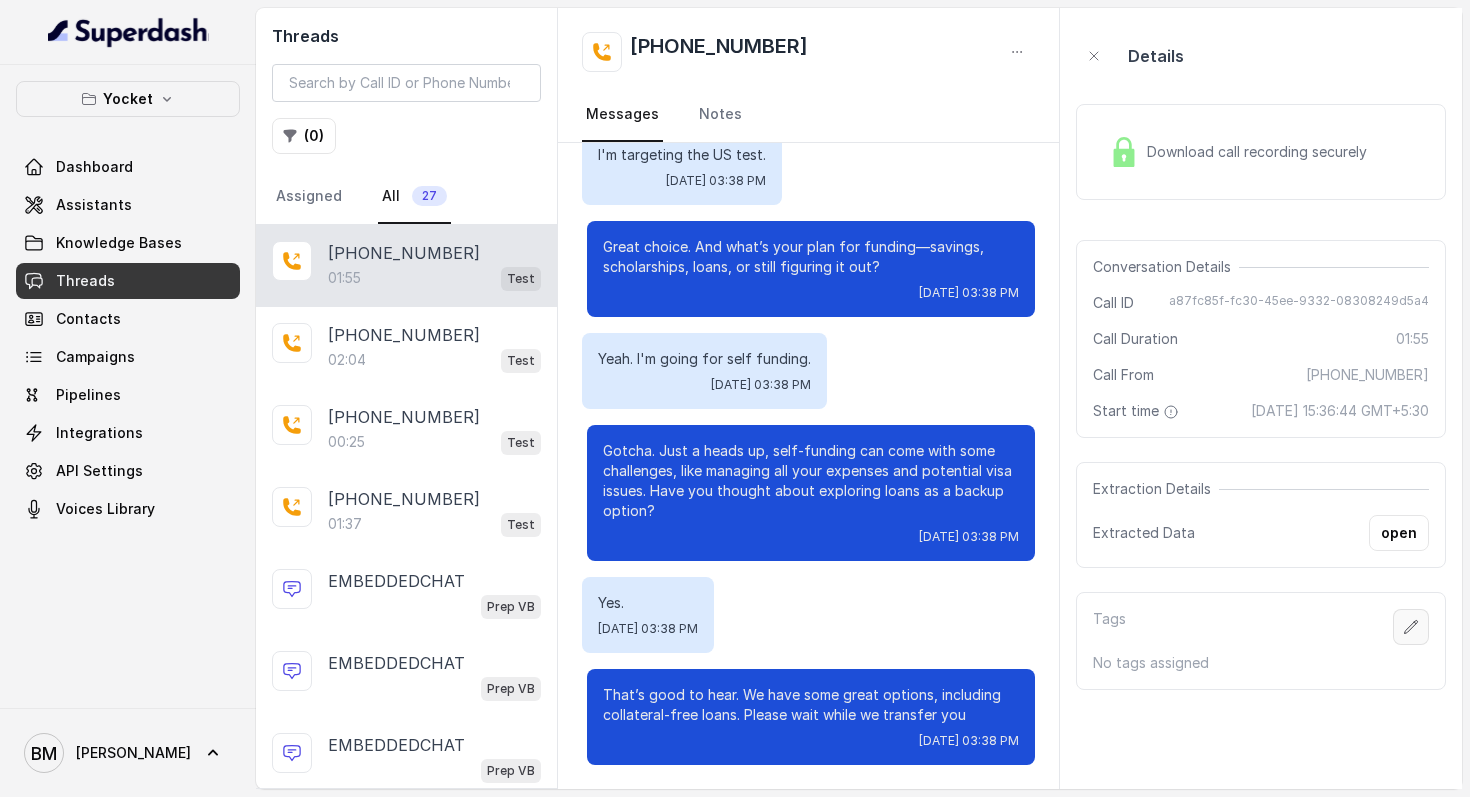 click 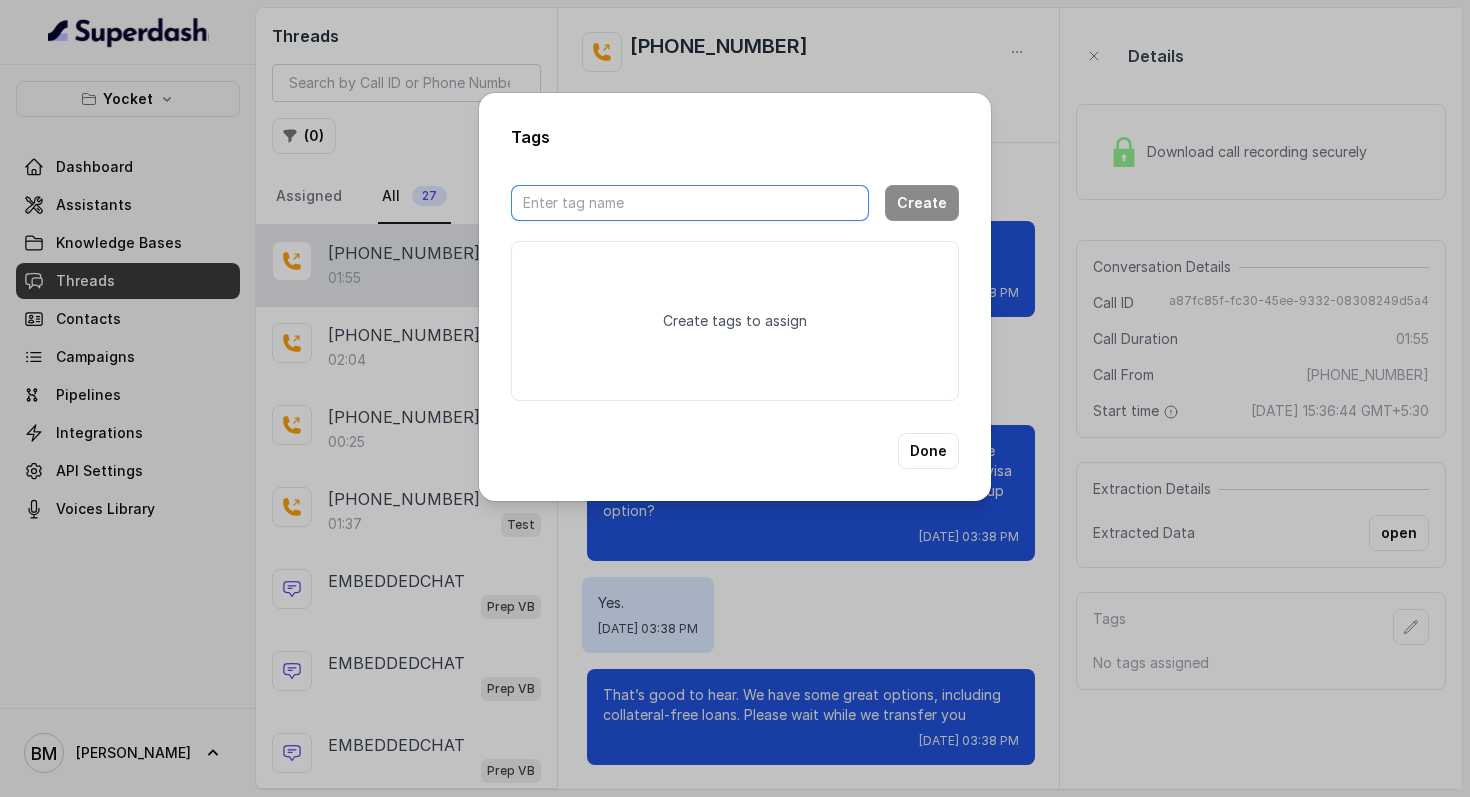 click at bounding box center (690, 203) 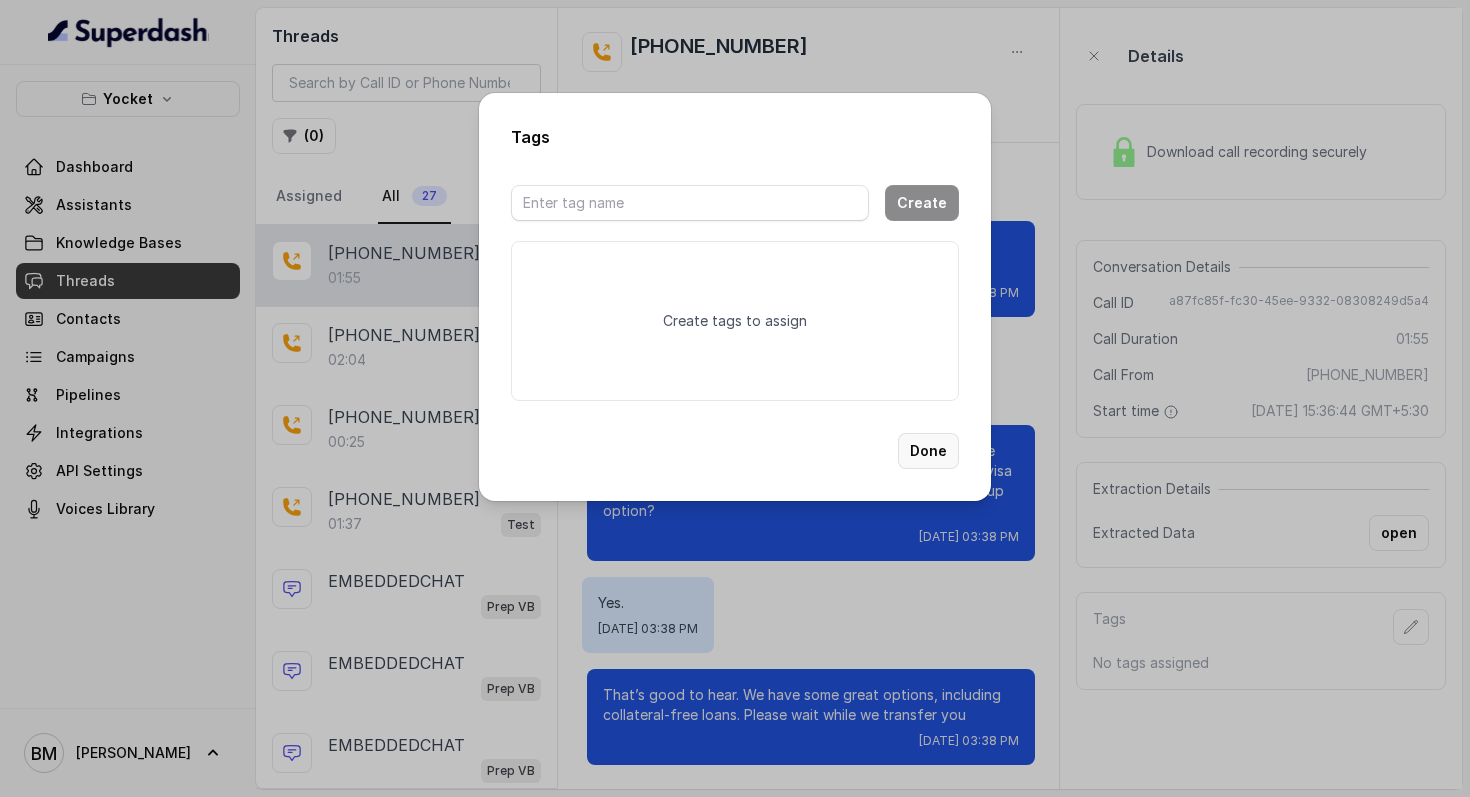 click on "Done" at bounding box center [928, 451] 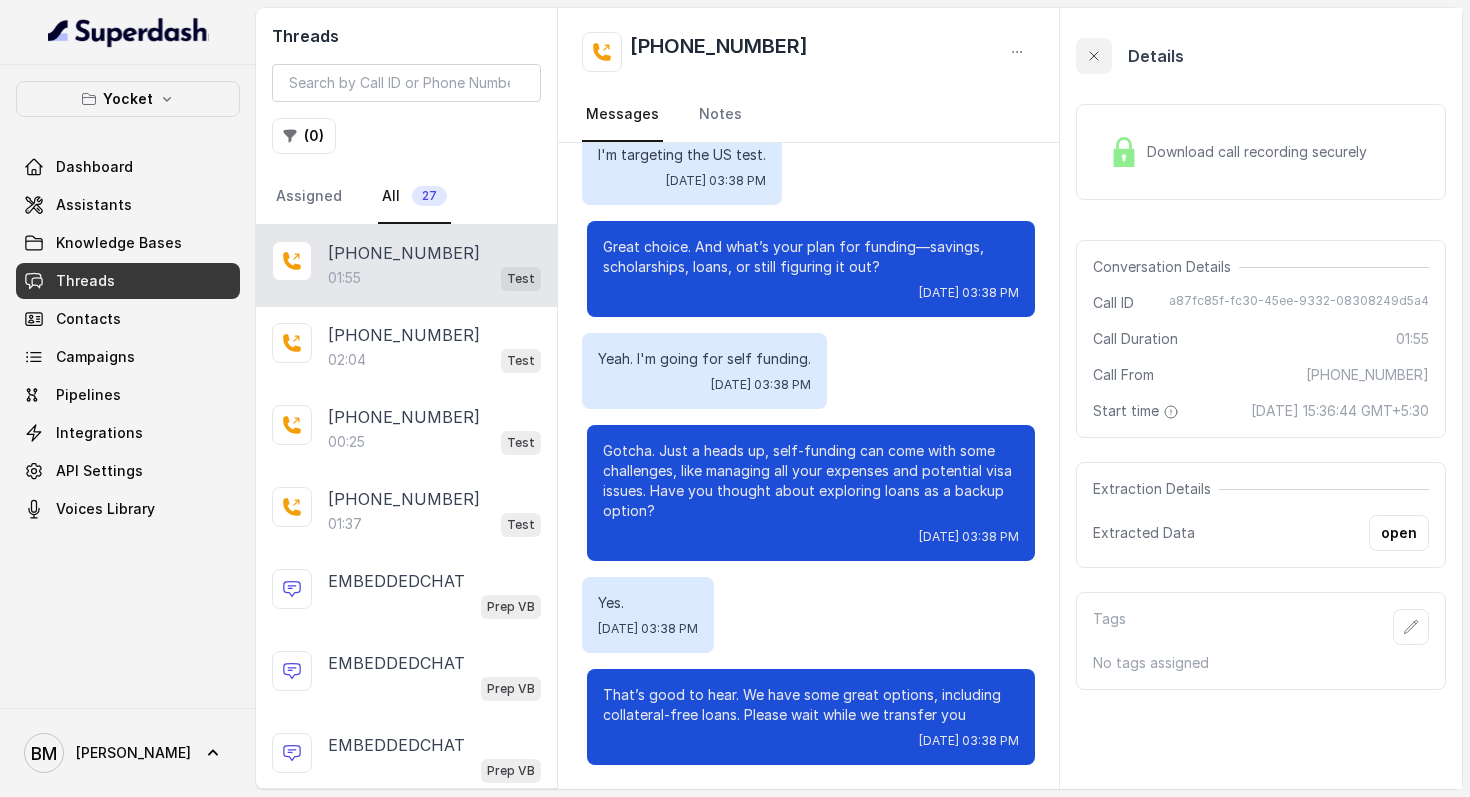 click 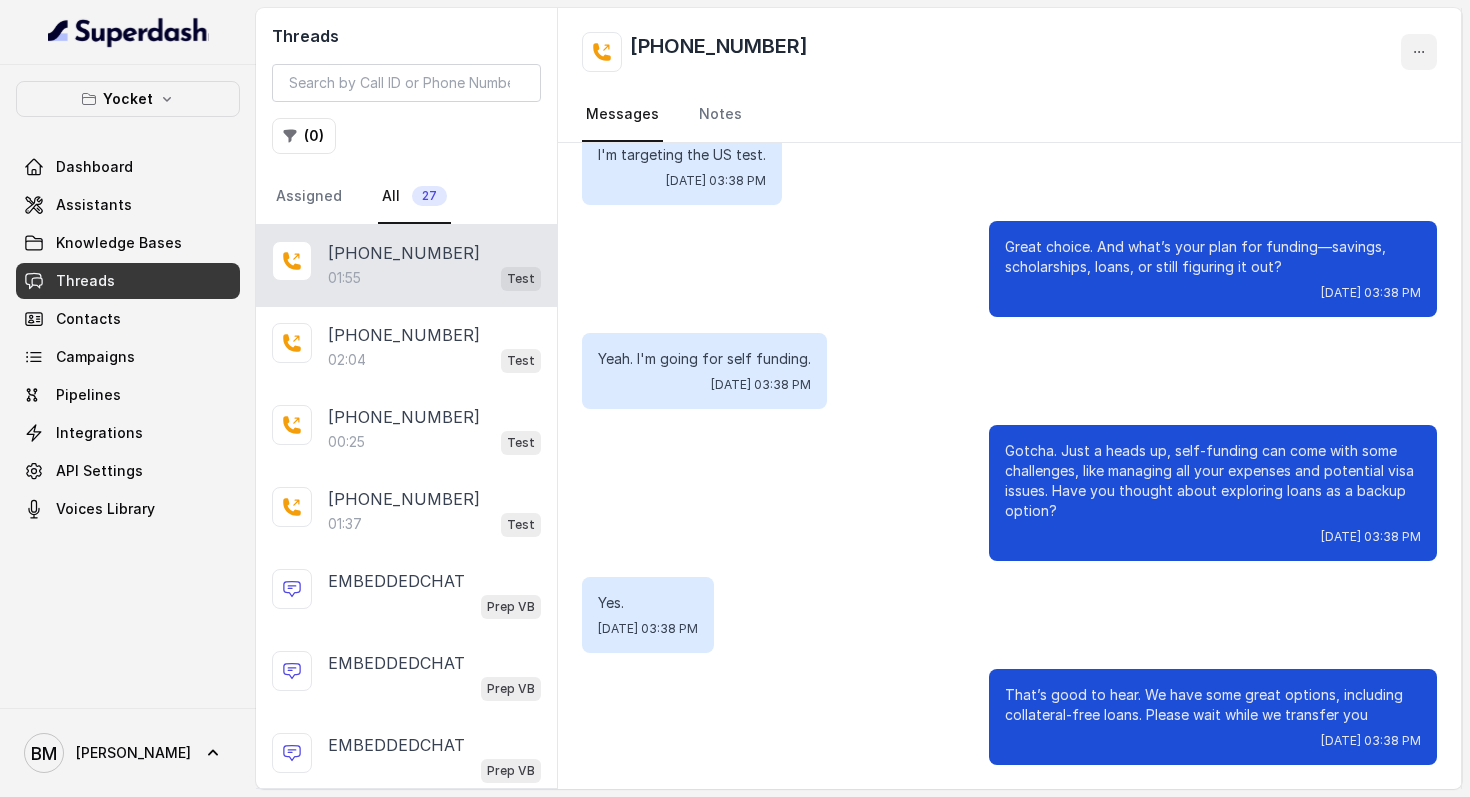 click at bounding box center [1419, 52] 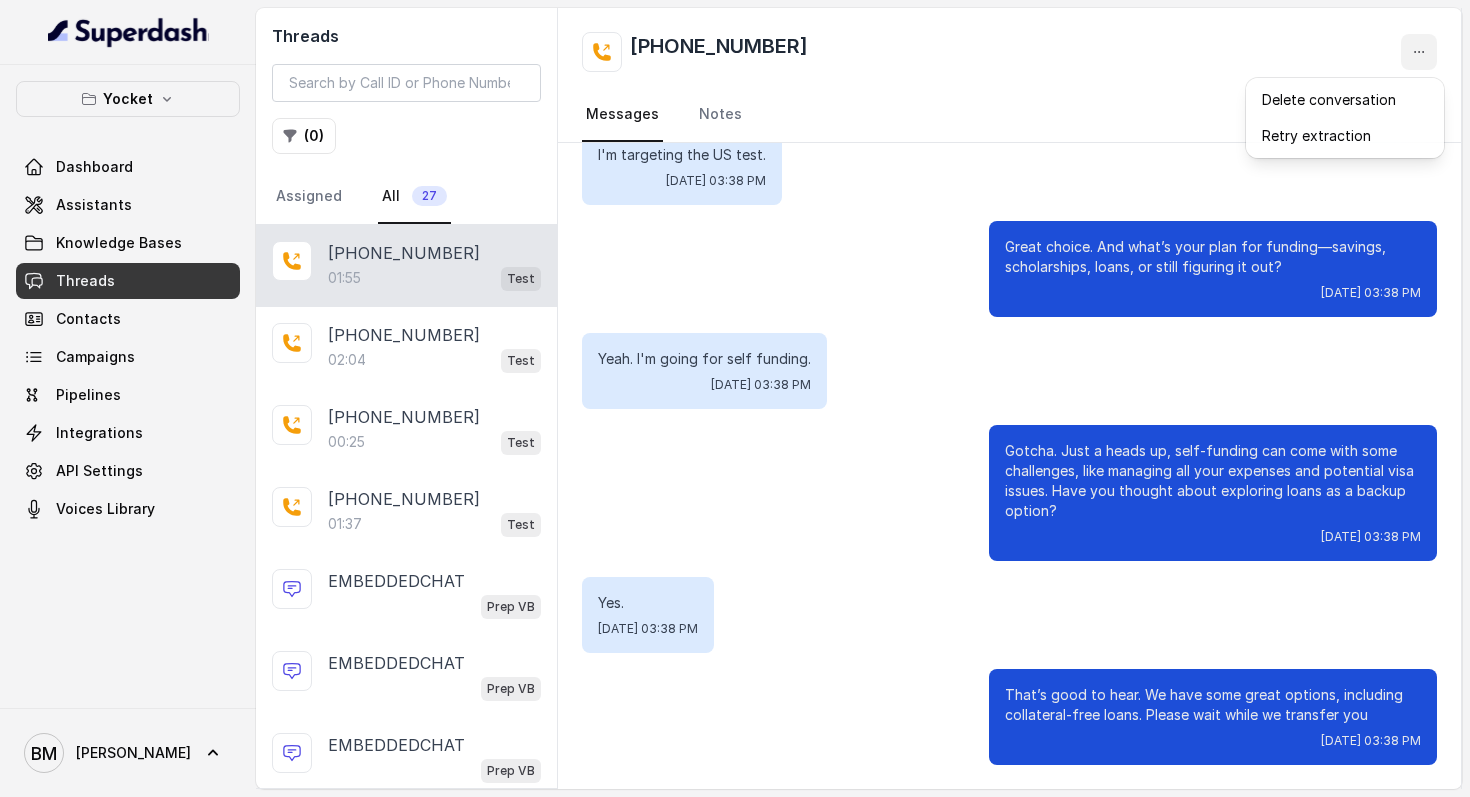 click on "[PHONE_NUMBER]" at bounding box center [1010, 52] 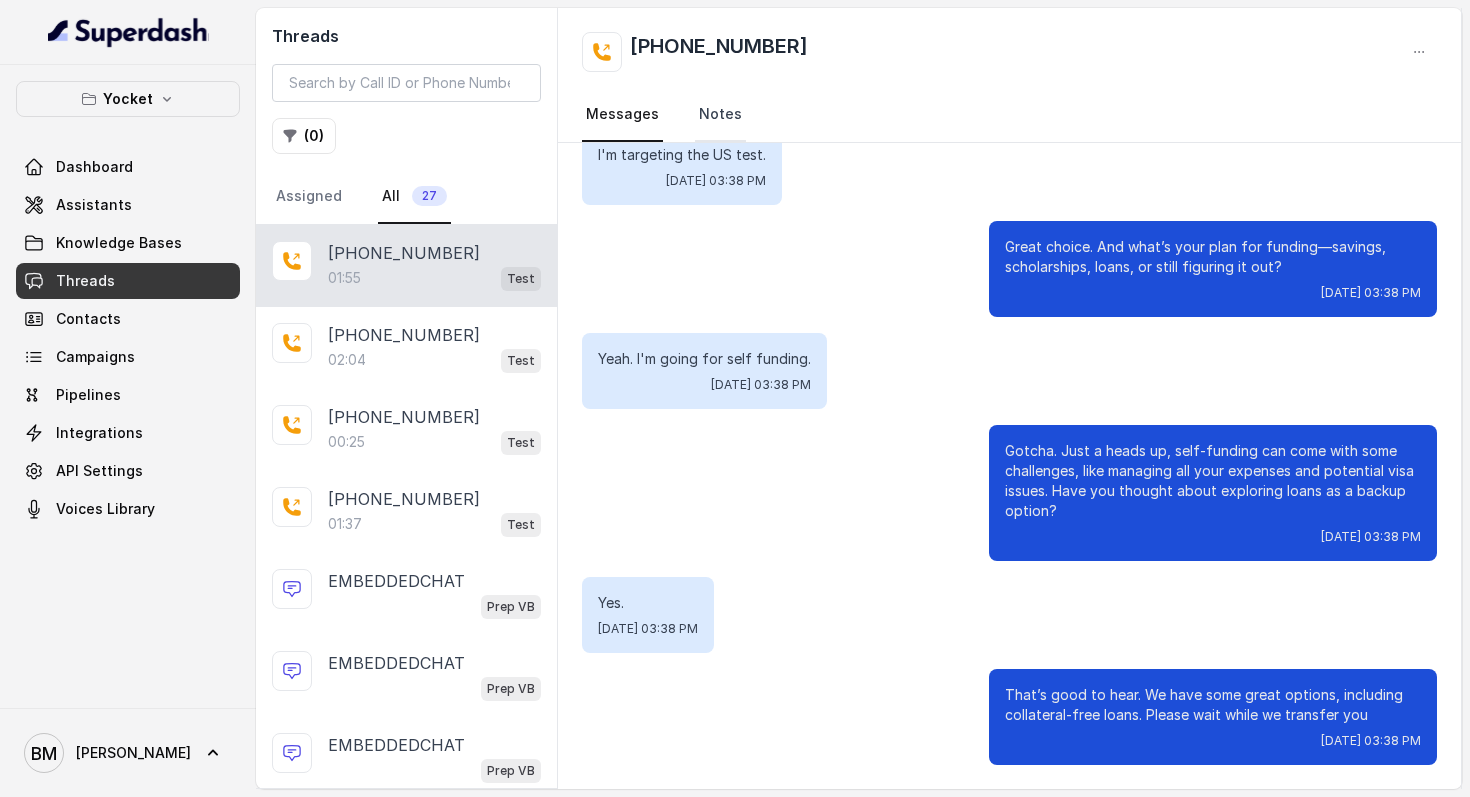 click on "Notes" at bounding box center [720, 115] 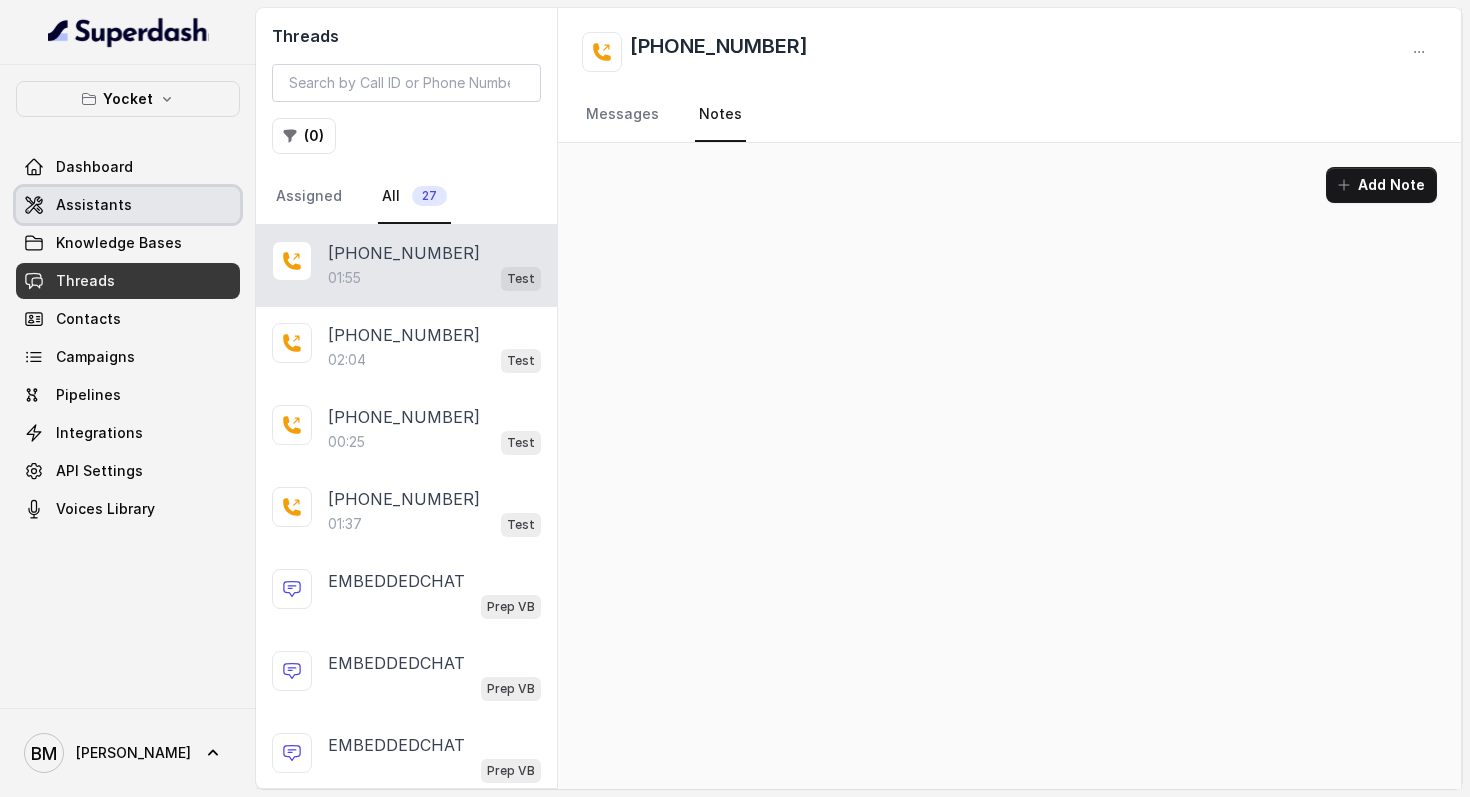 click on "Assistants" at bounding box center [128, 205] 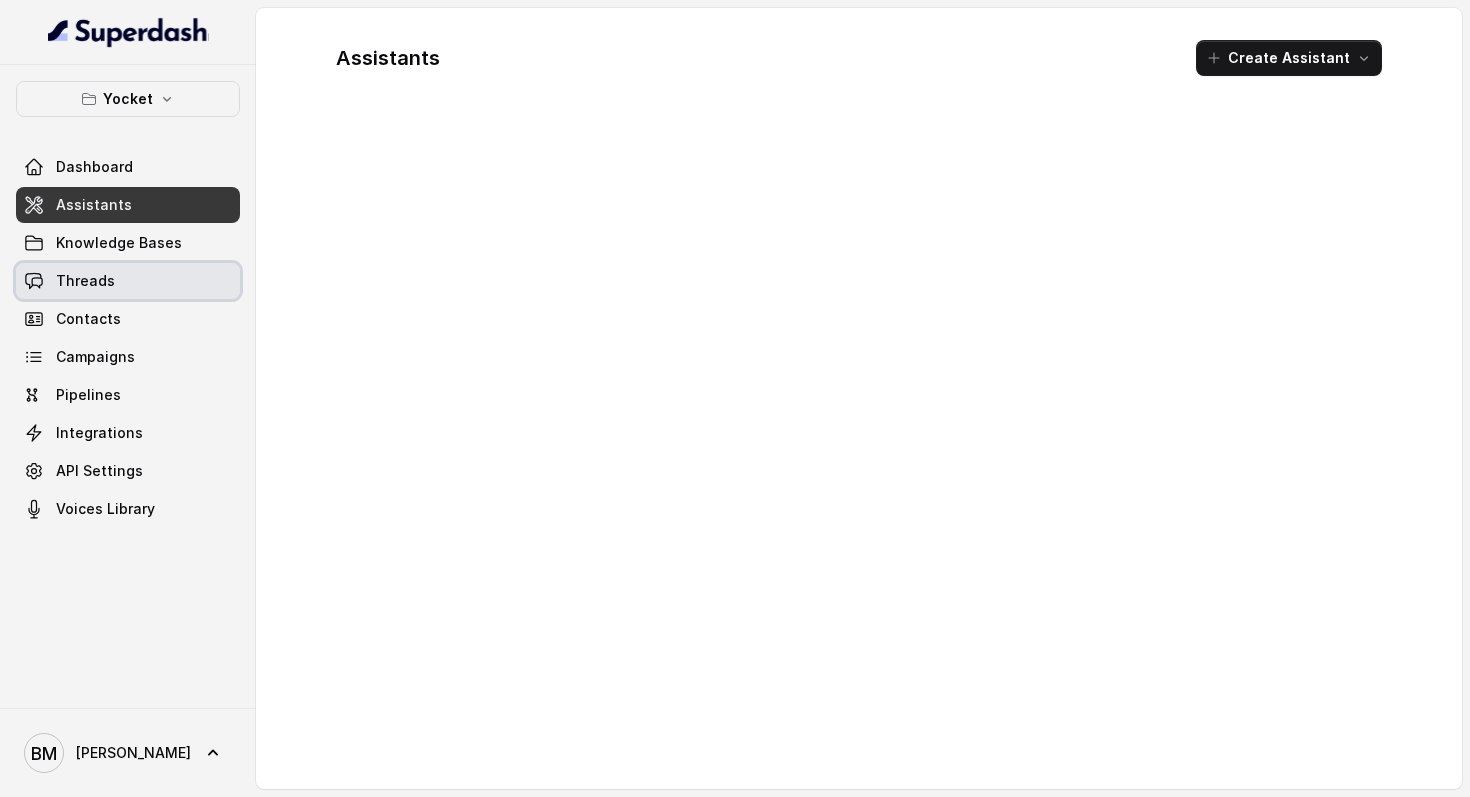 click on "Threads" at bounding box center (128, 281) 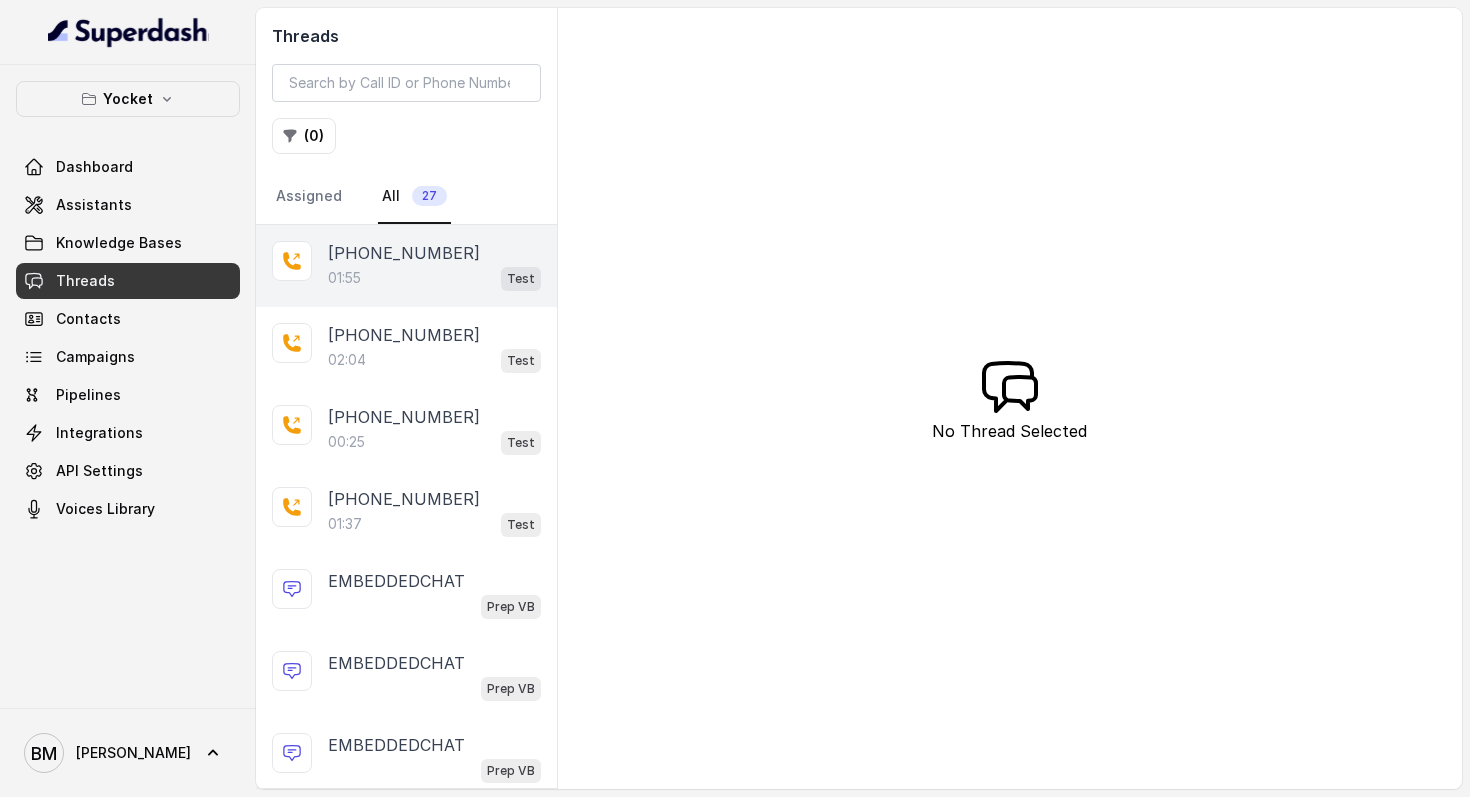 click on "[PHONE_NUMBER]" at bounding box center [404, 253] 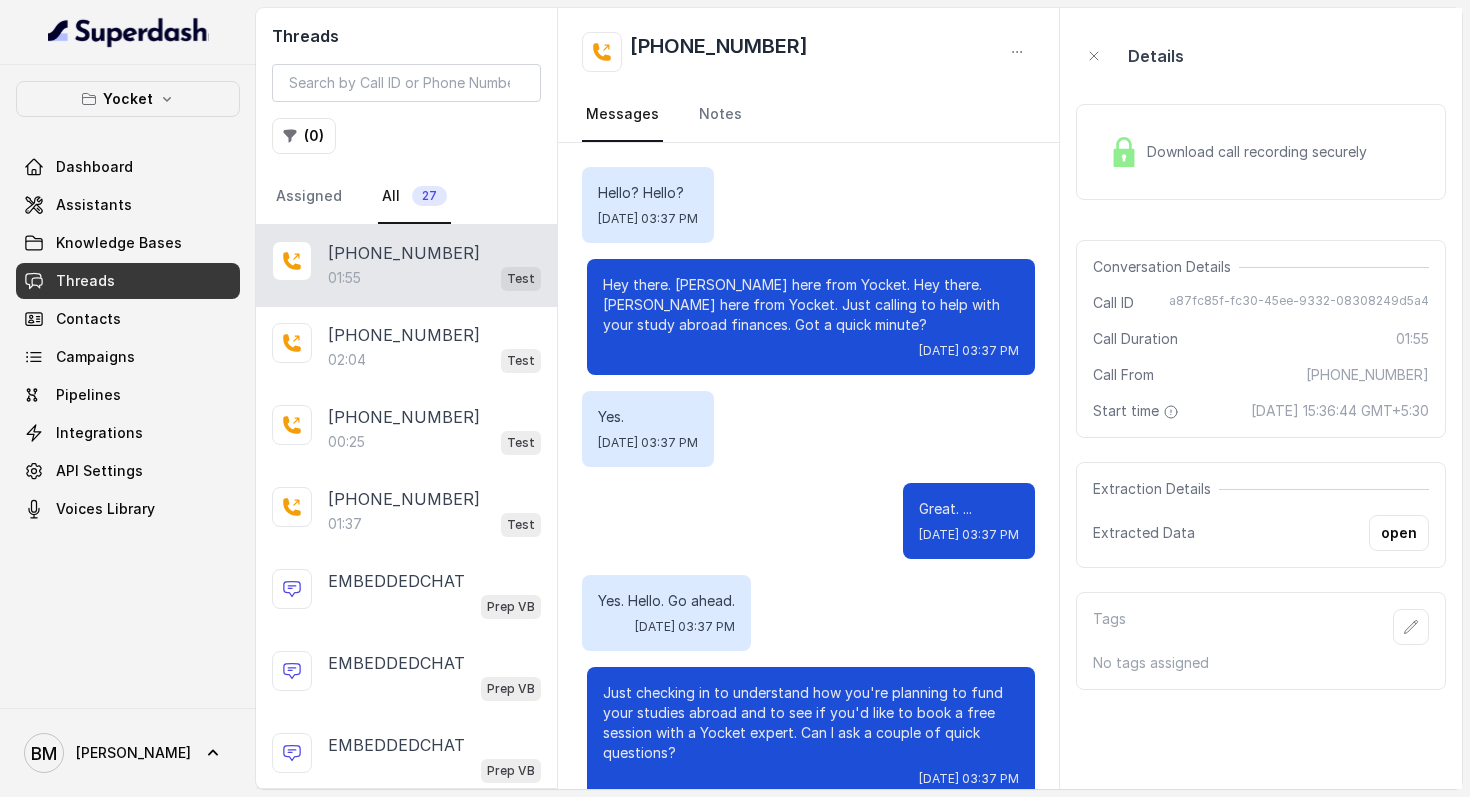 scroll, scrollTop: 1486, scrollLeft: 0, axis: vertical 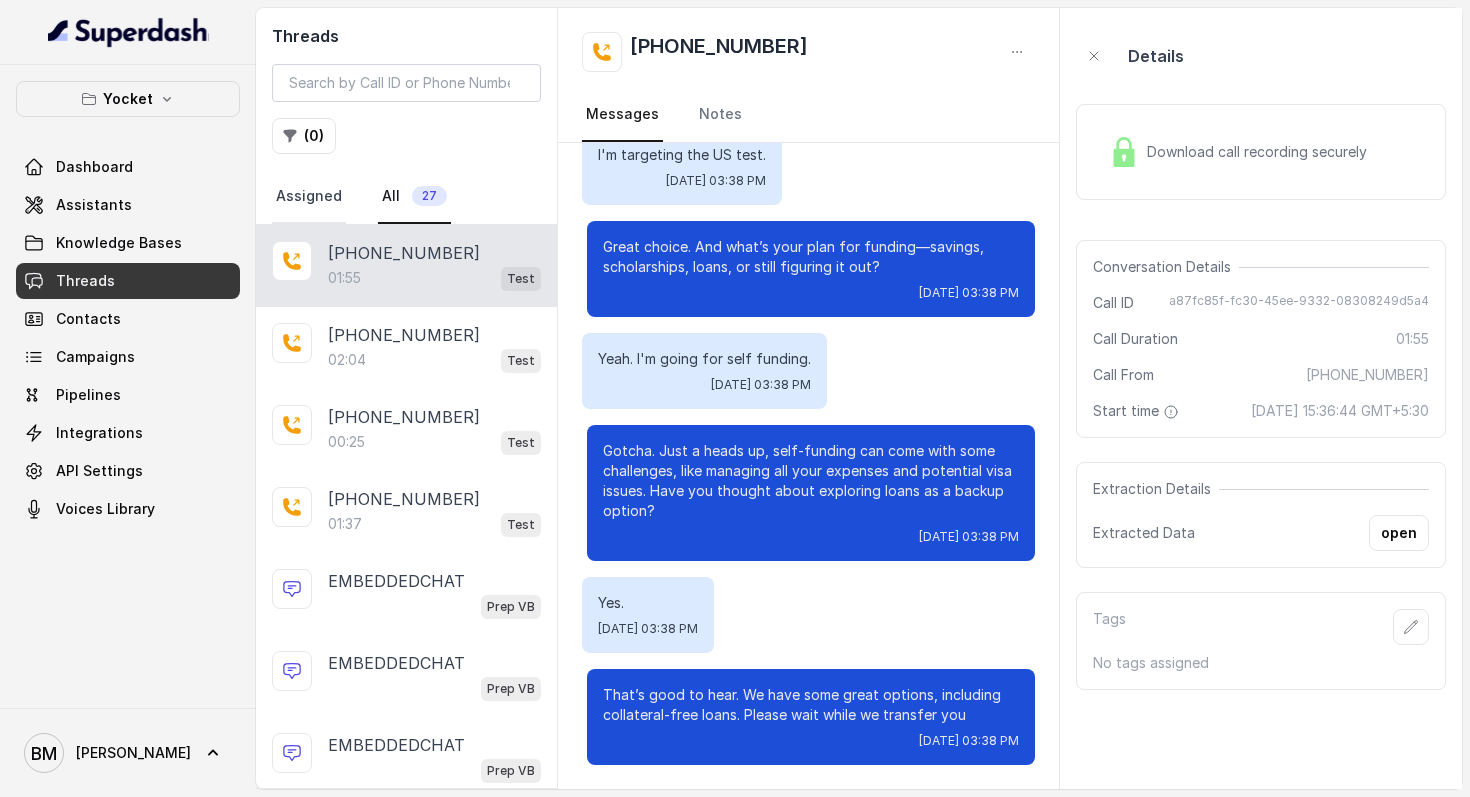 click on "Assigned" at bounding box center (309, 197) 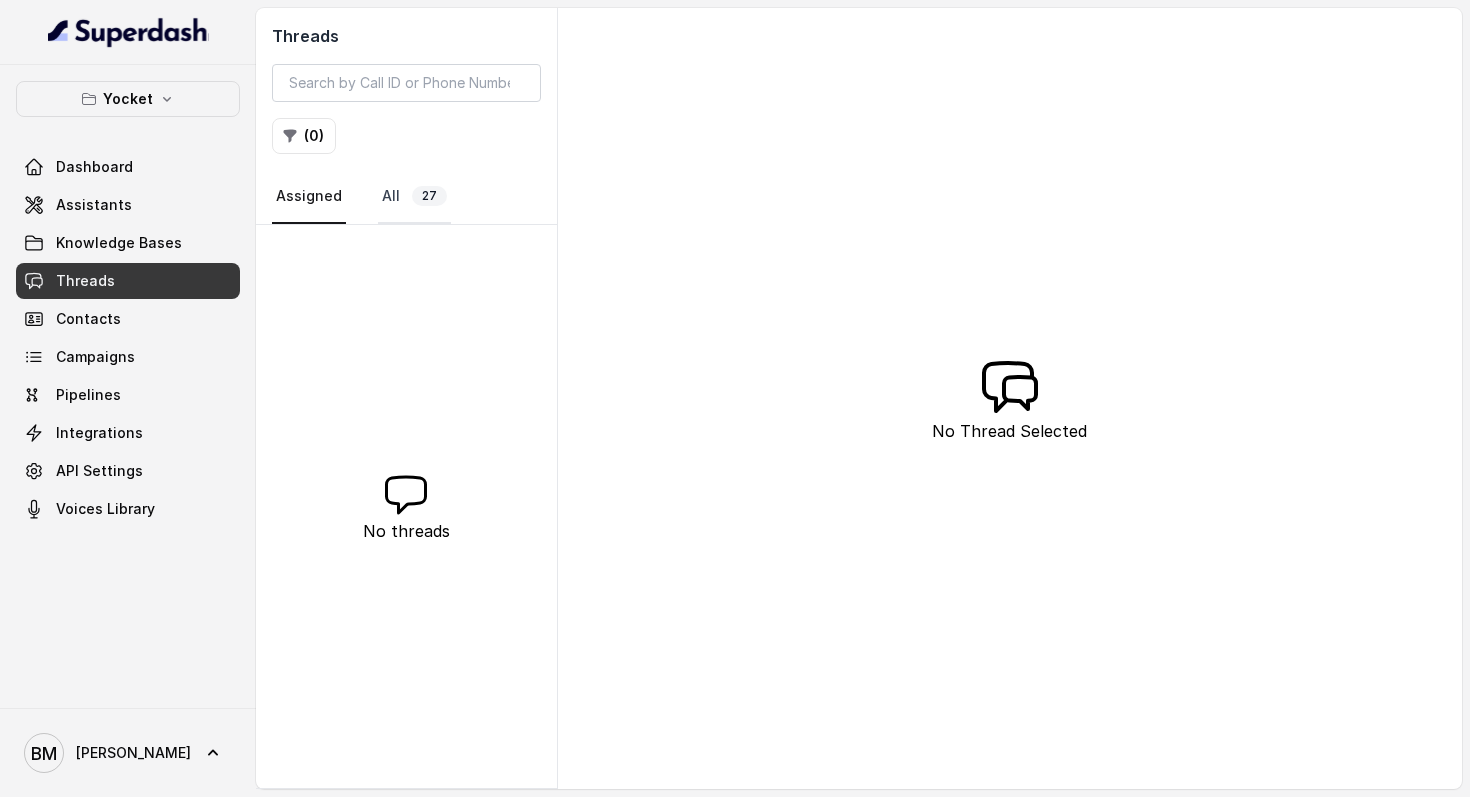 click on "All 27" at bounding box center [414, 197] 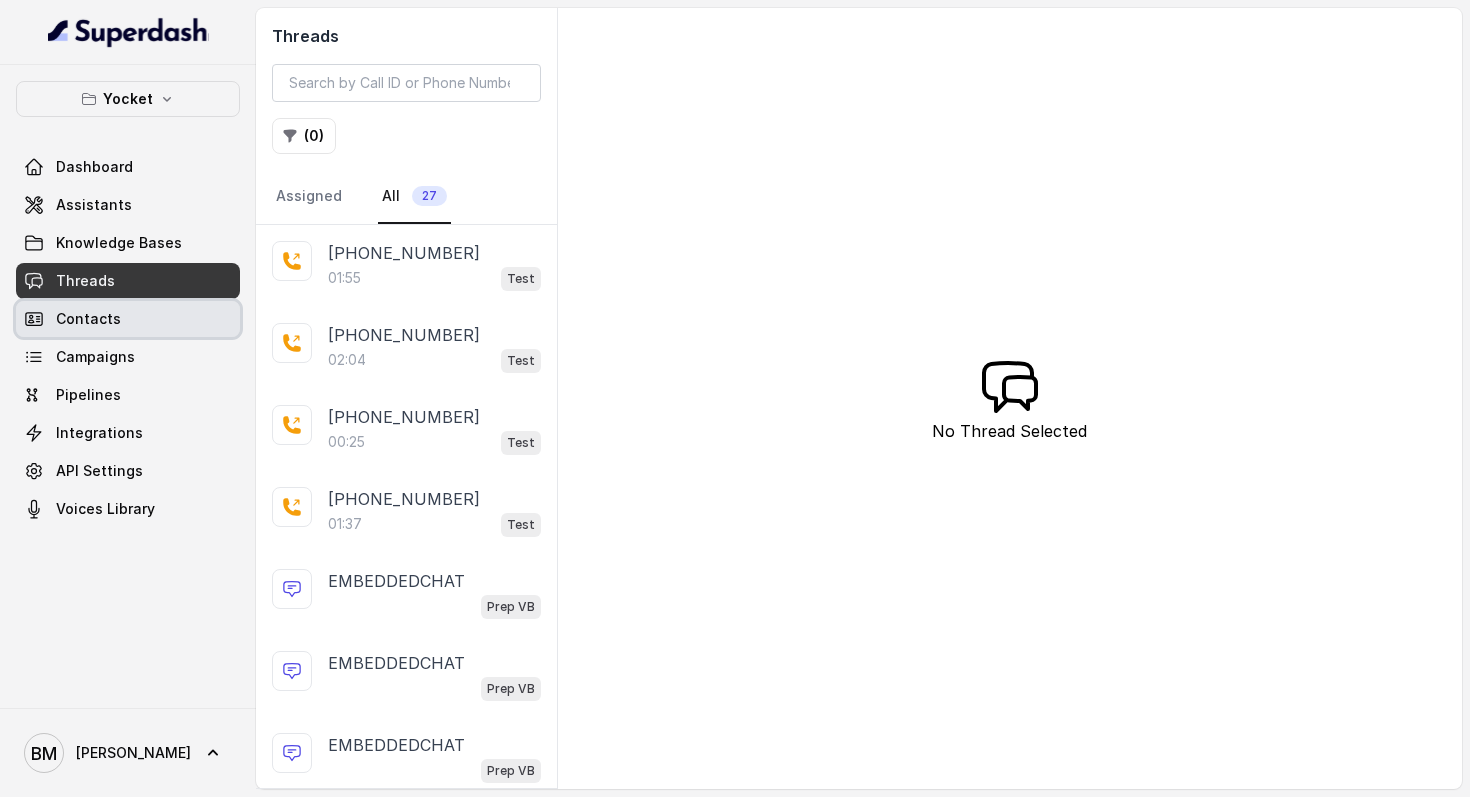 click on "Contacts" at bounding box center [128, 319] 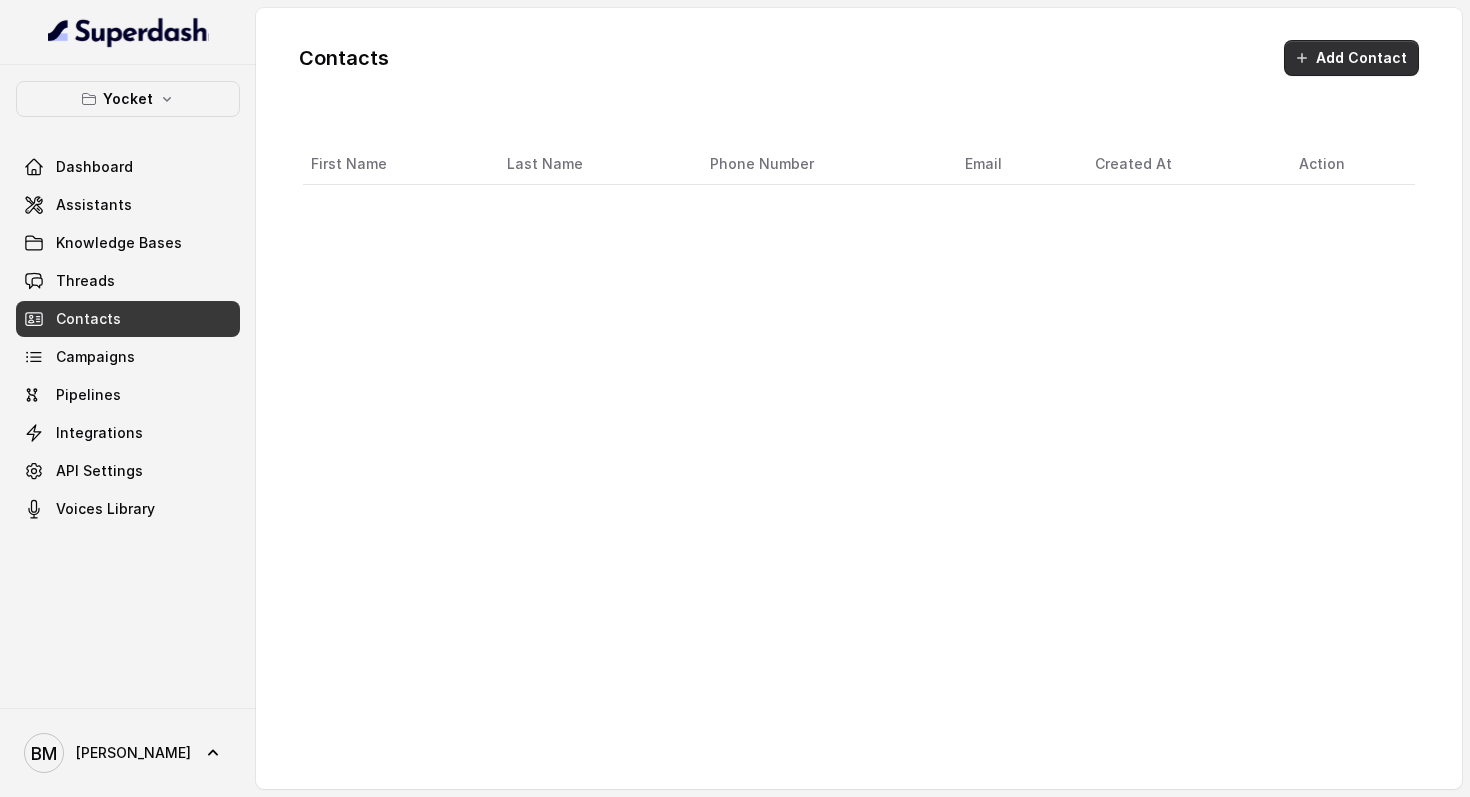 click on "Add Contact" at bounding box center (1351, 58) 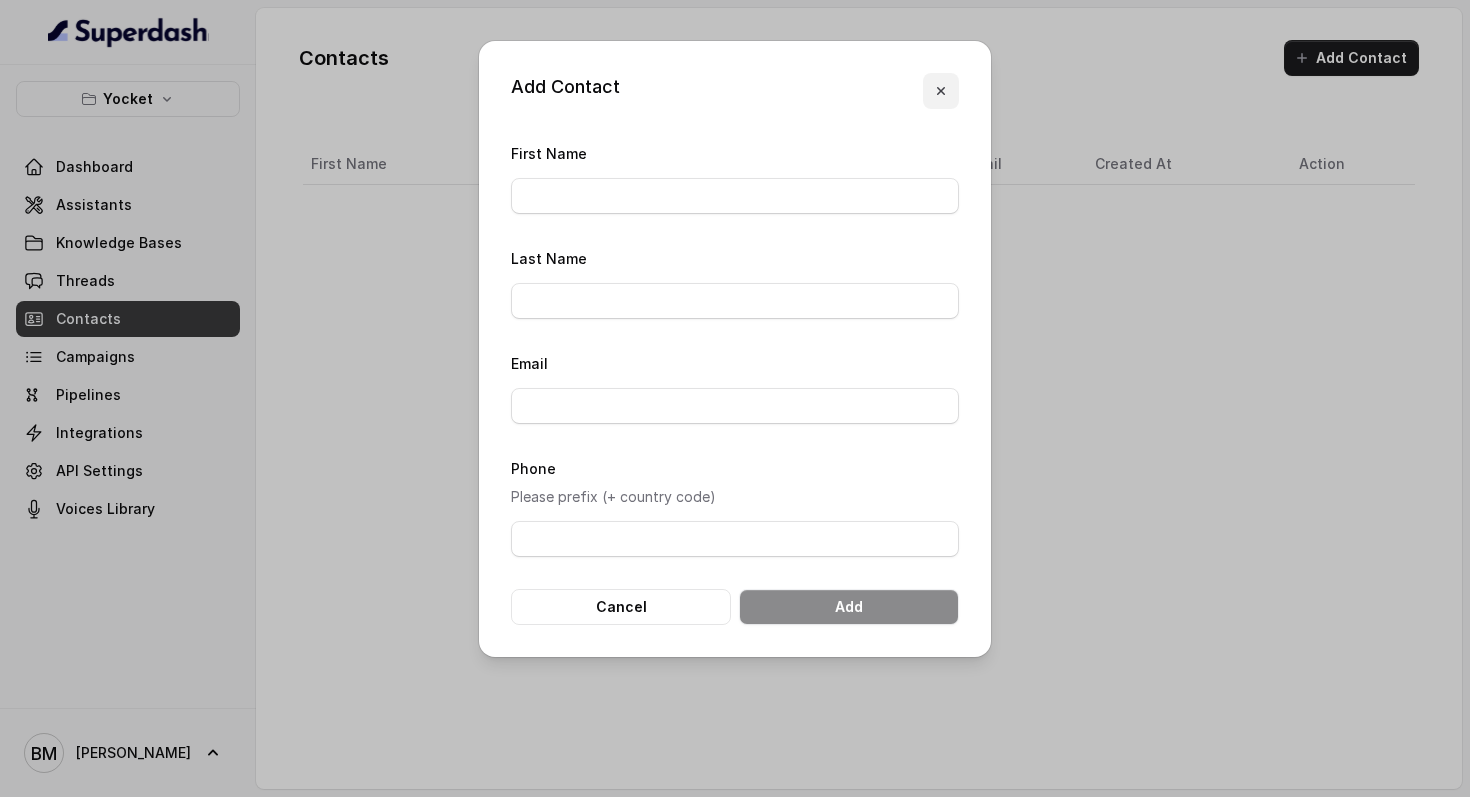 click at bounding box center [941, 91] 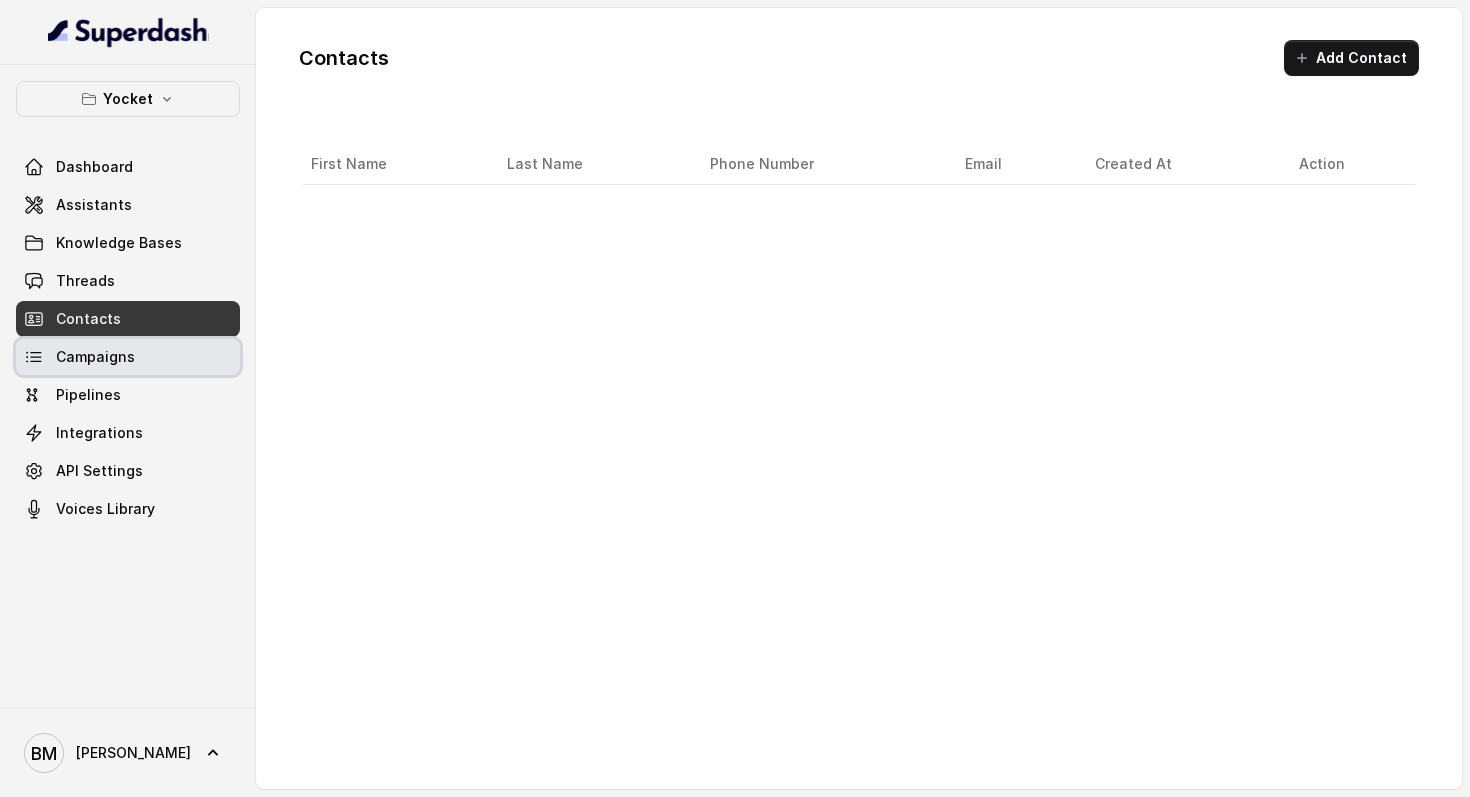 click on "Campaigns" at bounding box center (95, 357) 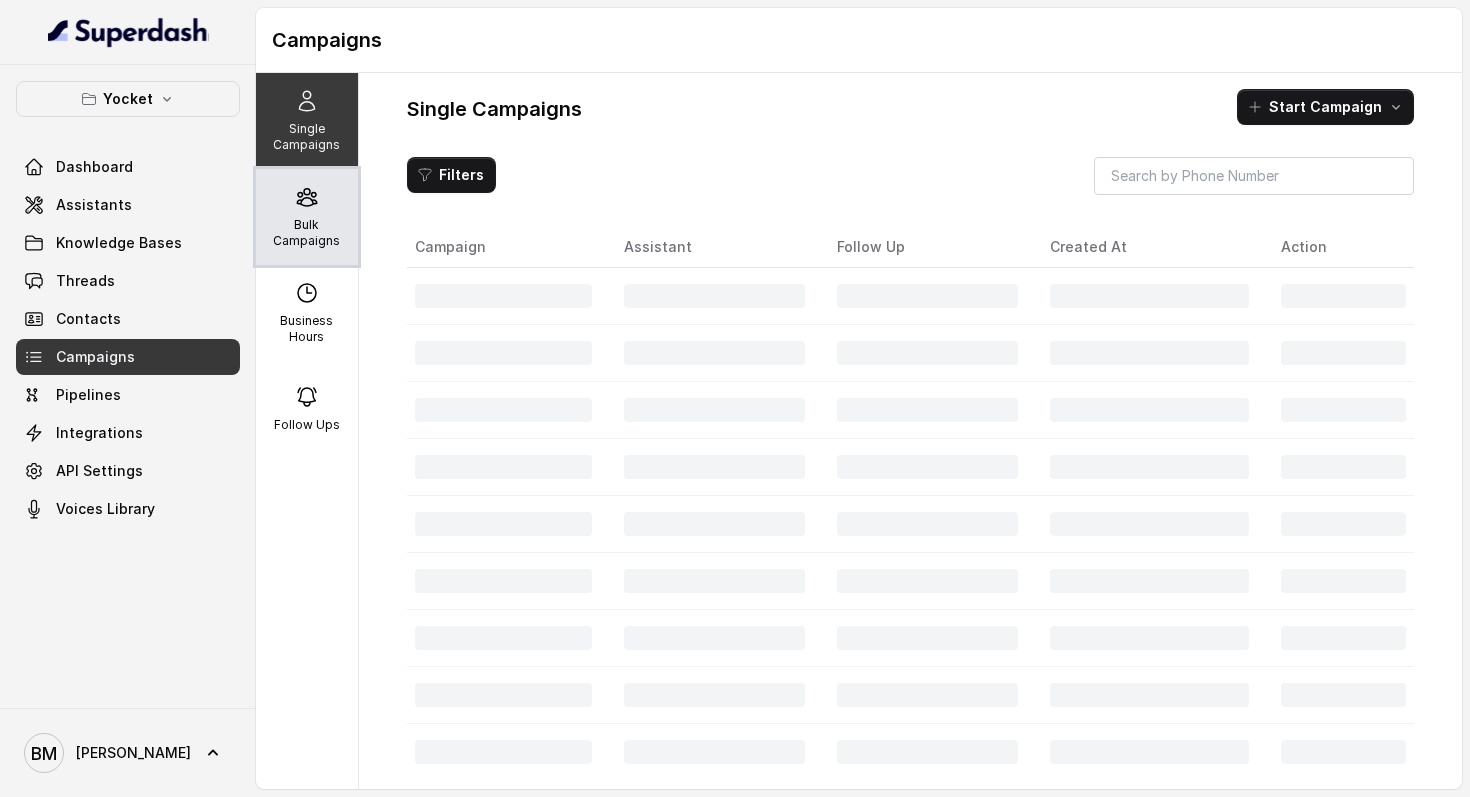 click on "Bulk Campaigns" at bounding box center (307, 233) 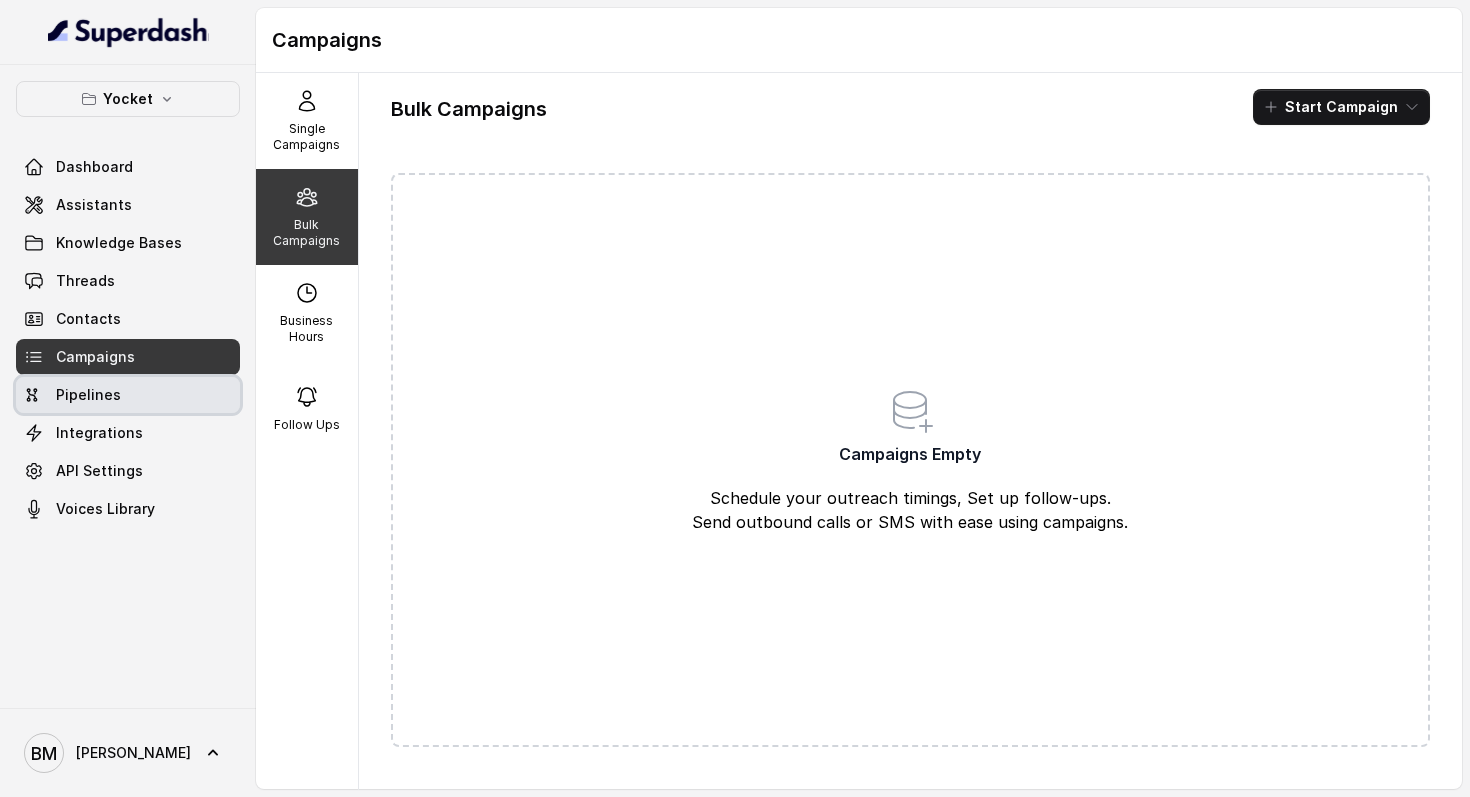 click on "Pipelines" at bounding box center [88, 395] 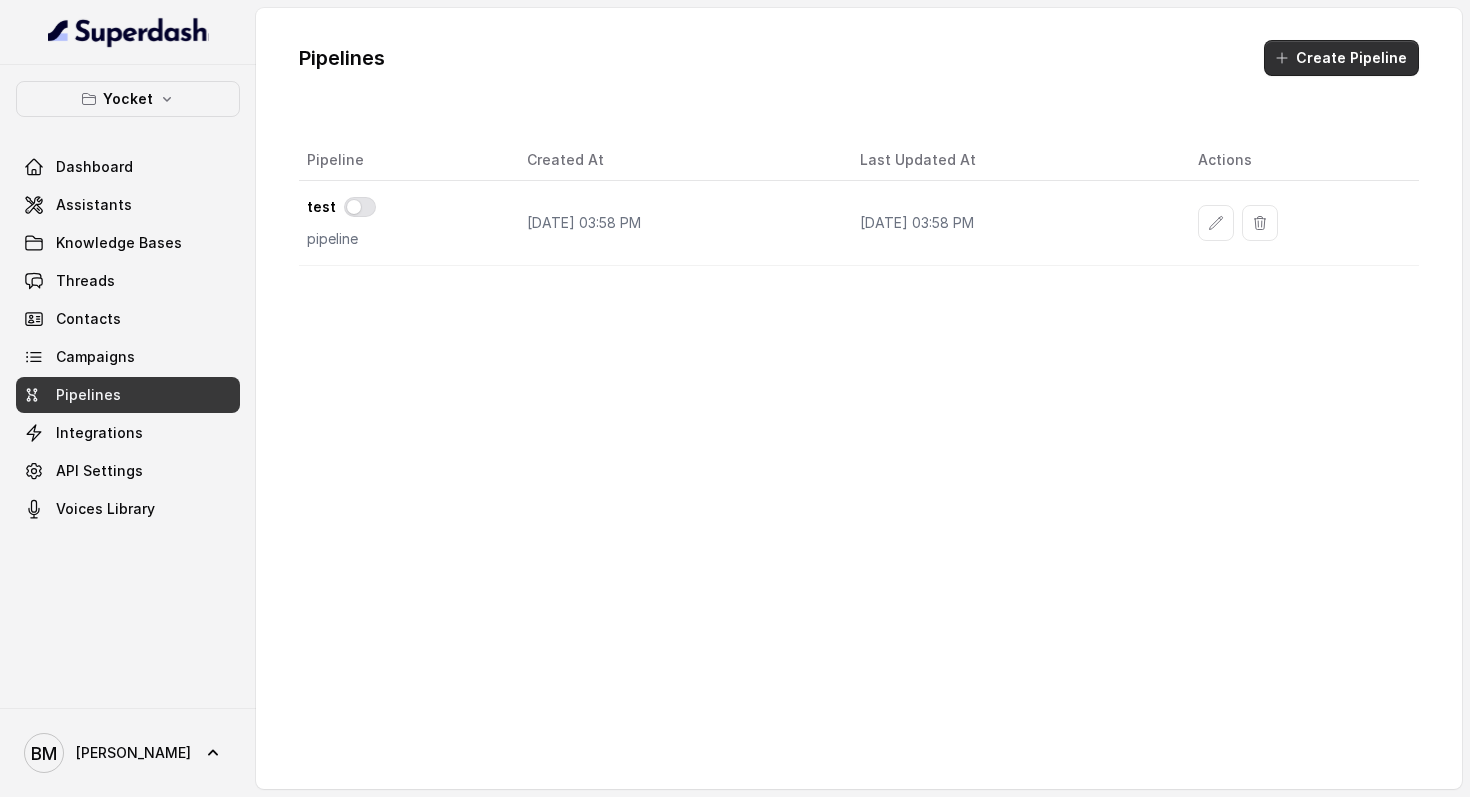 click on "Create Pipeline" at bounding box center [1341, 58] 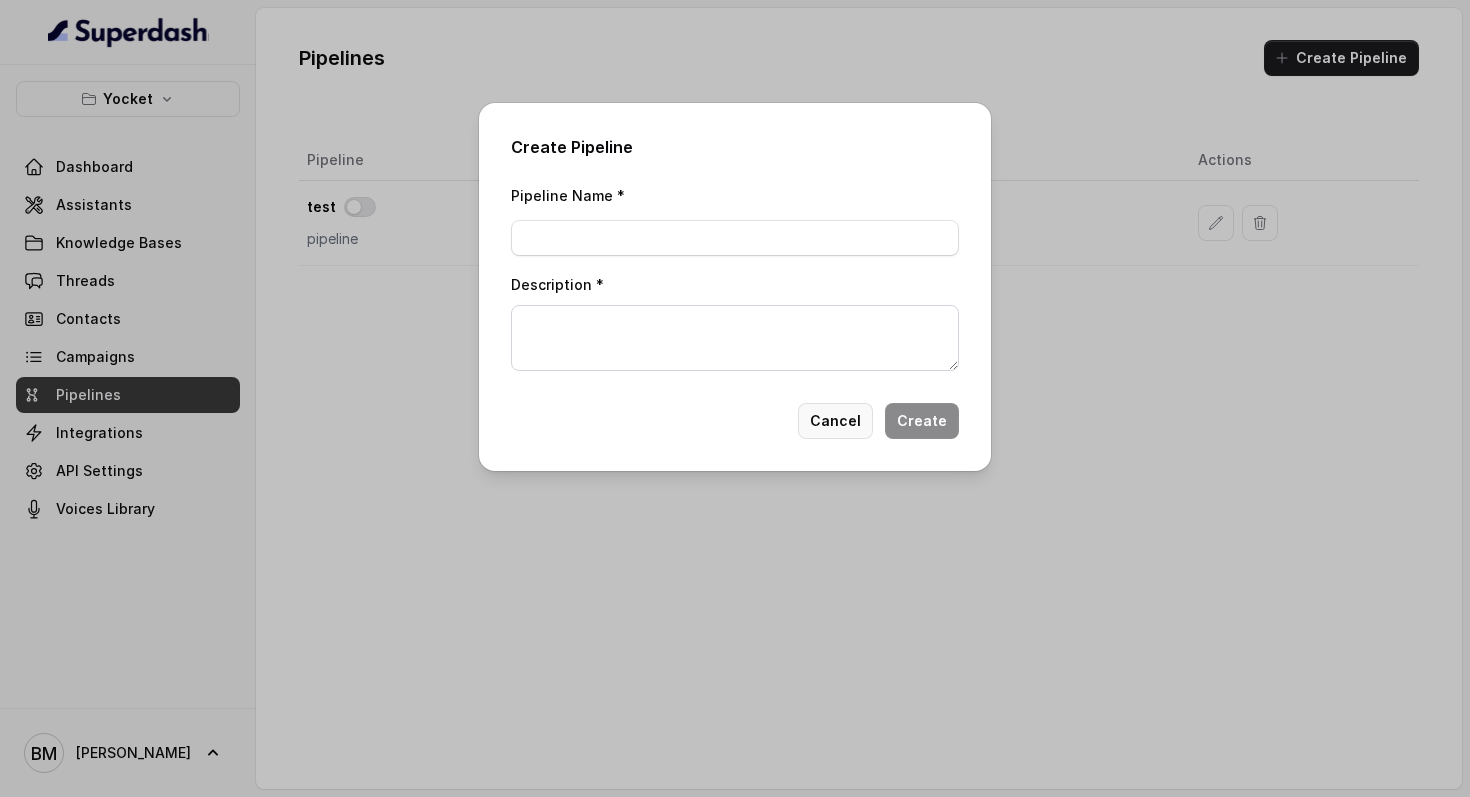 click on "Cancel" at bounding box center [835, 421] 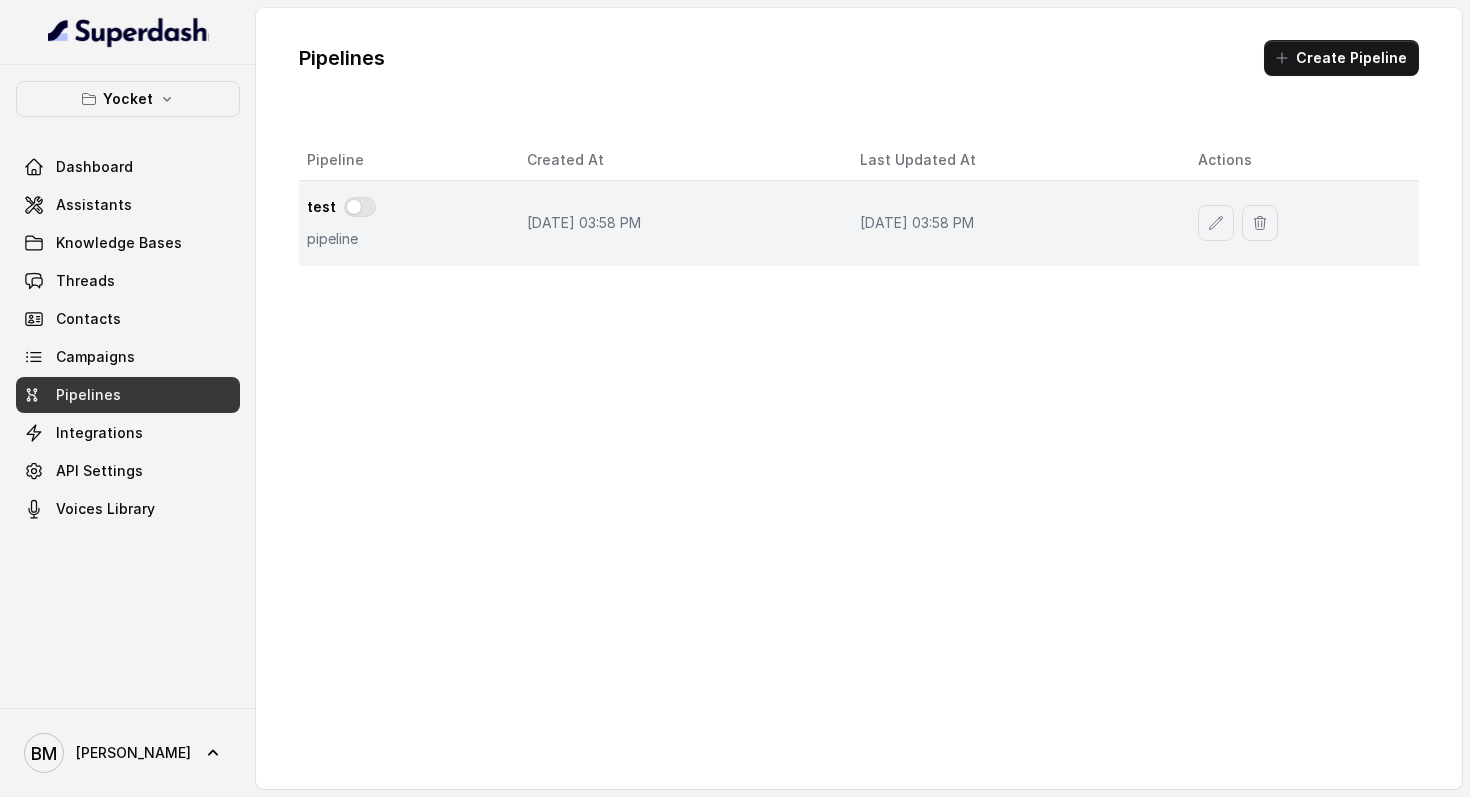 click on "[DATE] 03:58 PM" at bounding box center [677, 223] 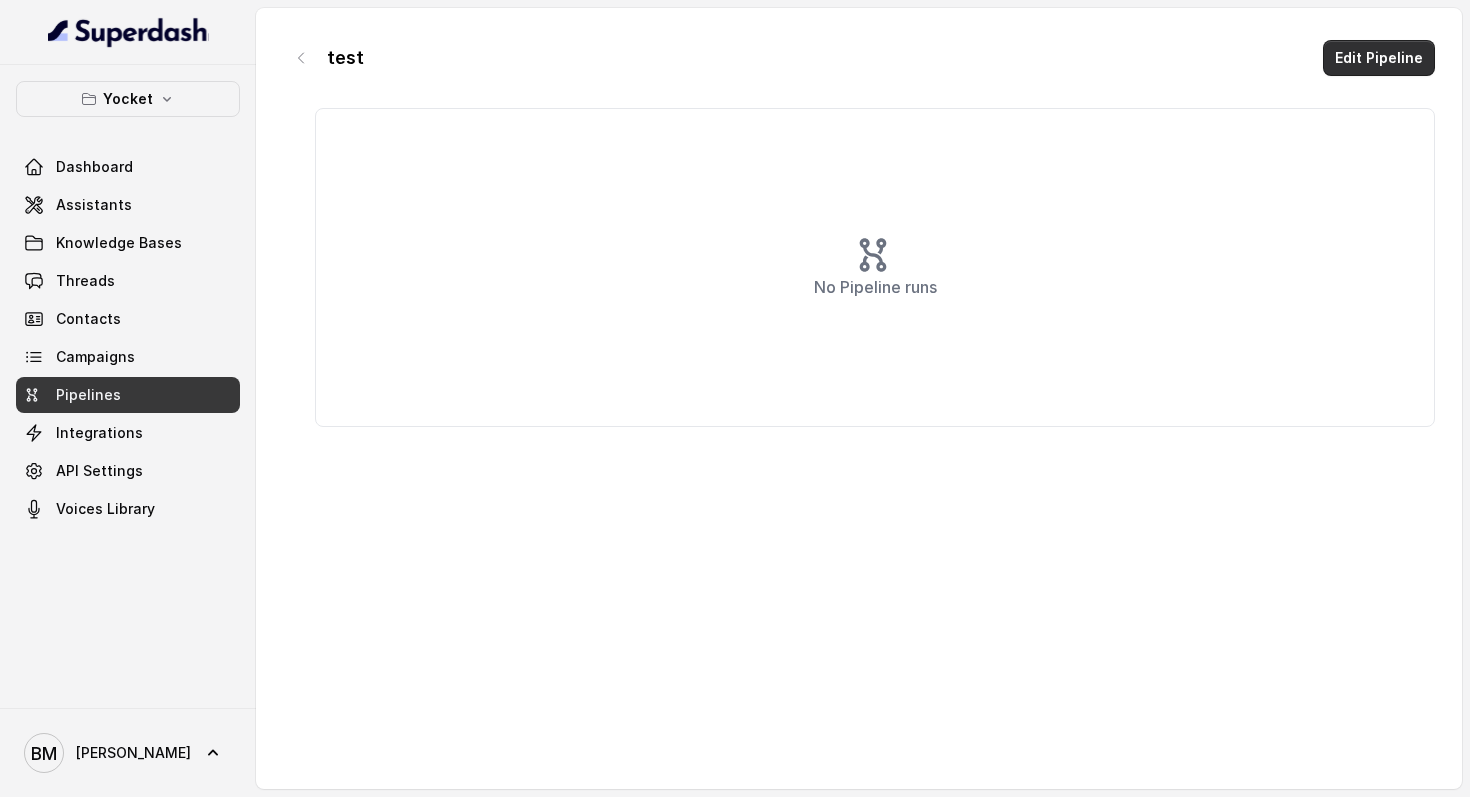 click on "Edit Pipeline" at bounding box center [1379, 58] 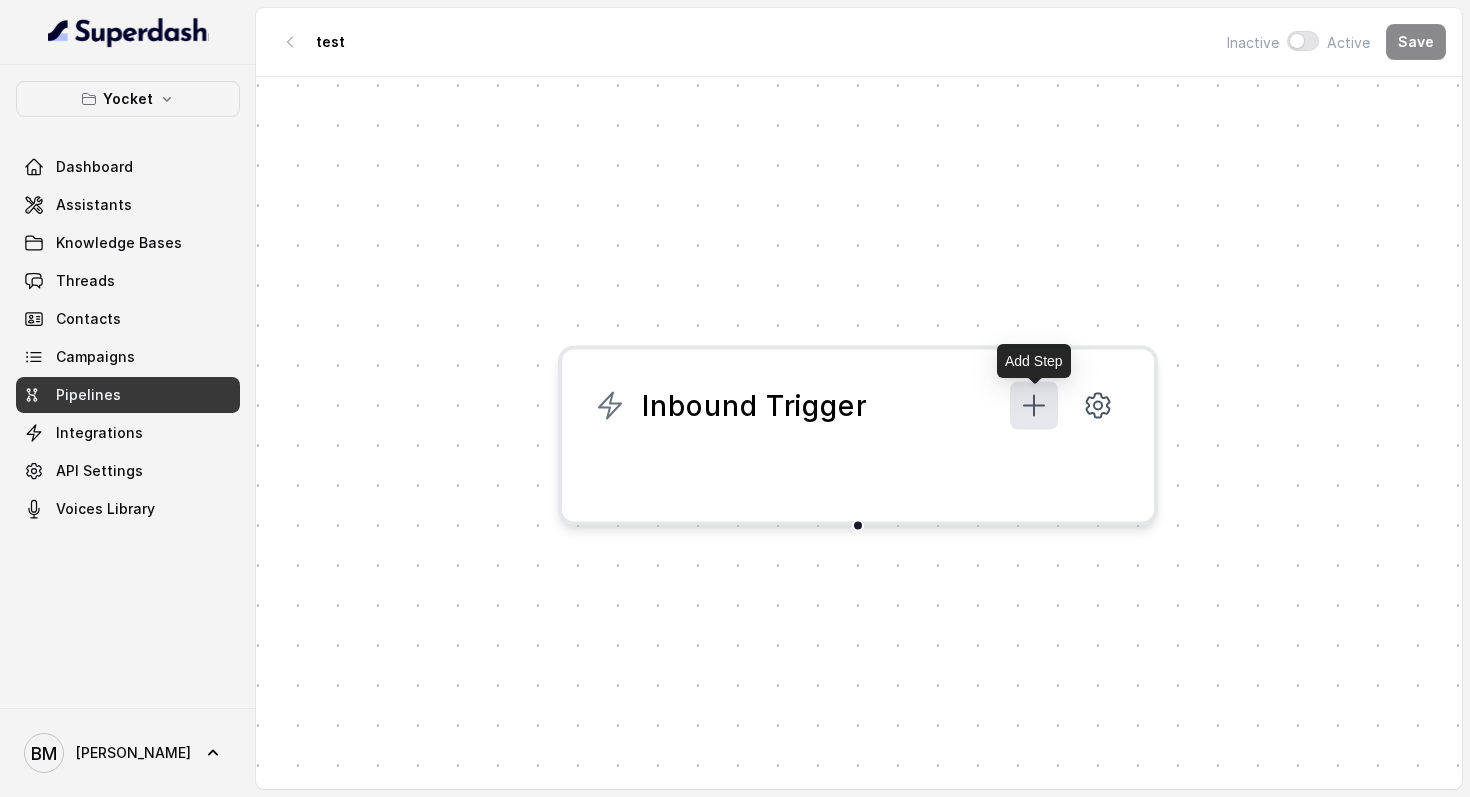 click 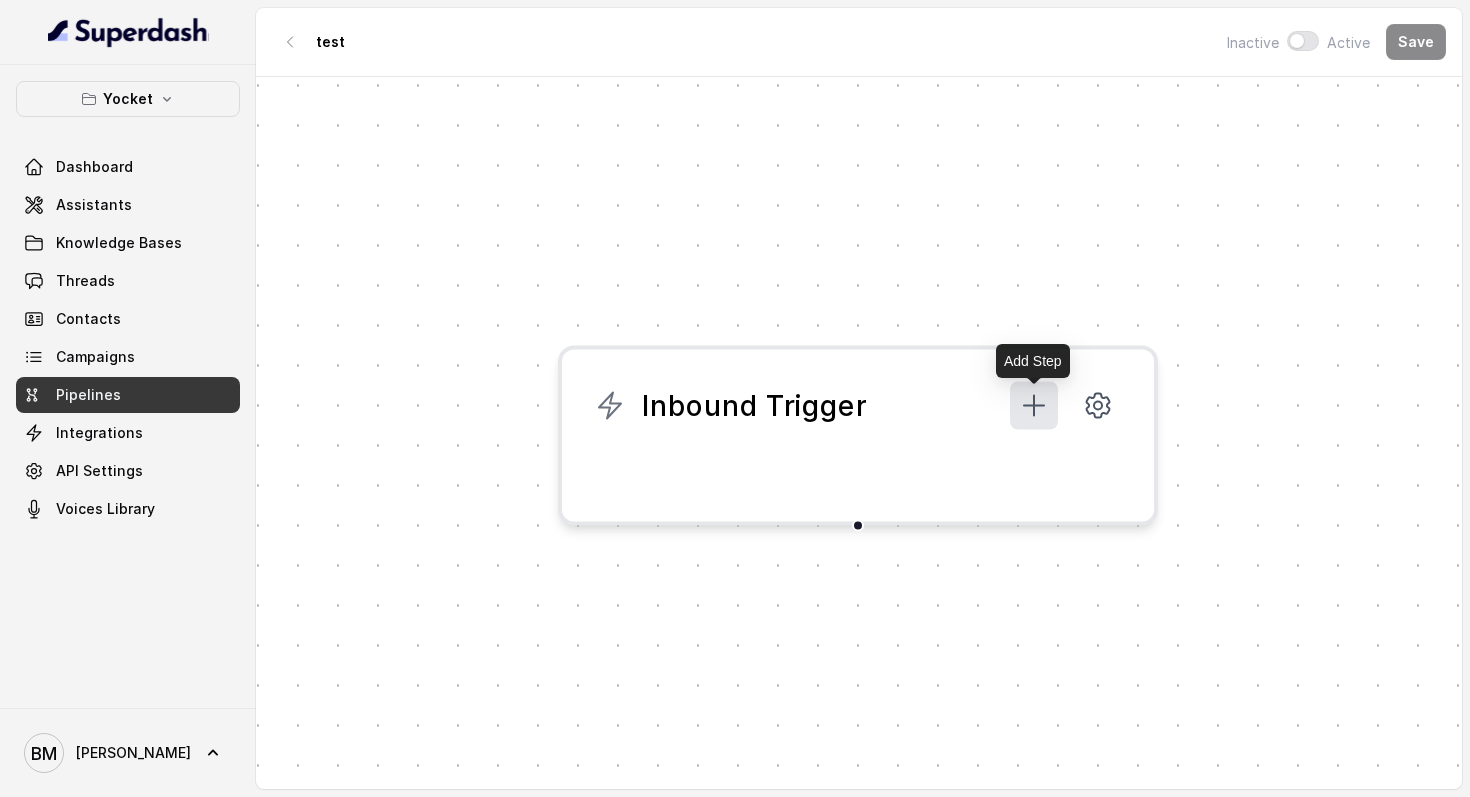 click 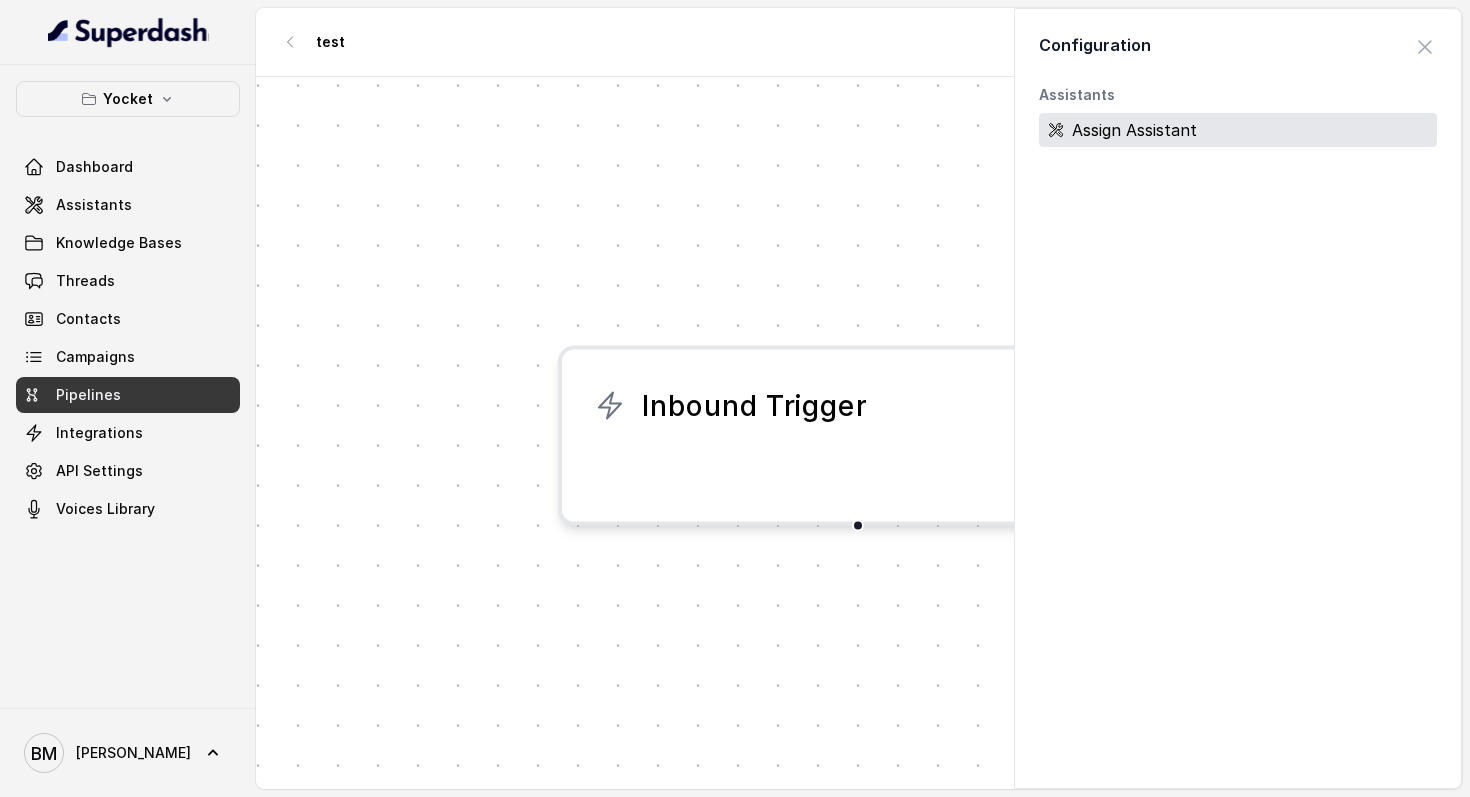 click on "Assign Assistant" at bounding box center [1238, 130] 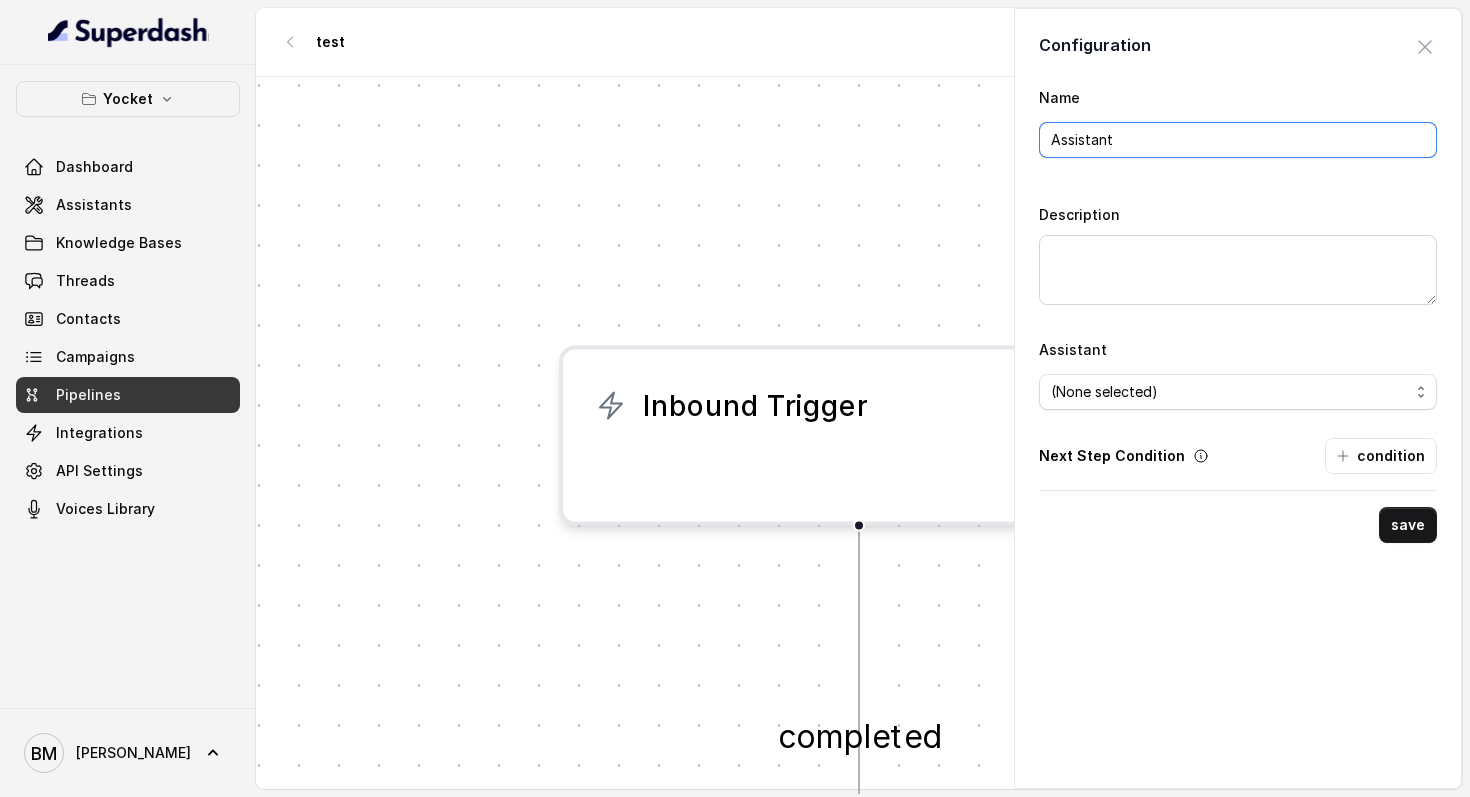 click on "Assistant" at bounding box center (1238, 140) 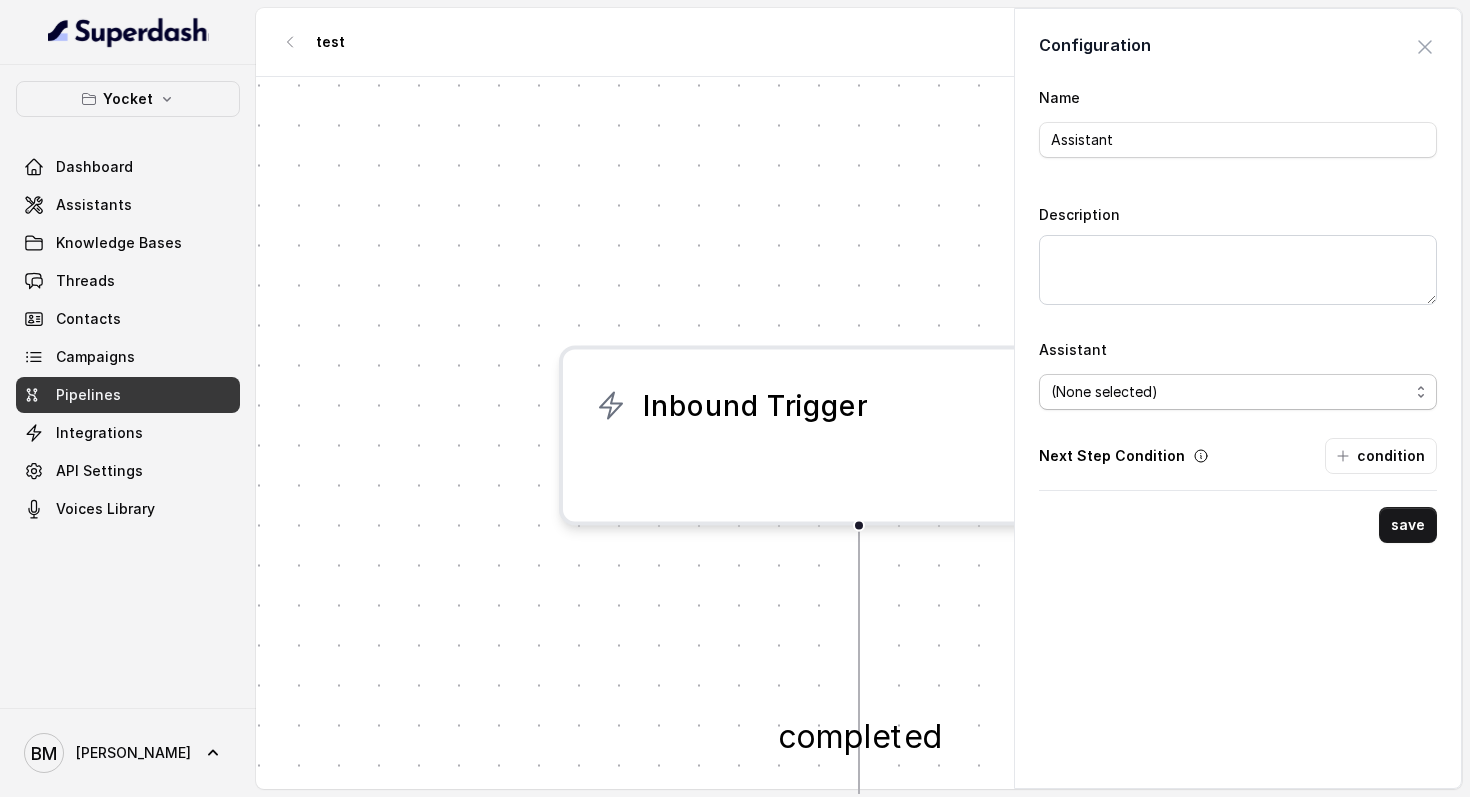 click on "(None selected) [PERSON_NAME] wa test" at bounding box center [1238, 392] 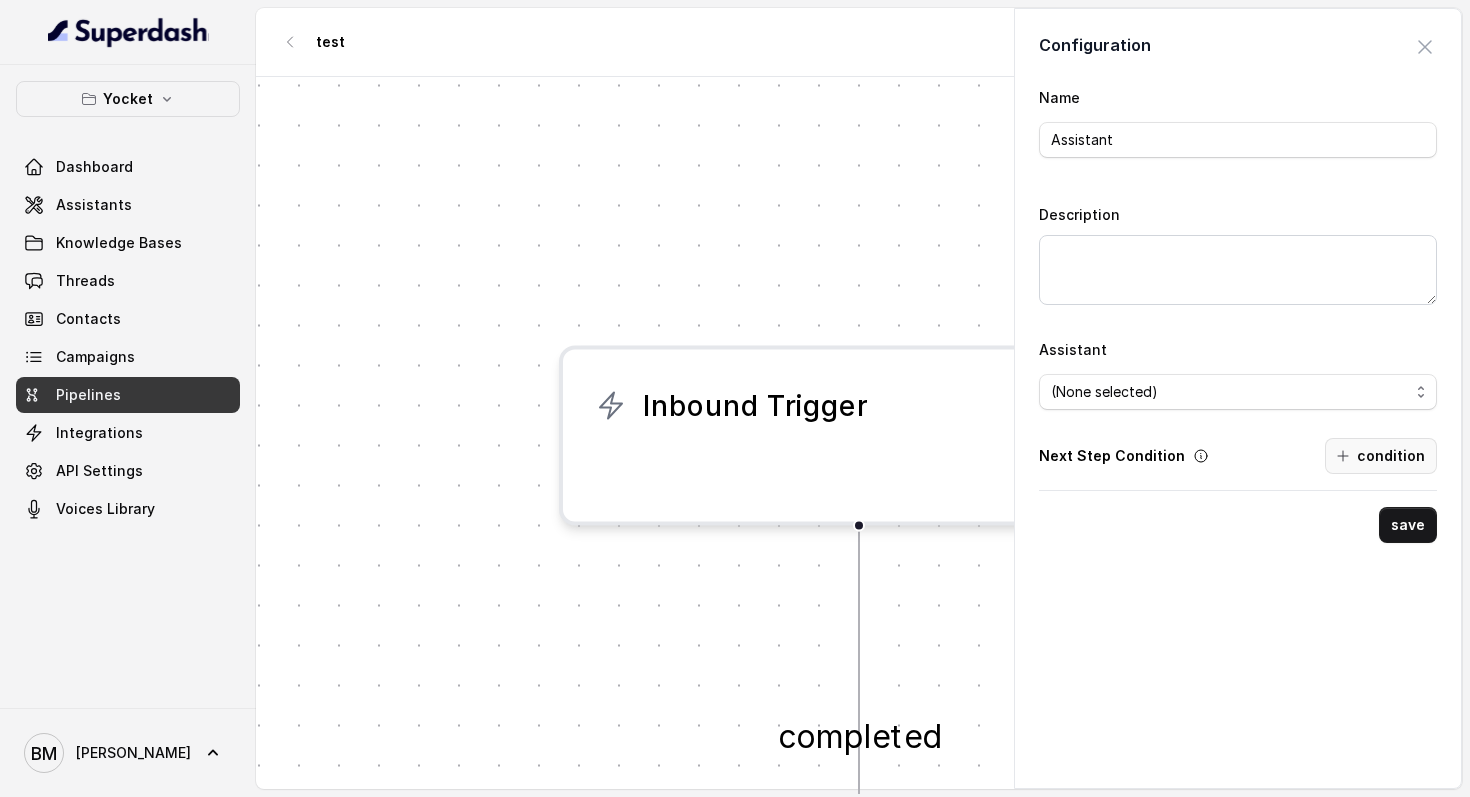 click on "condition" at bounding box center [1381, 456] 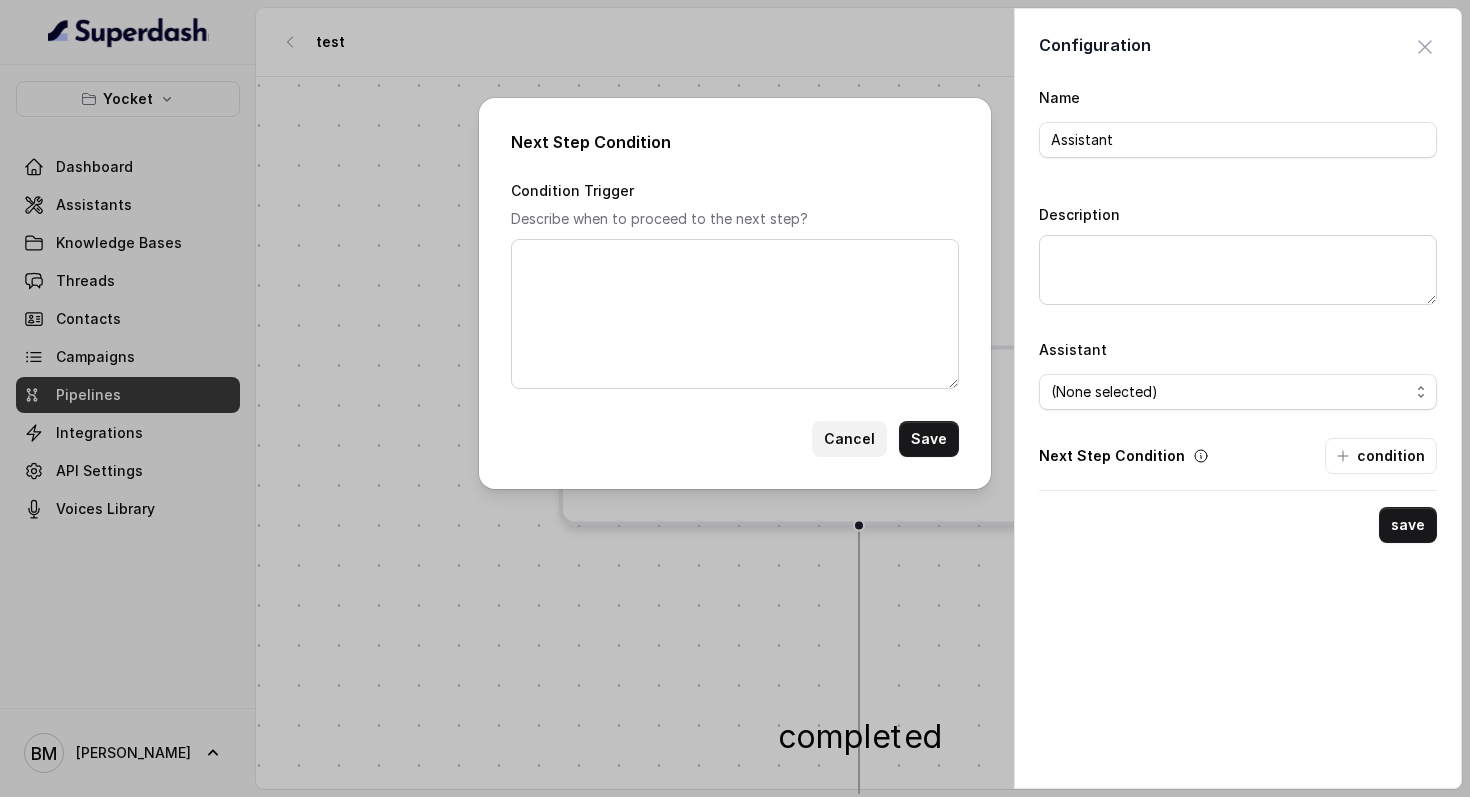 click on "Cancel" at bounding box center [849, 439] 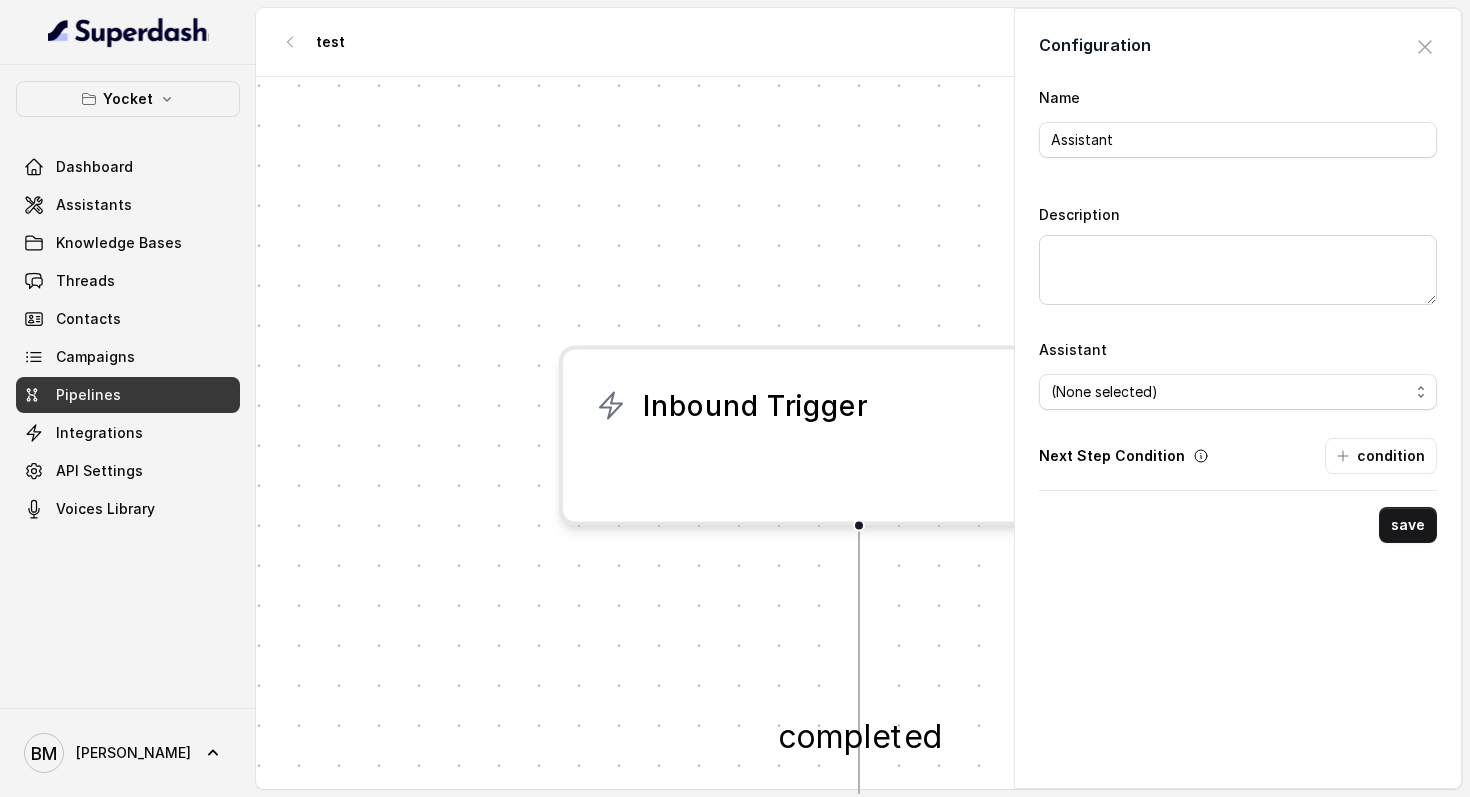 drag, startPoint x: 774, startPoint y: 575, endPoint x: 590, endPoint y: 298, distance: 332.54324 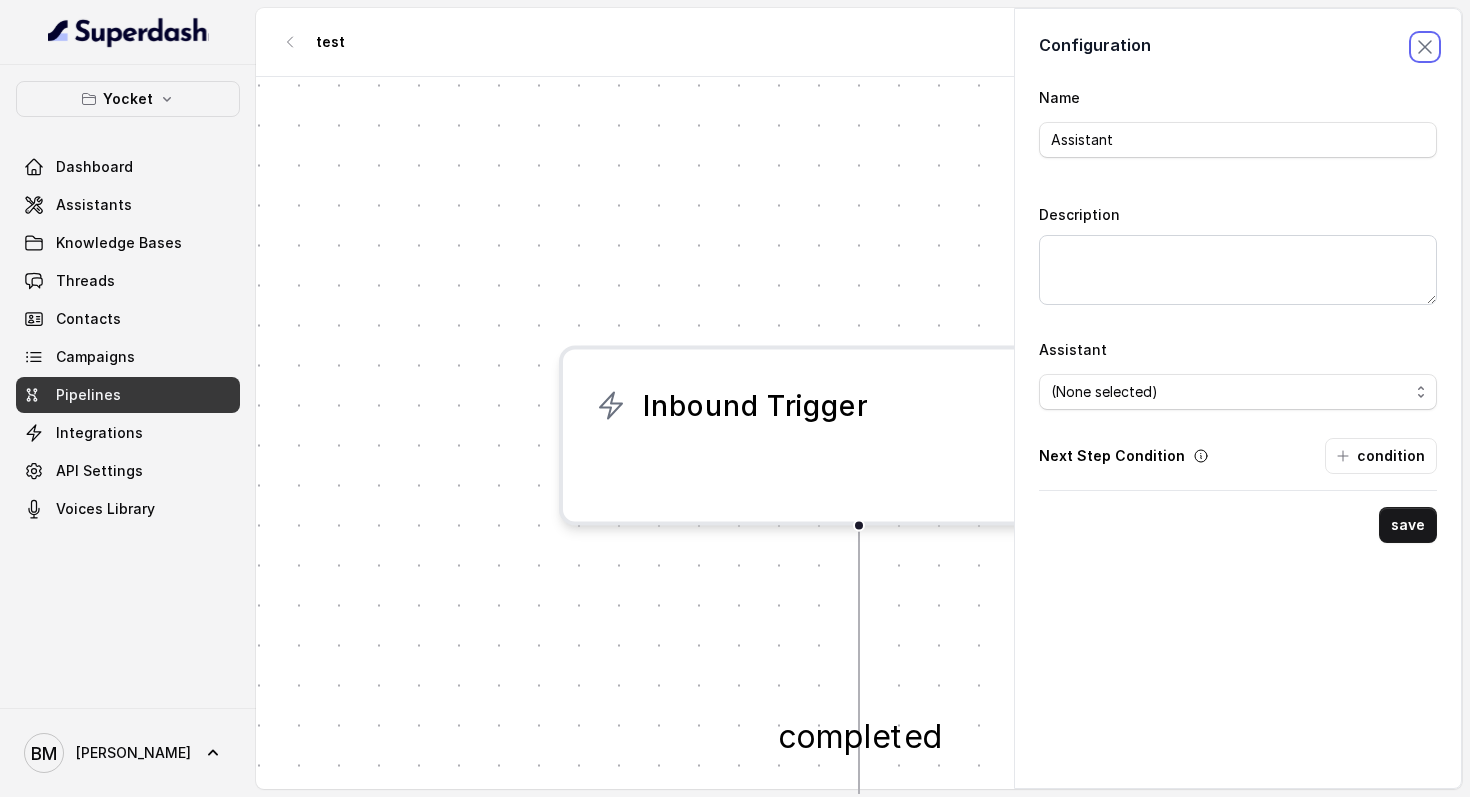 click at bounding box center [1425, 47] 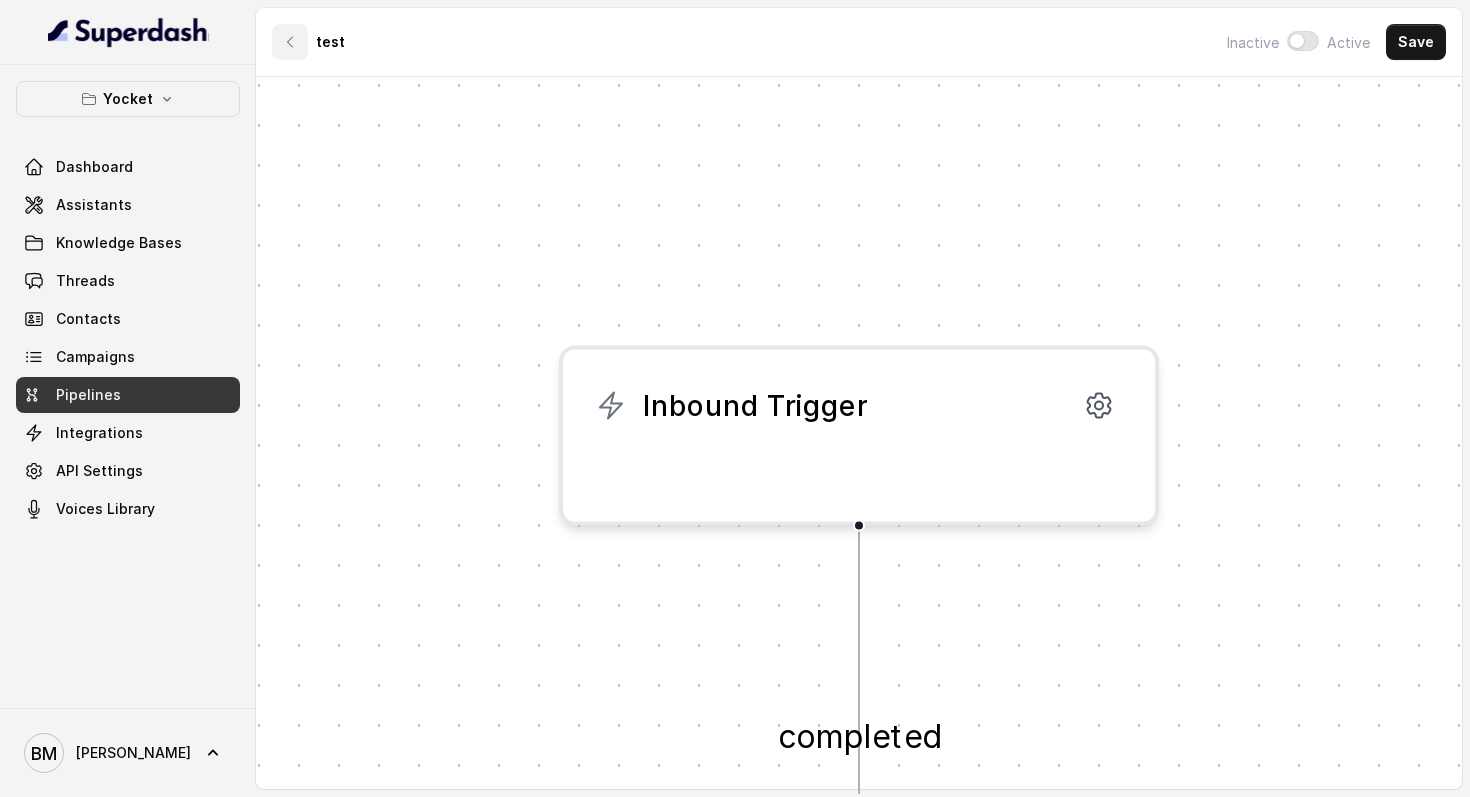 click at bounding box center [290, 42] 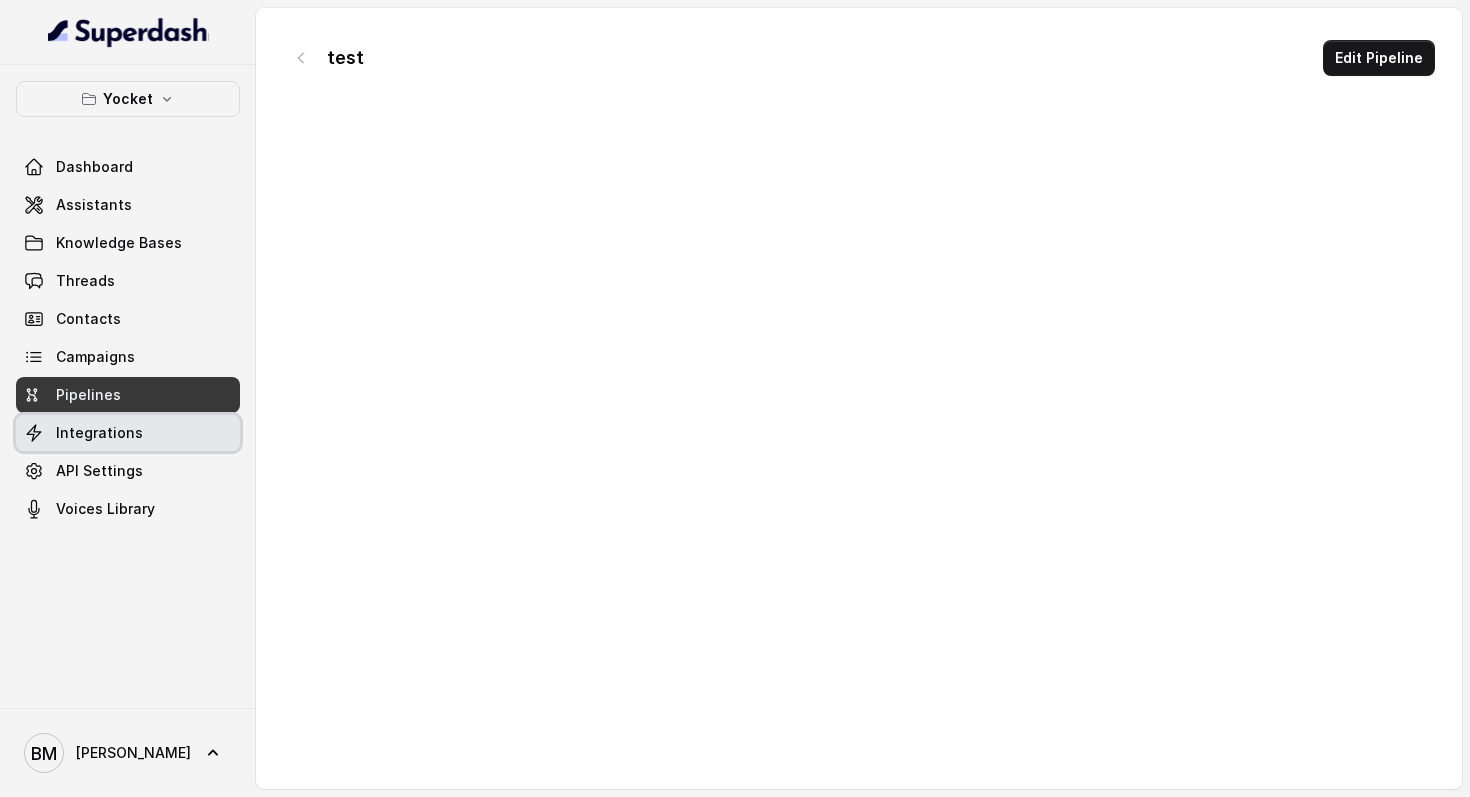 click on "Integrations" at bounding box center [99, 433] 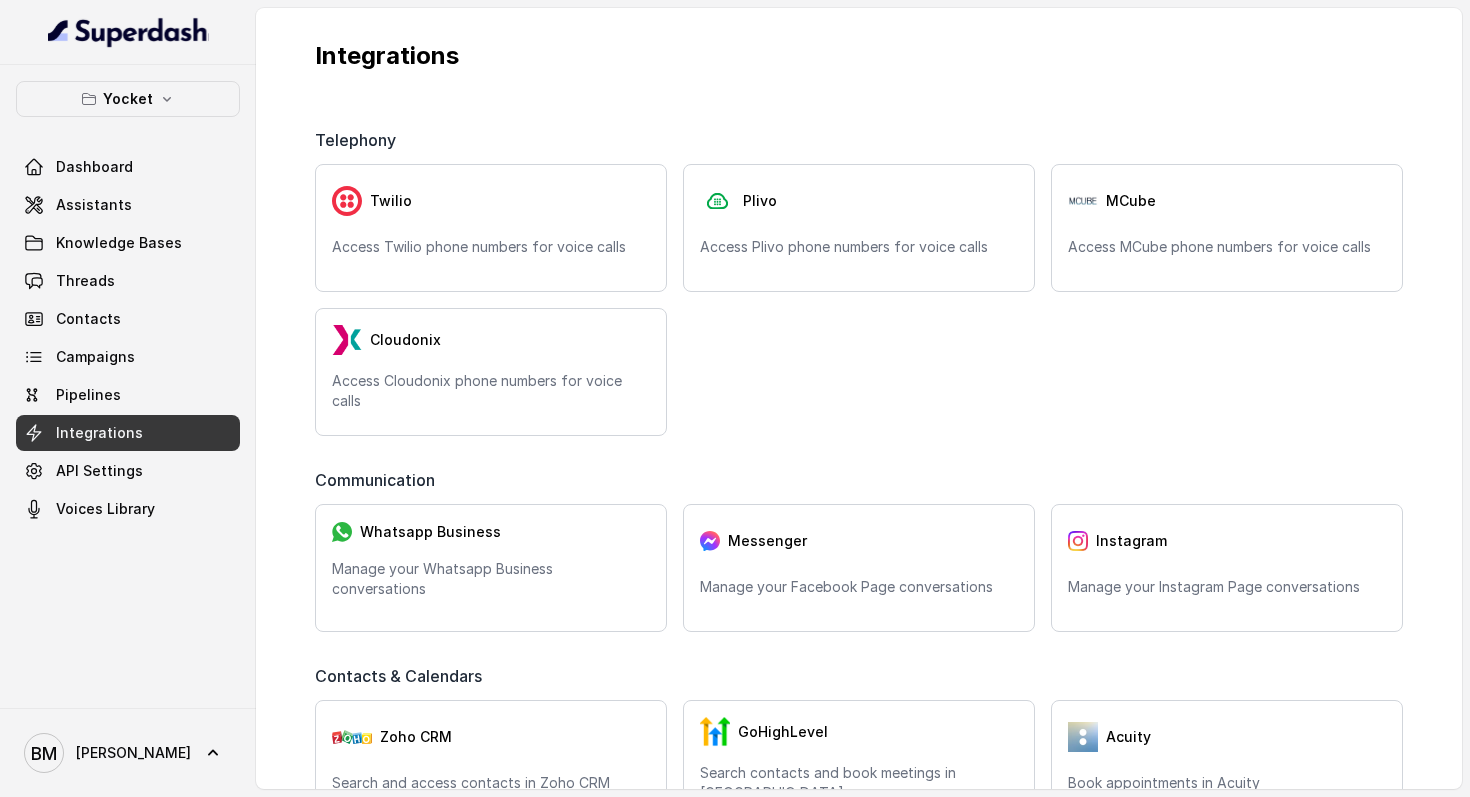click on "API Settings" at bounding box center (99, 471) 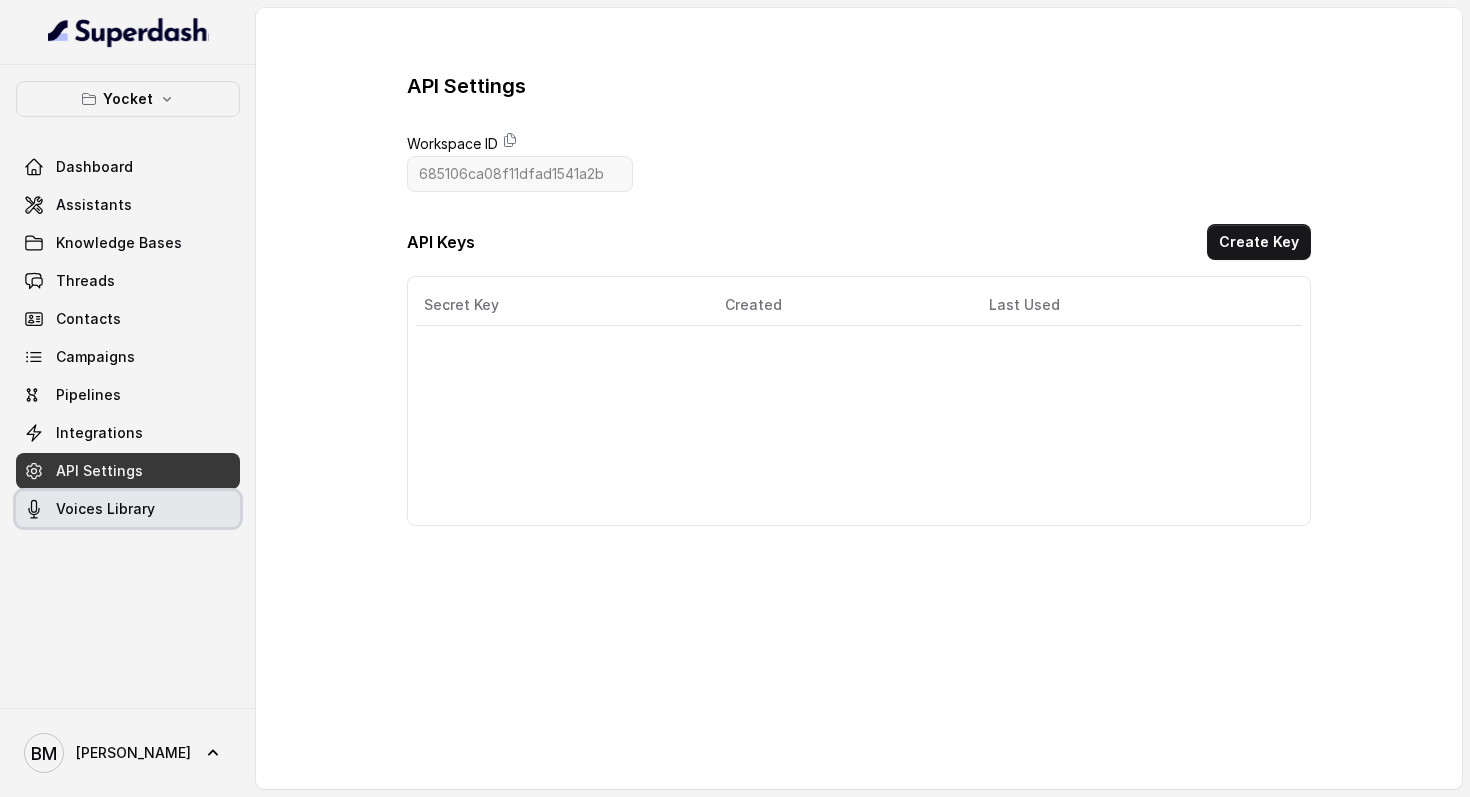 click on "Voices Library" at bounding box center [105, 509] 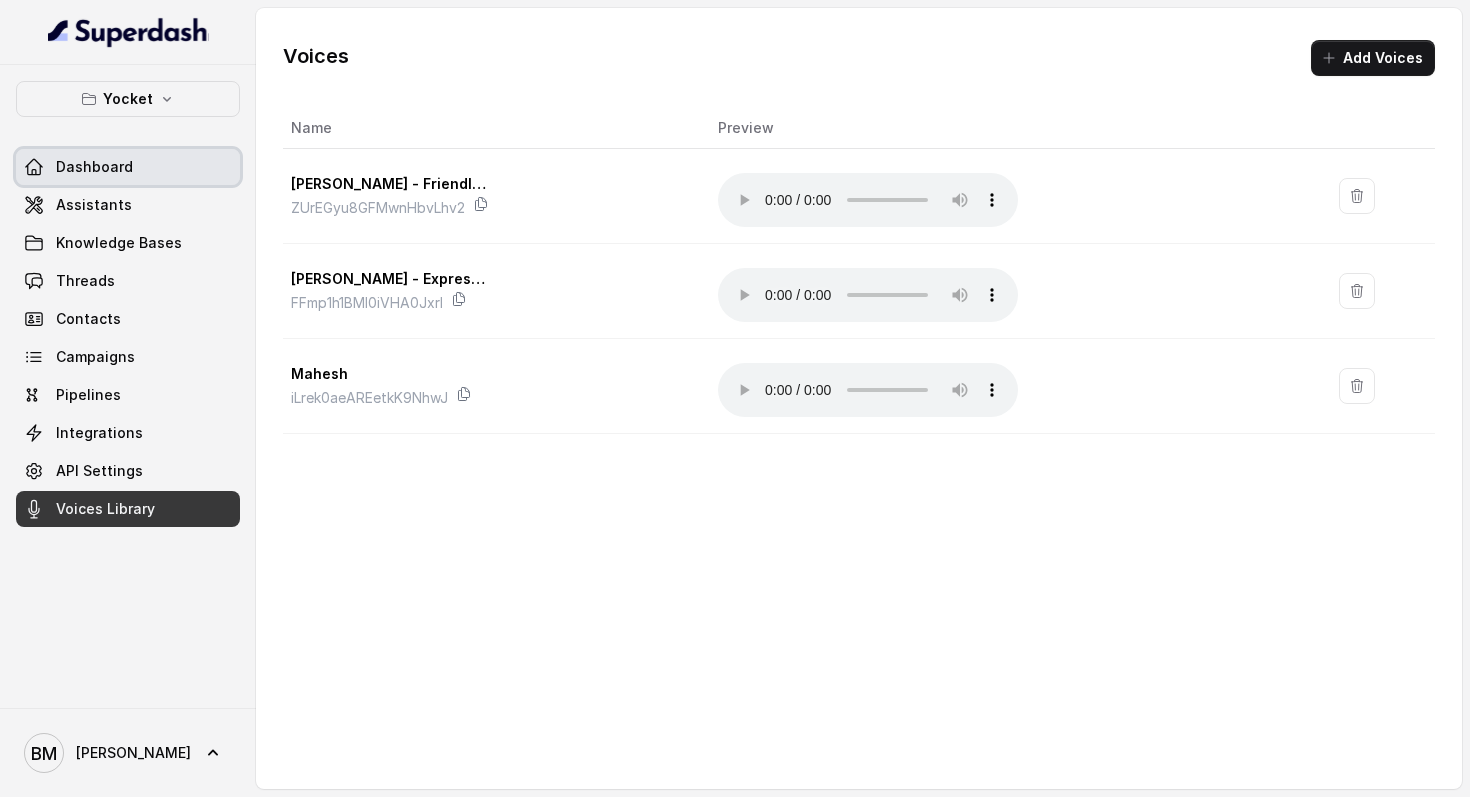 click on "Dashboard" at bounding box center [128, 167] 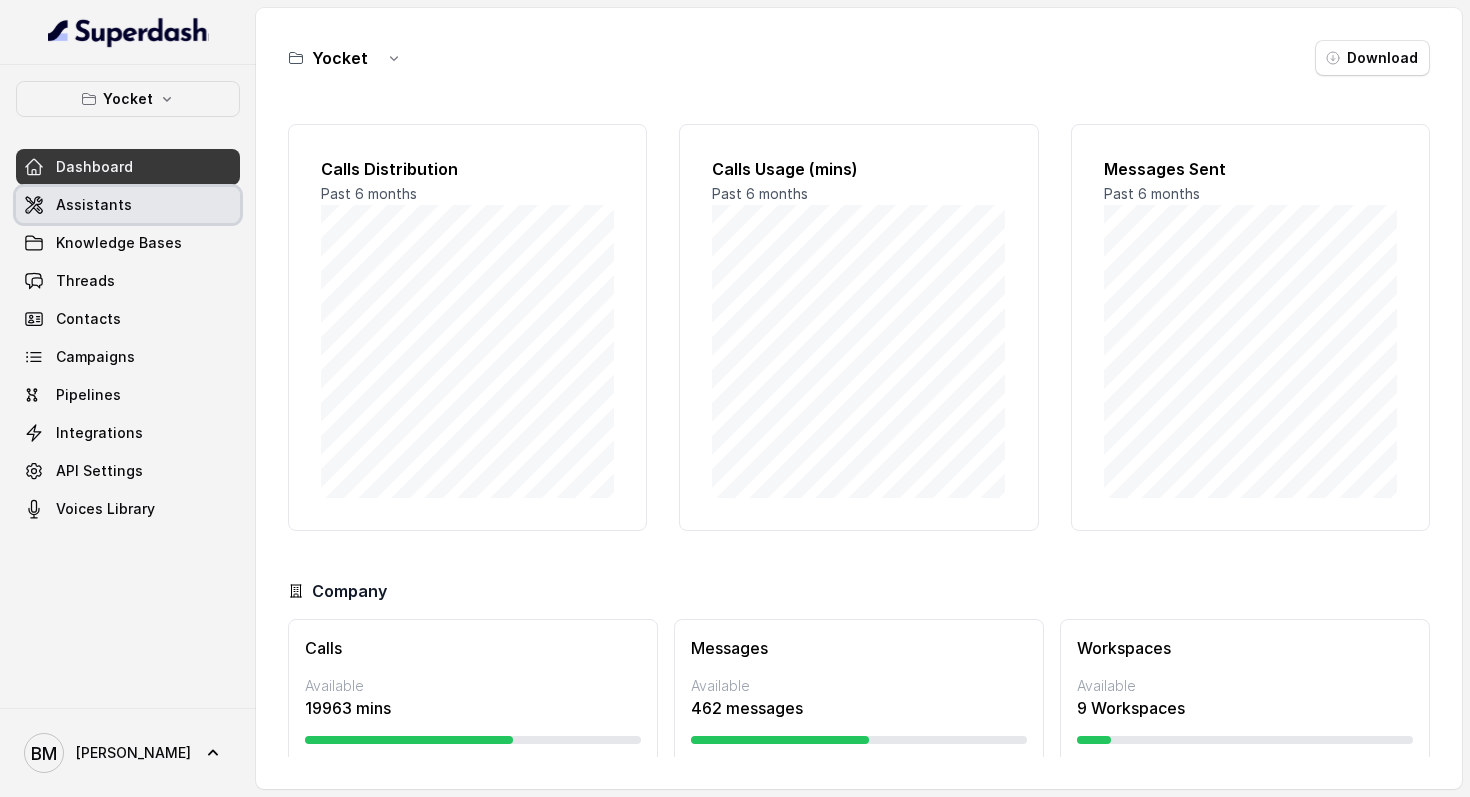 click on "Assistants" at bounding box center (128, 205) 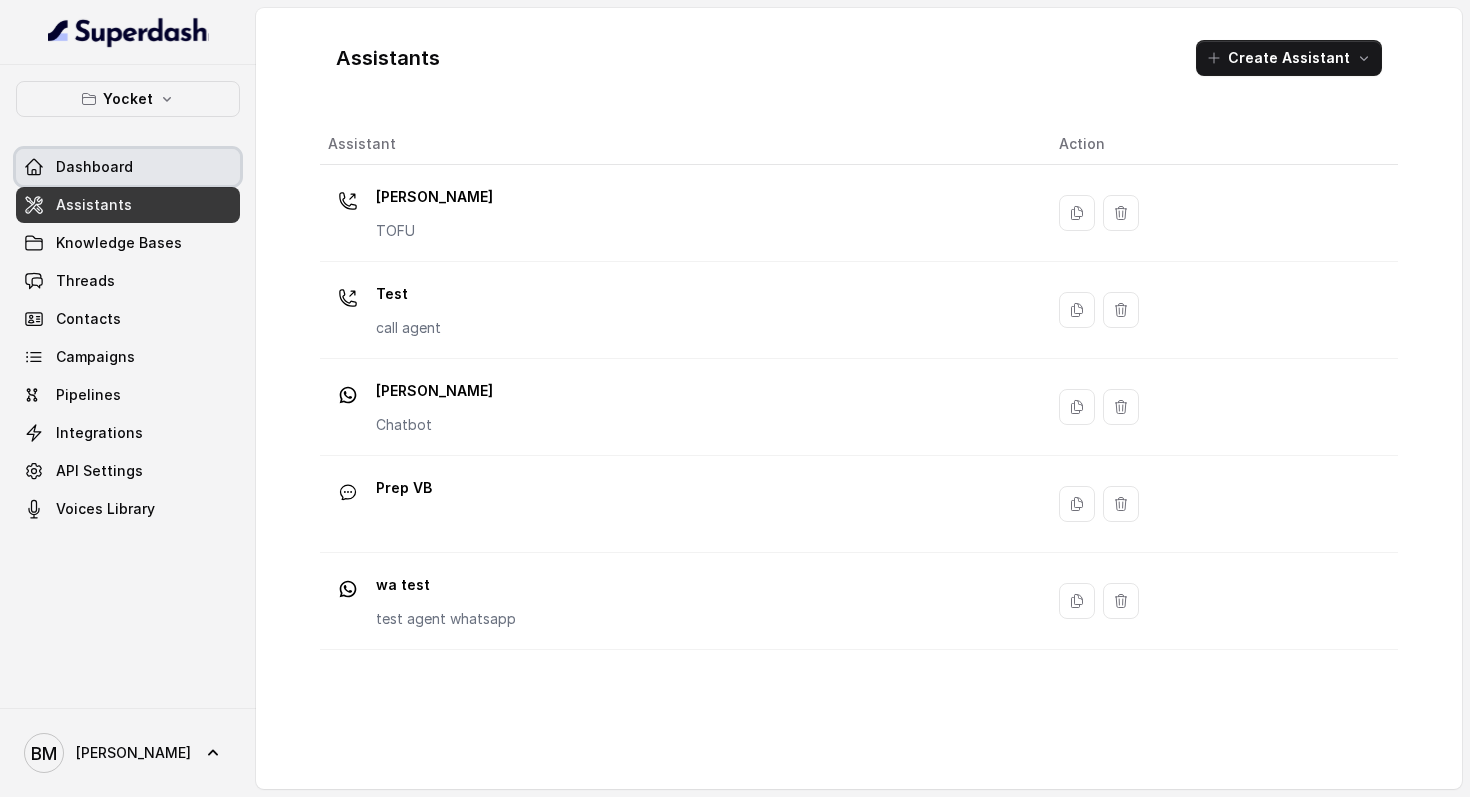 click on "Dashboard" at bounding box center [94, 167] 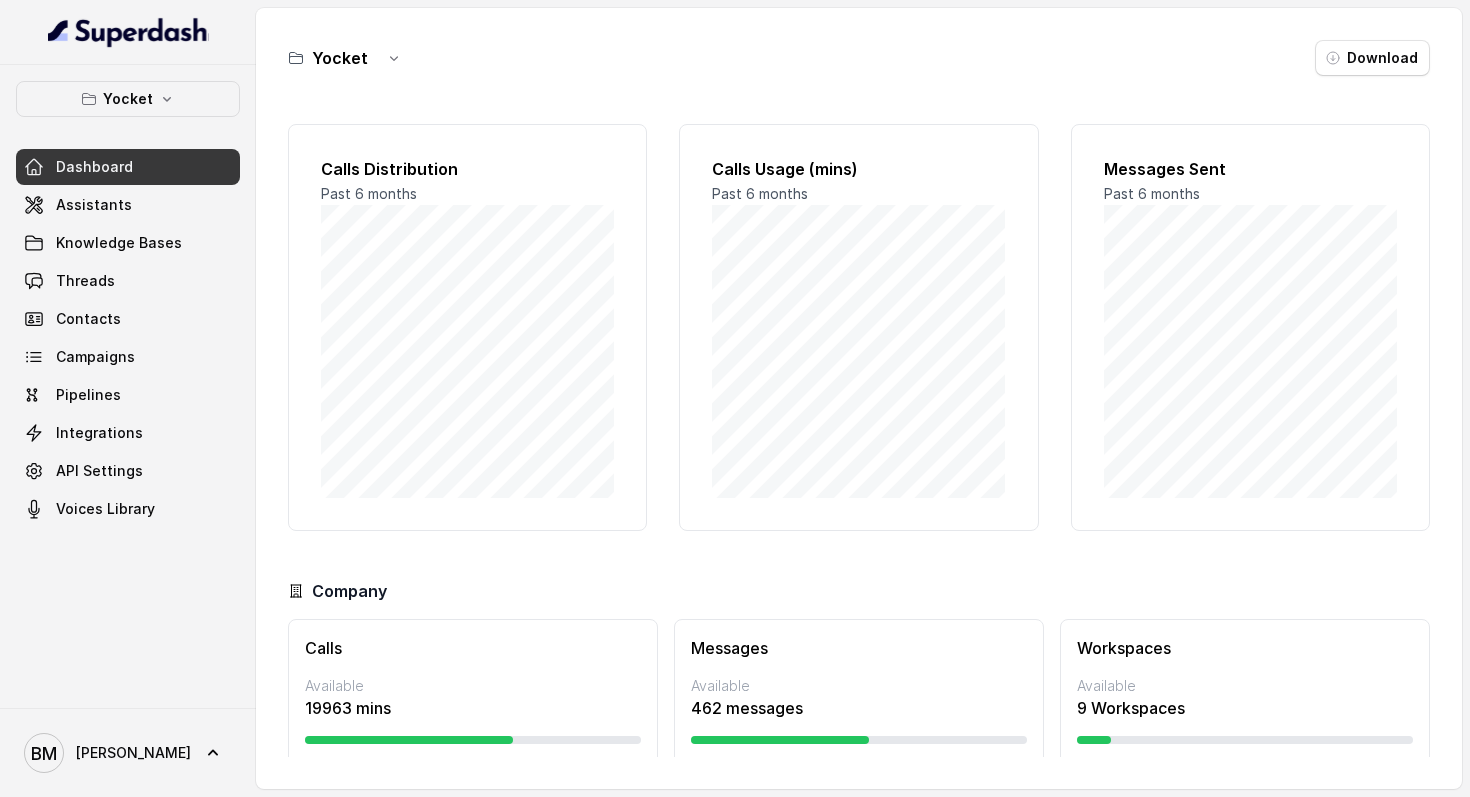 click on "Yocket" at bounding box center (340, 58) 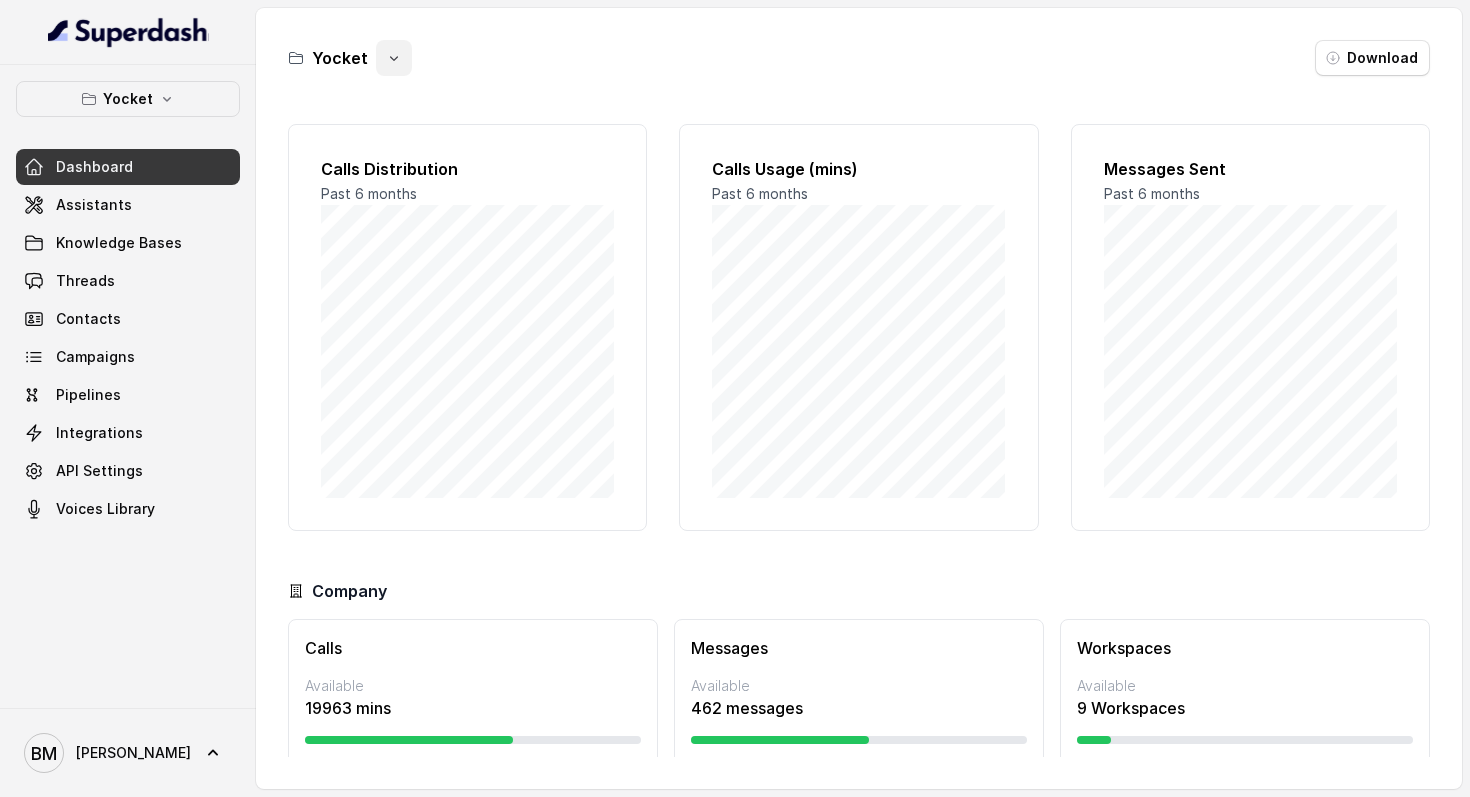 click at bounding box center [394, 58] 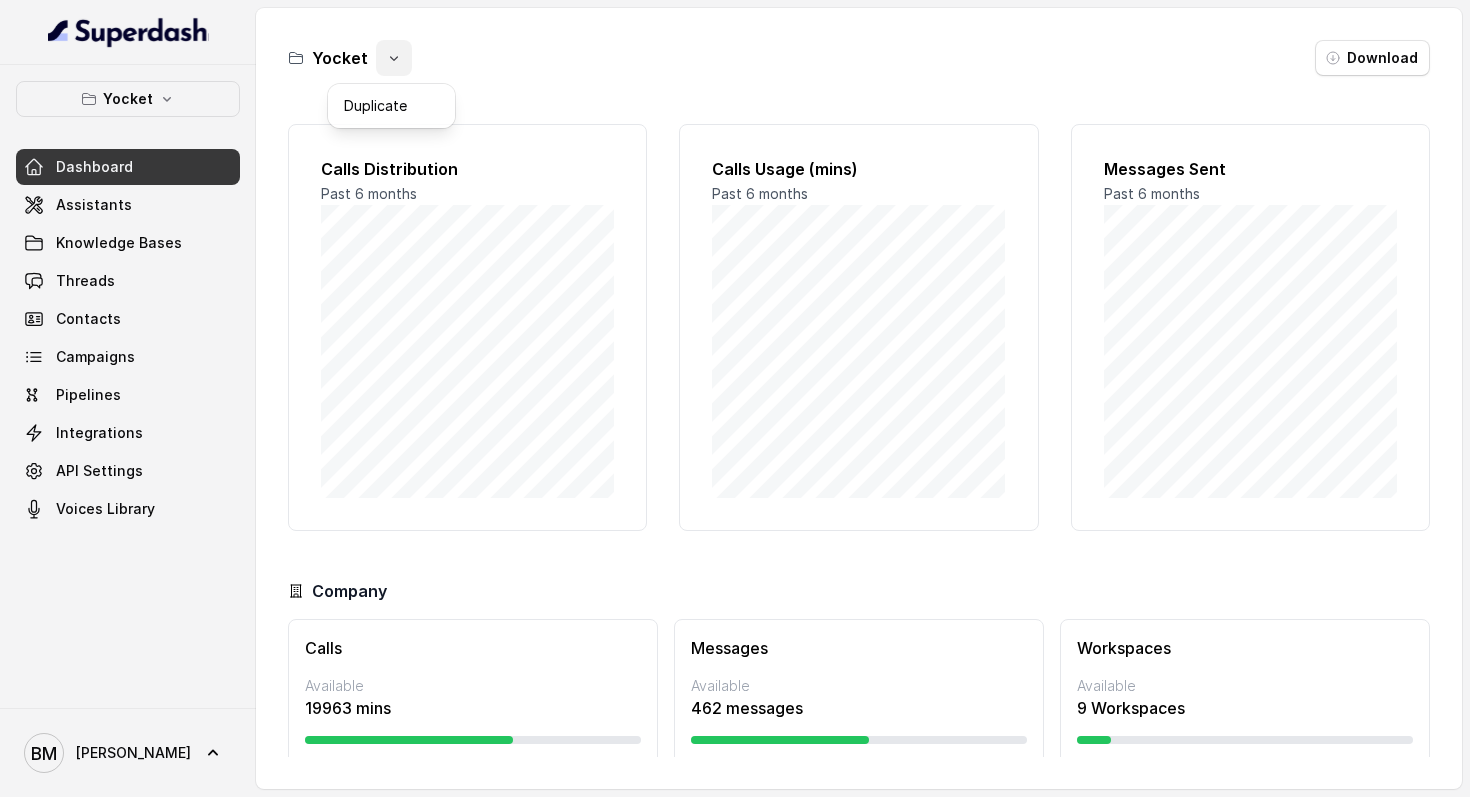 click at bounding box center (394, 58) 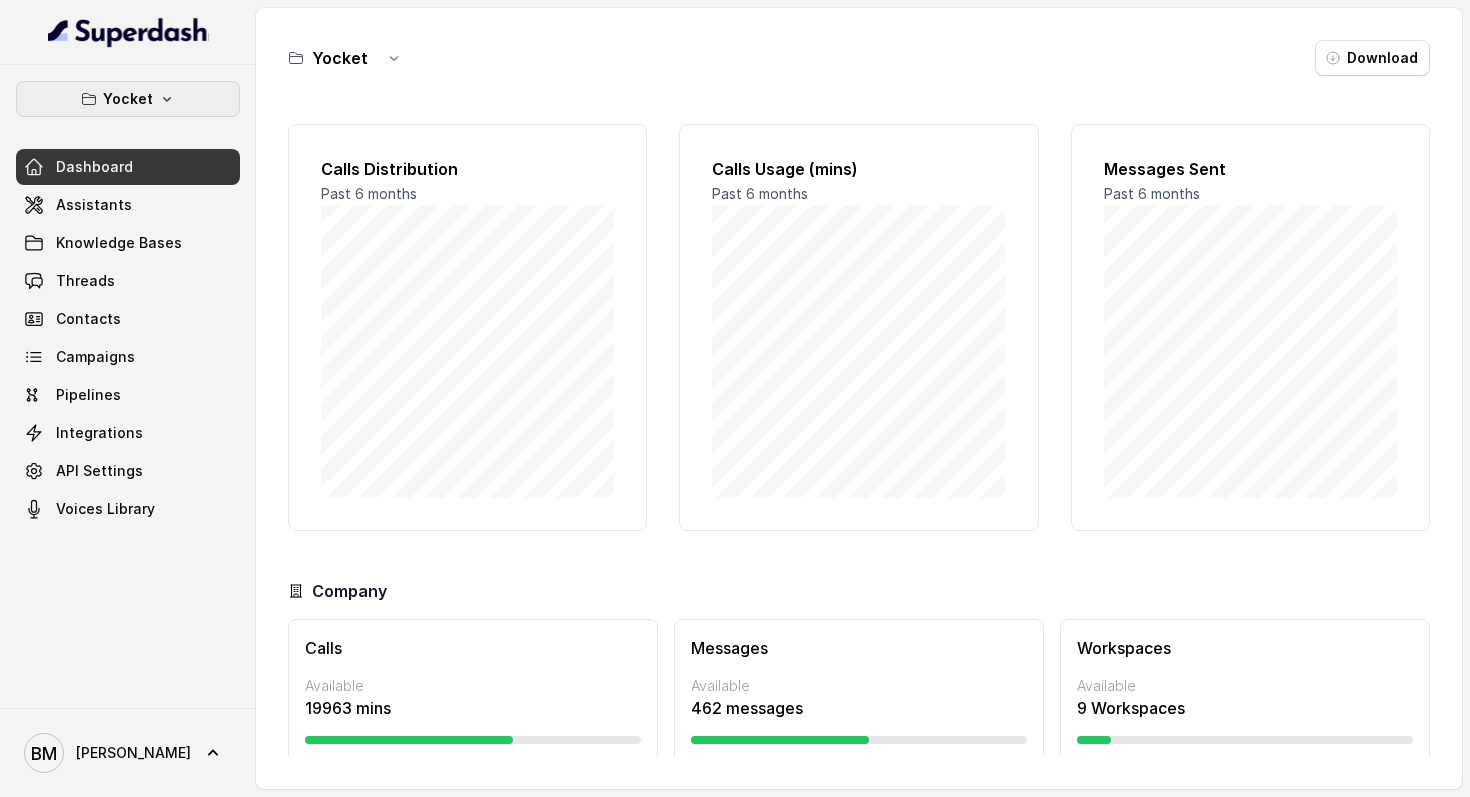 click on "Yocket" at bounding box center (128, 99) 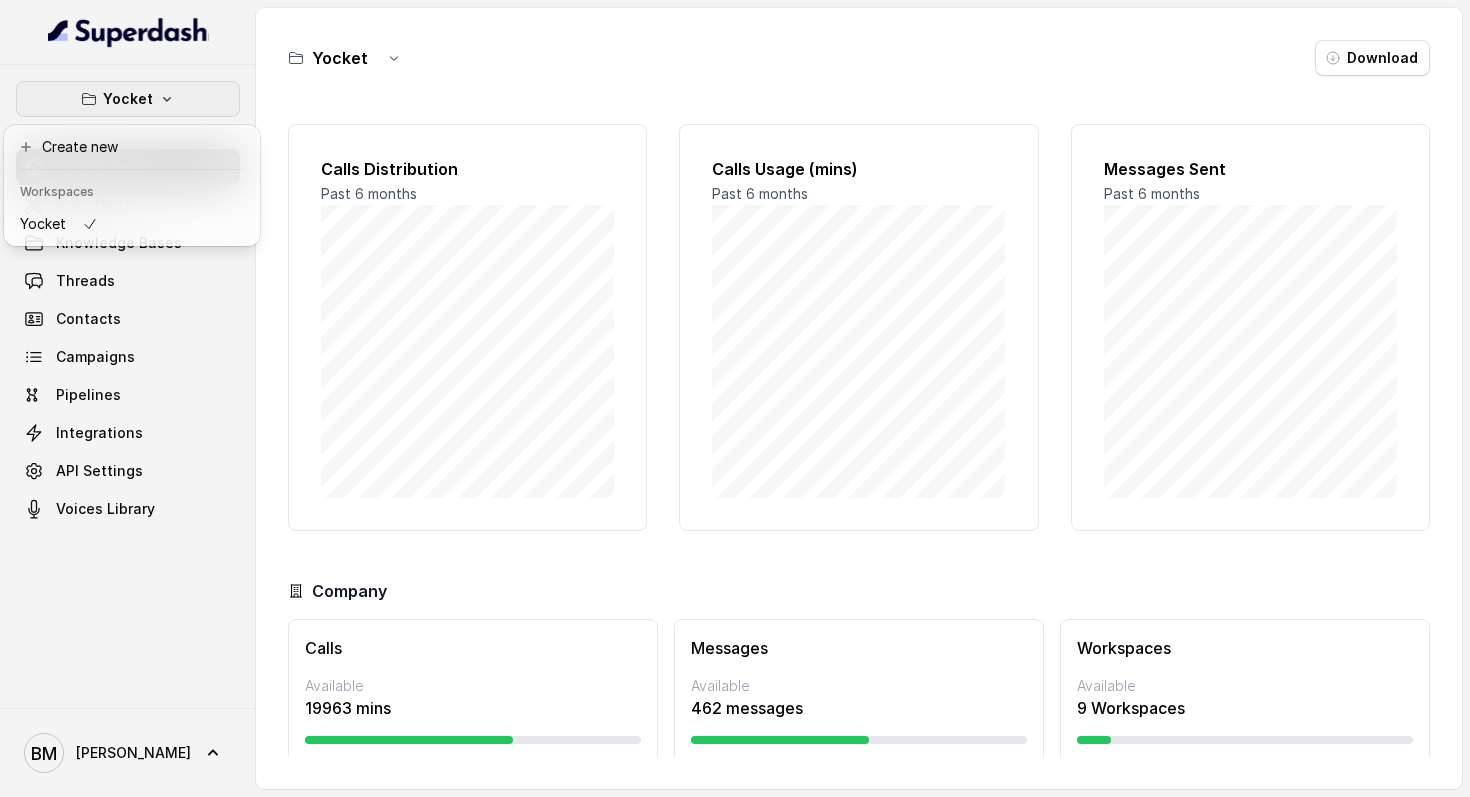click on "Yocket Dashboard Assistants Knowledge Bases Threads Contacts Campaigns Pipelines Integrations API Settings Voices Library [PERSON_NAME] Yocket  Download Calls Distribution Past 6 months Calls Usage (mins) Past 6 months Messages Sent Past 6 months Company Calls Available 19963 mins   0 Max: 53000 mins Messages Available 462 messages   0 Max: 1k messages Workspaces Available 9 Workspaces   0 Max: 10 Workspaces" at bounding box center [735, 398] 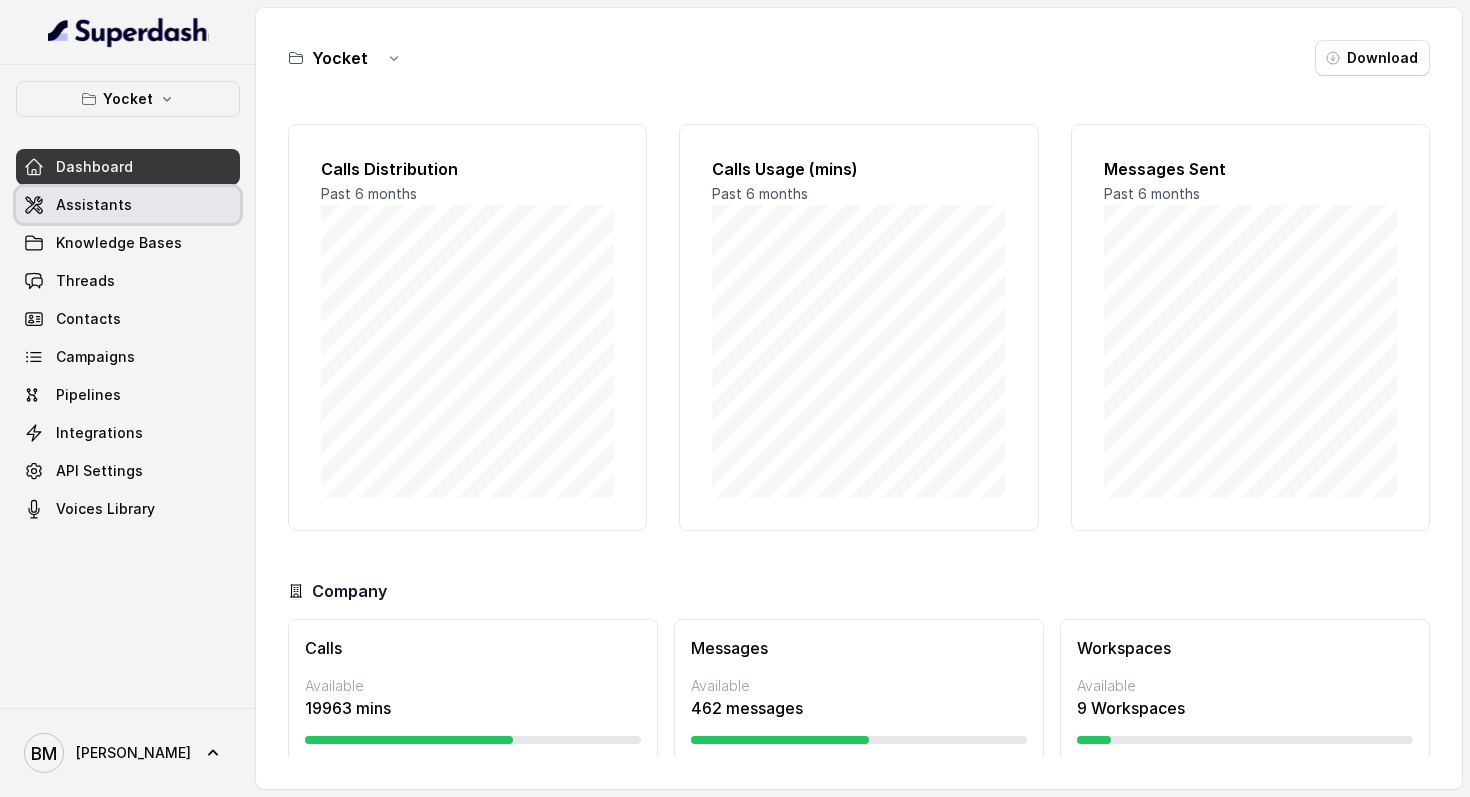click on "Assistants" at bounding box center (128, 205) 